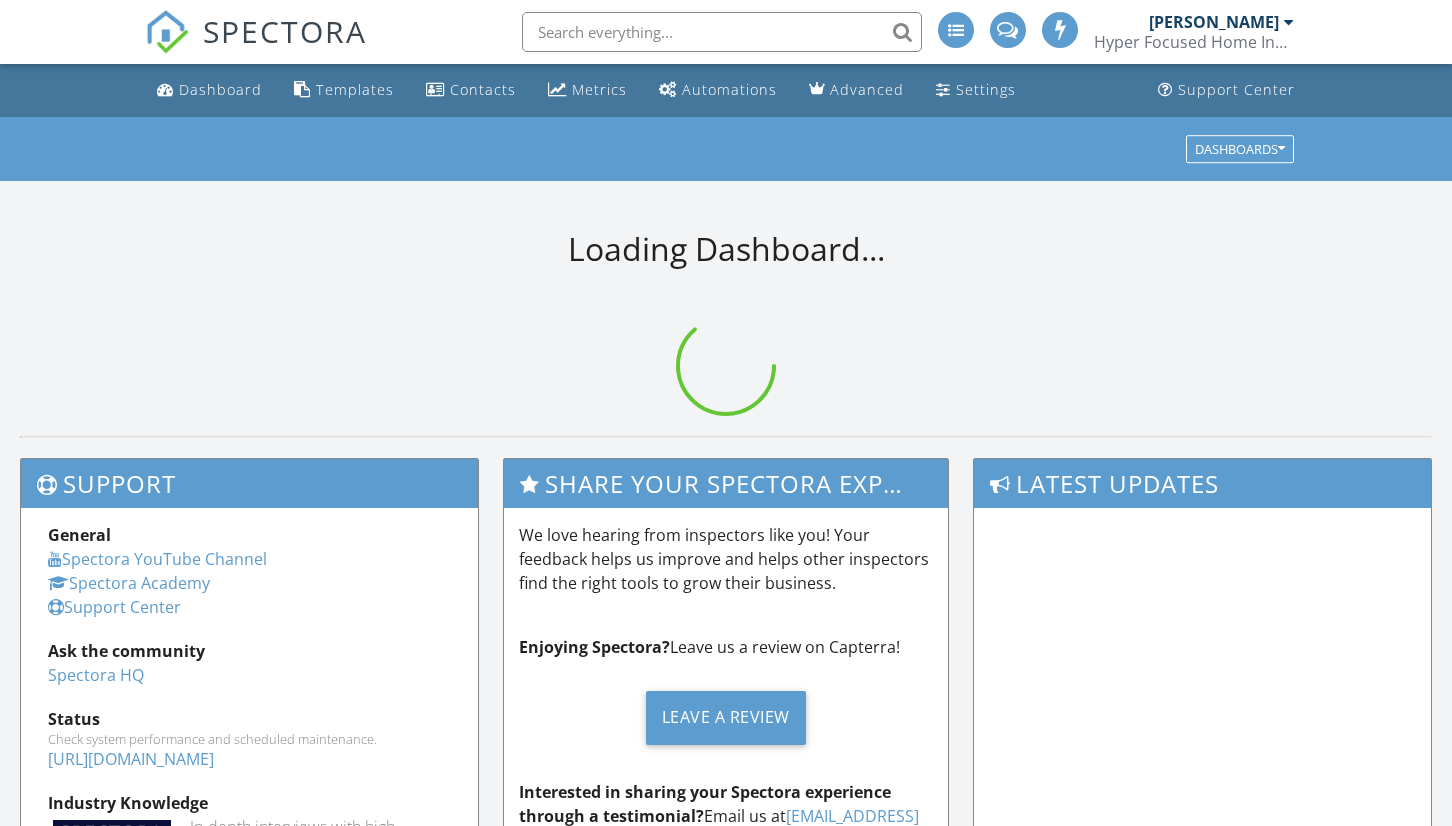 scroll, scrollTop: 0, scrollLeft: 0, axis: both 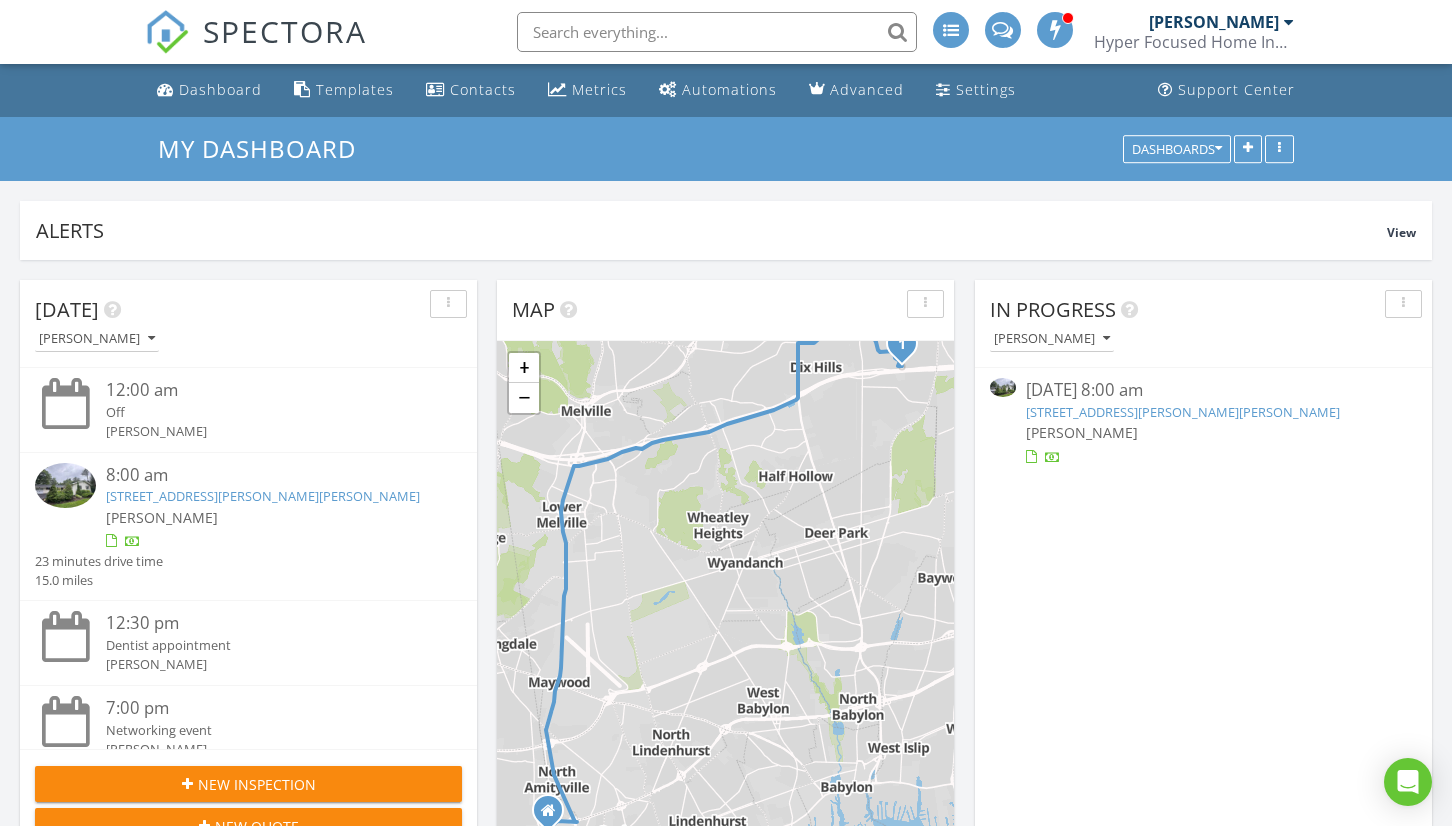 click on "57 Seward Dr, Dix Hills, NY 11746" at bounding box center (1183, 412) 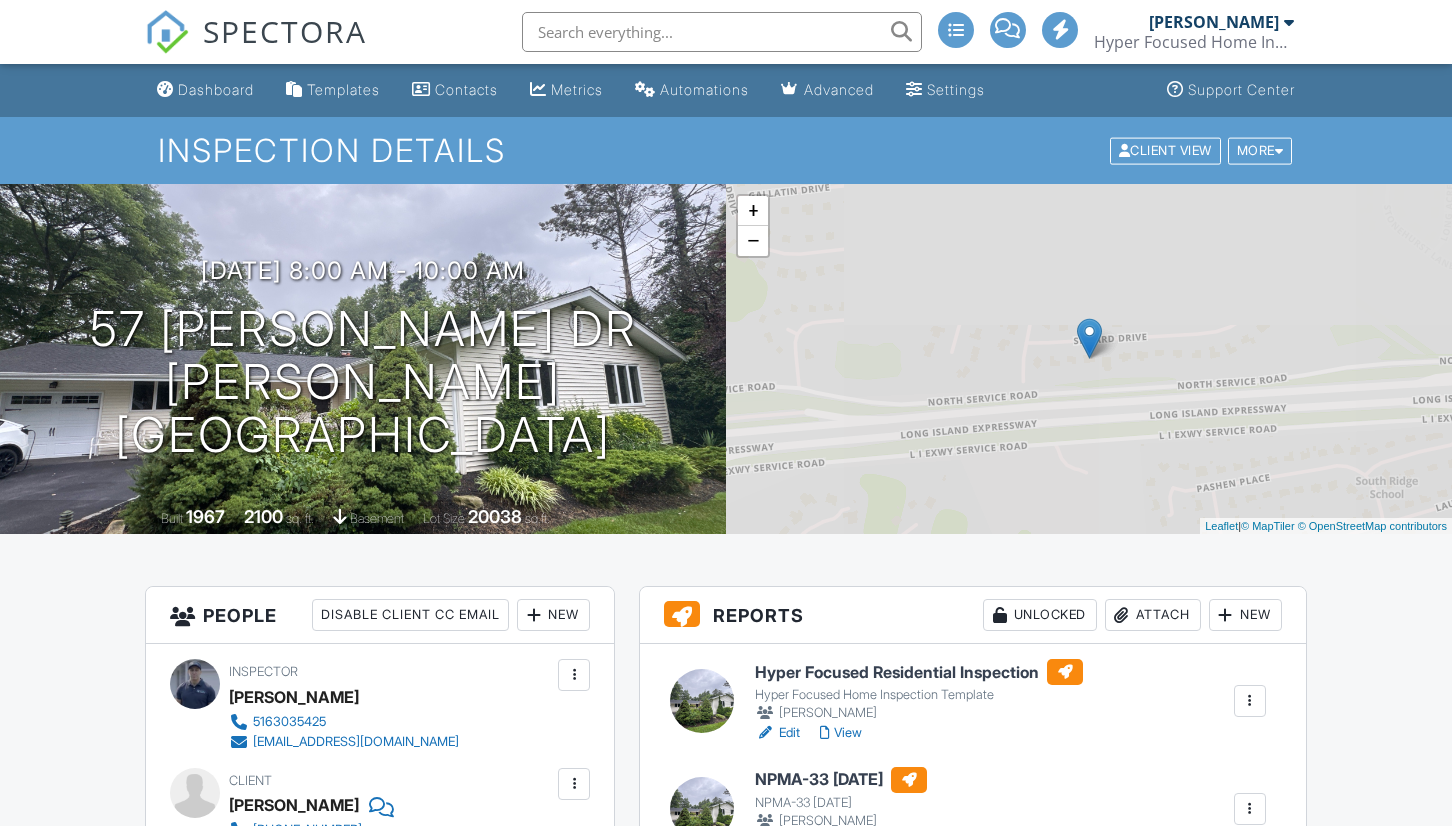 scroll, scrollTop: 0, scrollLeft: 0, axis: both 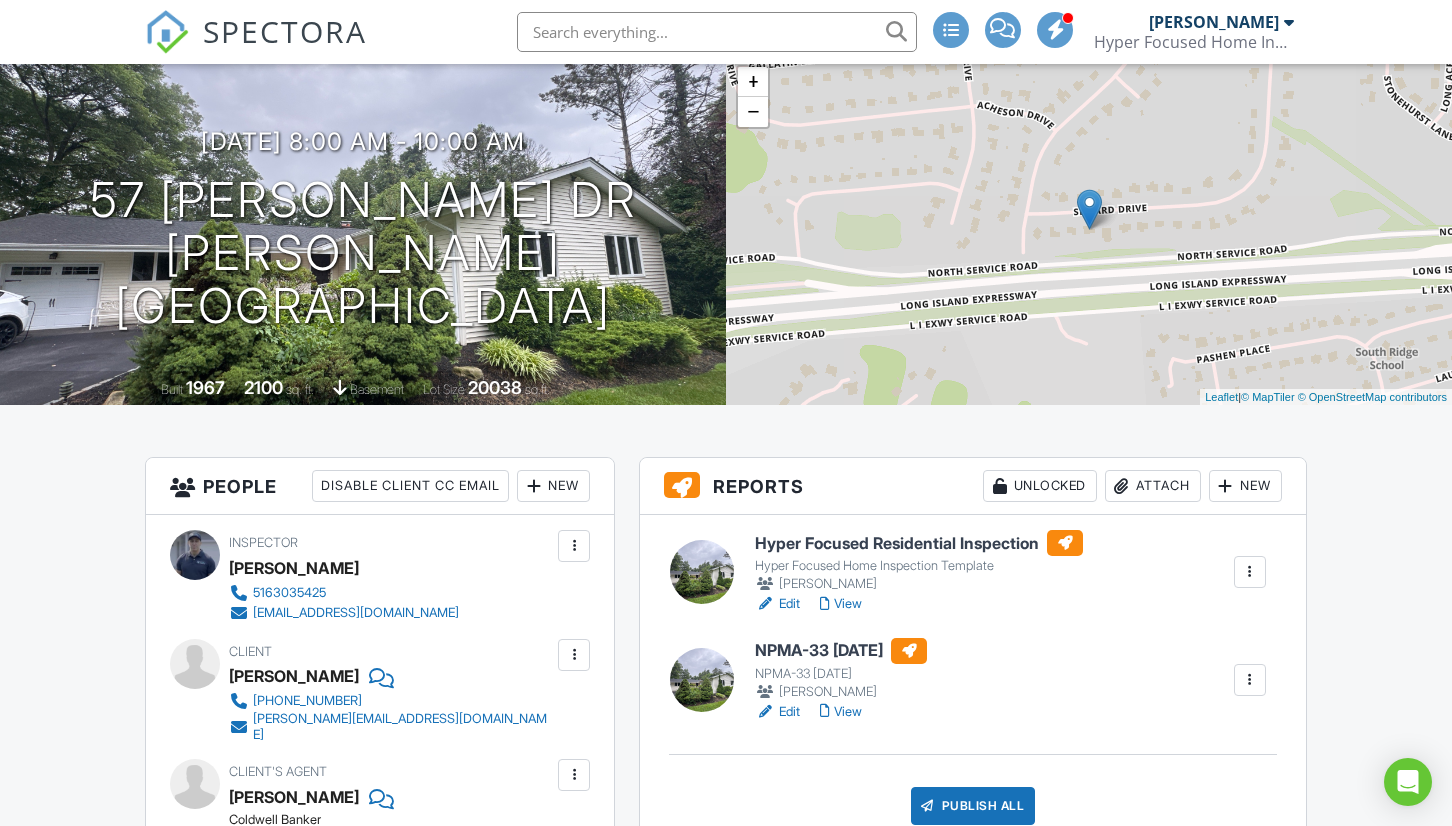 click on "Edit" at bounding box center [777, 604] 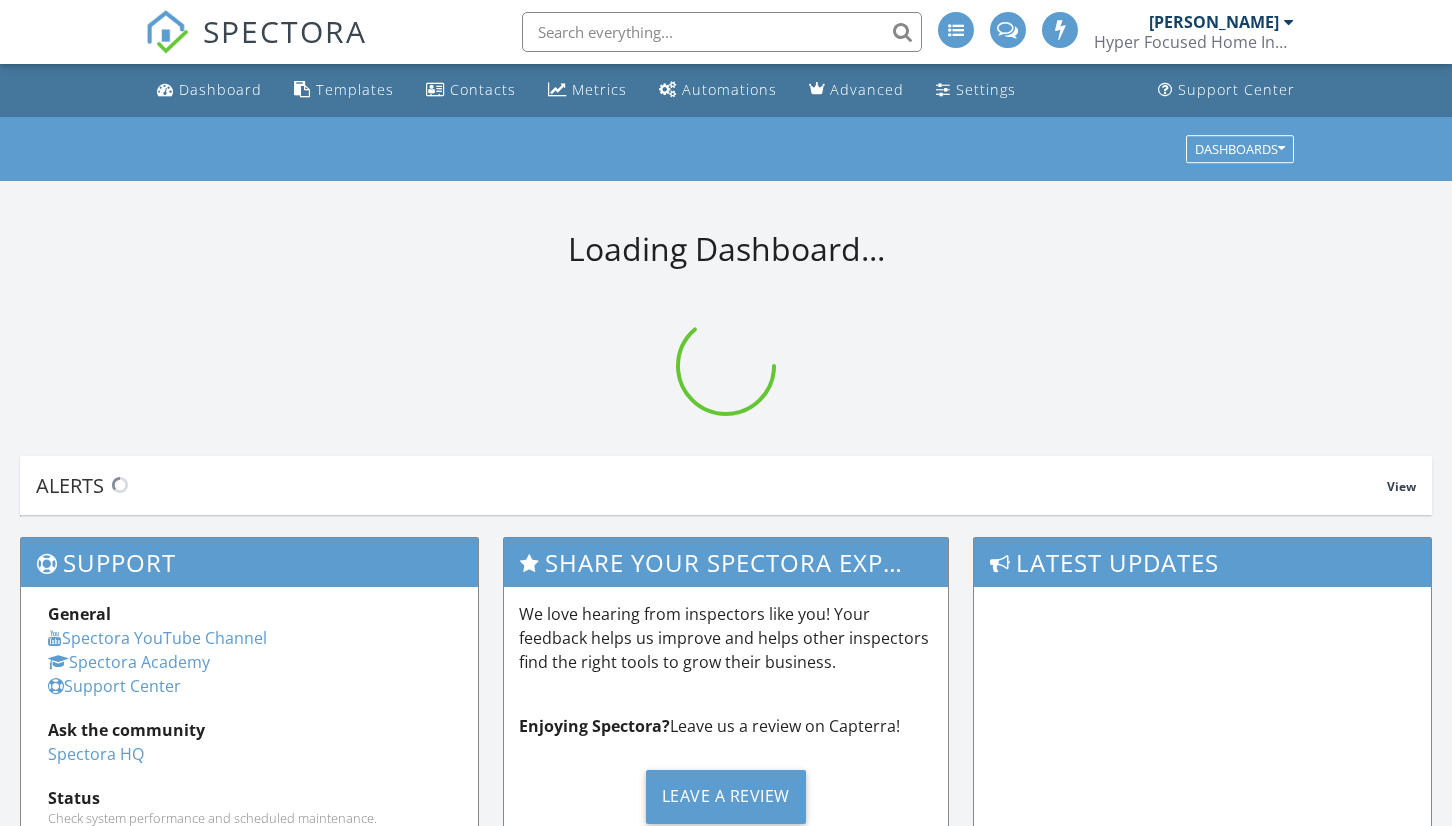 scroll, scrollTop: 0, scrollLeft: 0, axis: both 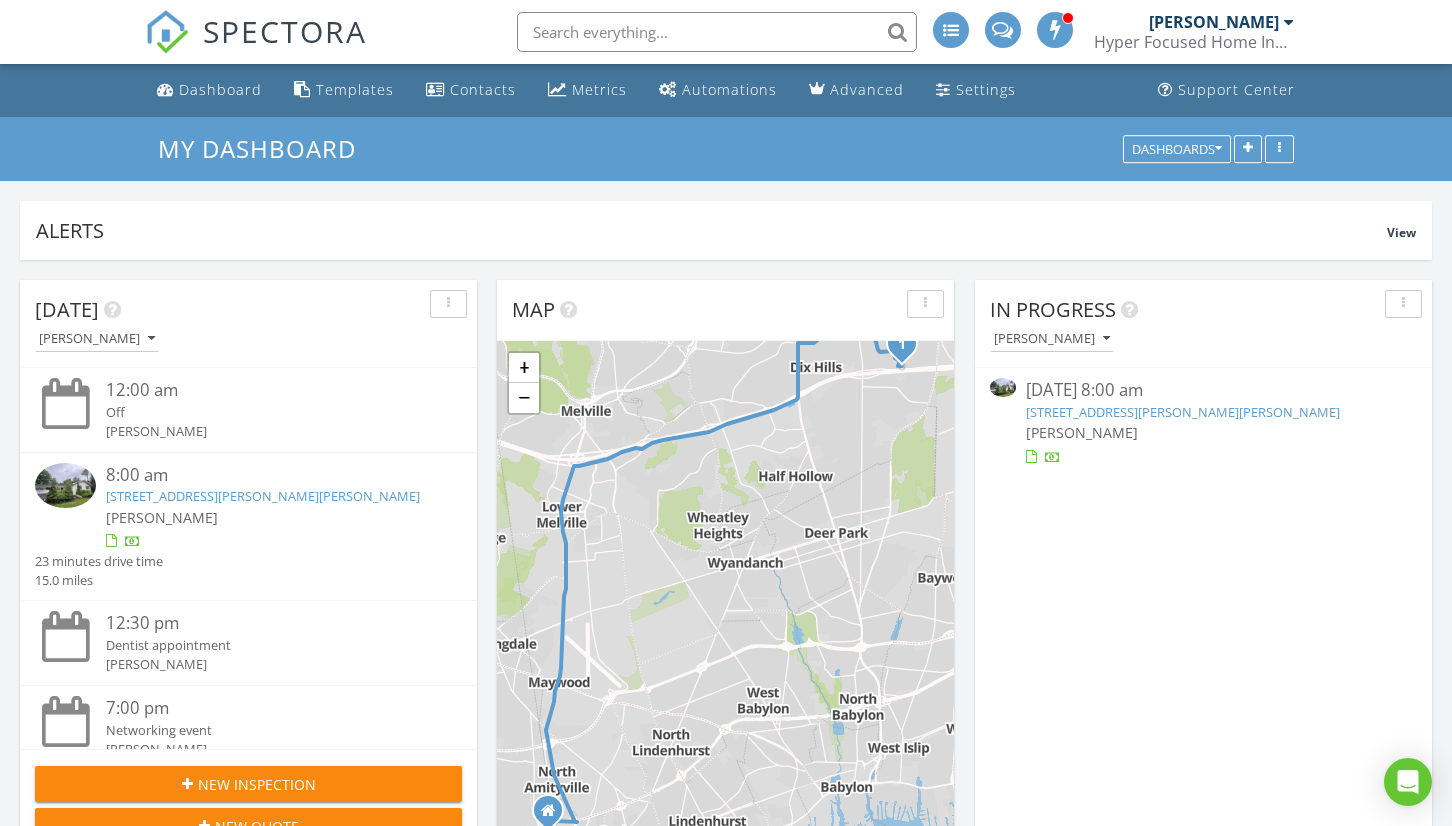 click on "[STREET_ADDRESS][PERSON_NAME][PERSON_NAME]" at bounding box center [1183, 412] 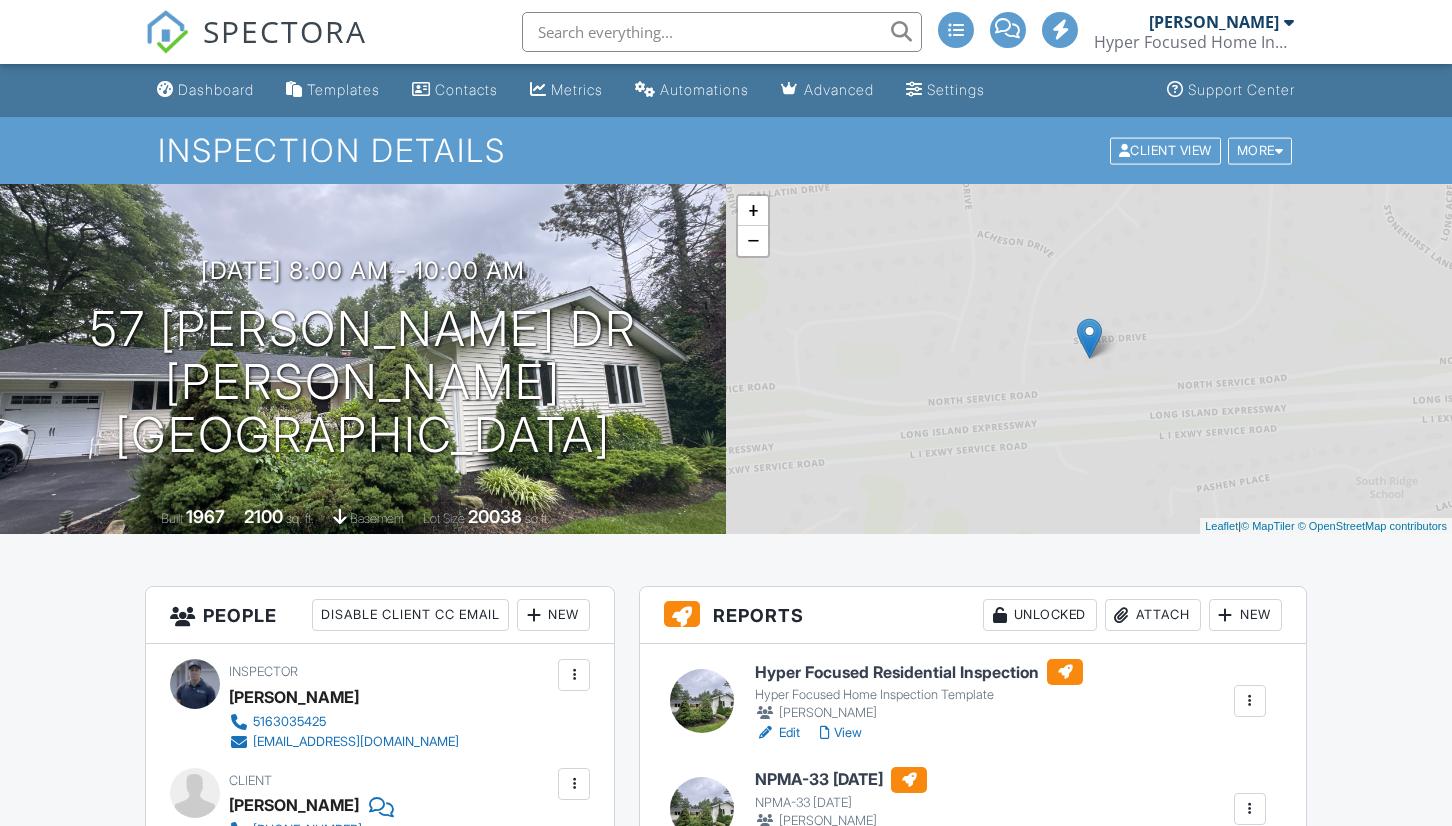 scroll, scrollTop: 40, scrollLeft: 0, axis: vertical 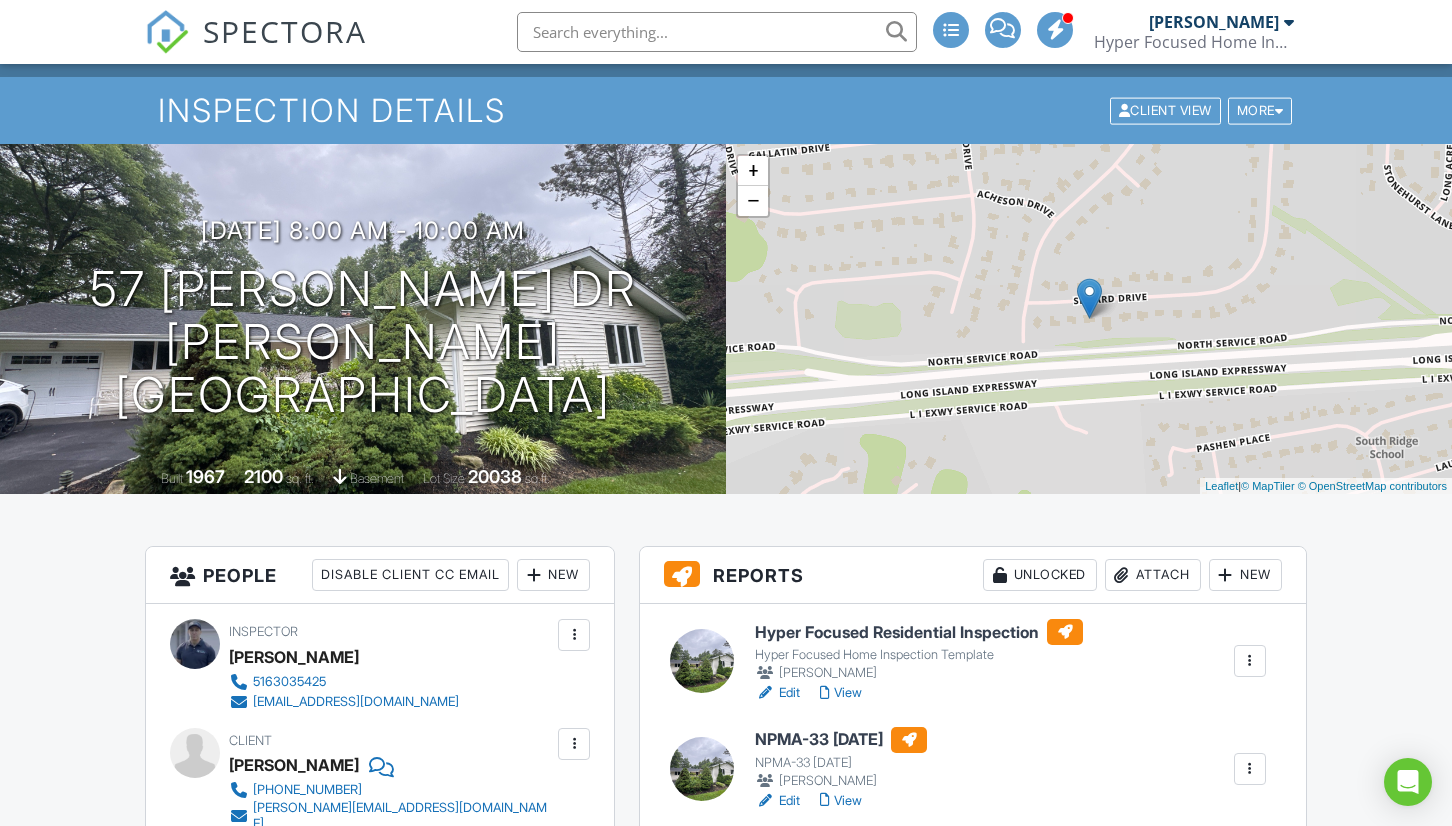 click on "View" at bounding box center (841, 693) 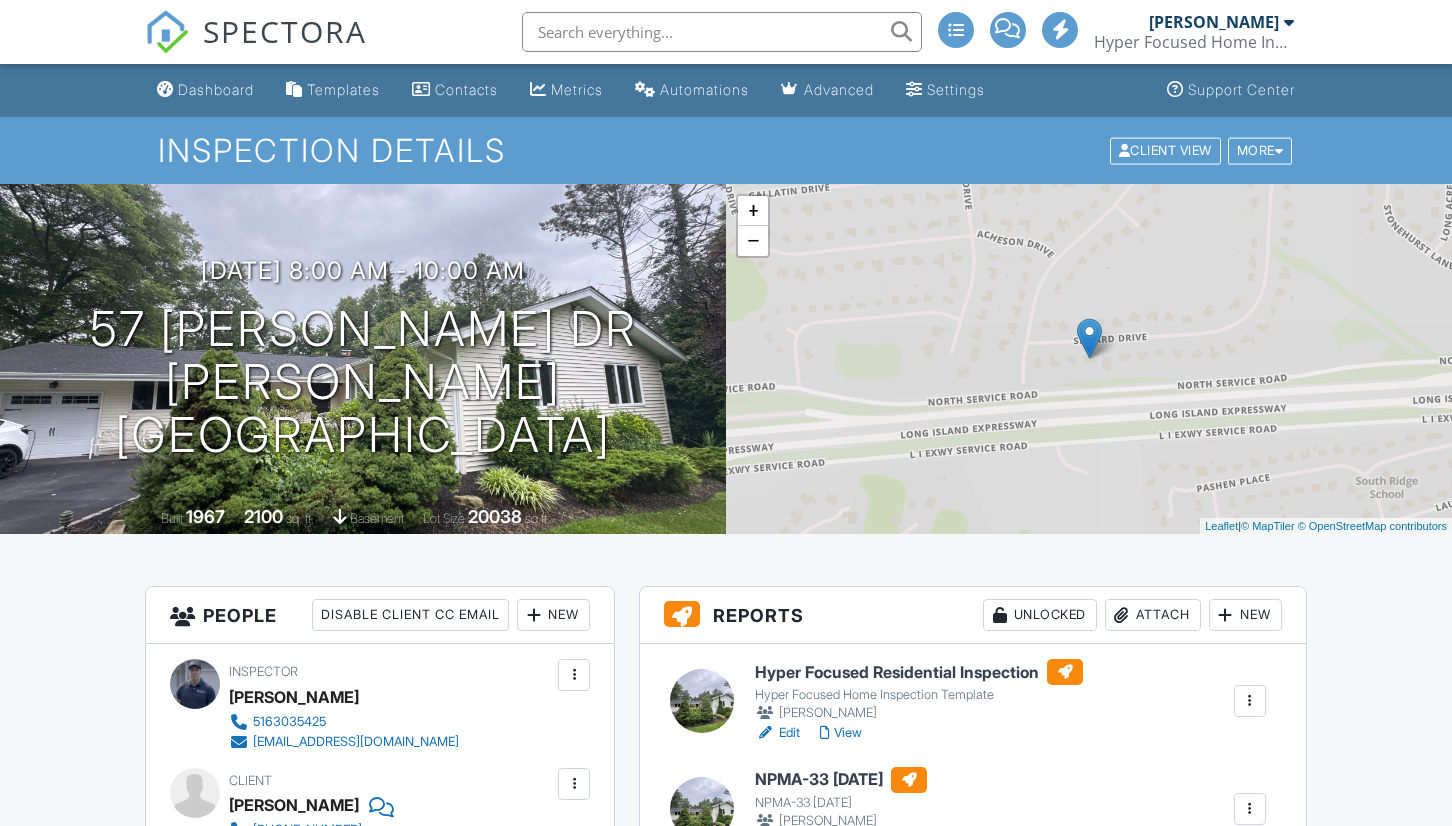 scroll, scrollTop: 0, scrollLeft: 0, axis: both 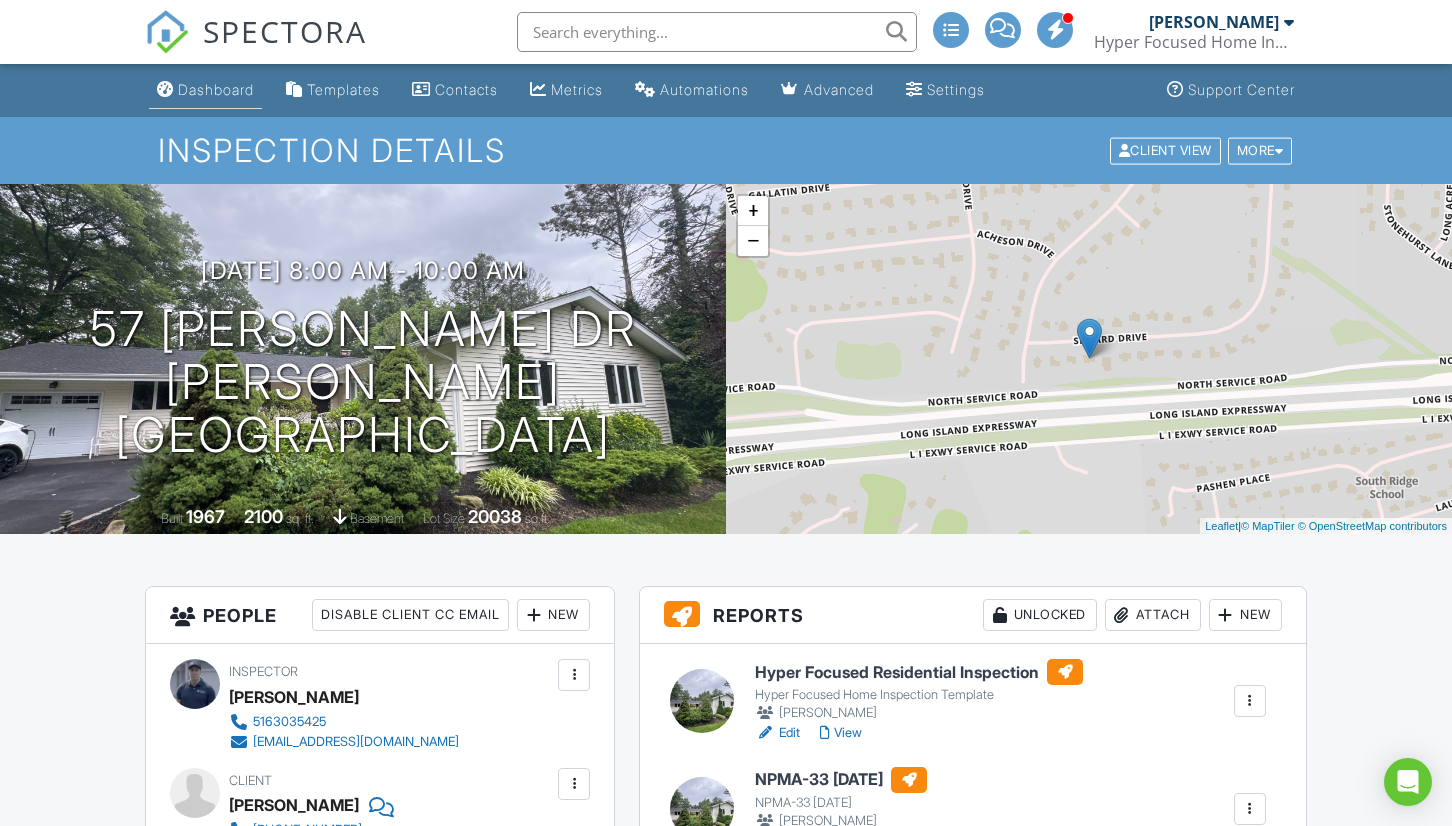 click on "Dashboard" at bounding box center [216, 89] 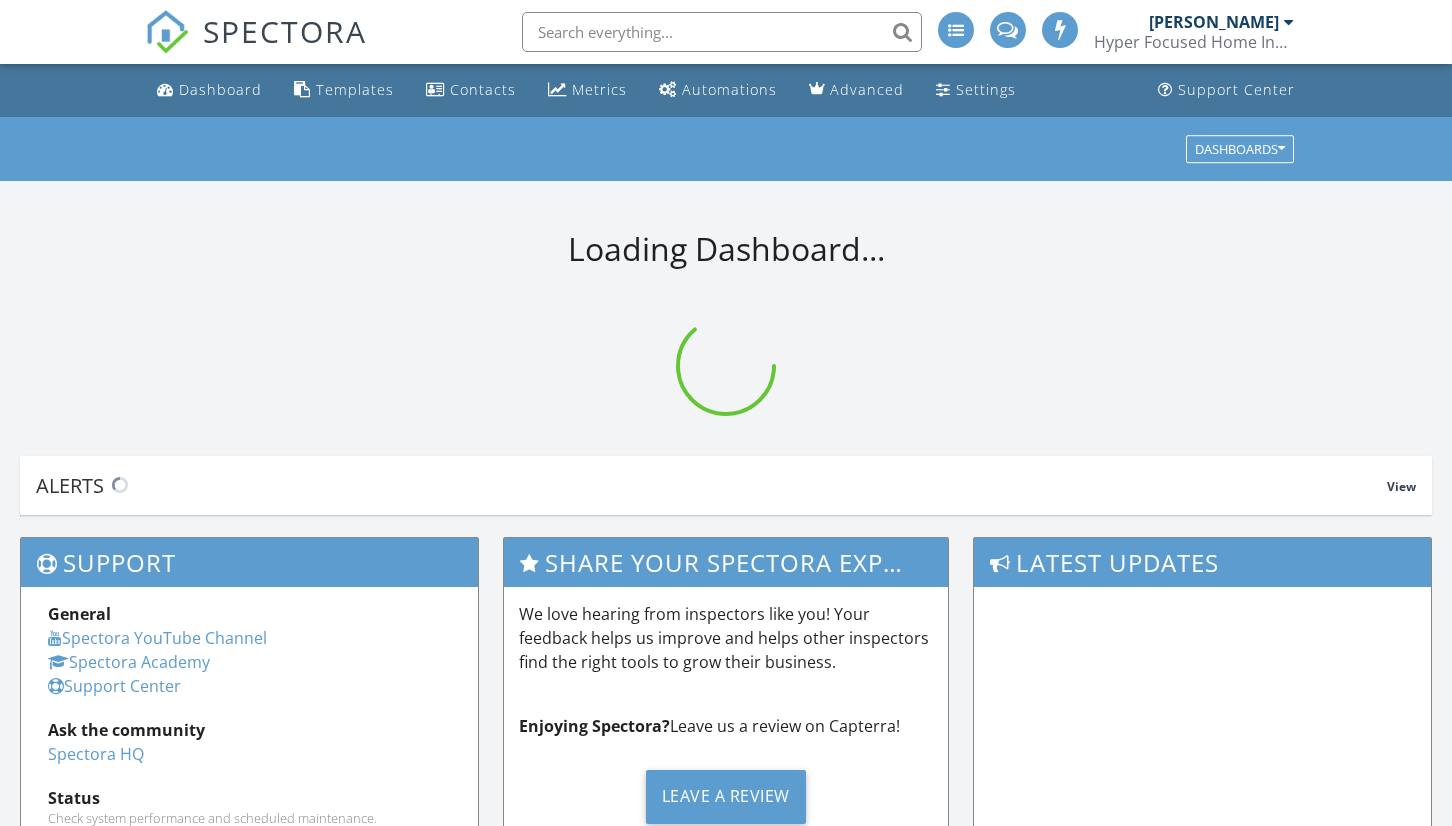 scroll, scrollTop: 0, scrollLeft: 0, axis: both 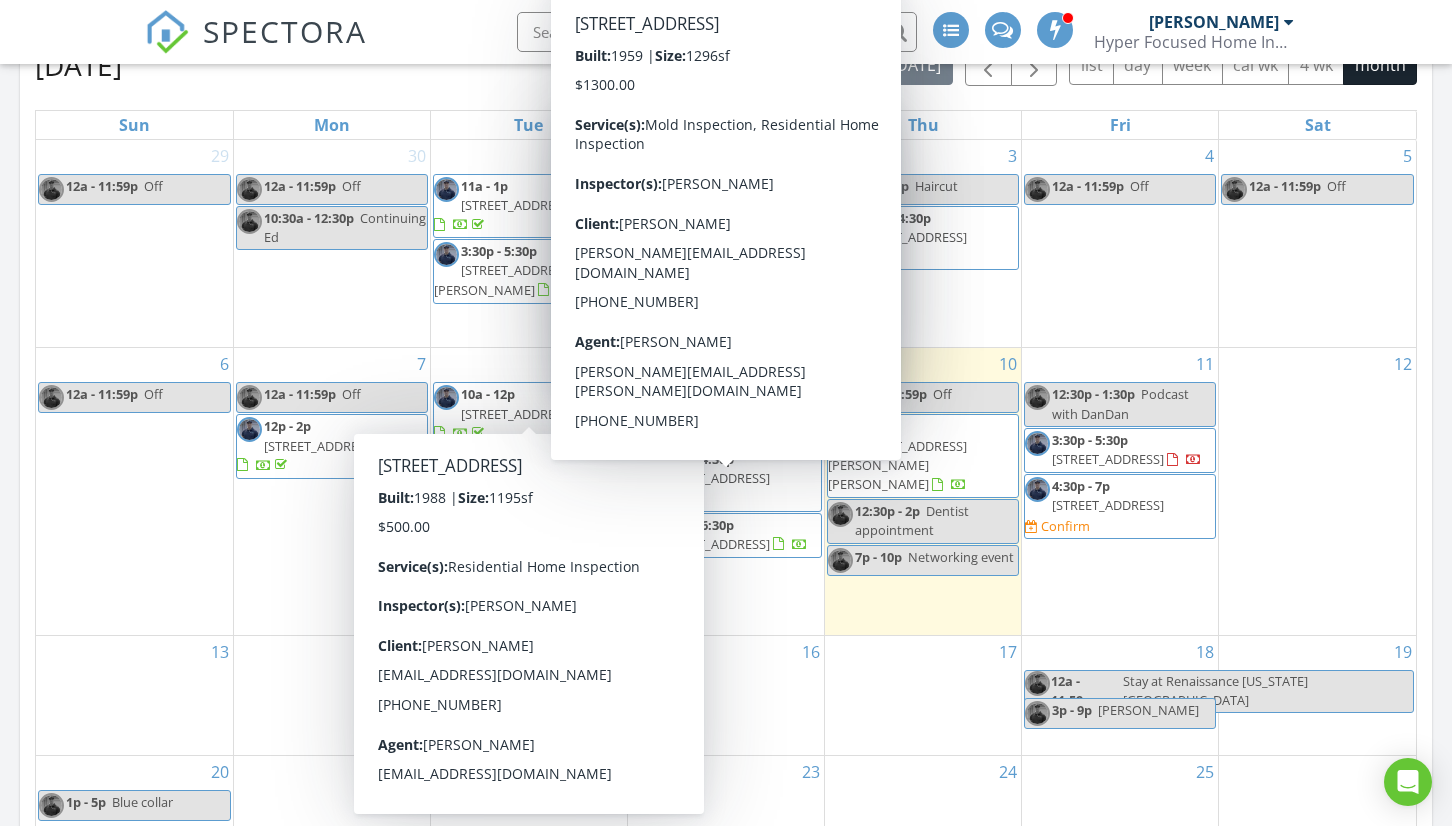 click on "16" at bounding box center (726, 695) 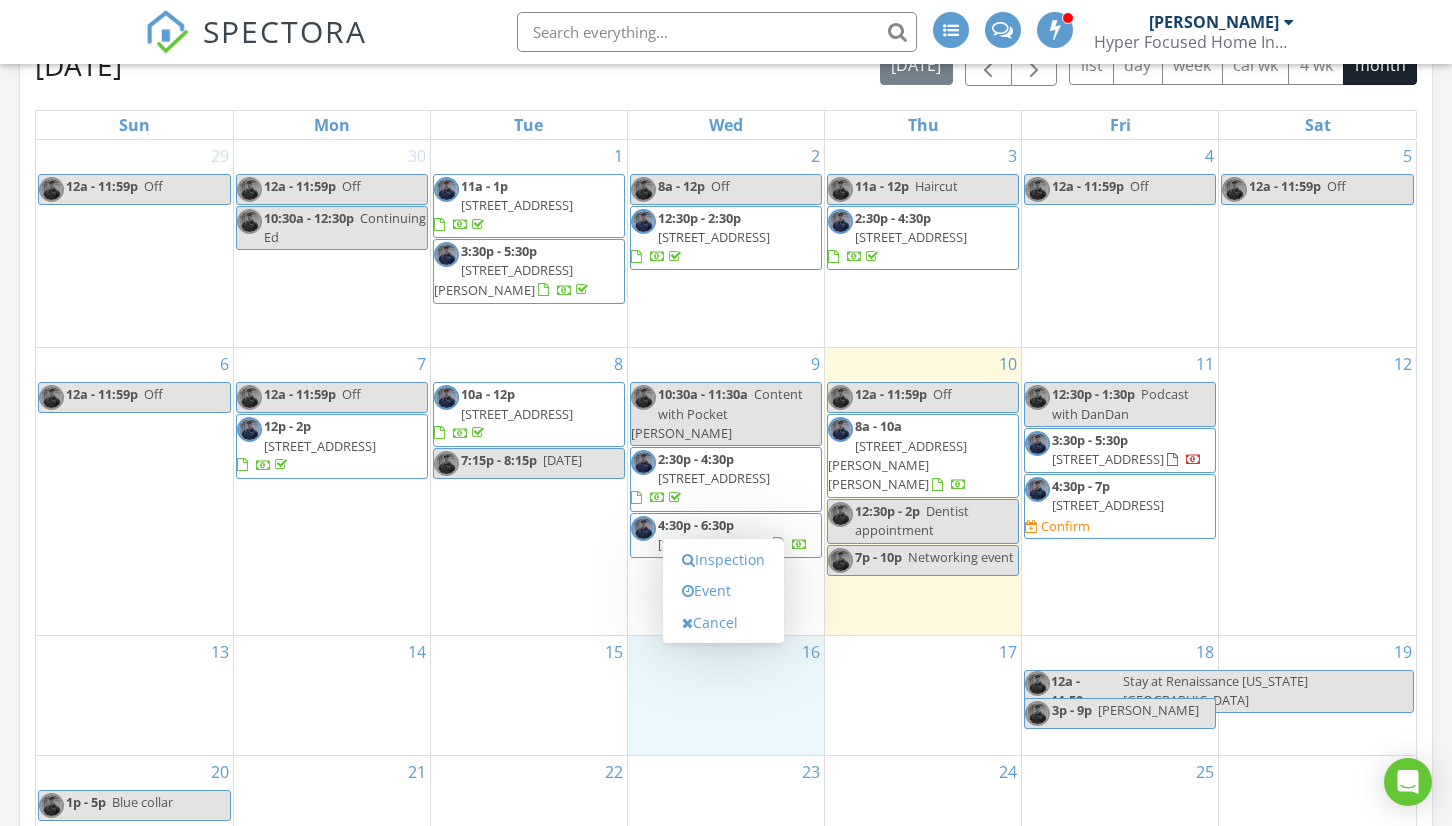 click on "15" at bounding box center [529, 695] 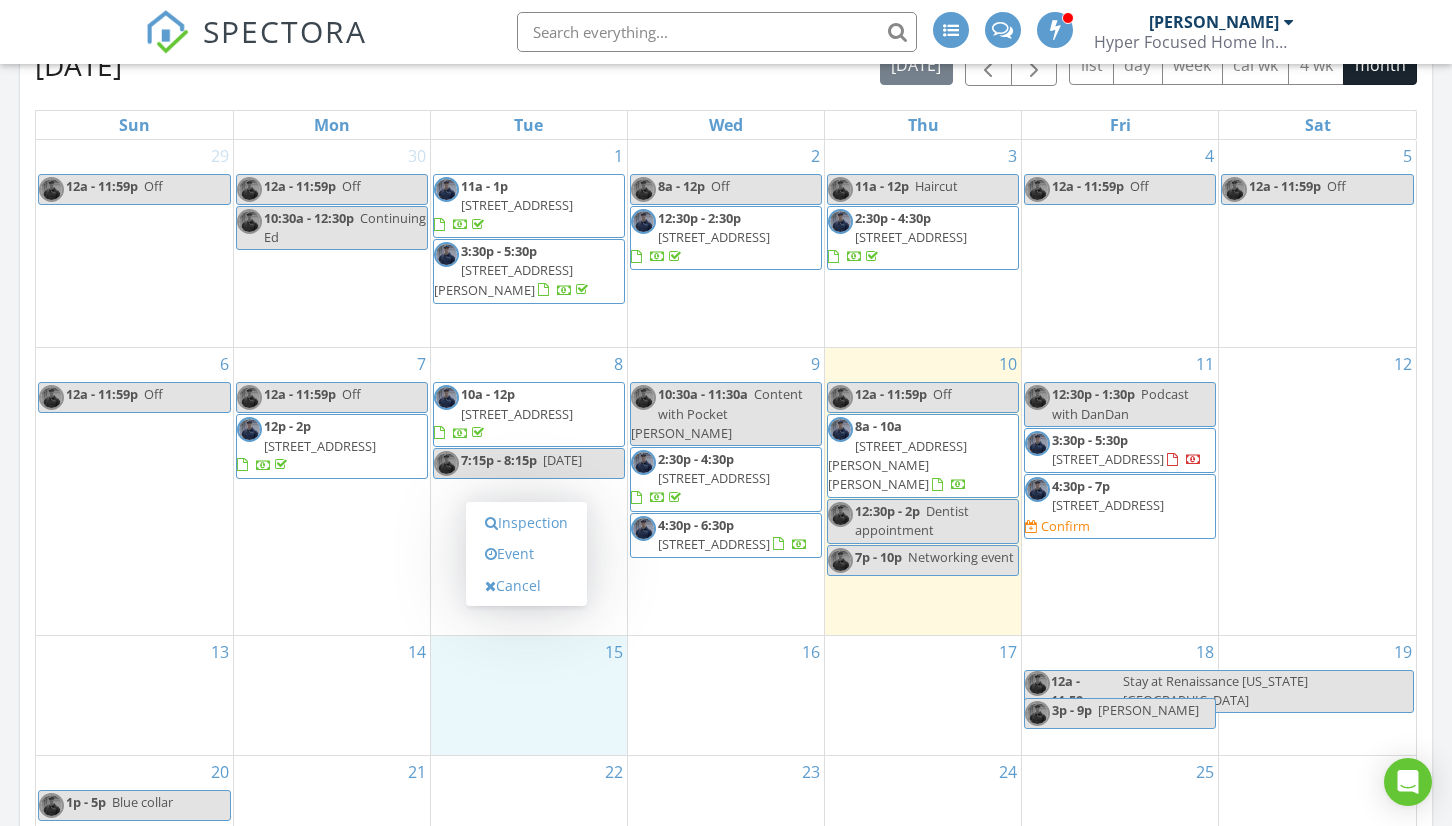 click on "14" at bounding box center (332, 695) 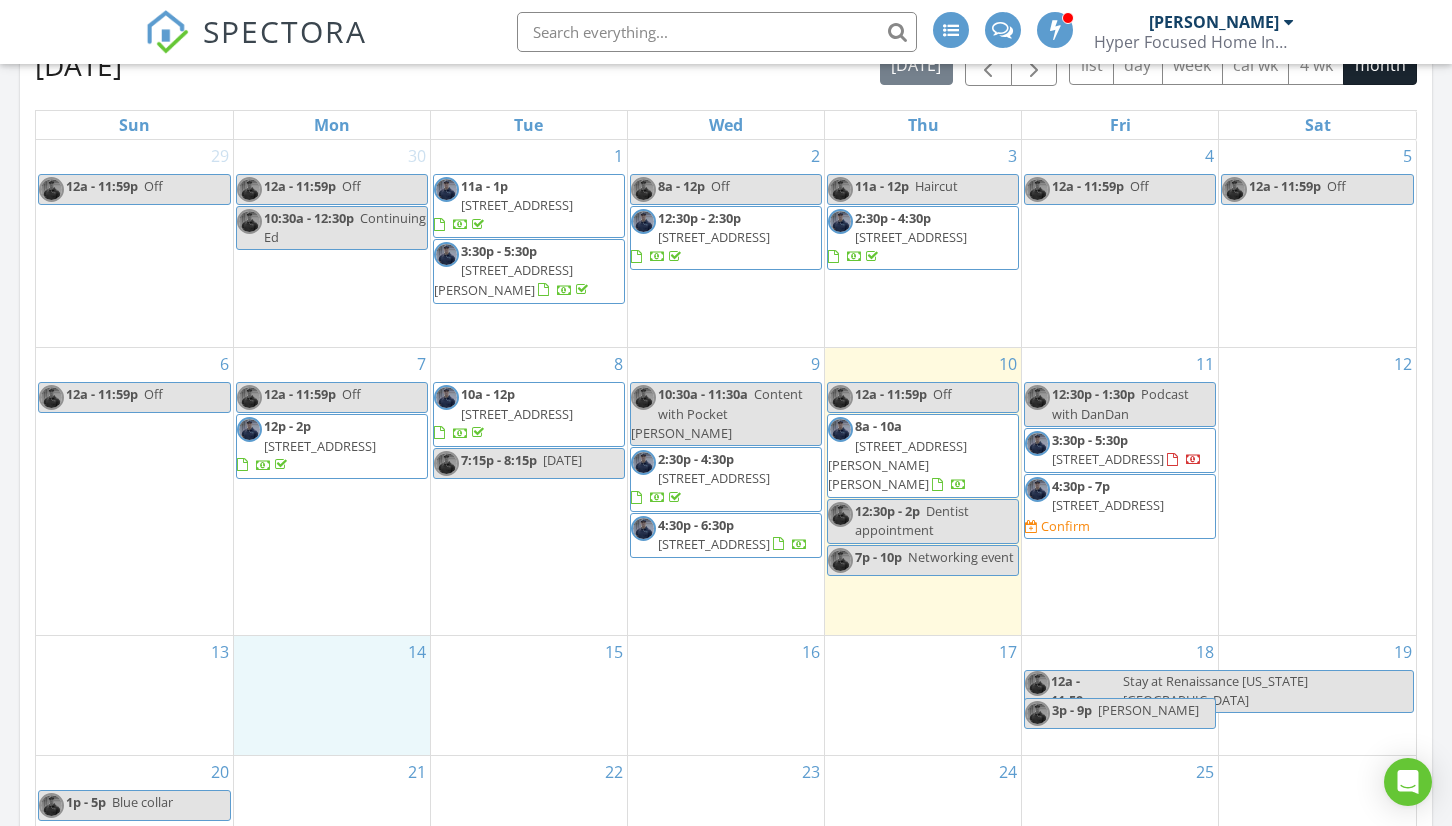 click on "57 Seward Dr, Dix Hills 11746" at bounding box center [897, 465] 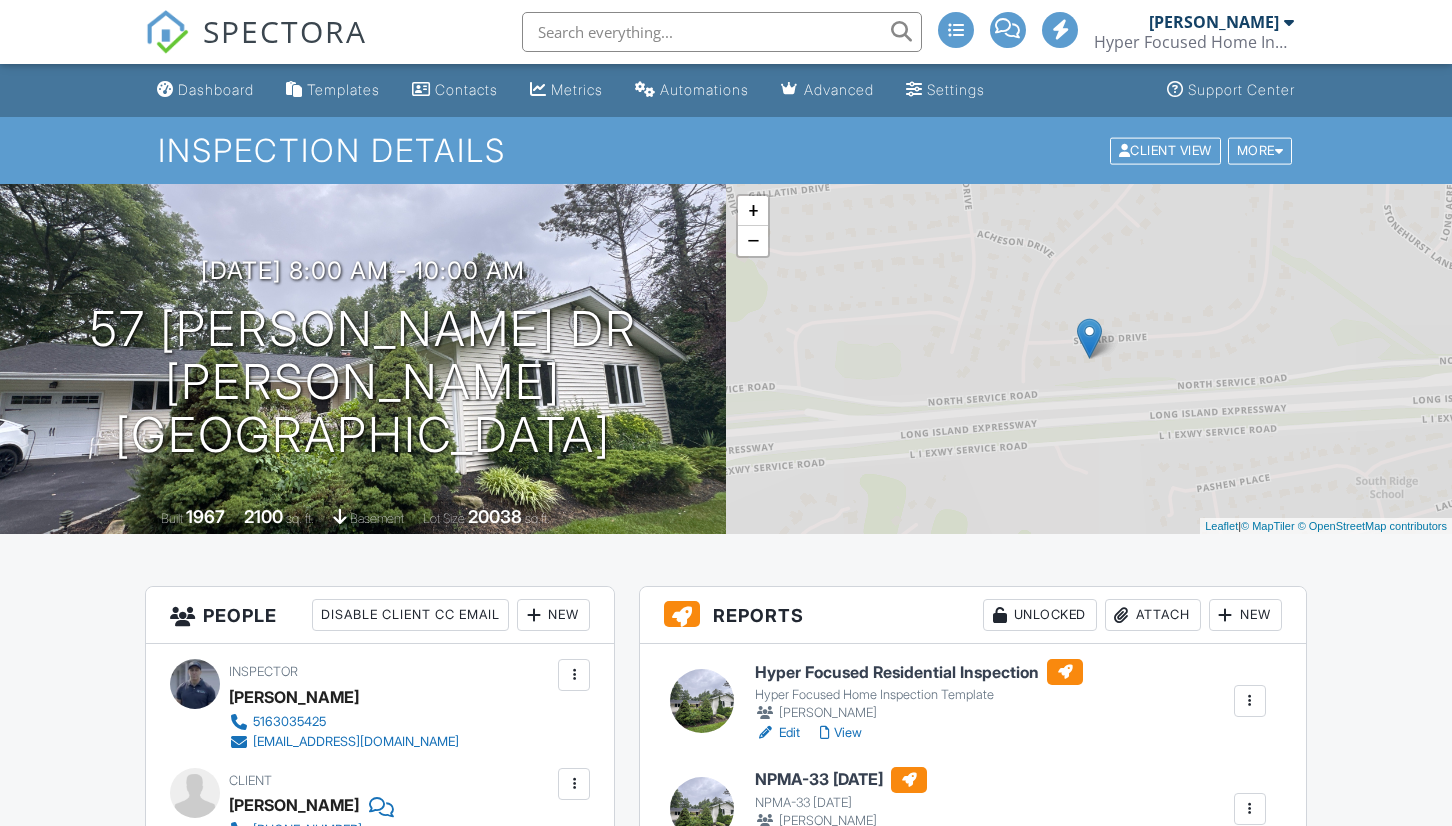 scroll, scrollTop: 0, scrollLeft: 0, axis: both 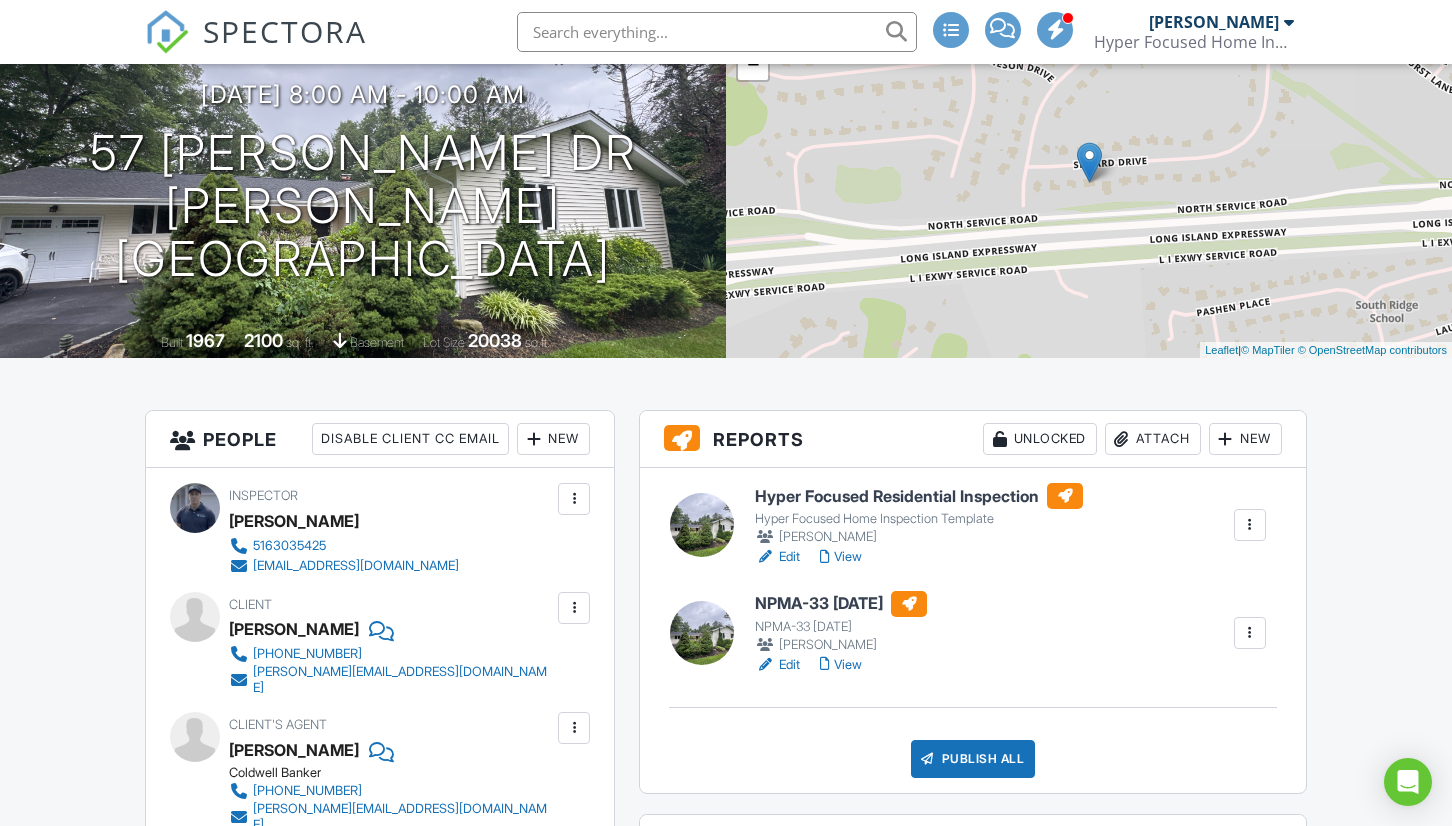 click on "View" at bounding box center [841, 557] 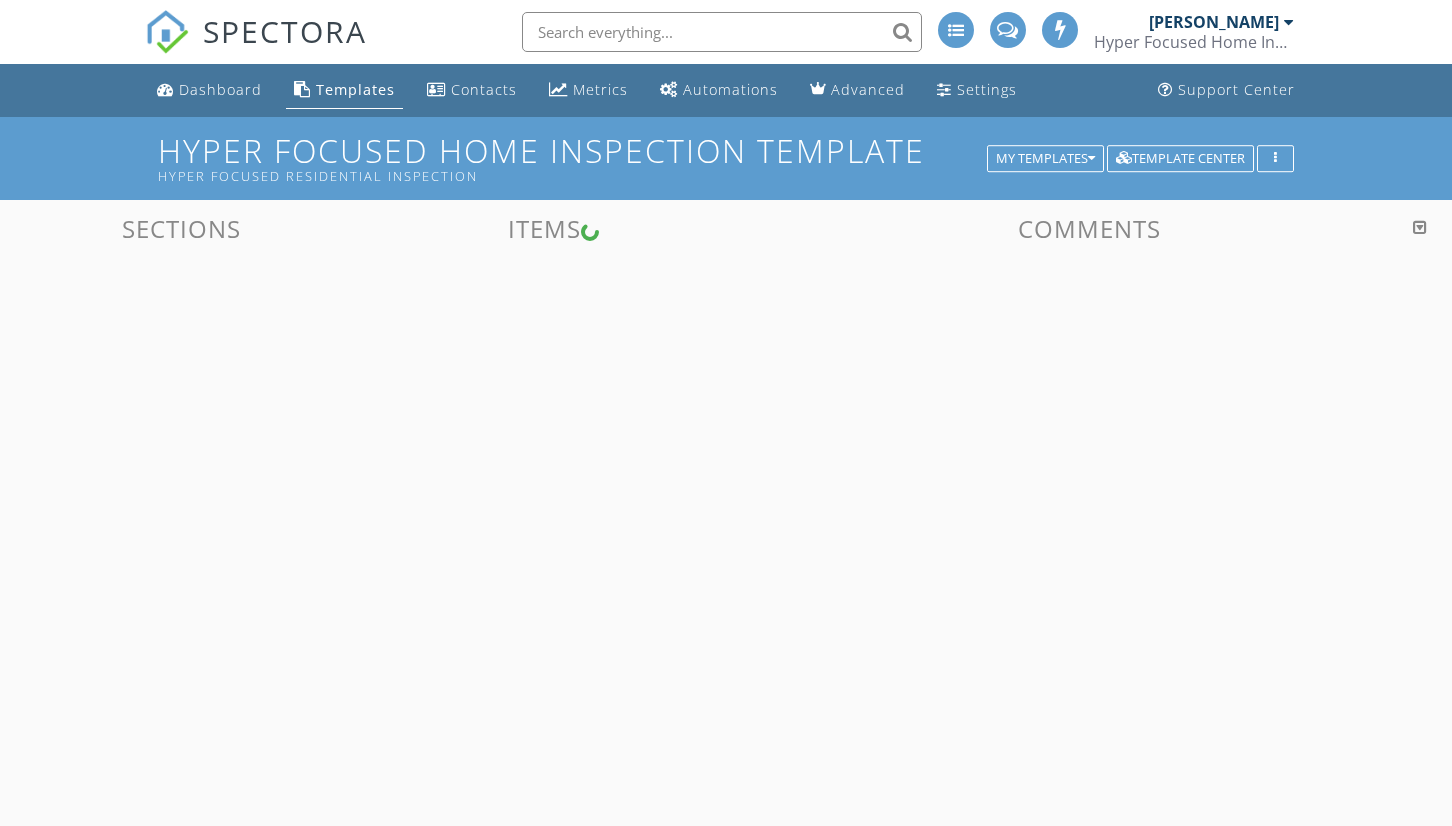 scroll, scrollTop: 0, scrollLeft: 0, axis: both 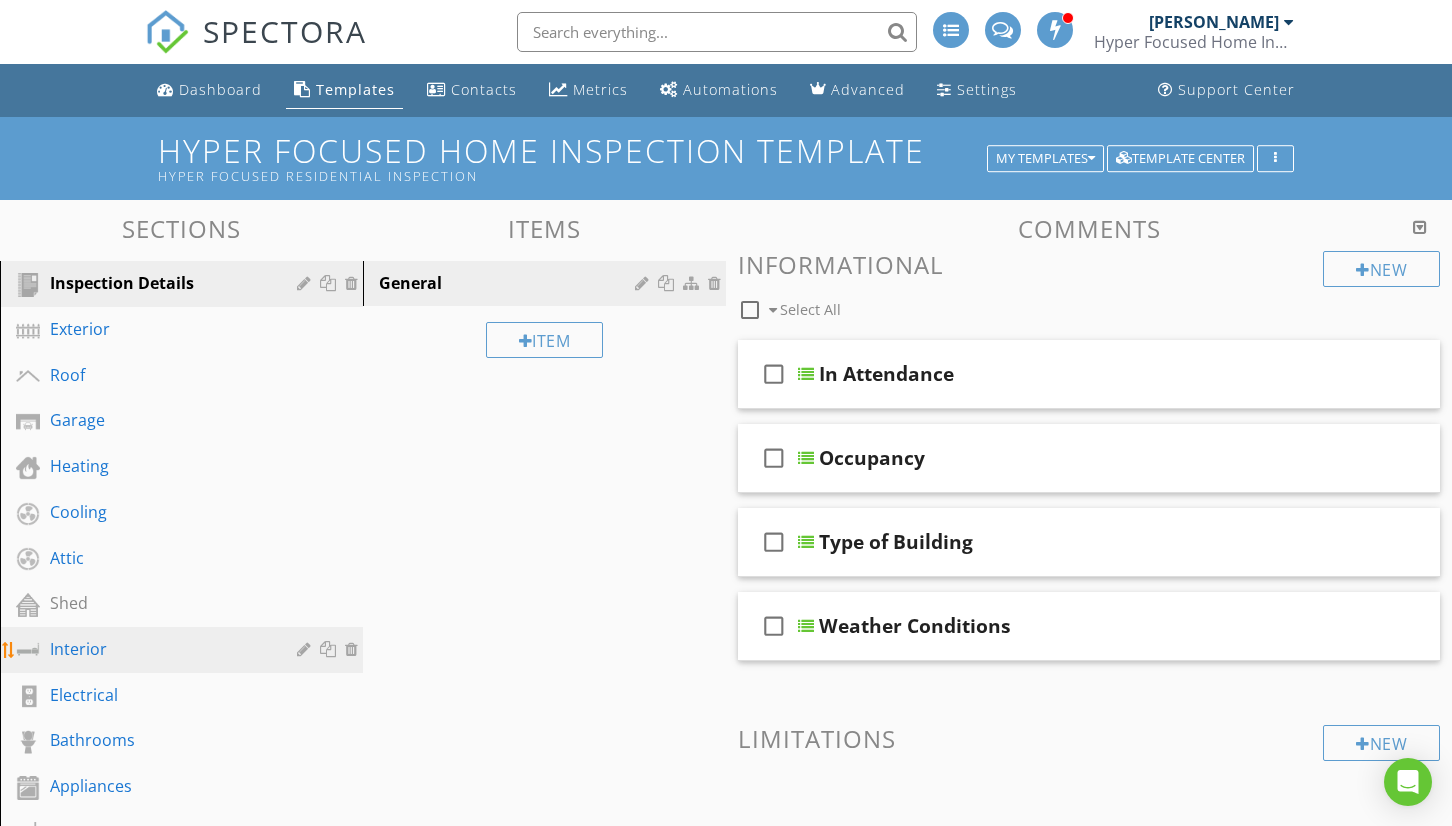 click on "Interior" at bounding box center (159, 649) 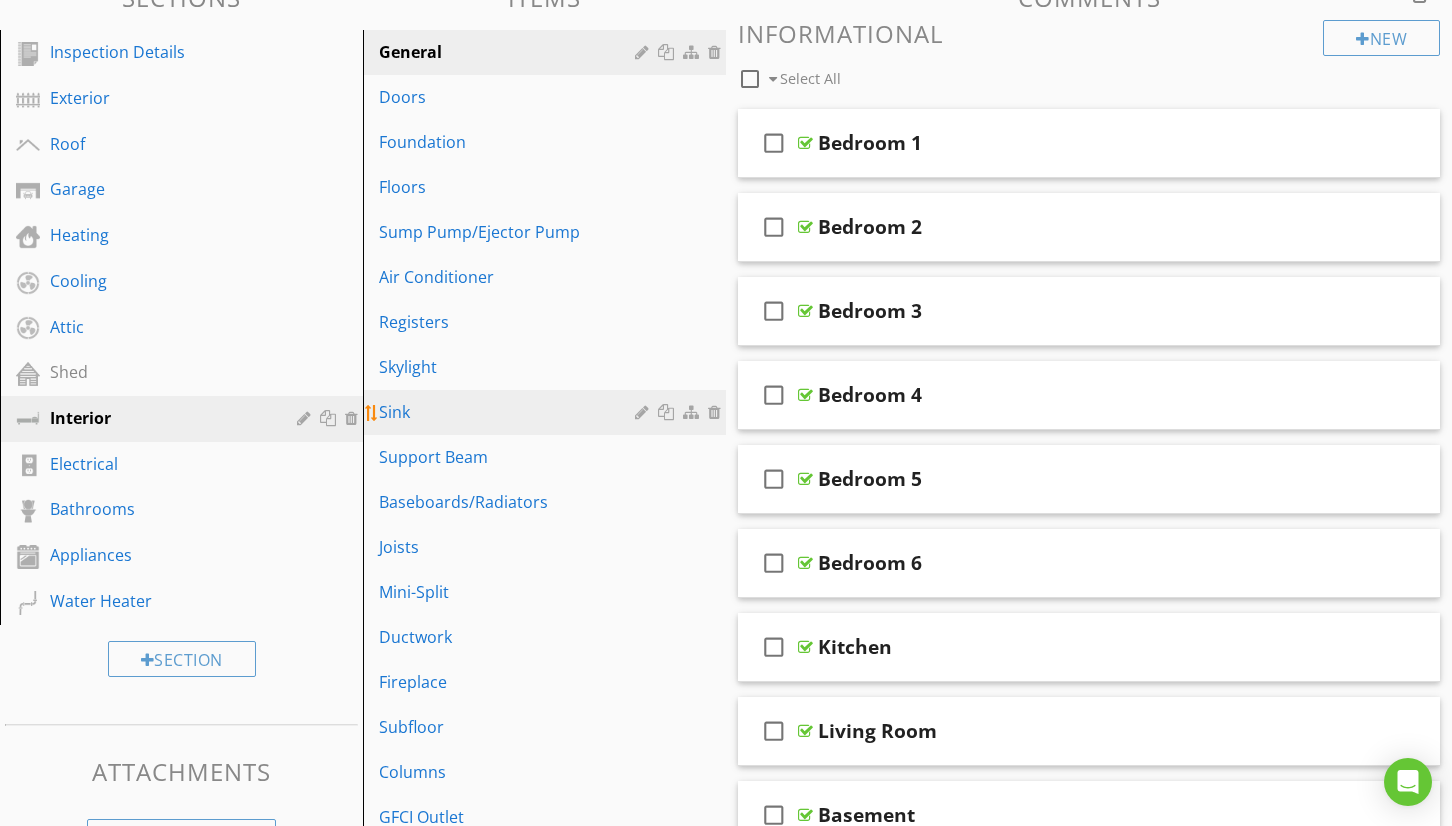 scroll, scrollTop: 351, scrollLeft: 0, axis: vertical 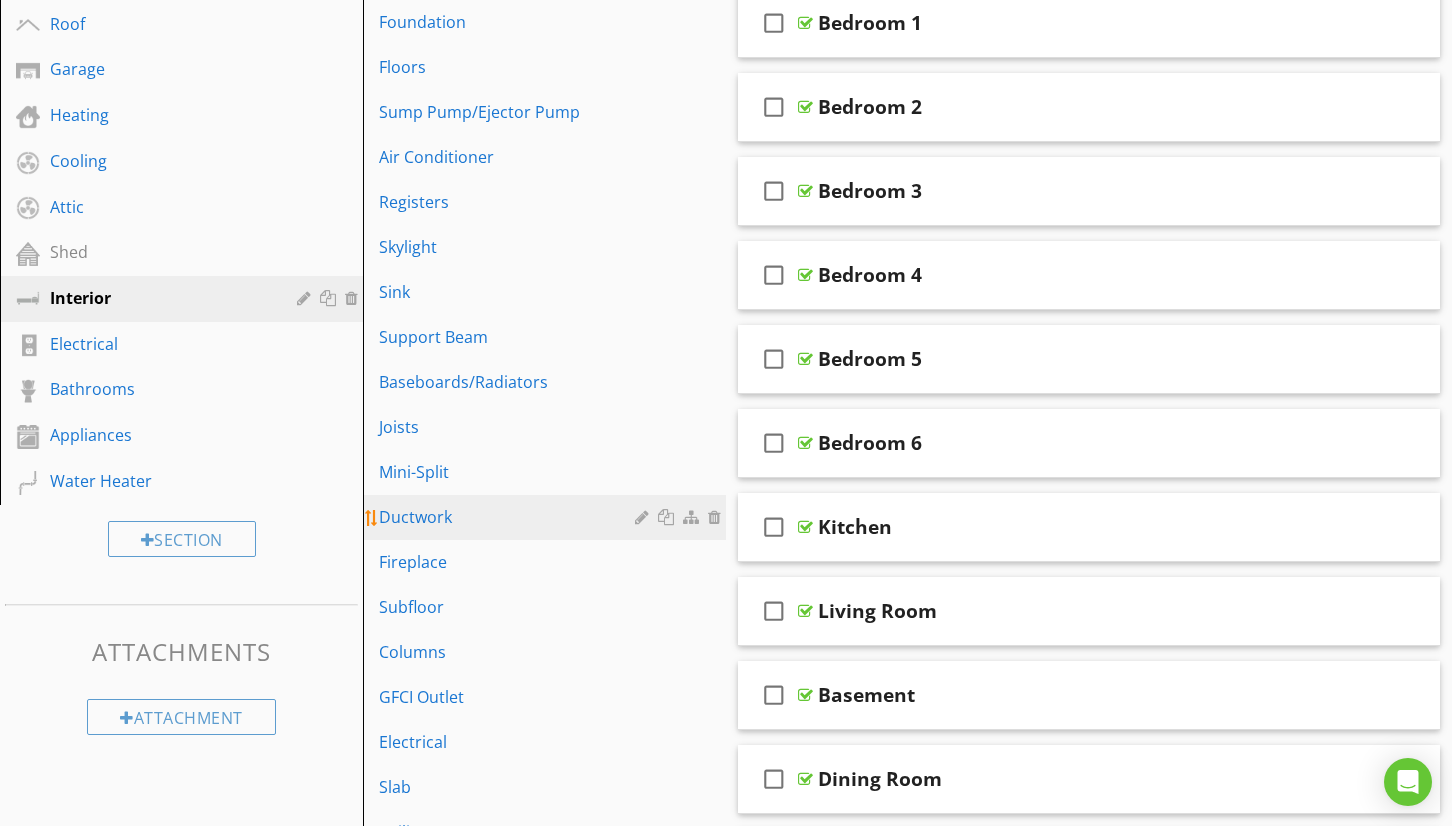 click on "Ductwork" at bounding box center (510, 517) 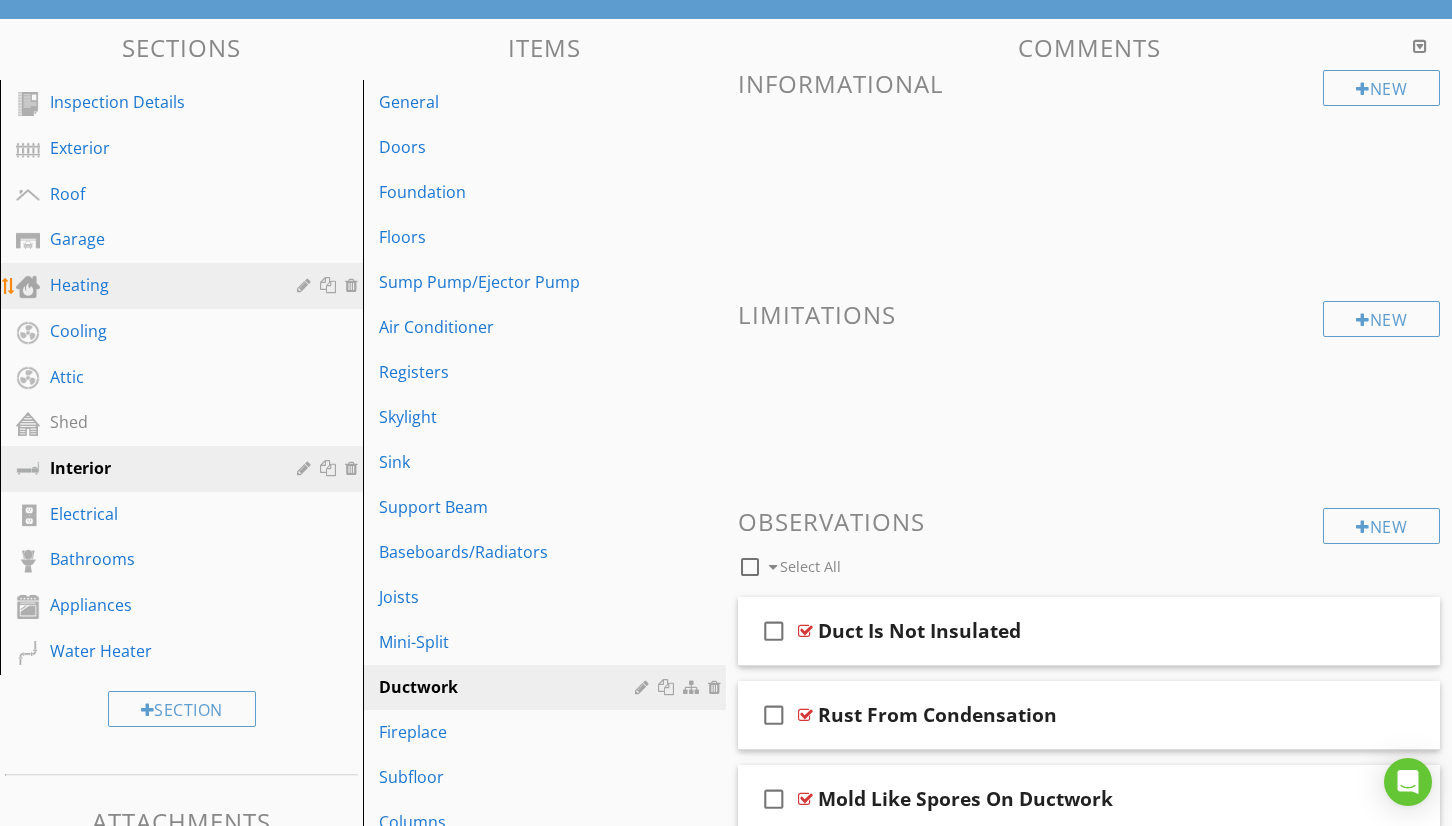 scroll, scrollTop: 178, scrollLeft: 0, axis: vertical 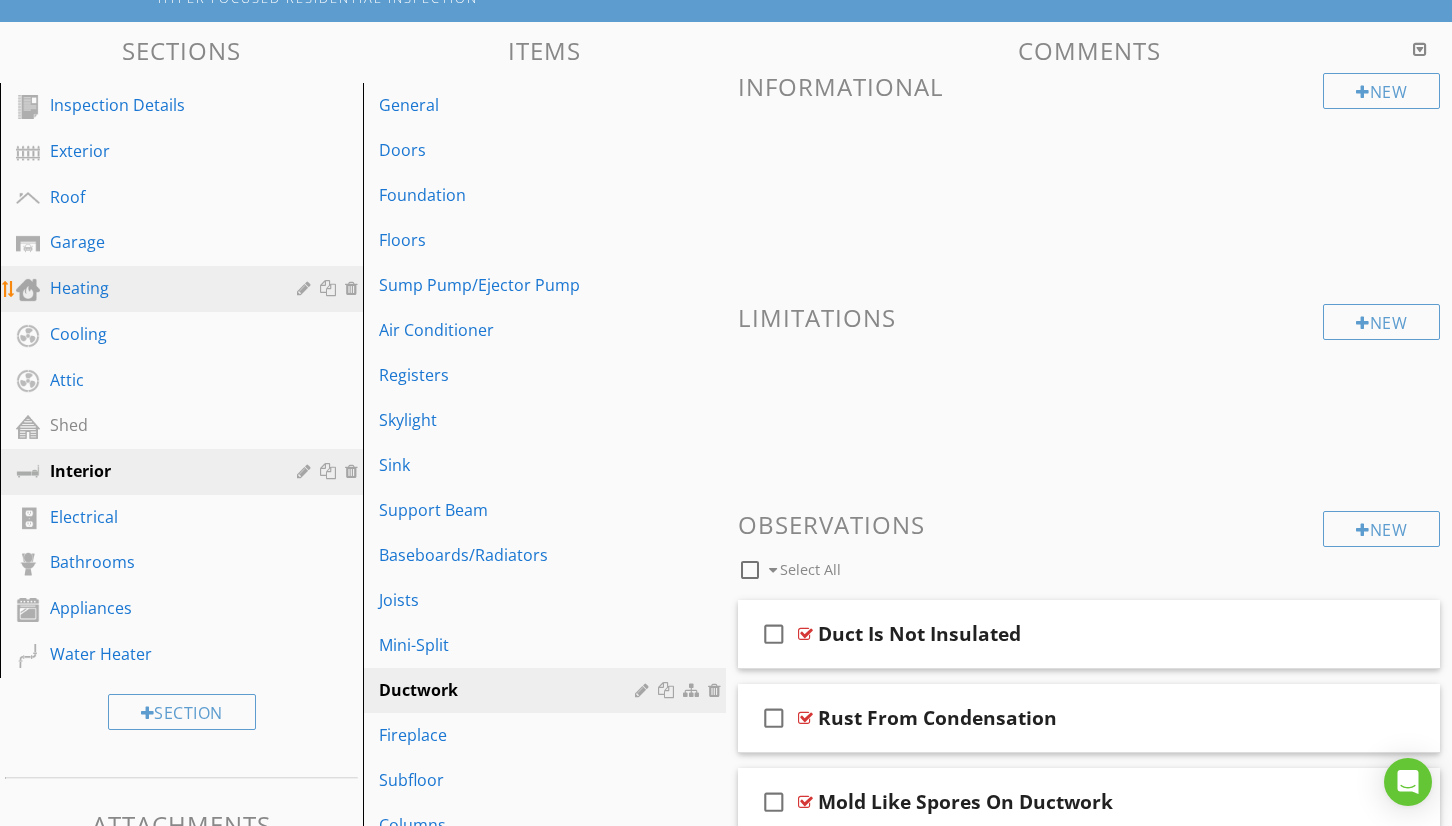 click on "Heating" at bounding box center (159, 288) 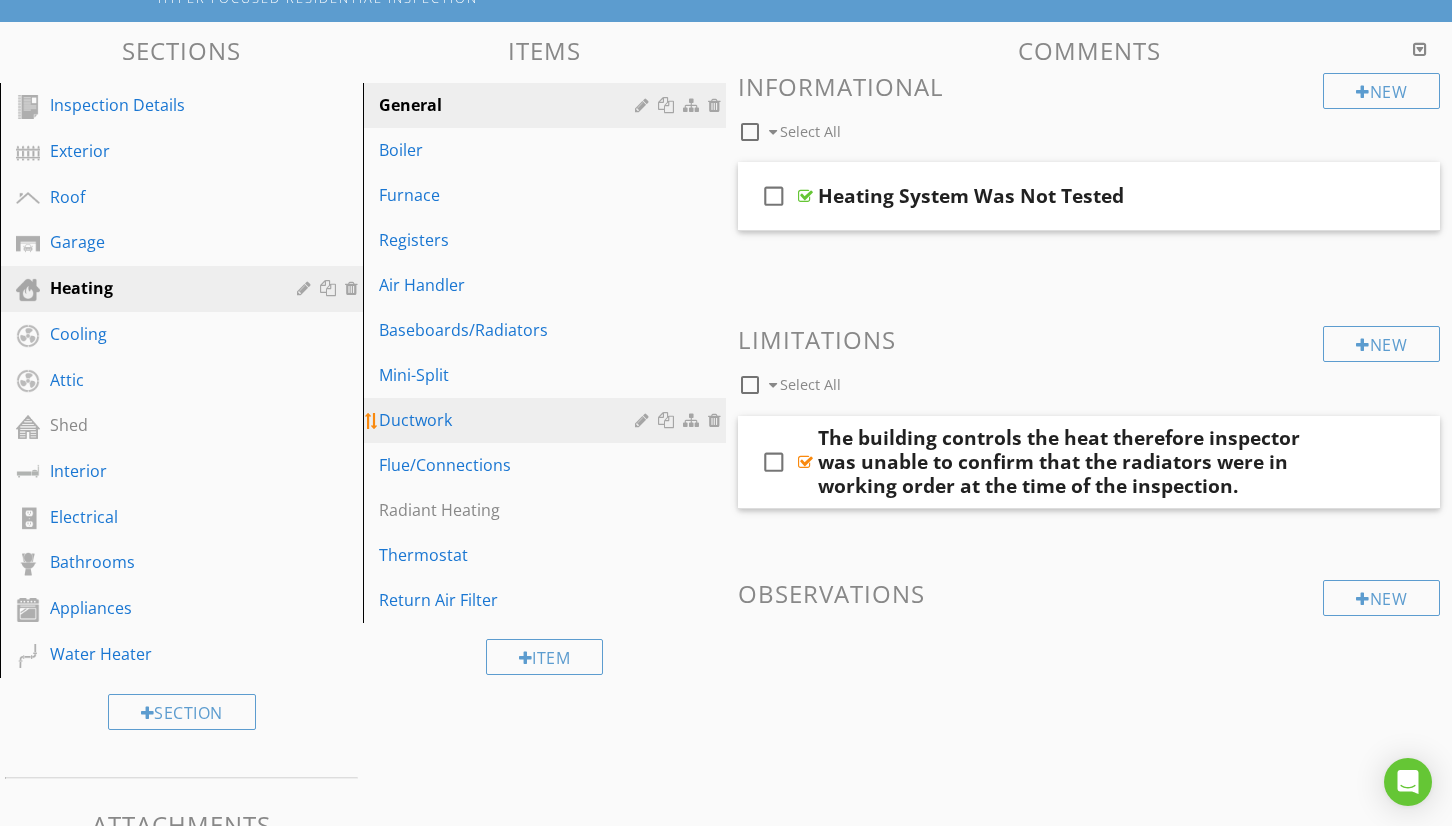 click on "Ductwork" at bounding box center (510, 420) 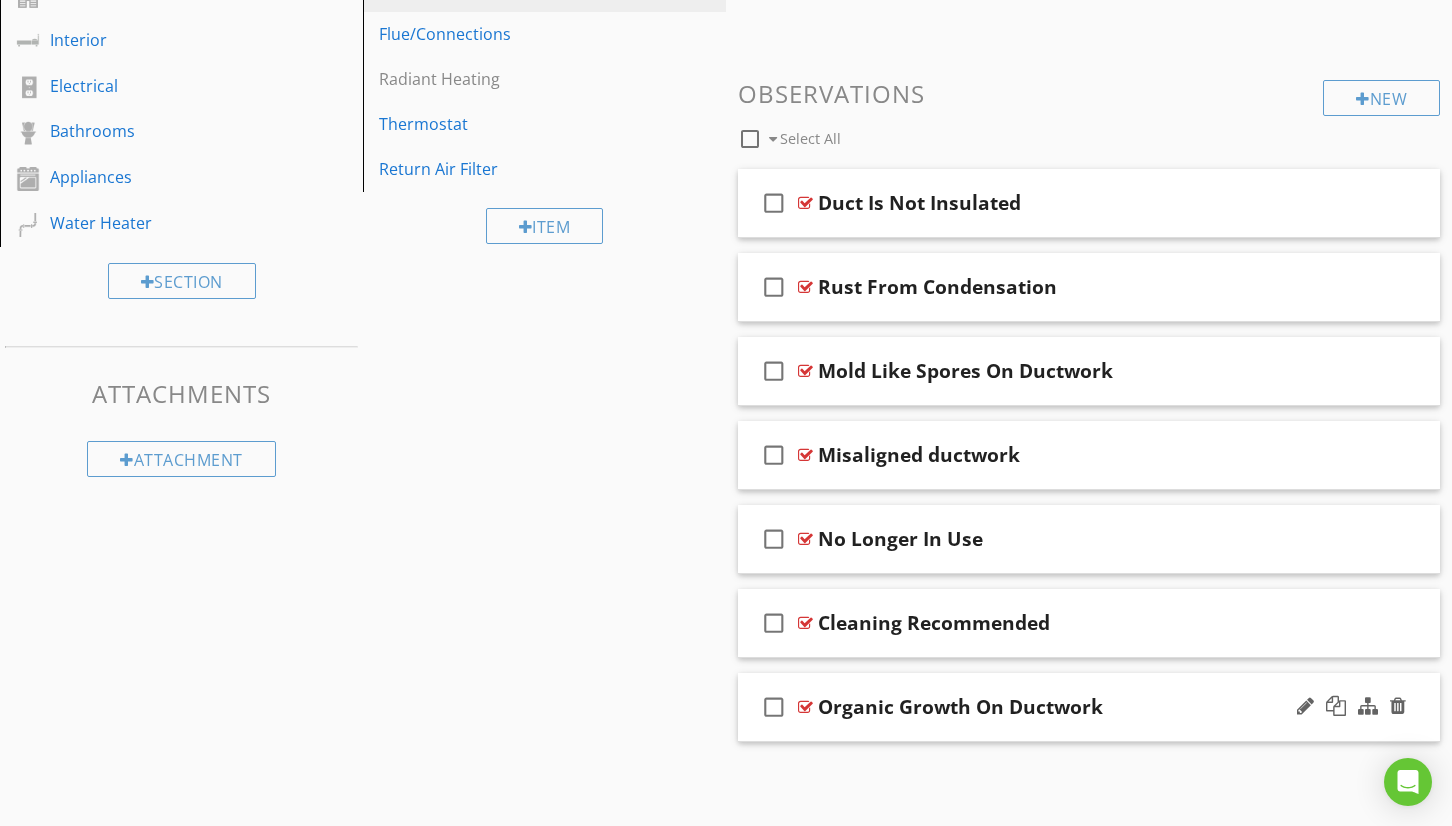 scroll, scrollTop: 608, scrollLeft: 0, axis: vertical 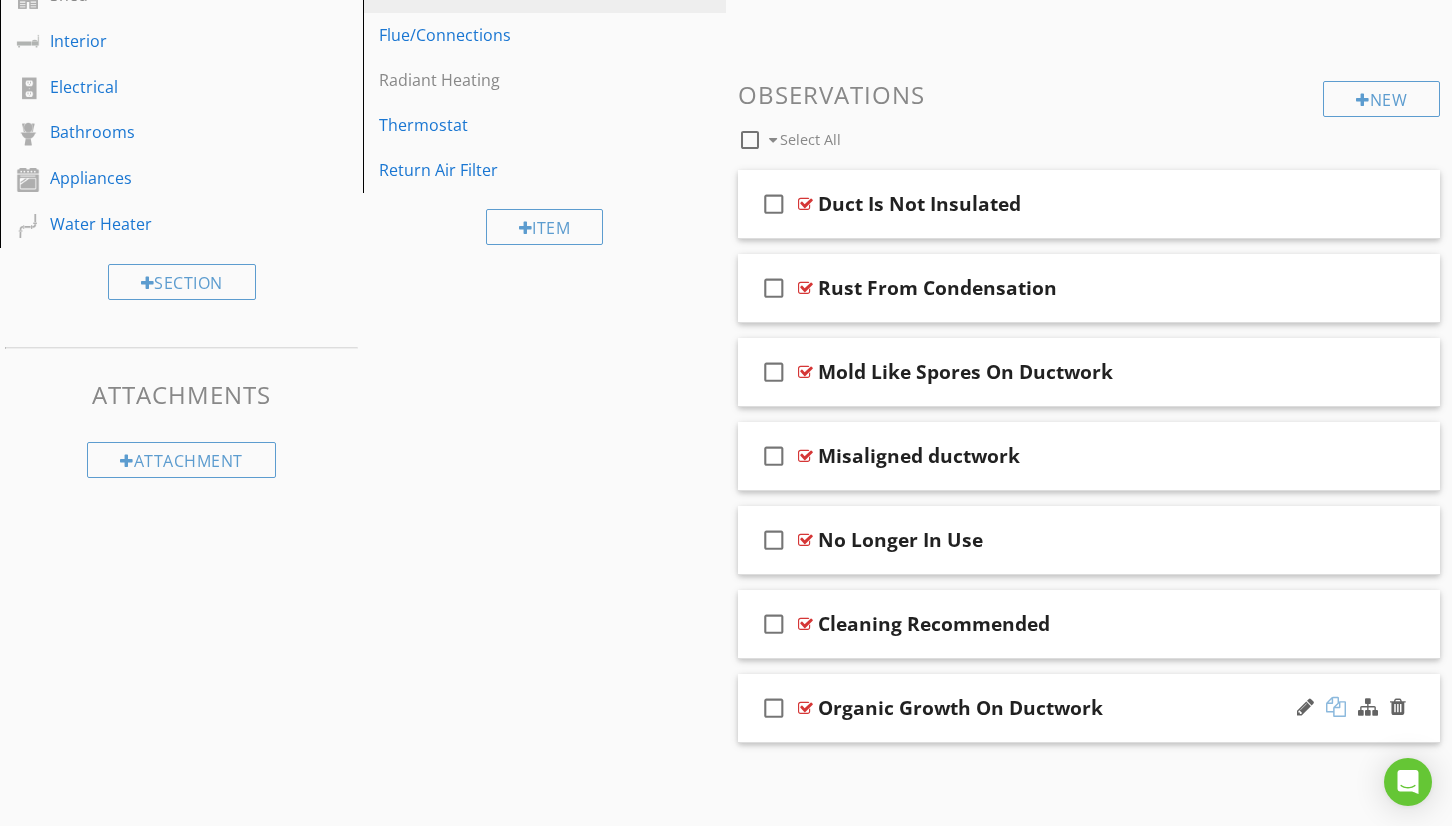 click at bounding box center [1336, 707] 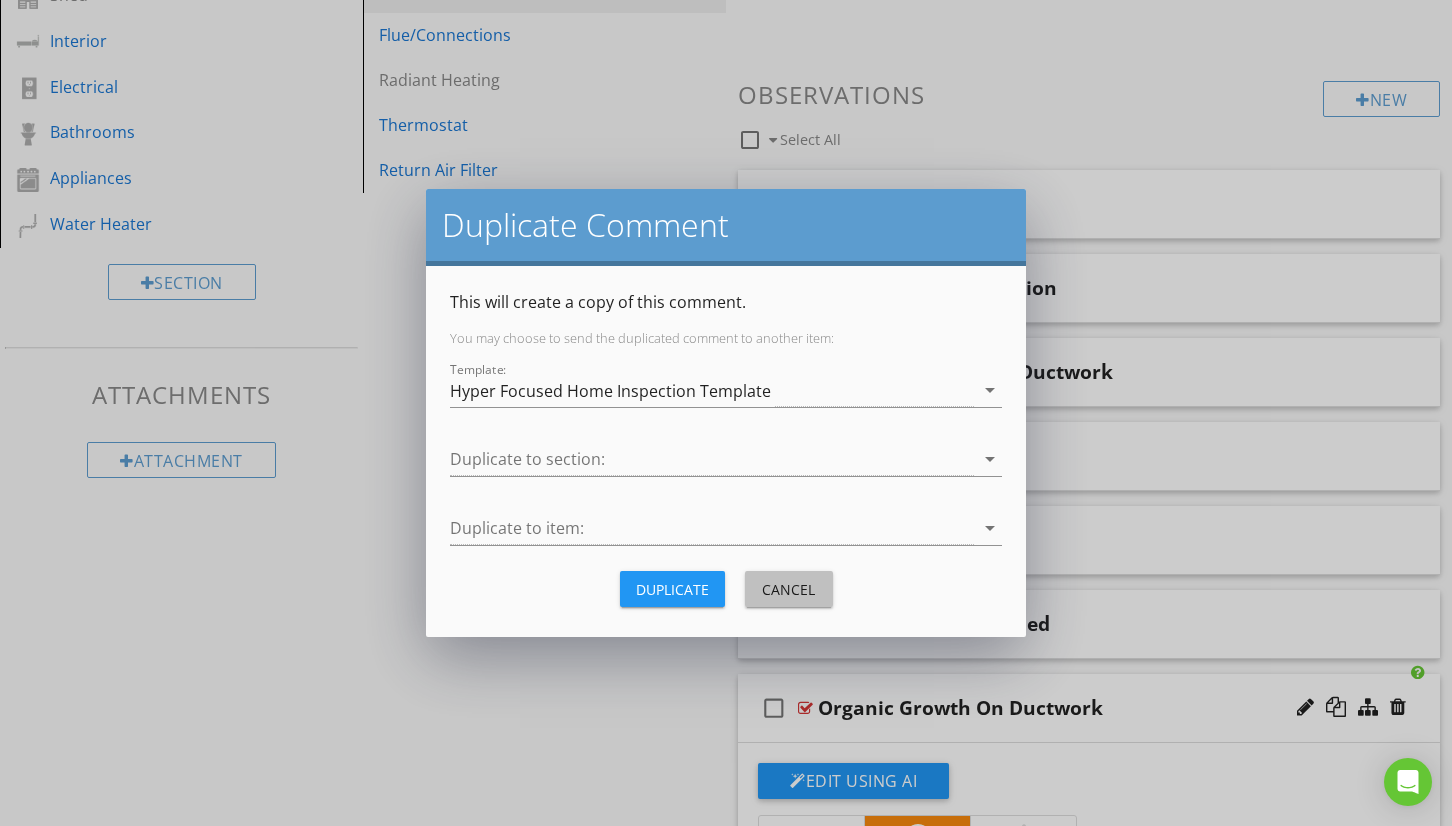 click on "Cancel" at bounding box center [789, 589] 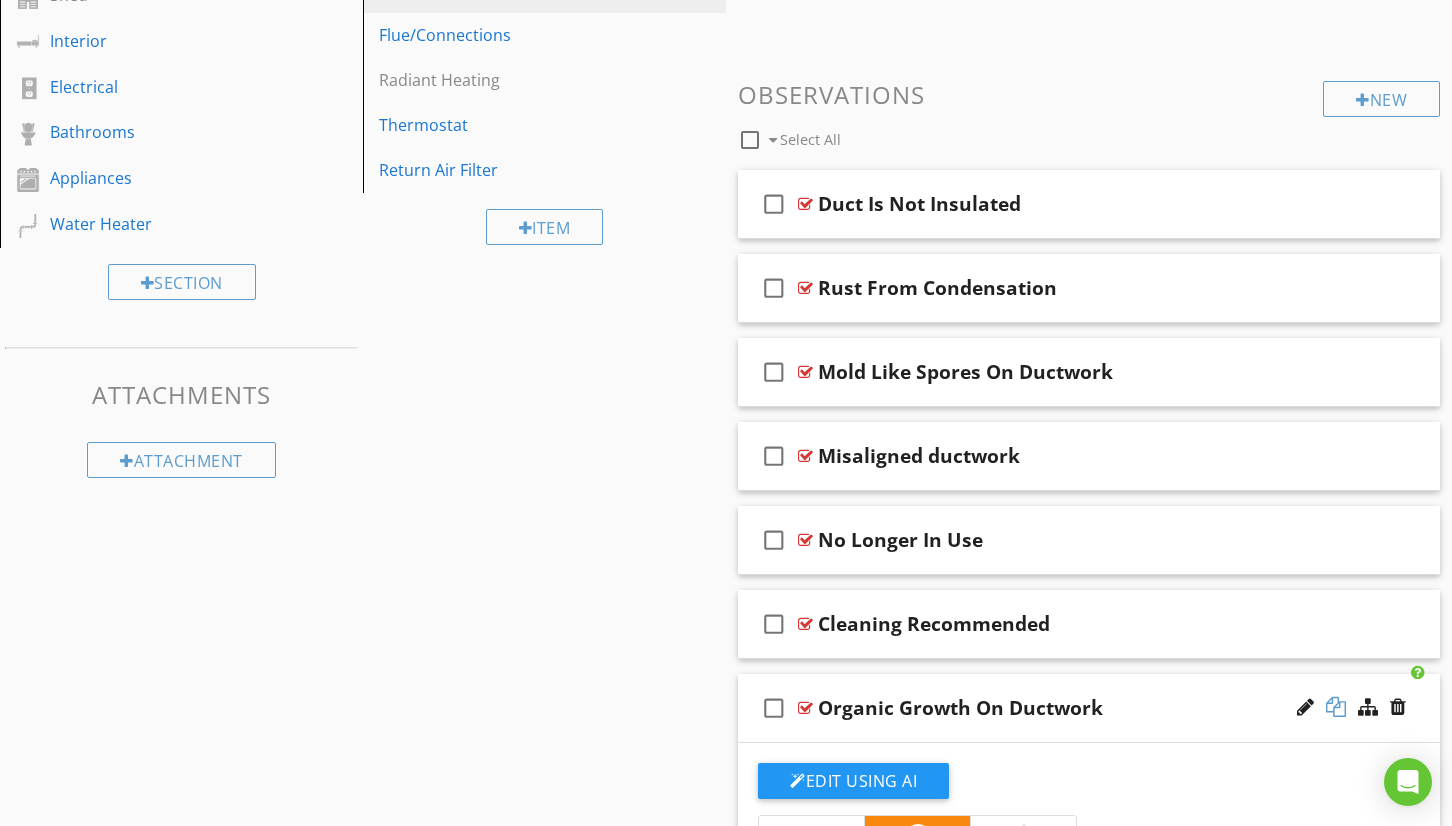 click at bounding box center [1336, 707] 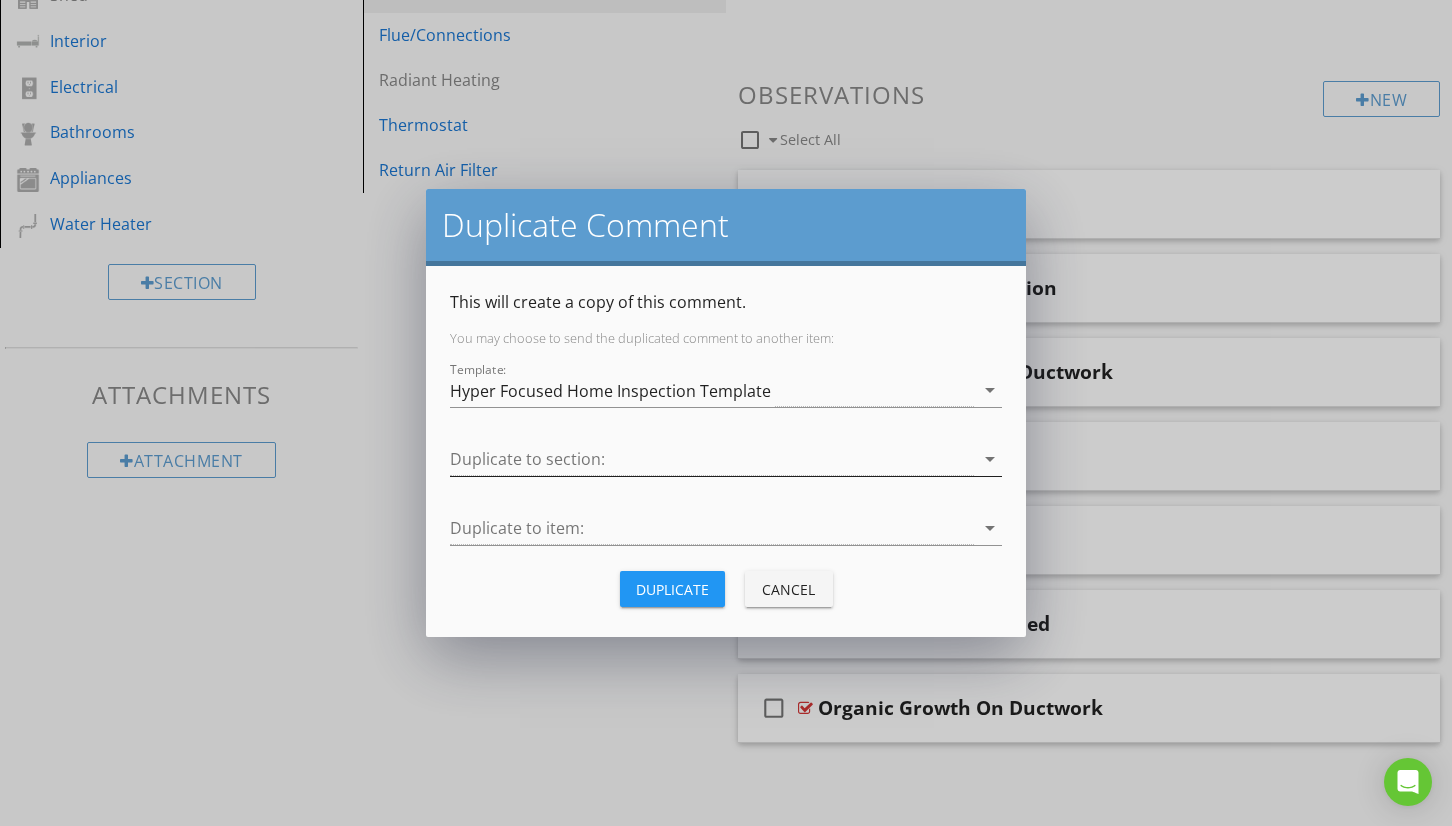 click at bounding box center [712, 459] 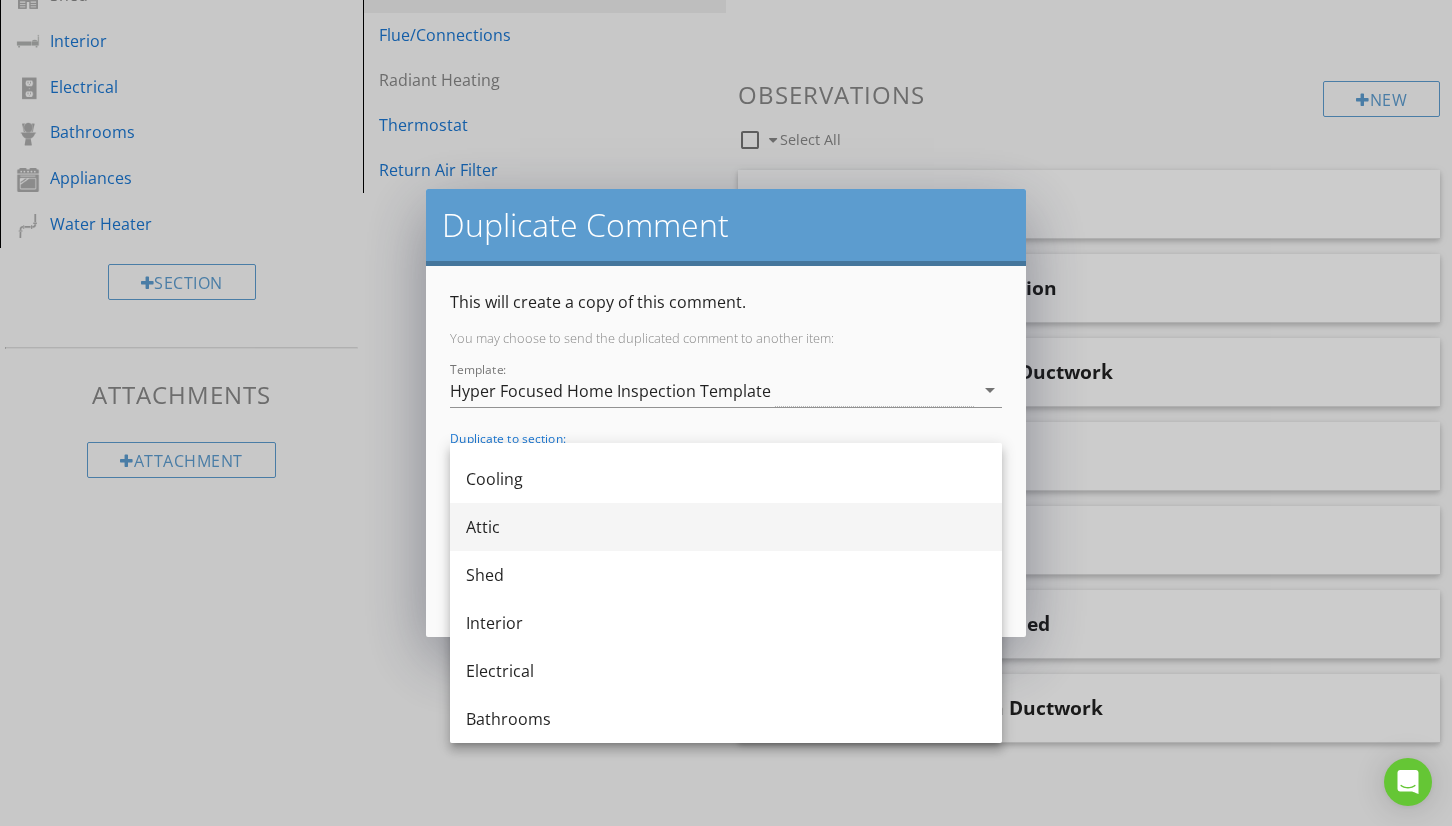 scroll, scrollTop: 239, scrollLeft: 0, axis: vertical 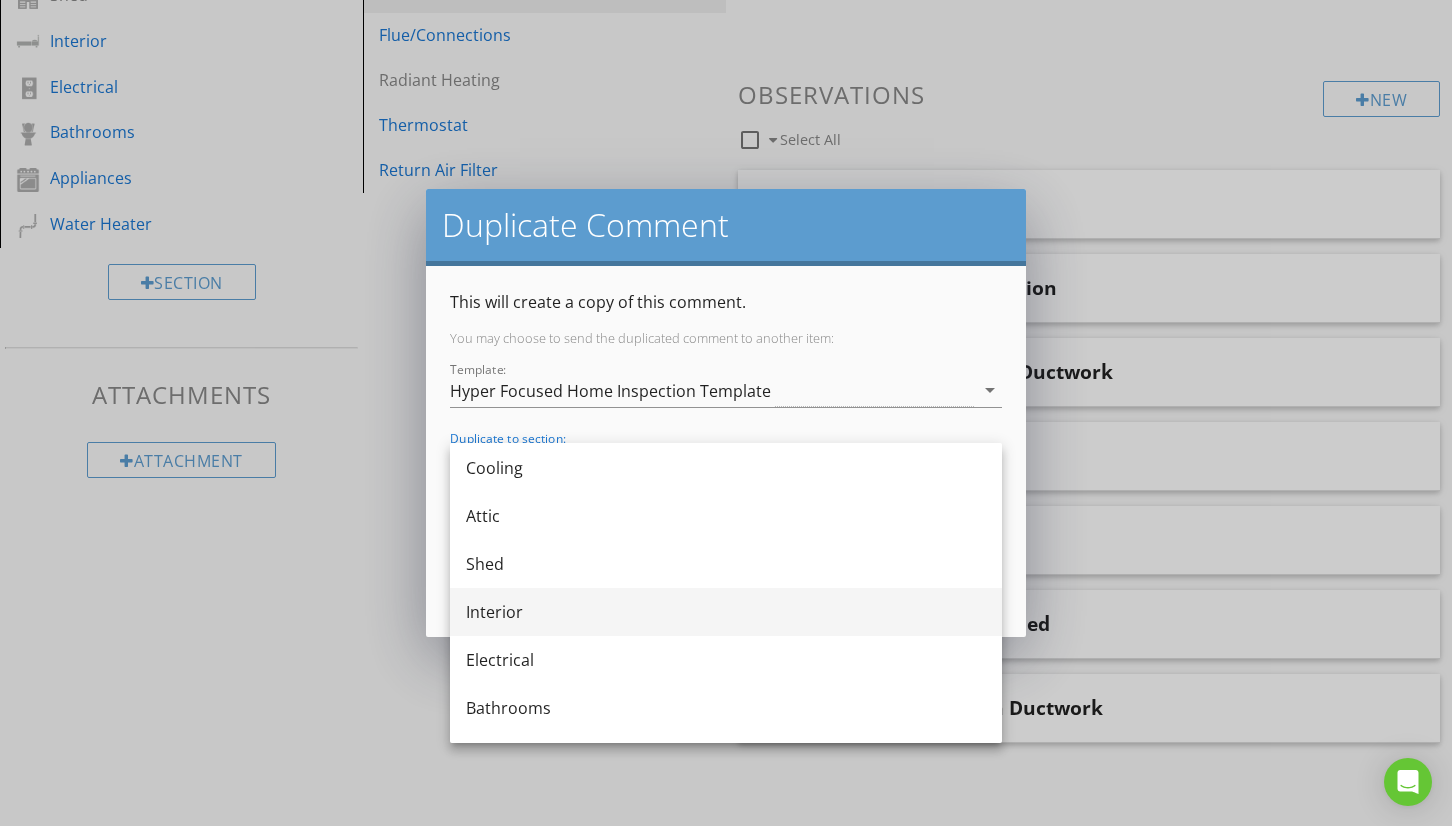 click on "Interior" at bounding box center (726, 612) 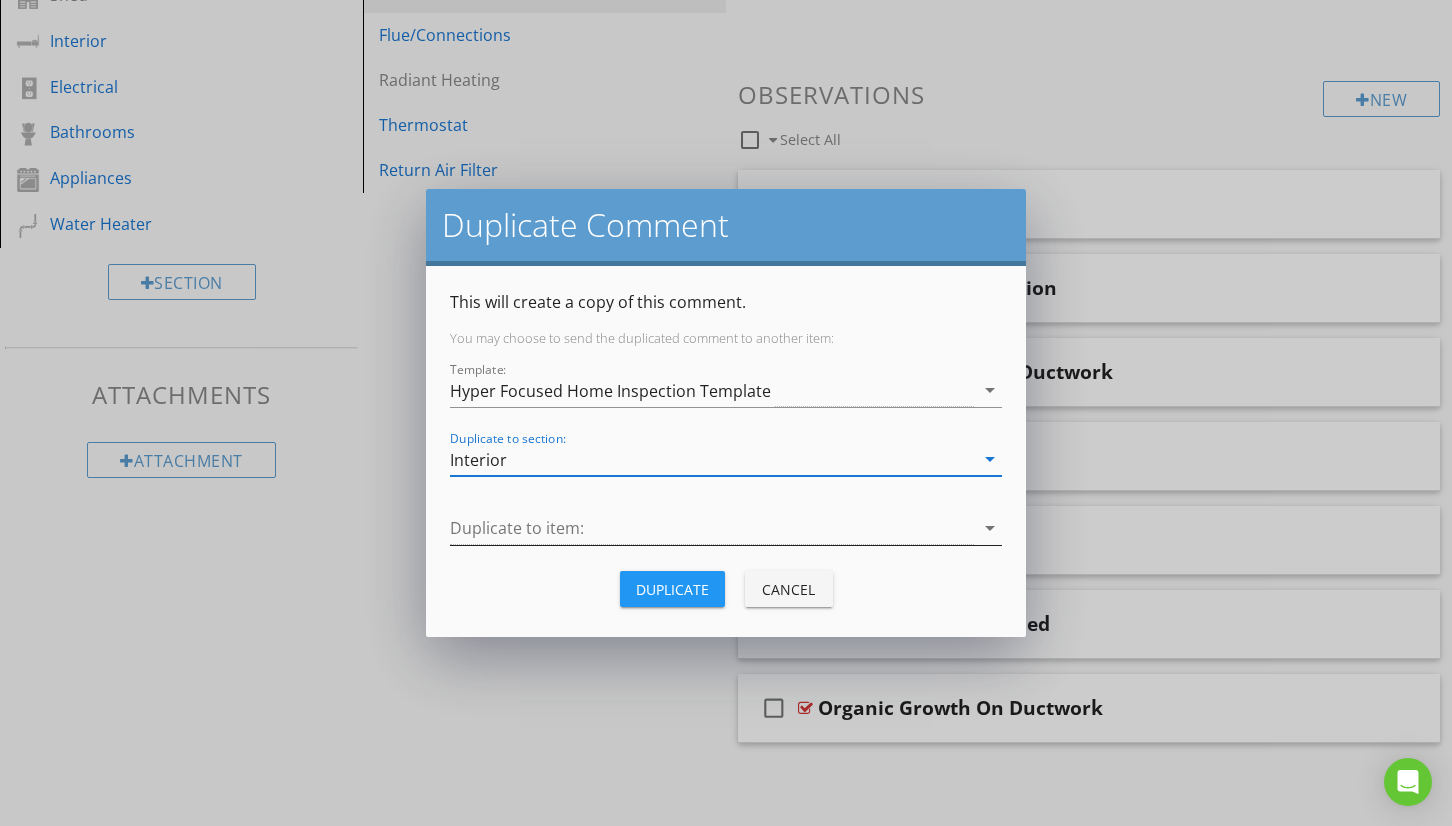 click at bounding box center (712, 528) 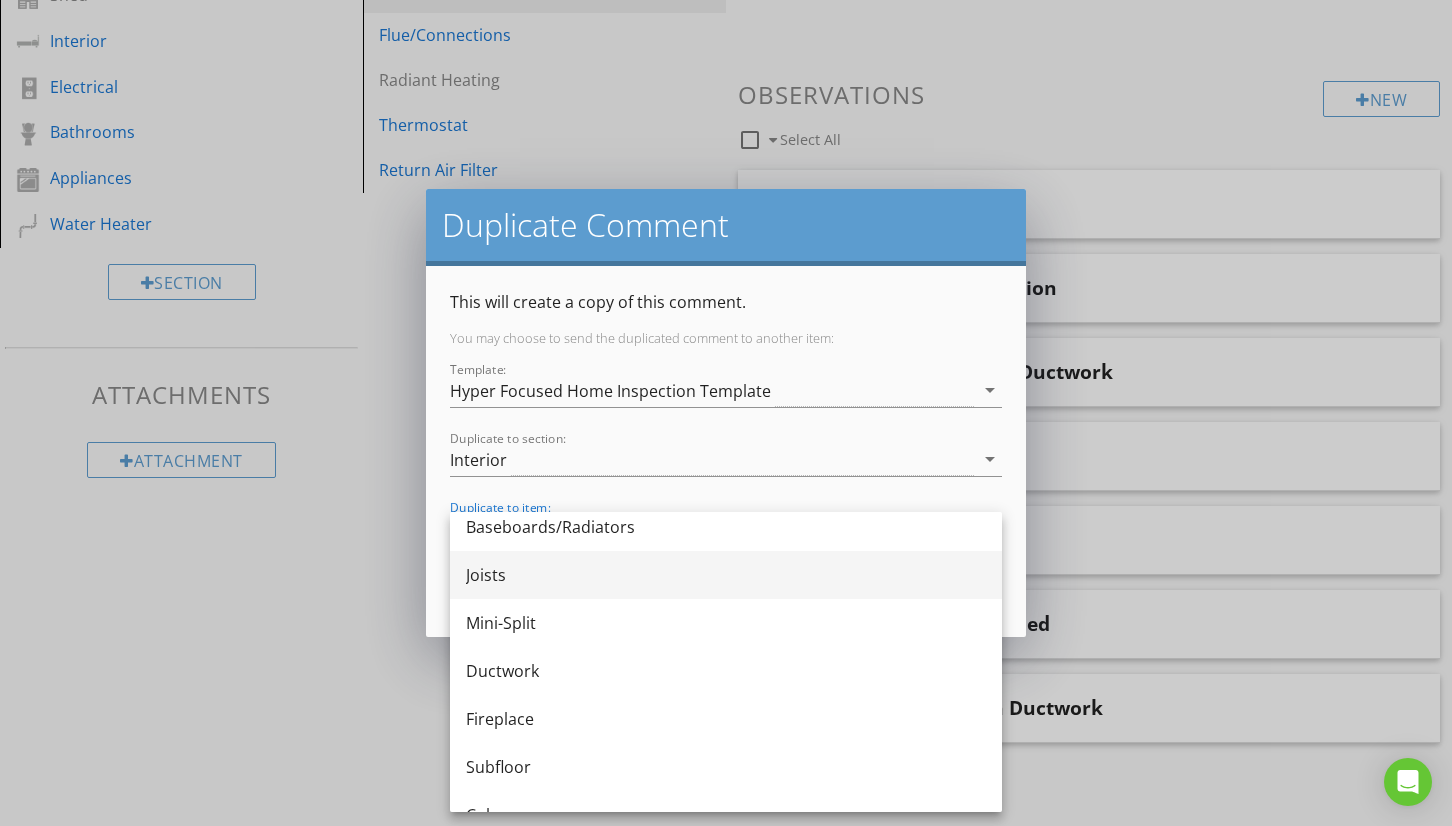 scroll, scrollTop: 502, scrollLeft: 0, axis: vertical 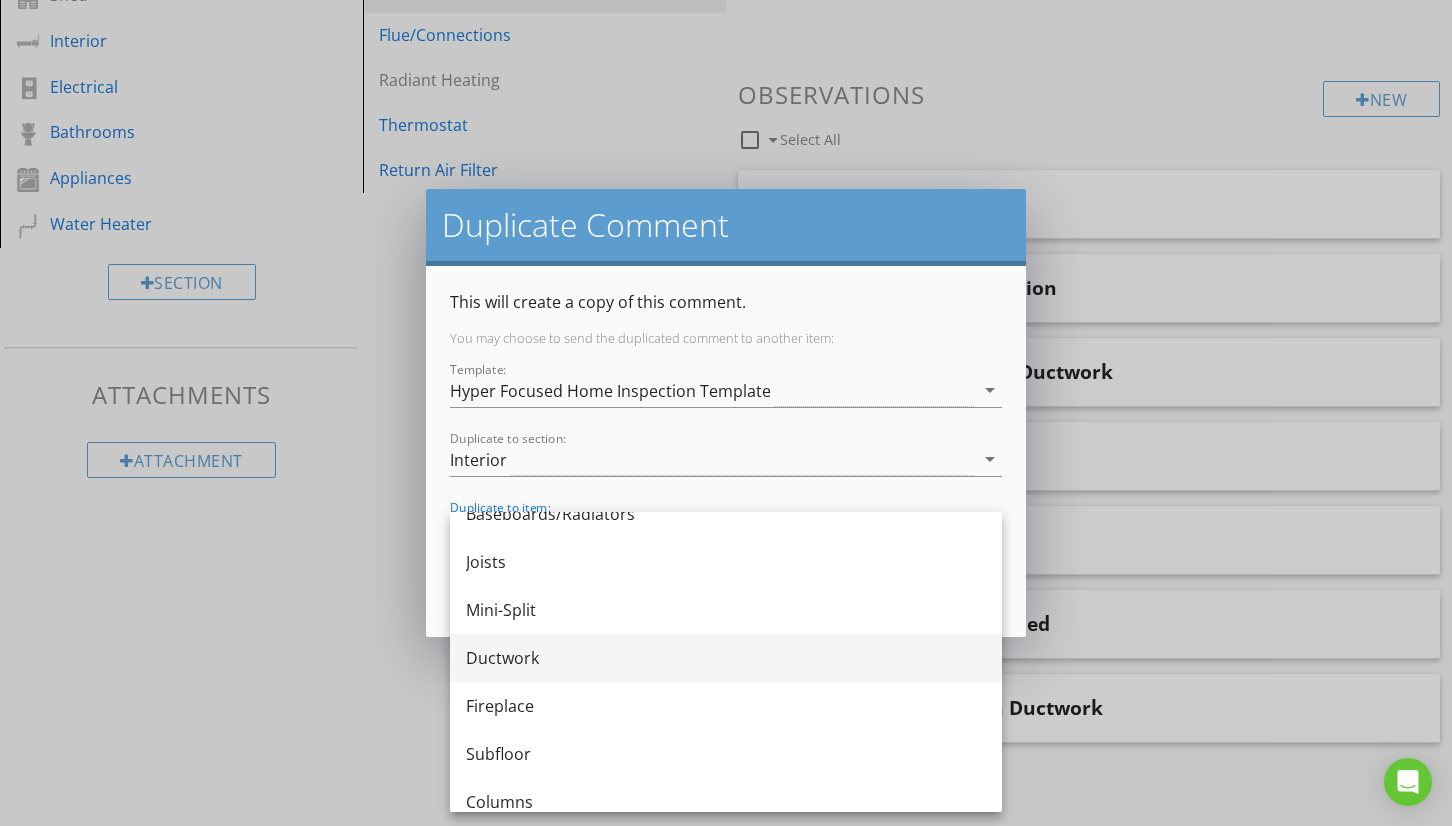 click on "Ductwork" at bounding box center (726, 658) 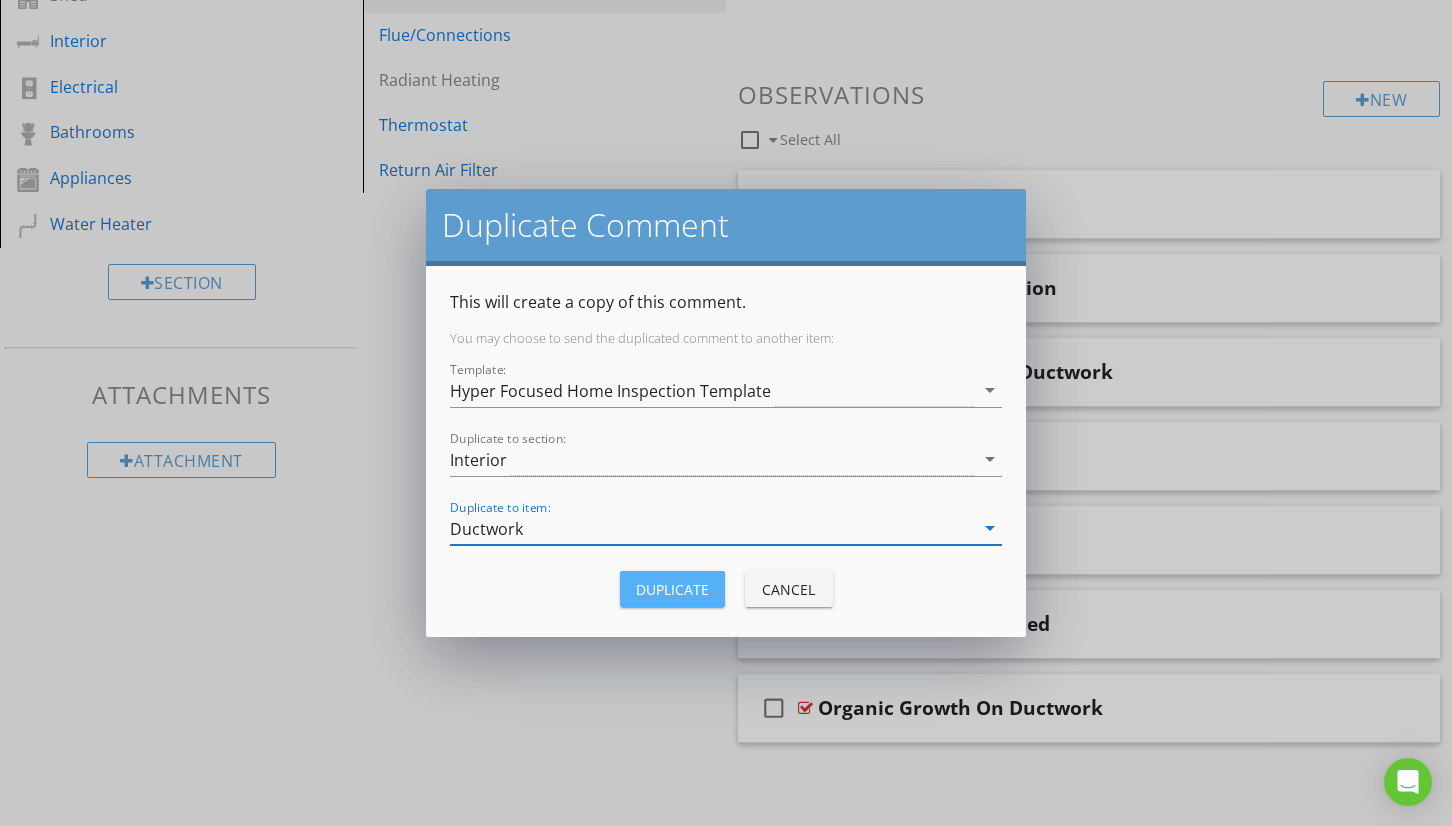 click on "Duplicate" at bounding box center [672, 589] 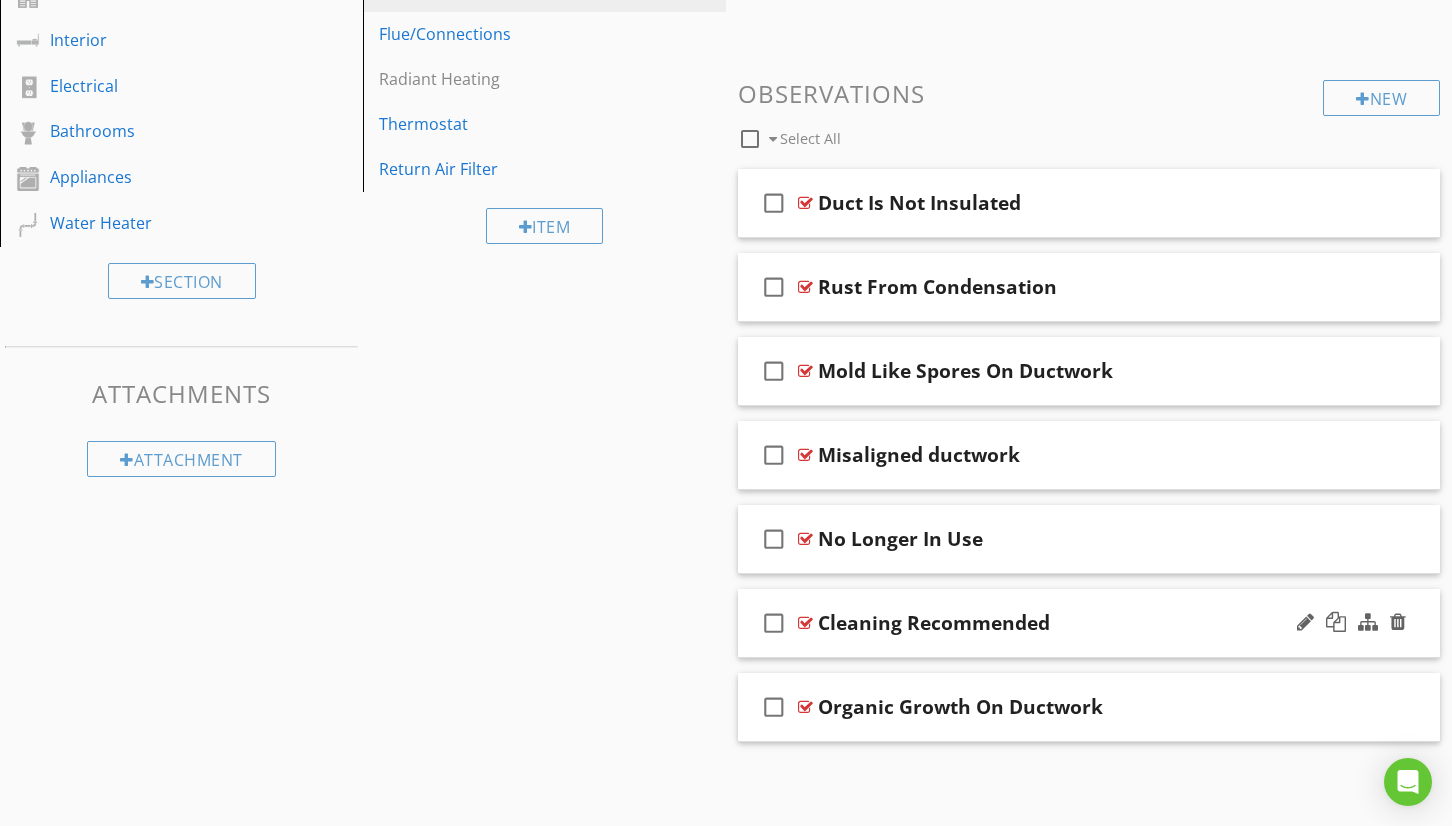 scroll, scrollTop: 608, scrollLeft: 0, axis: vertical 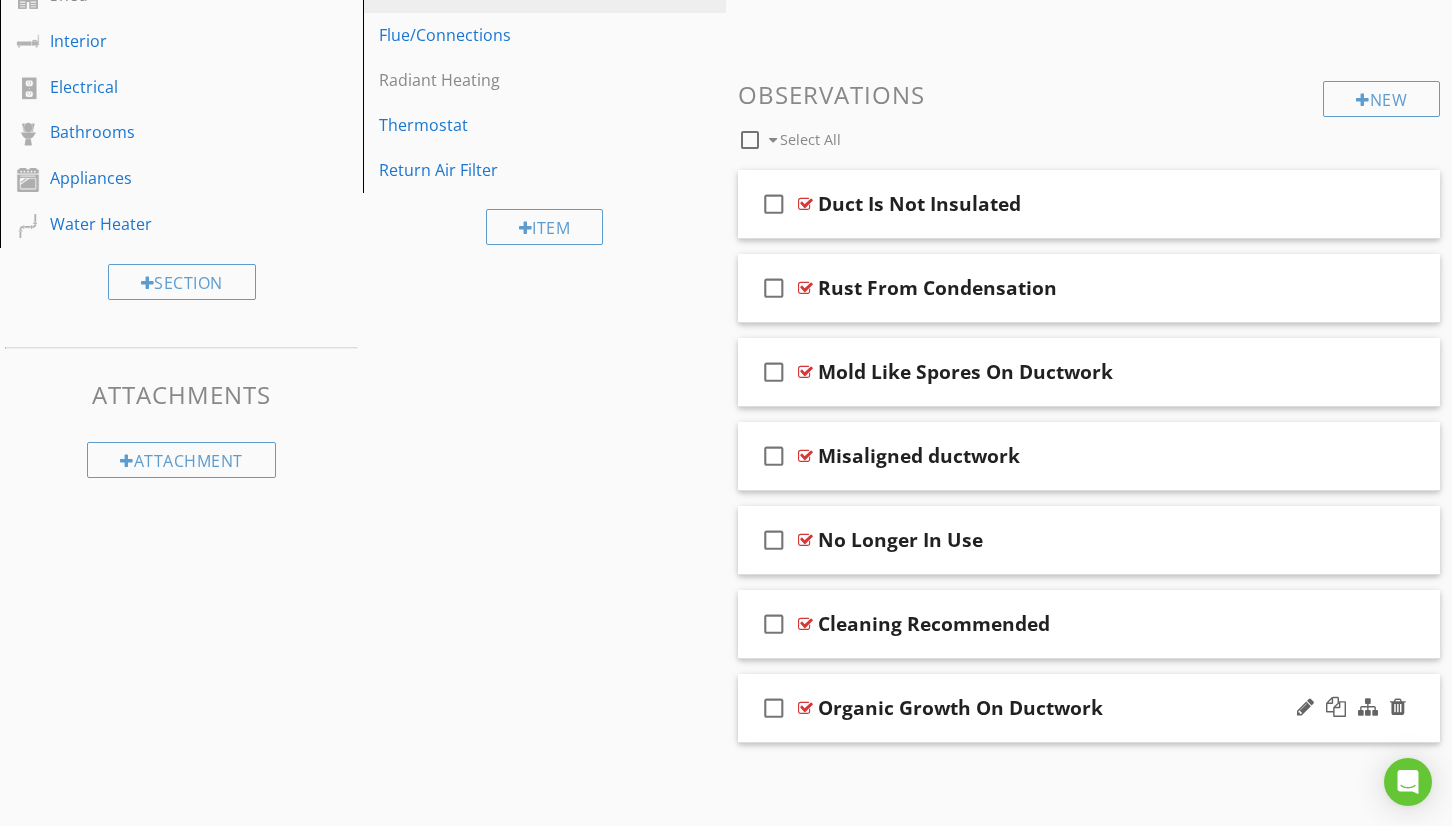click on "check_box_outline_blank
Organic Growth On Ductwork" at bounding box center (1089, 708) 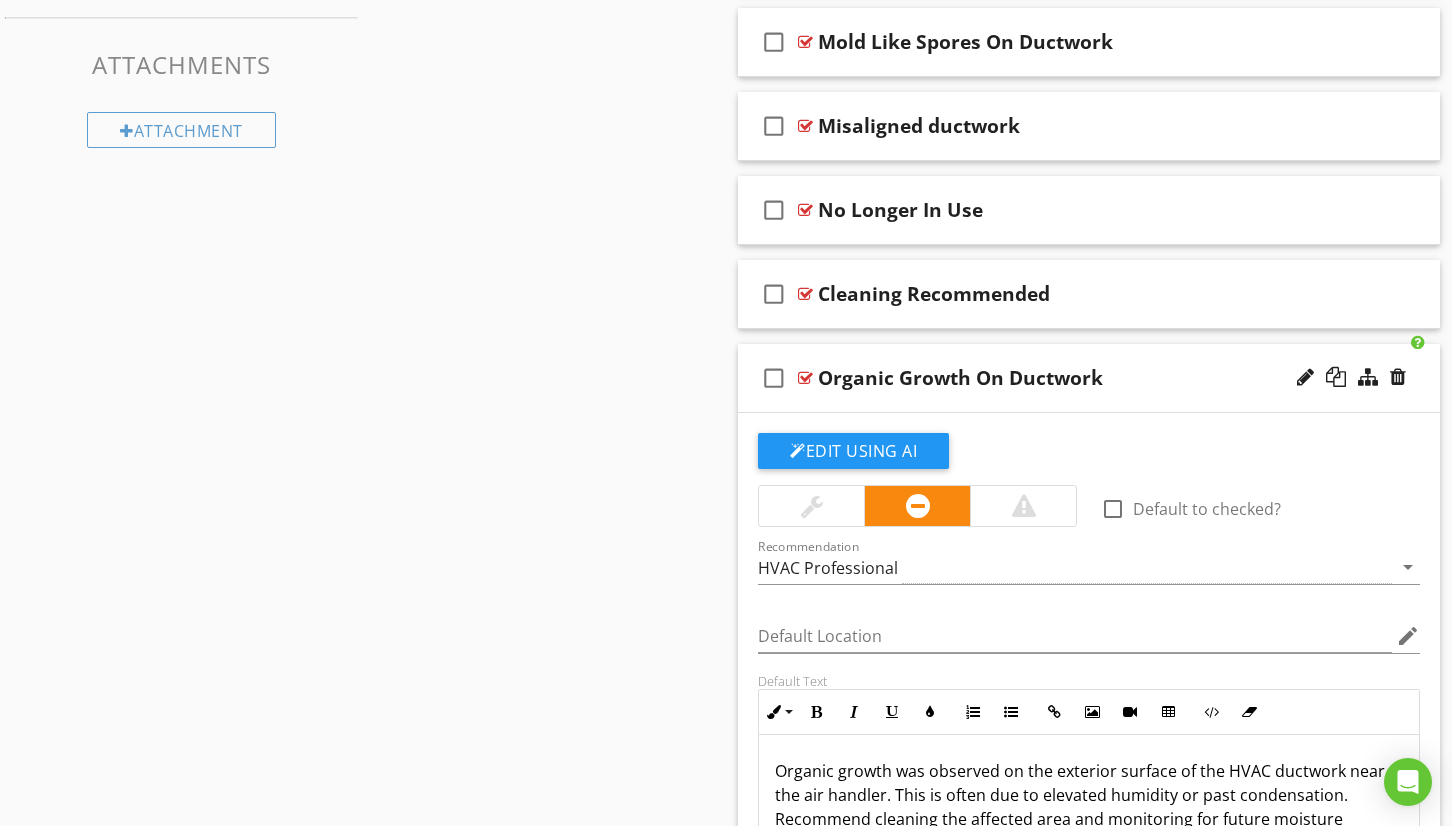 scroll, scrollTop: 964, scrollLeft: 0, axis: vertical 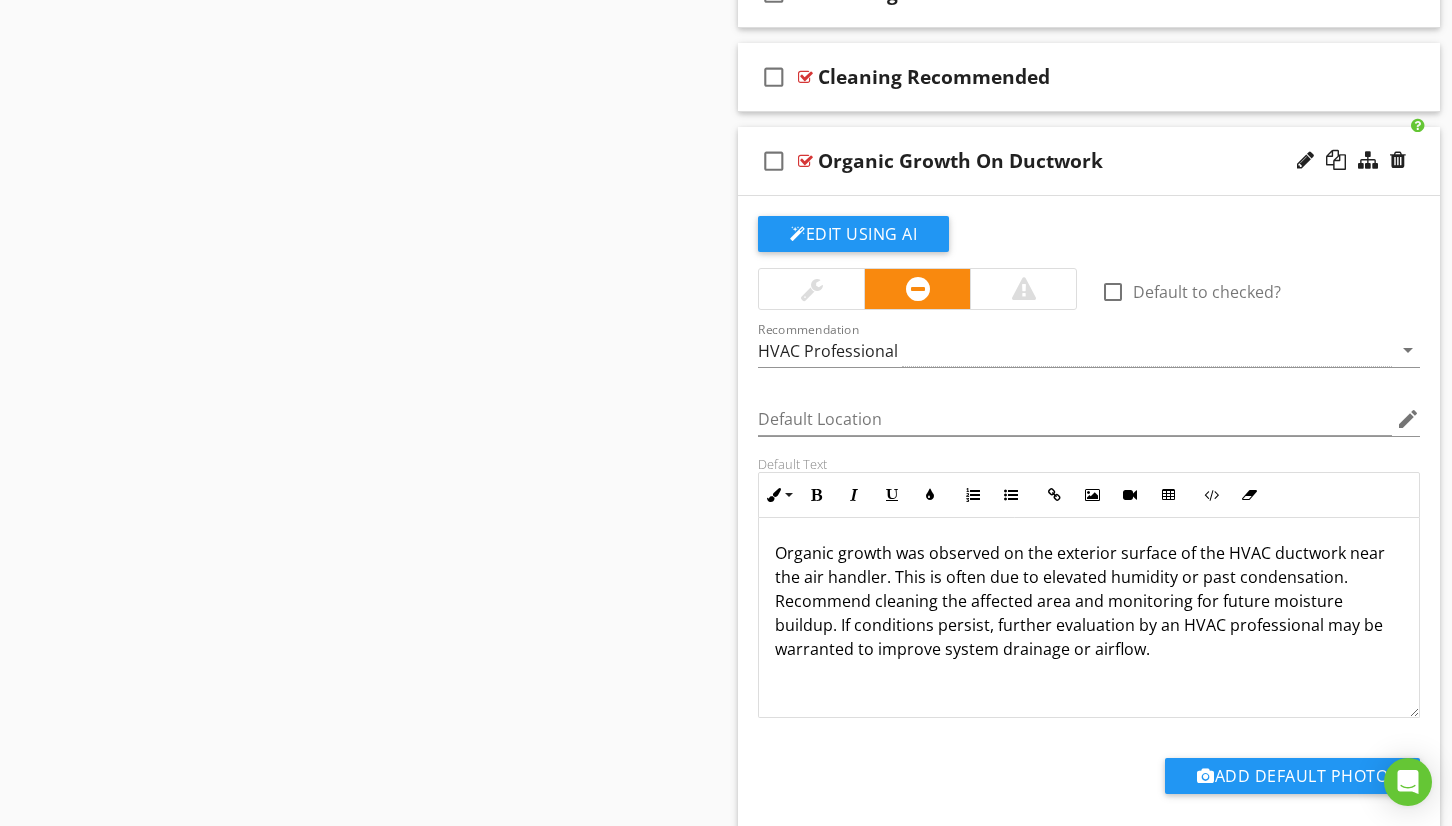 click on "Organic growth was observed on the exterior surface of the HVAC ductwork near the air handler. This is often due to elevated humidity or past condensation. Recommend cleaning the affected area and monitoring for future moisture buildup. If conditions persist, further evaluation by an HVAC professional may be warranted to improve system drainage or airflow." at bounding box center (1089, 617) 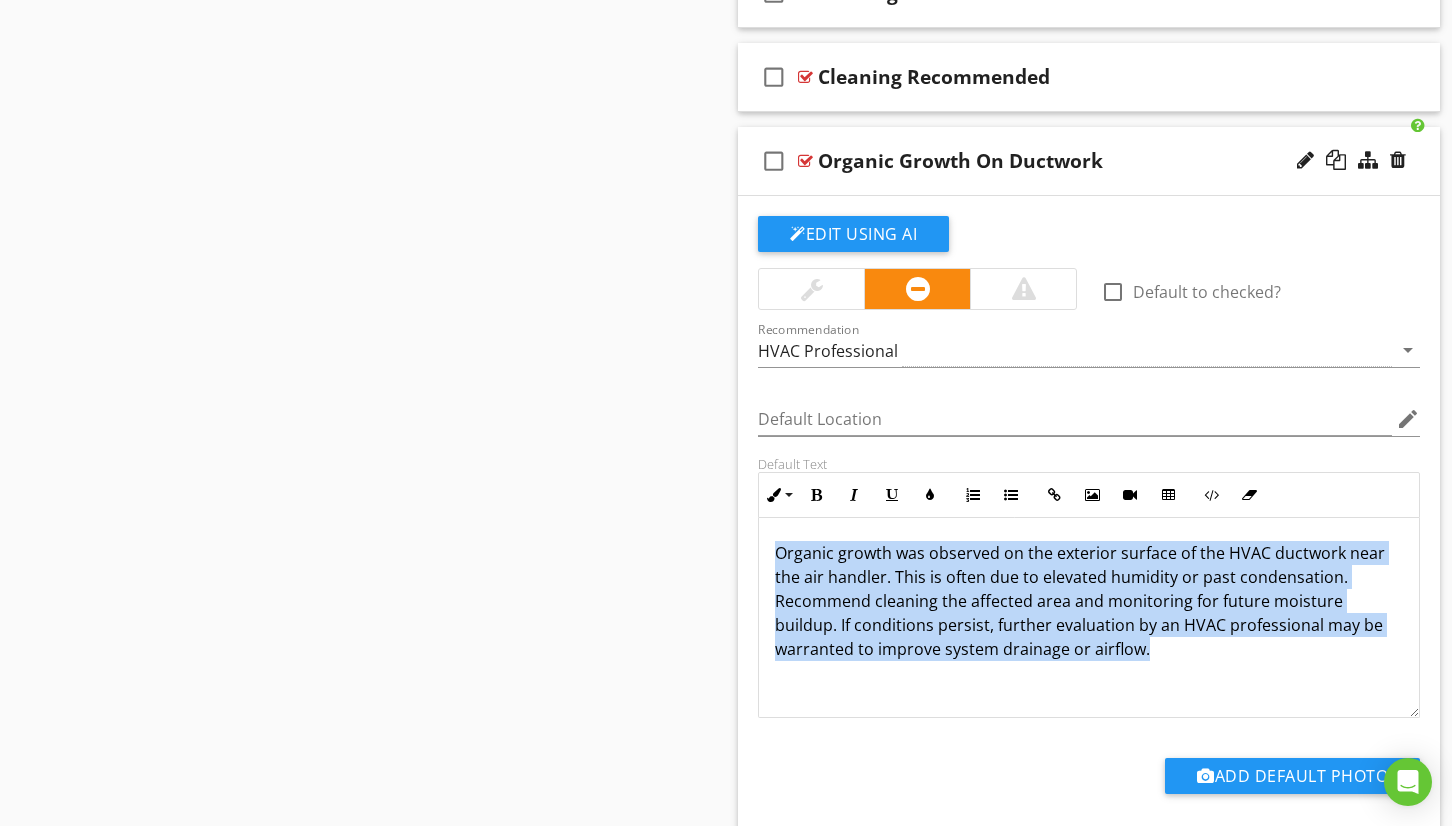 copy on "Organic growth was observed on the exterior surface of the HVAC ductwork near the air handler. This is often due to elevated humidity or past condensation. Recommend cleaning the affected area and monitoring for future moisture buildup. If conditions persist, further evaluation by an HVAC professional may be warranted to improve system drainage or airflow." 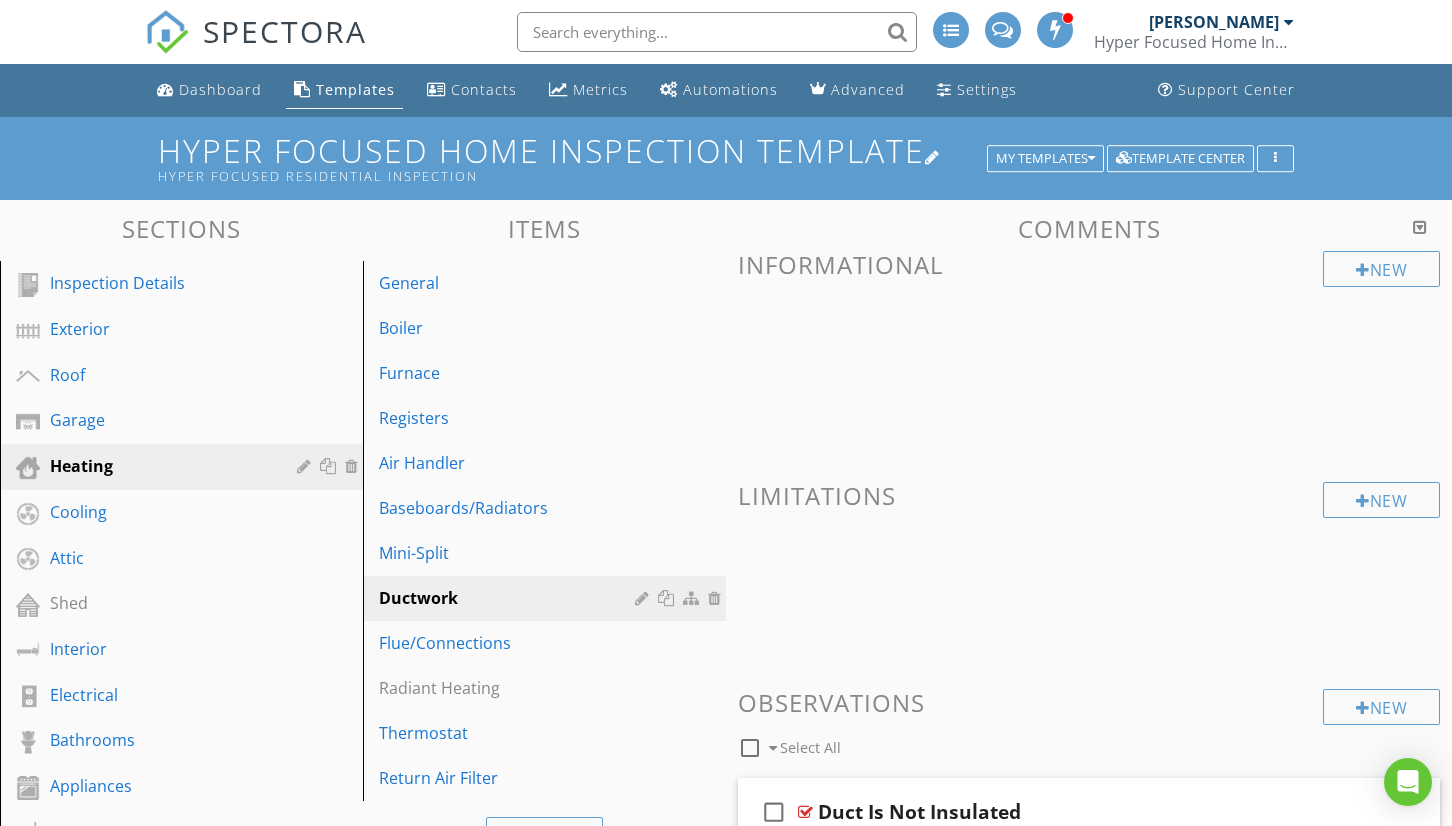 scroll, scrollTop: 0, scrollLeft: 0, axis: both 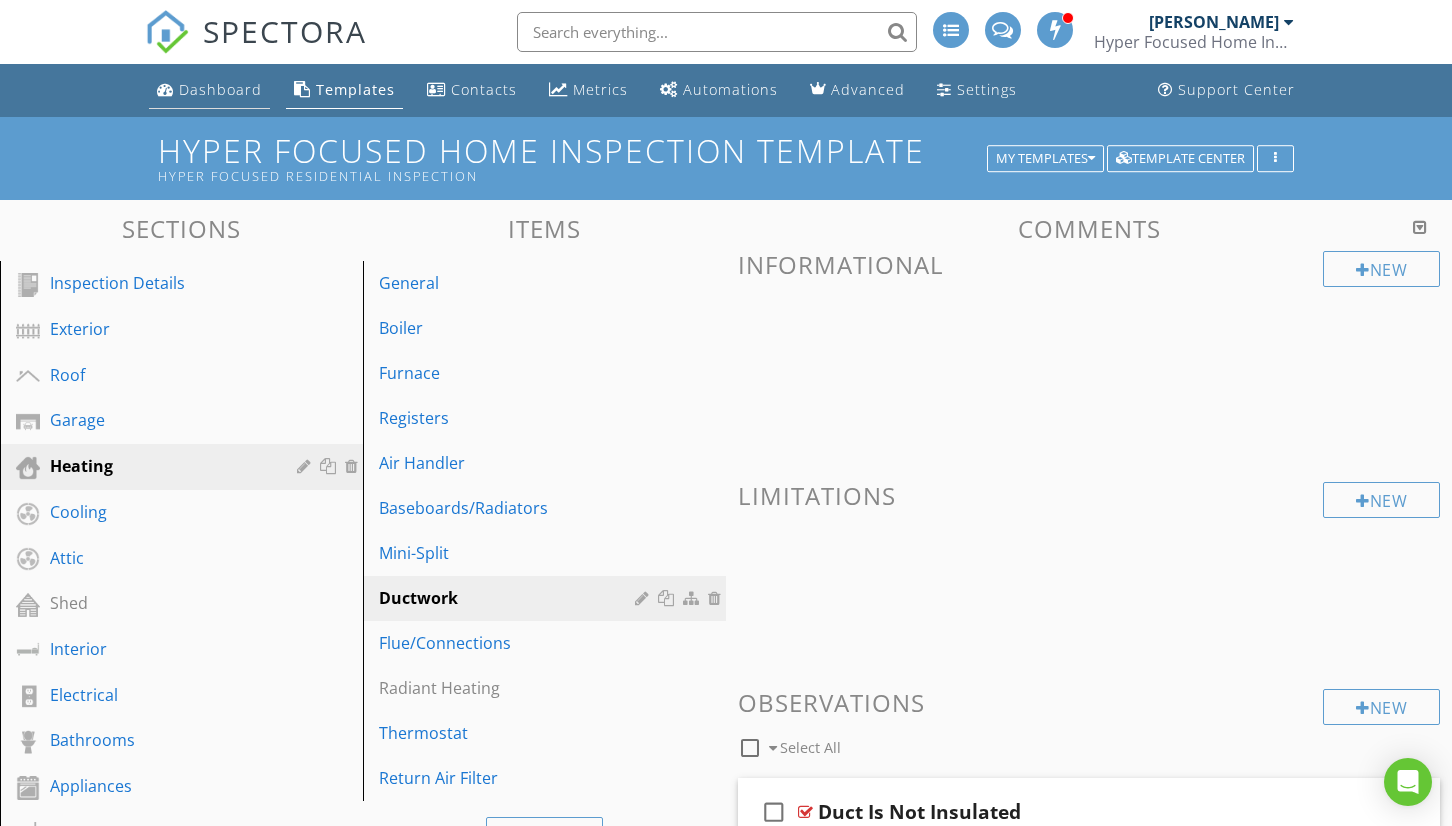 click on "Dashboard" at bounding box center (209, 90) 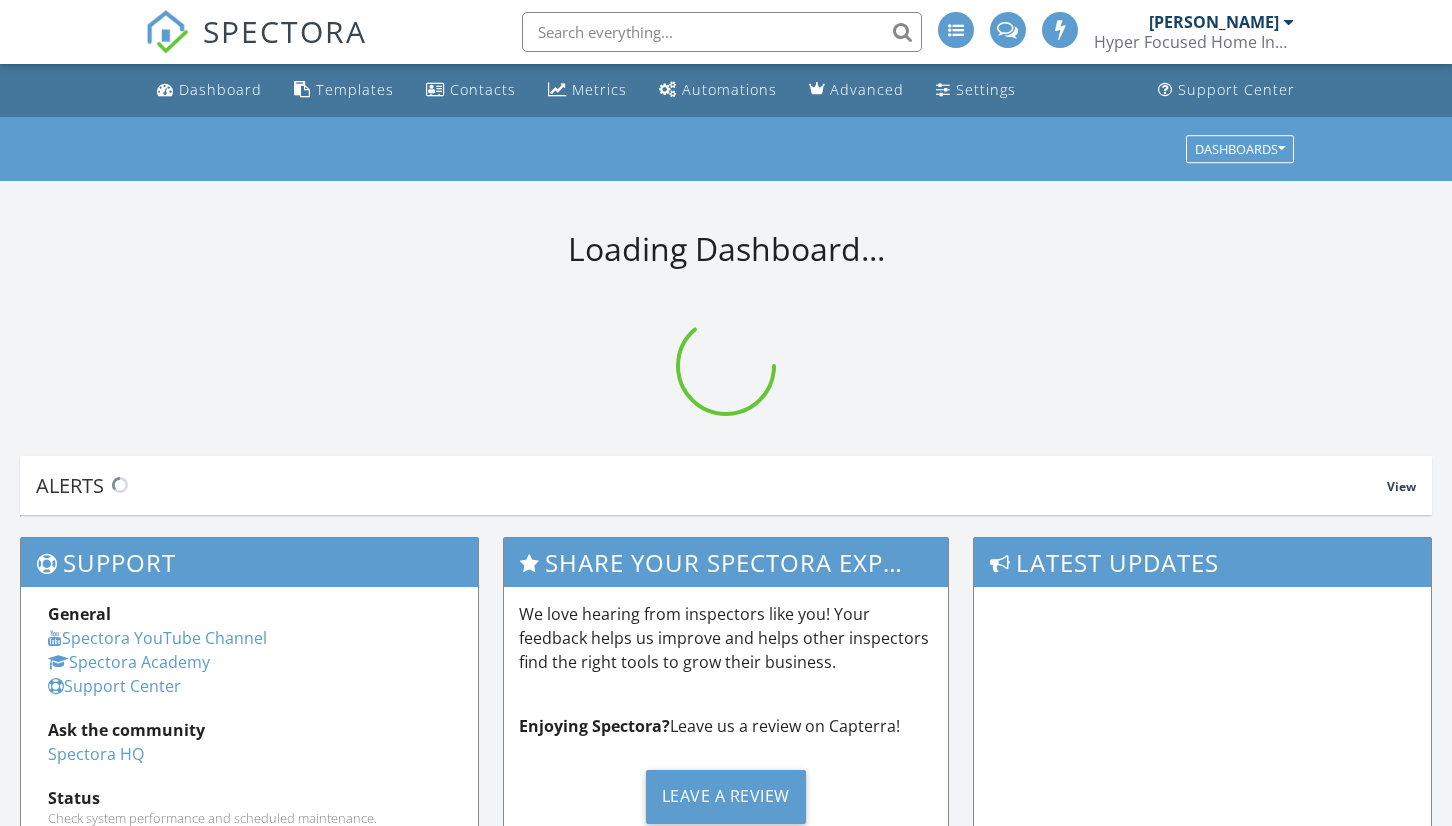 scroll, scrollTop: 0, scrollLeft: 0, axis: both 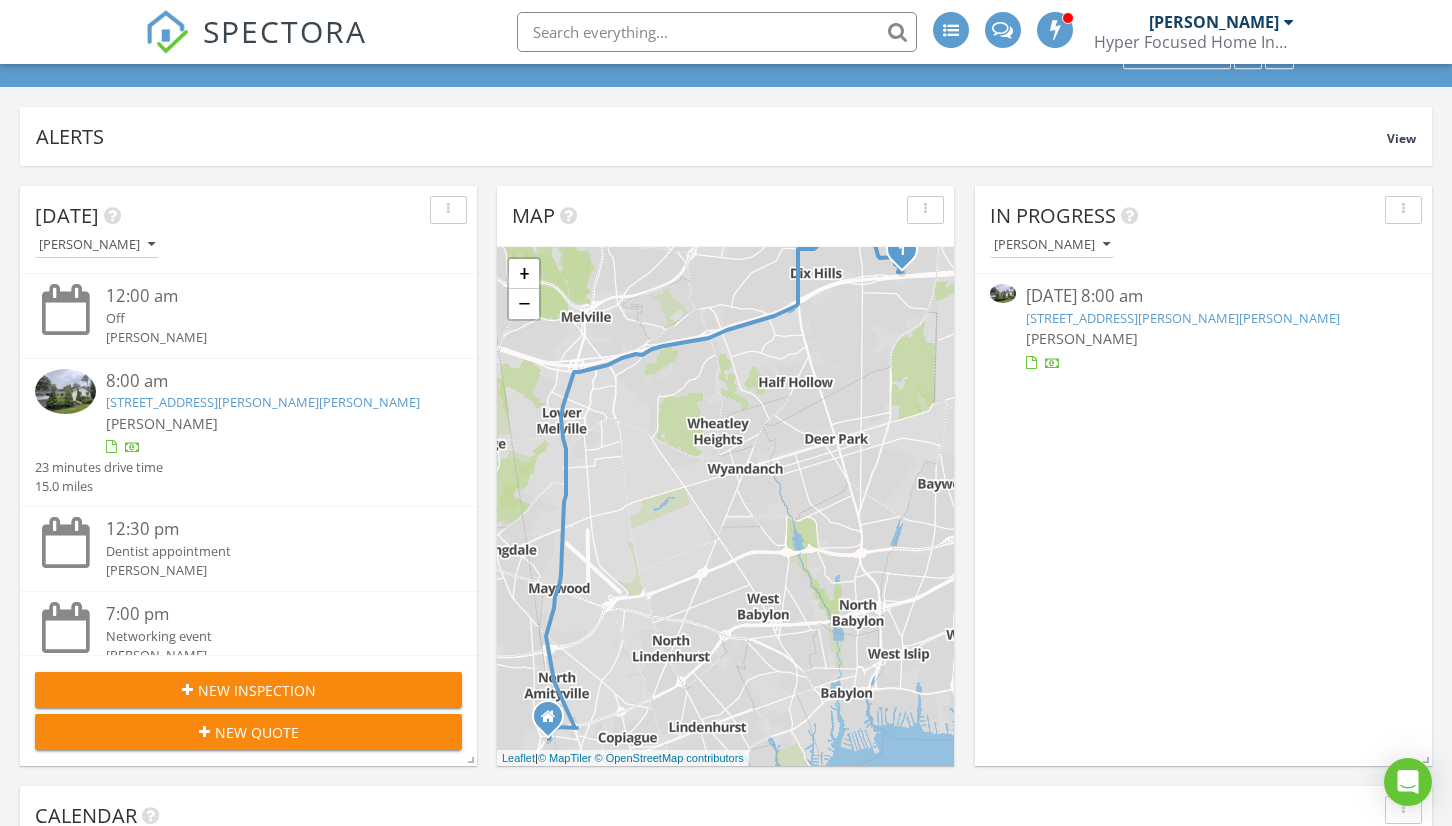 click on "[DATE] 8:00 am" at bounding box center [1204, 296] 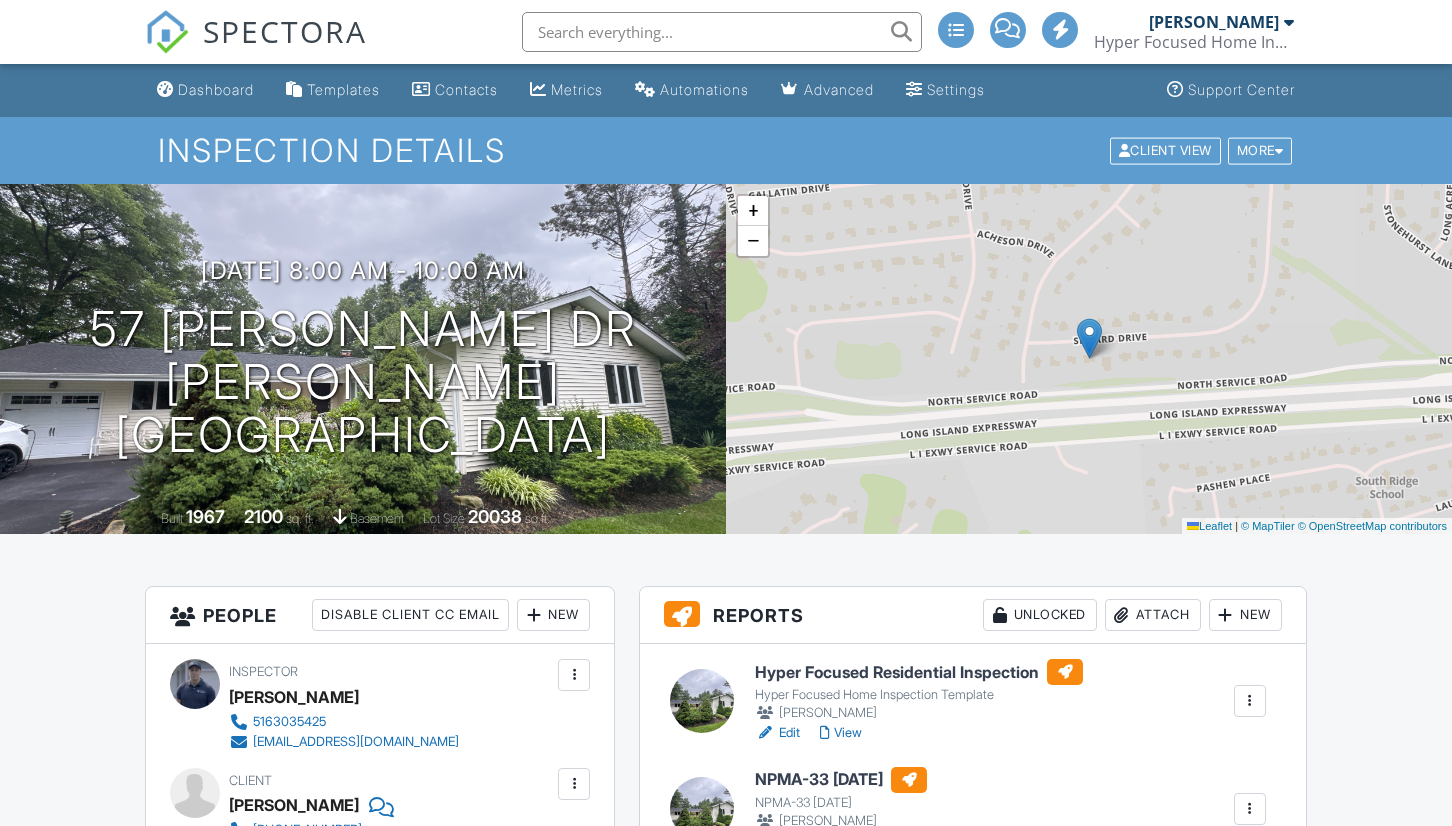 scroll, scrollTop: 11, scrollLeft: 0, axis: vertical 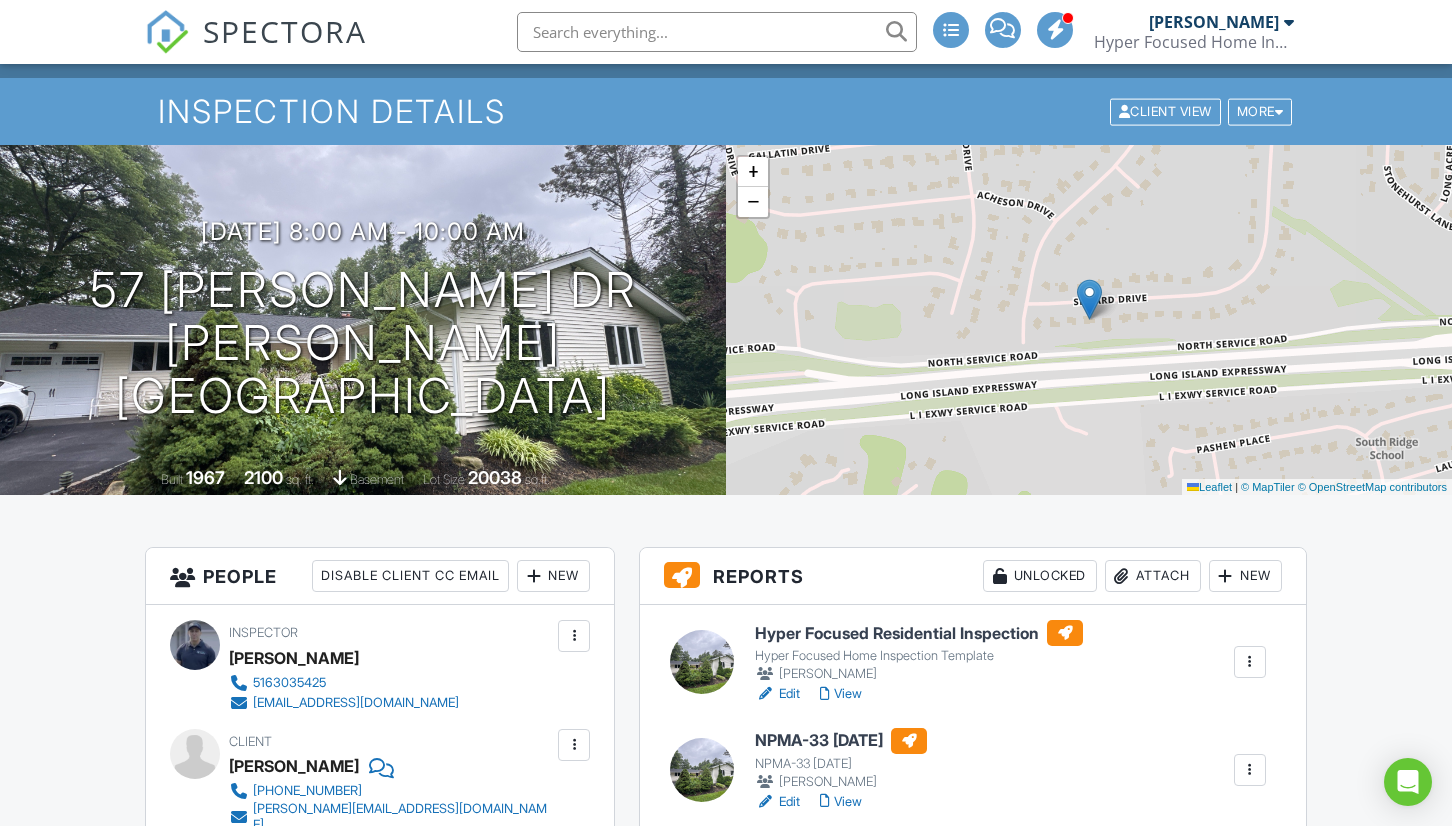 click on "View" at bounding box center [841, 694] 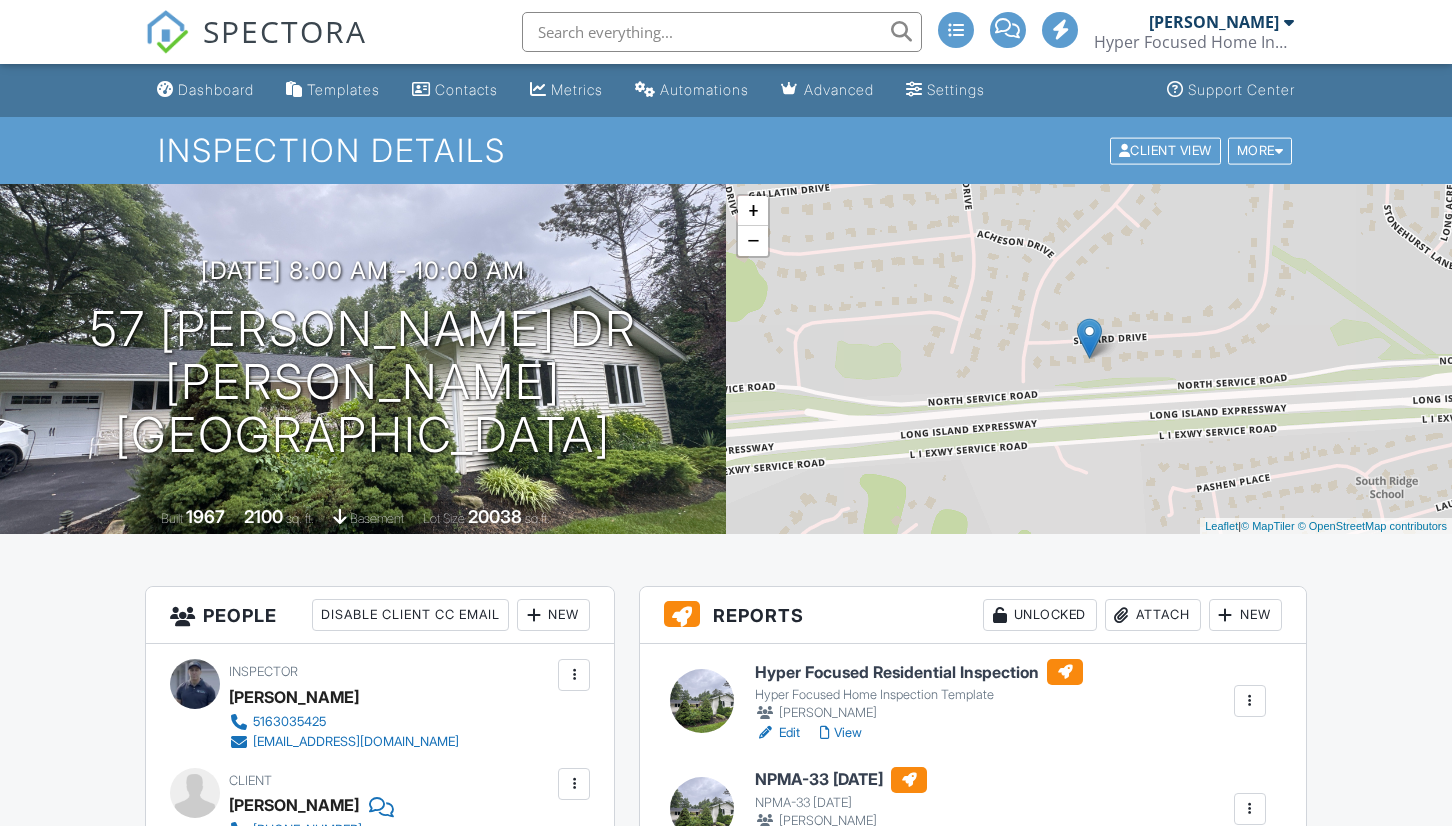 scroll, scrollTop: 0, scrollLeft: 0, axis: both 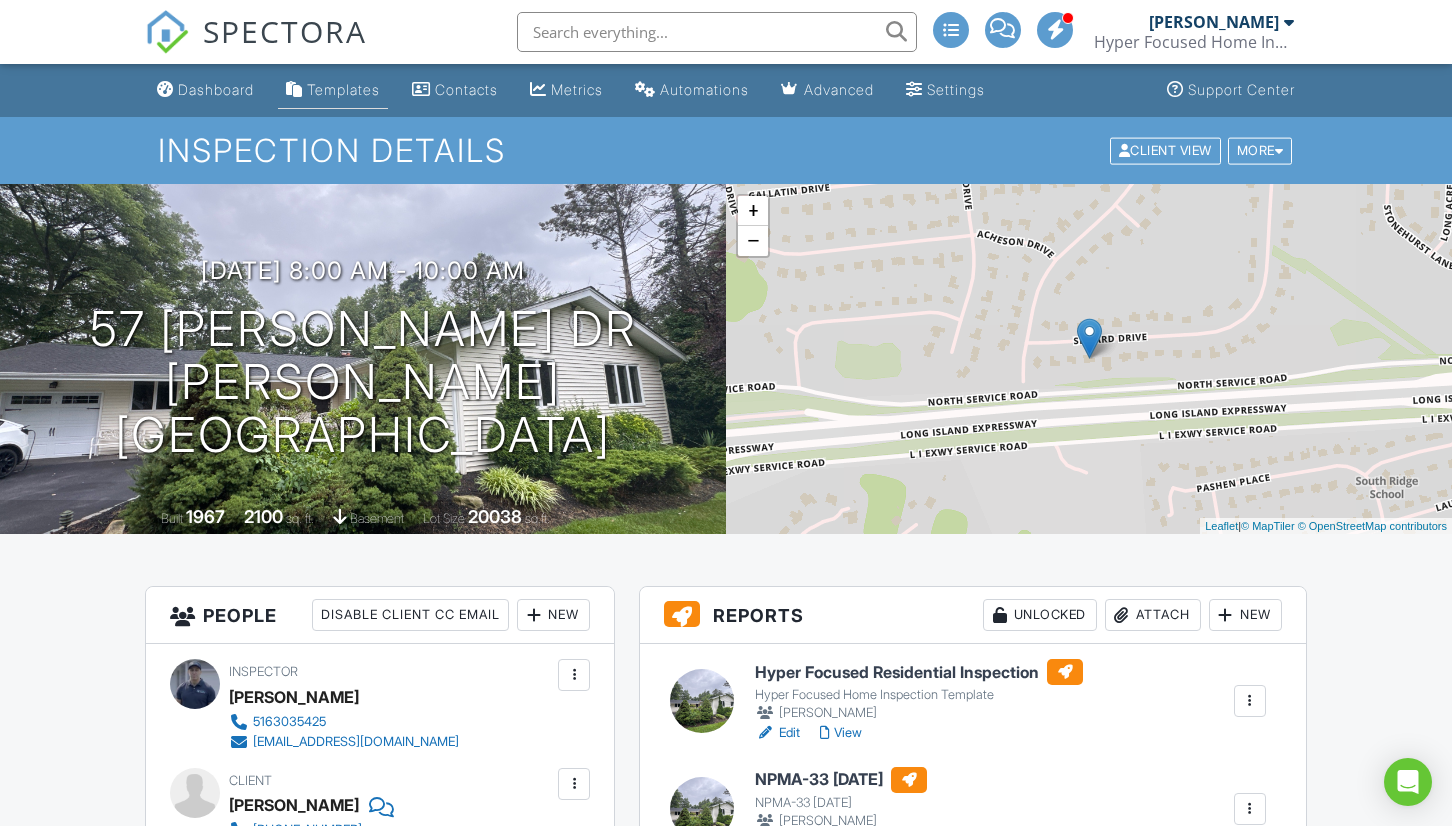 click on "Templates" at bounding box center [343, 89] 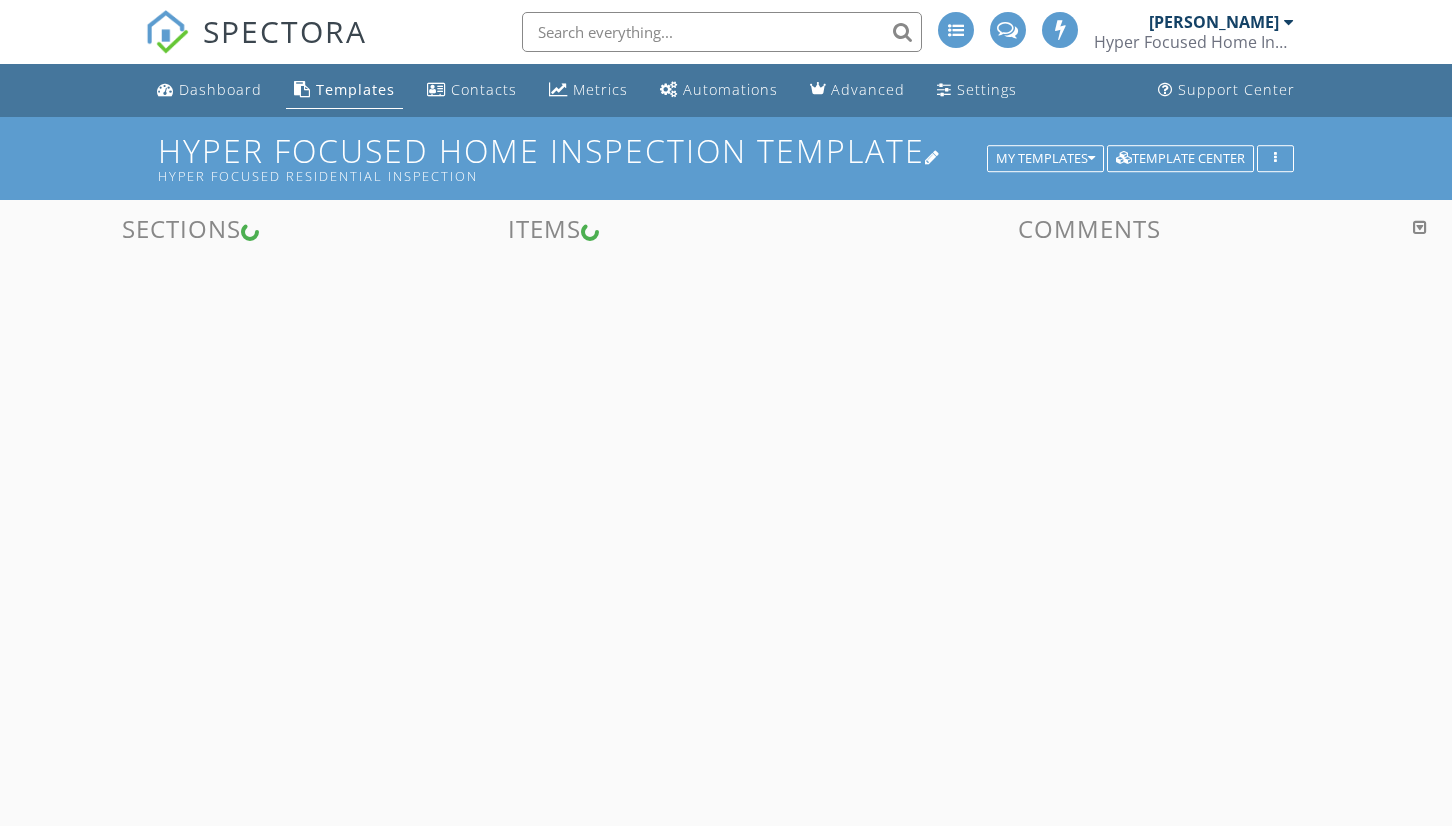 scroll, scrollTop: 0, scrollLeft: 0, axis: both 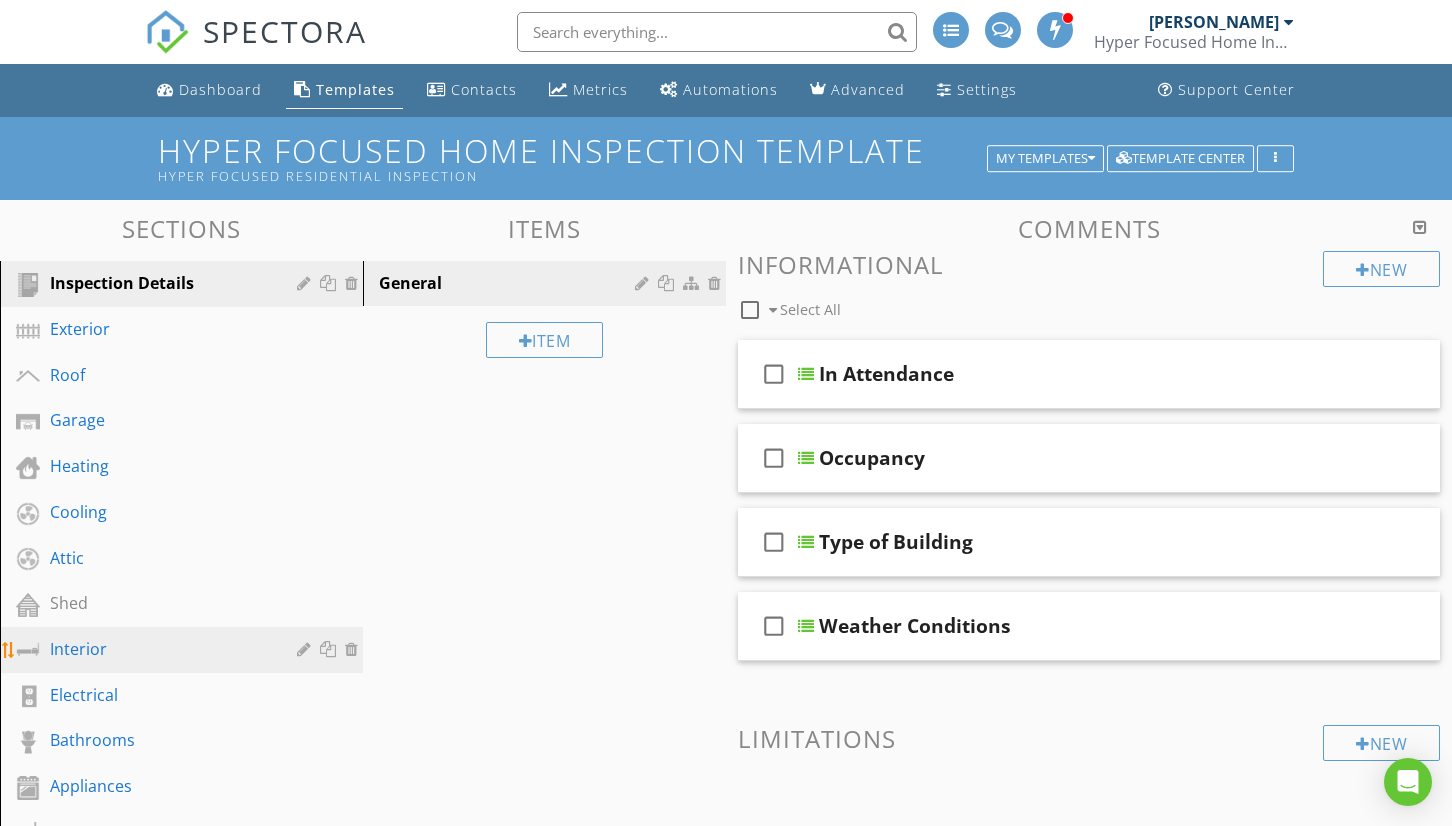 click on "Interior" at bounding box center [159, 649] 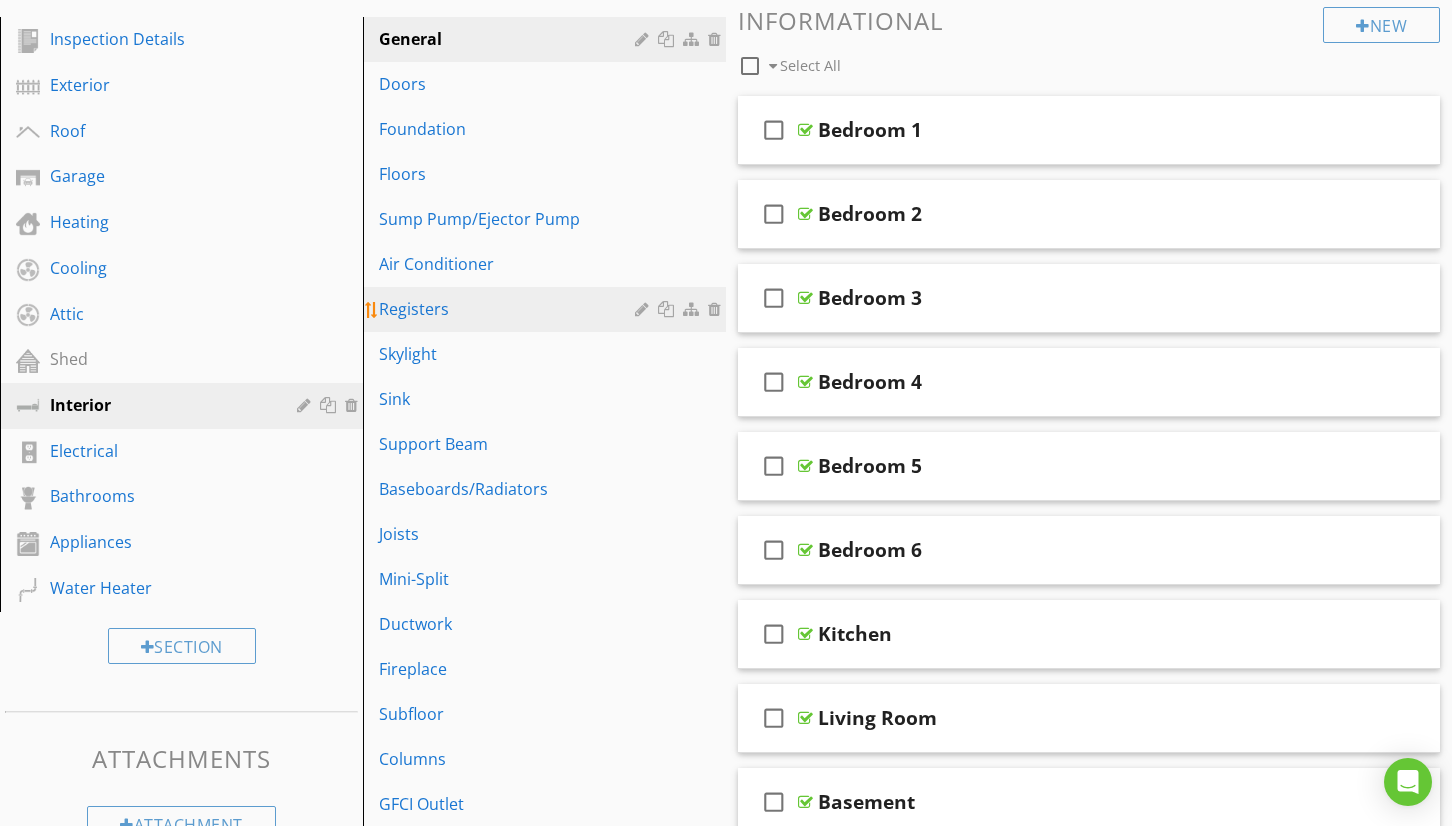 scroll, scrollTop: 262, scrollLeft: 0, axis: vertical 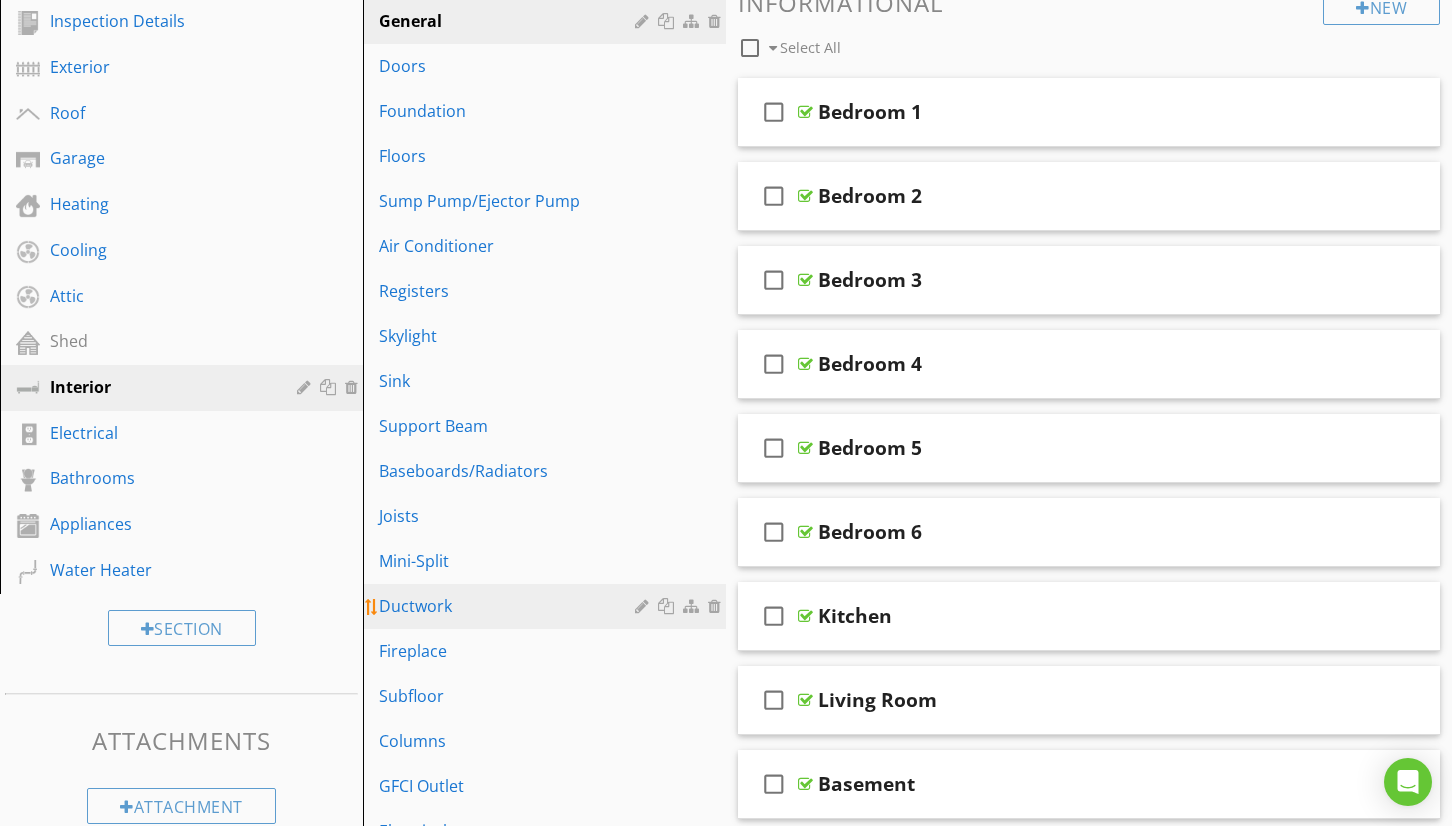 click on "Ductwork" at bounding box center [510, 606] 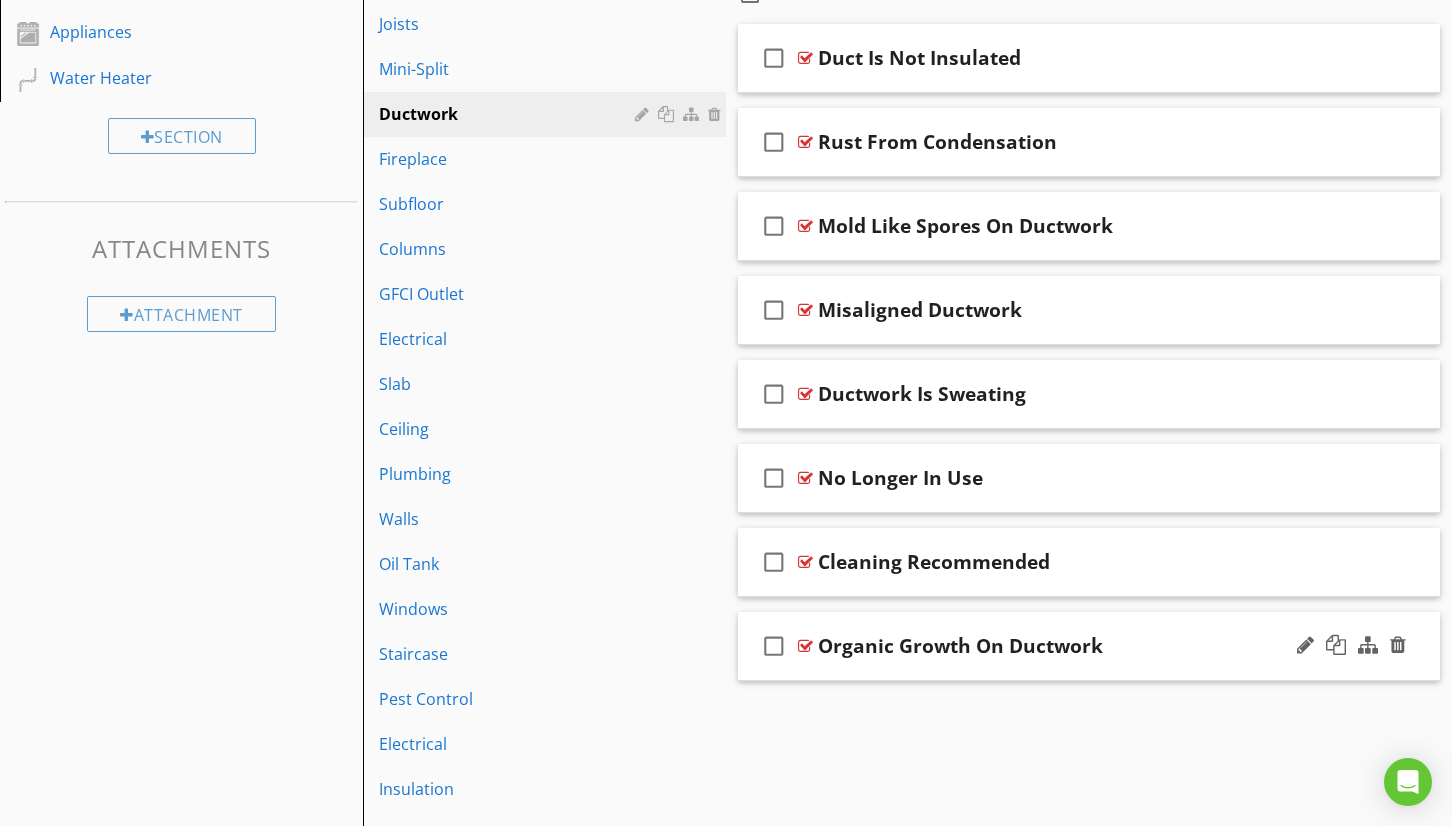 scroll, scrollTop: 757, scrollLeft: 0, axis: vertical 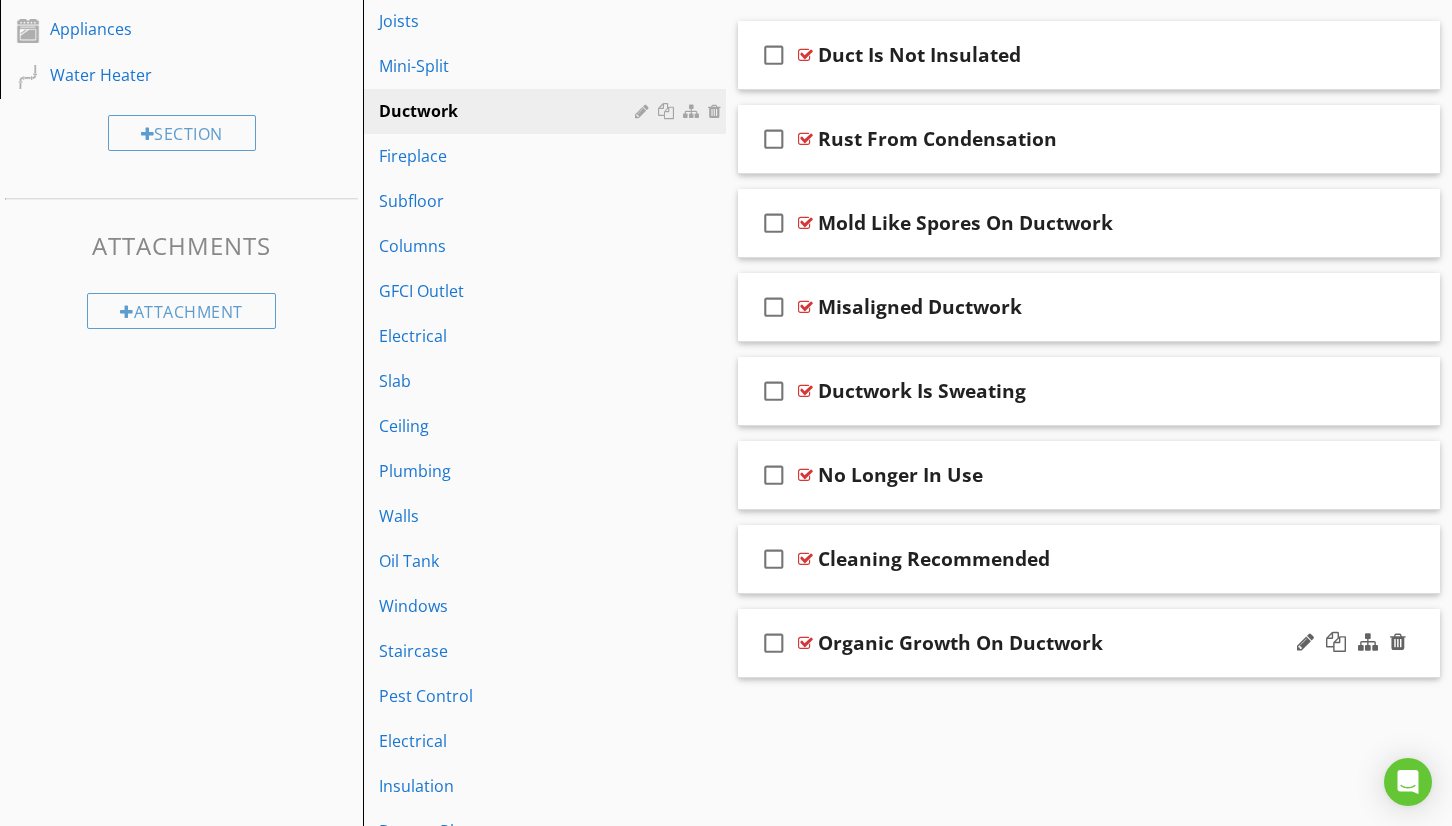 click on "check_box_outline_blank
Organic Growth On Ductwork" at bounding box center (1089, 643) 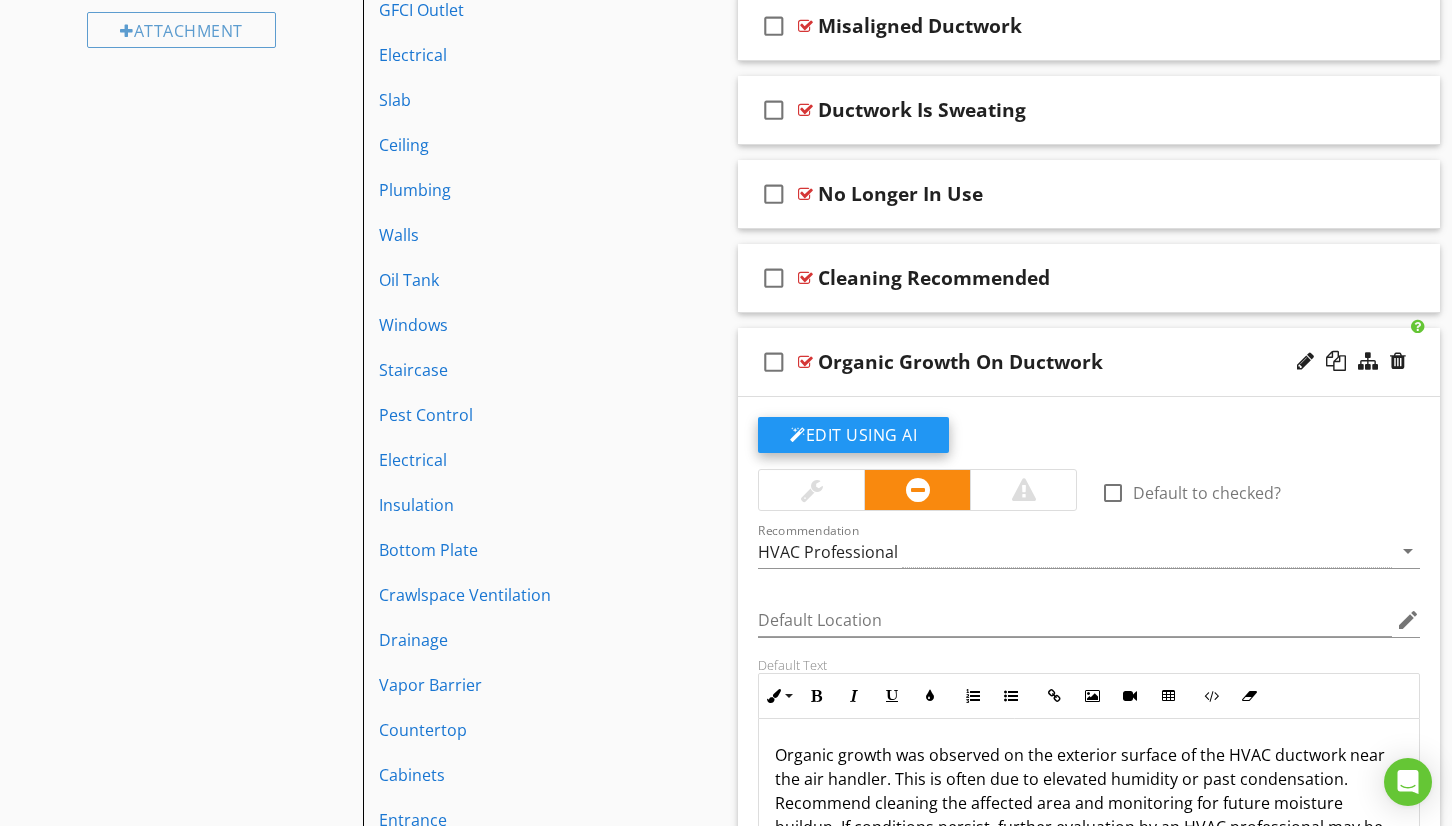 scroll, scrollTop: 1131, scrollLeft: 0, axis: vertical 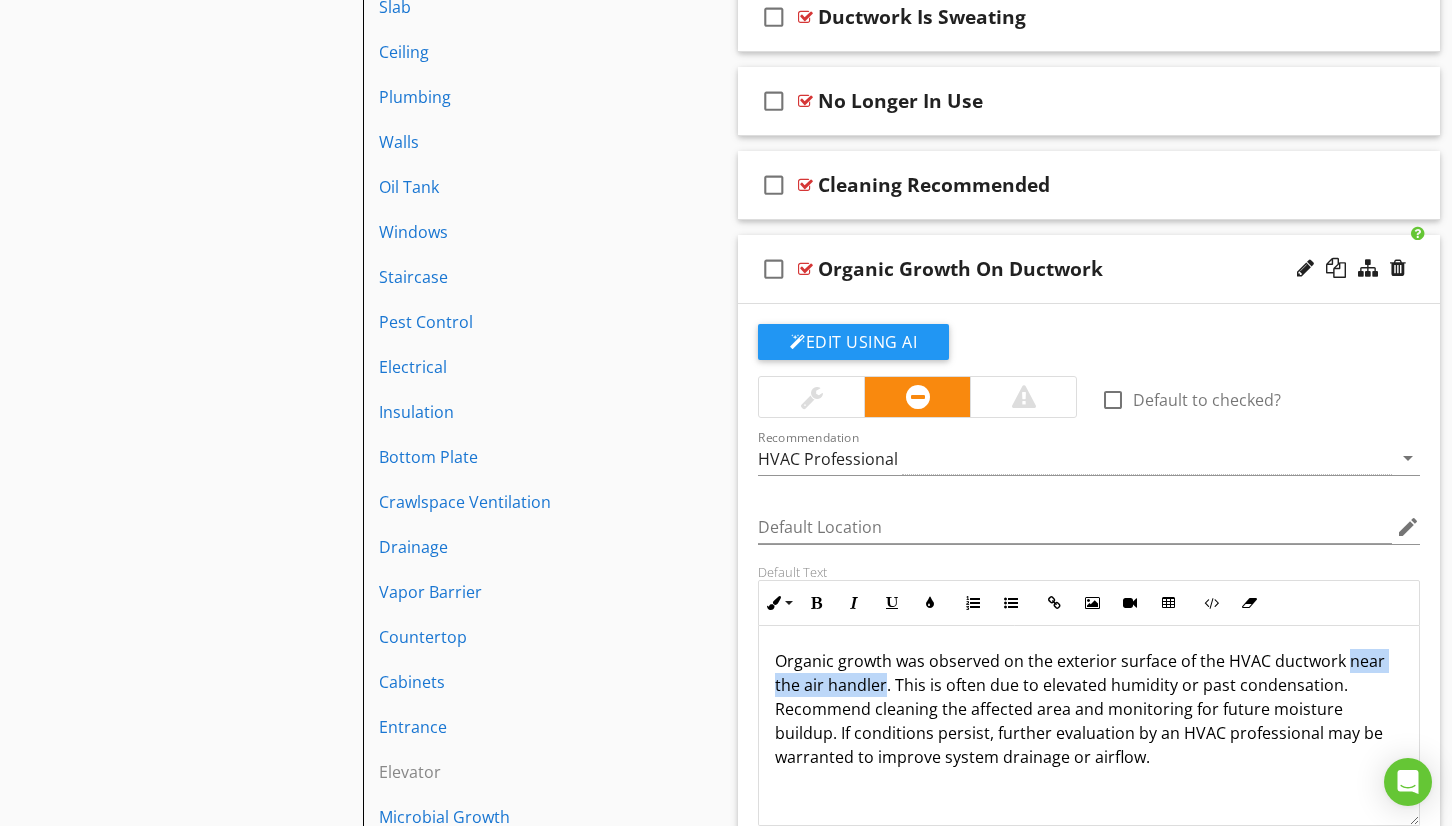drag, startPoint x: 883, startPoint y: 689, endPoint x: 1344, endPoint y: 660, distance: 461.91125 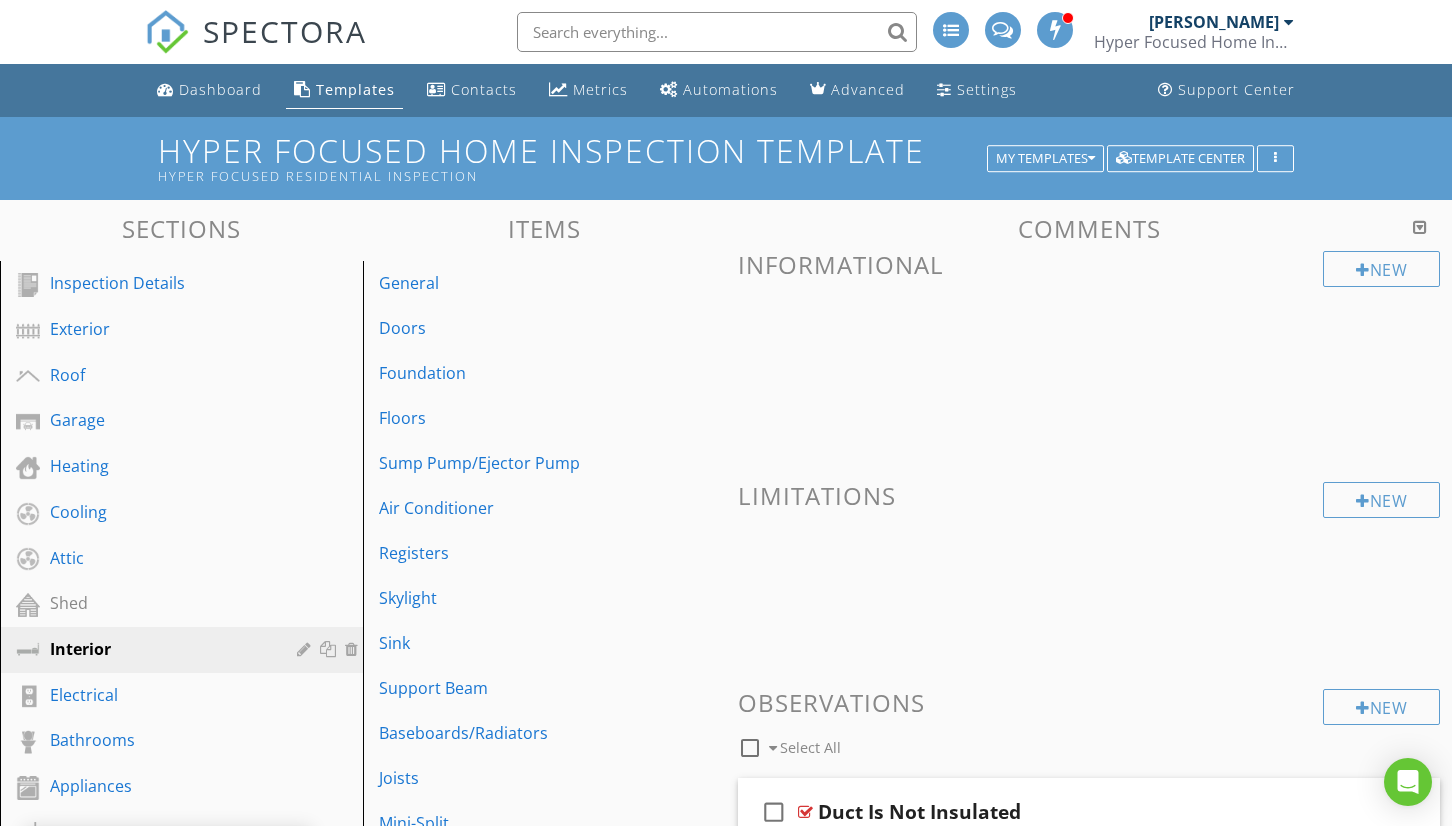scroll, scrollTop: 0, scrollLeft: 0, axis: both 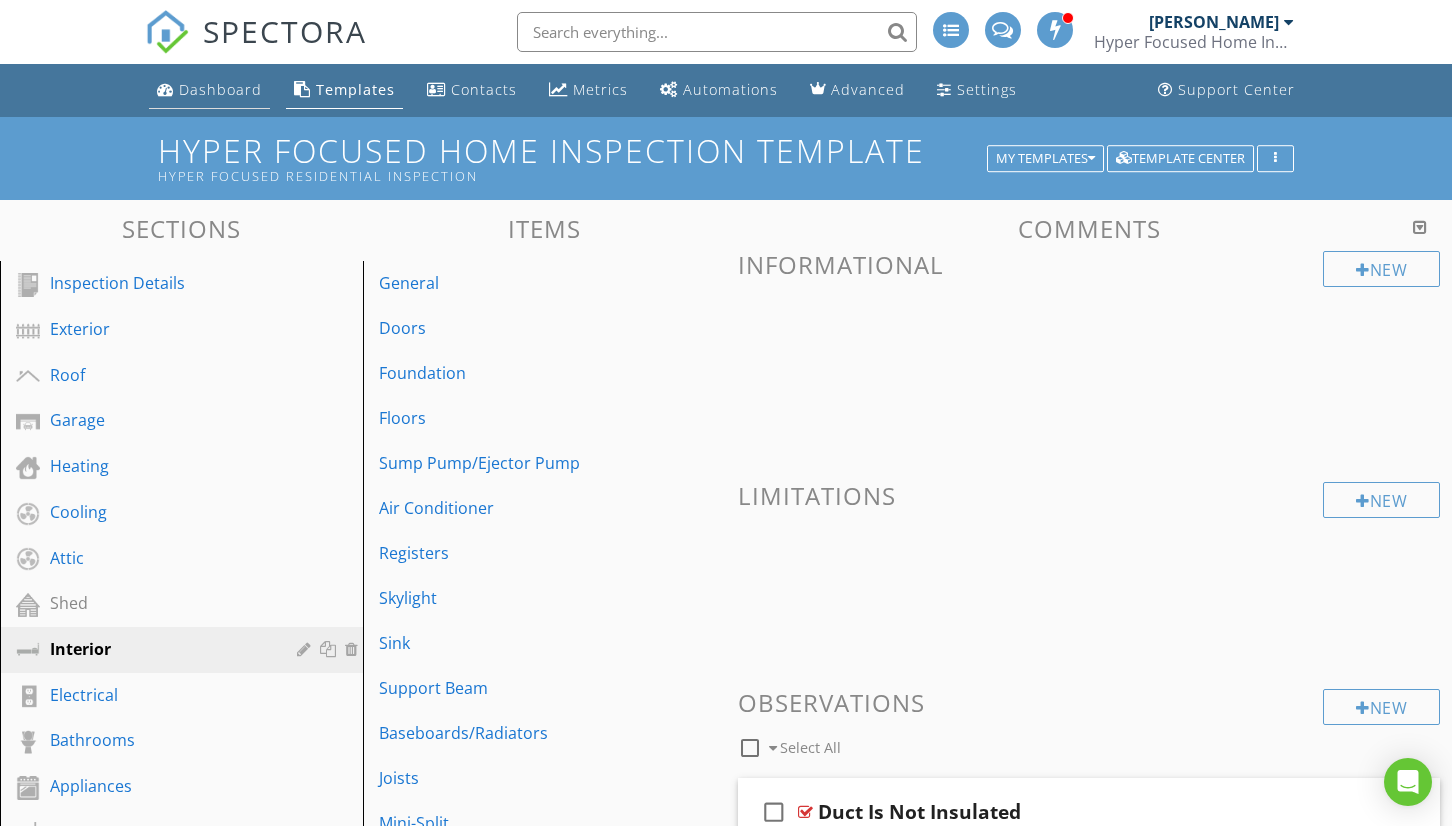 click on "Dashboard" at bounding box center (220, 89) 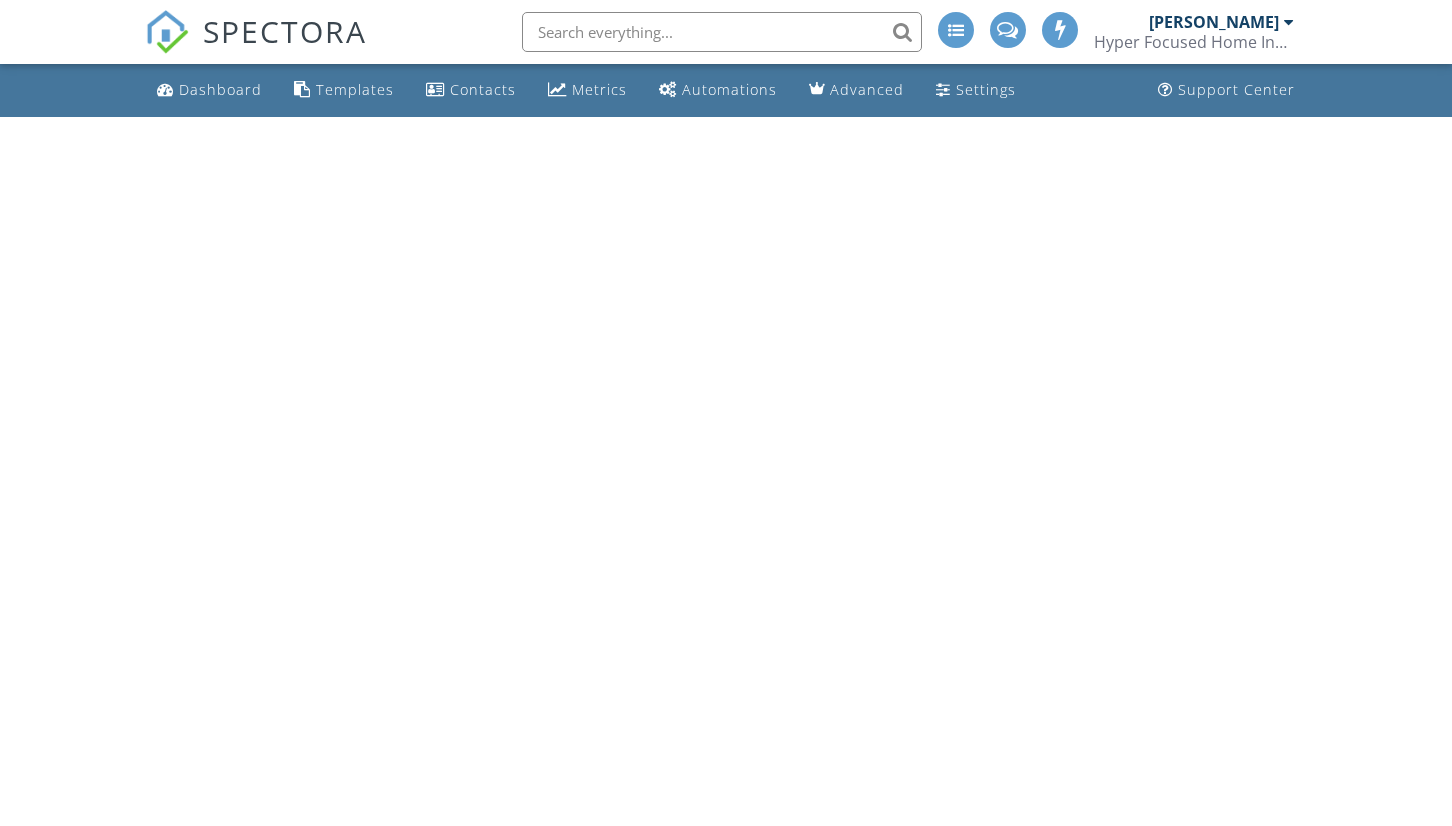 scroll, scrollTop: 0, scrollLeft: 0, axis: both 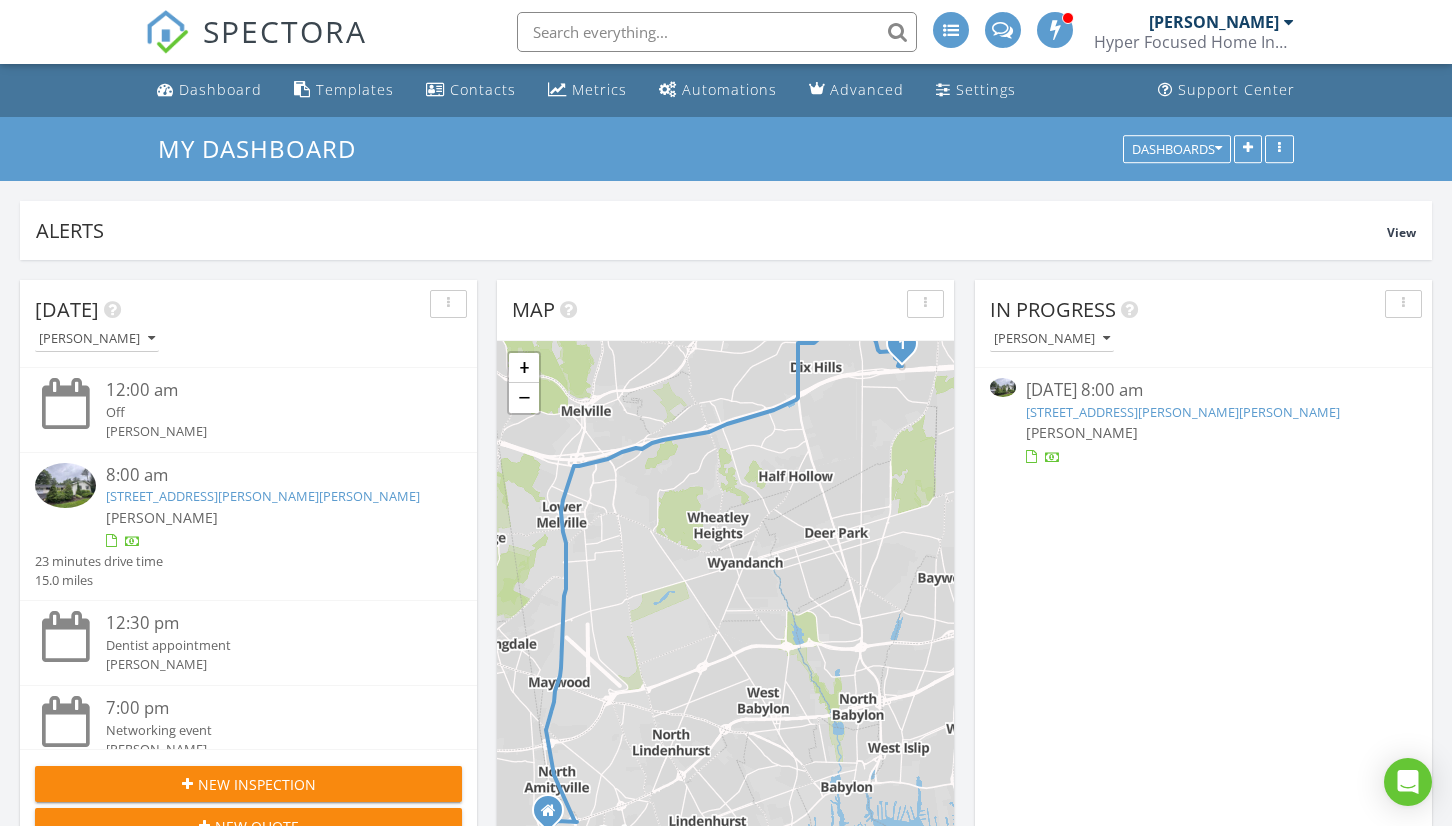 click on "57 Seward Dr, Dix Hills, NY 11746" at bounding box center (1183, 412) 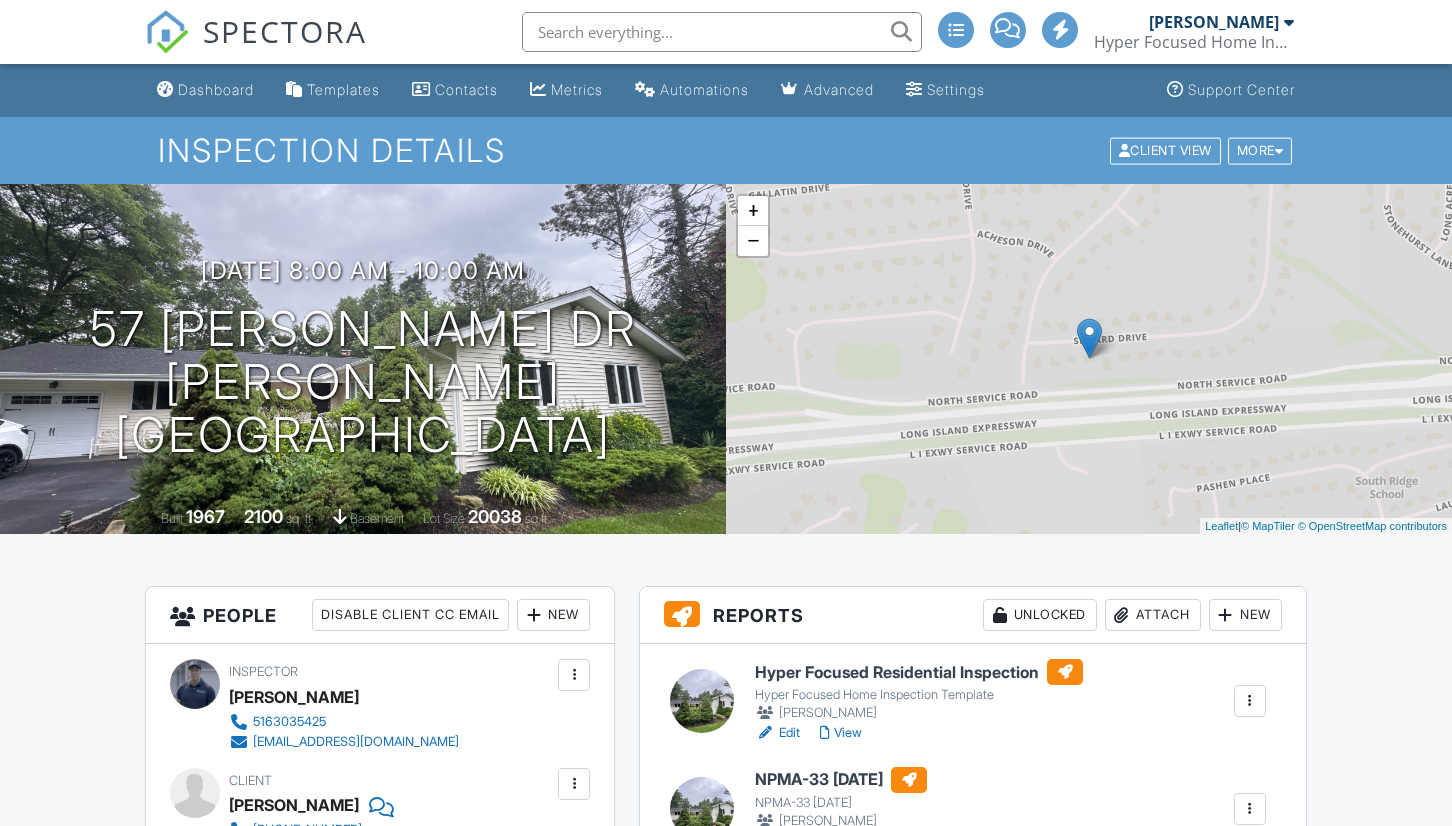 scroll, scrollTop: 0, scrollLeft: 0, axis: both 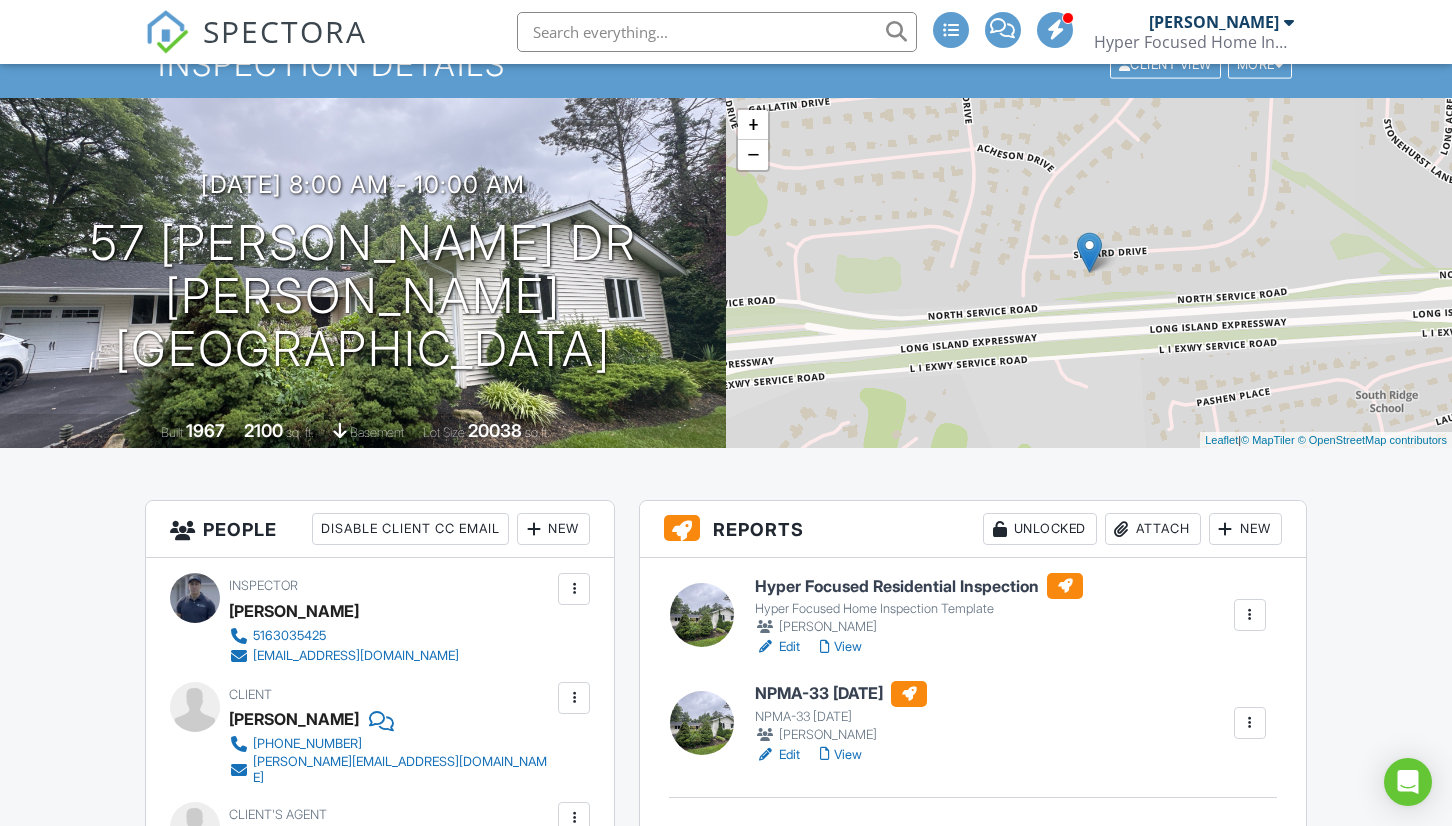 click on "View" at bounding box center [841, 647] 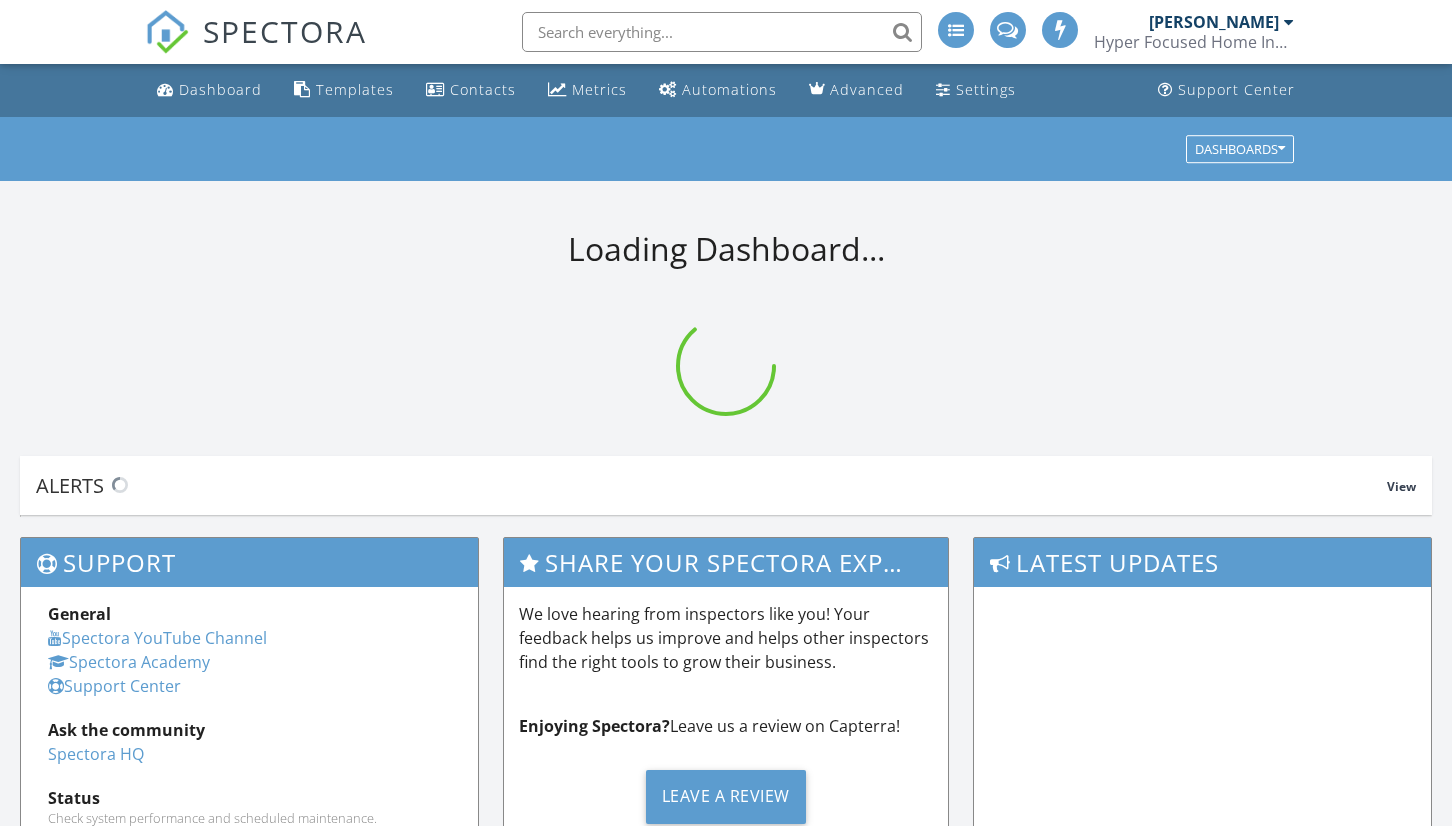 scroll, scrollTop: 0, scrollLeft: 0, axis: both 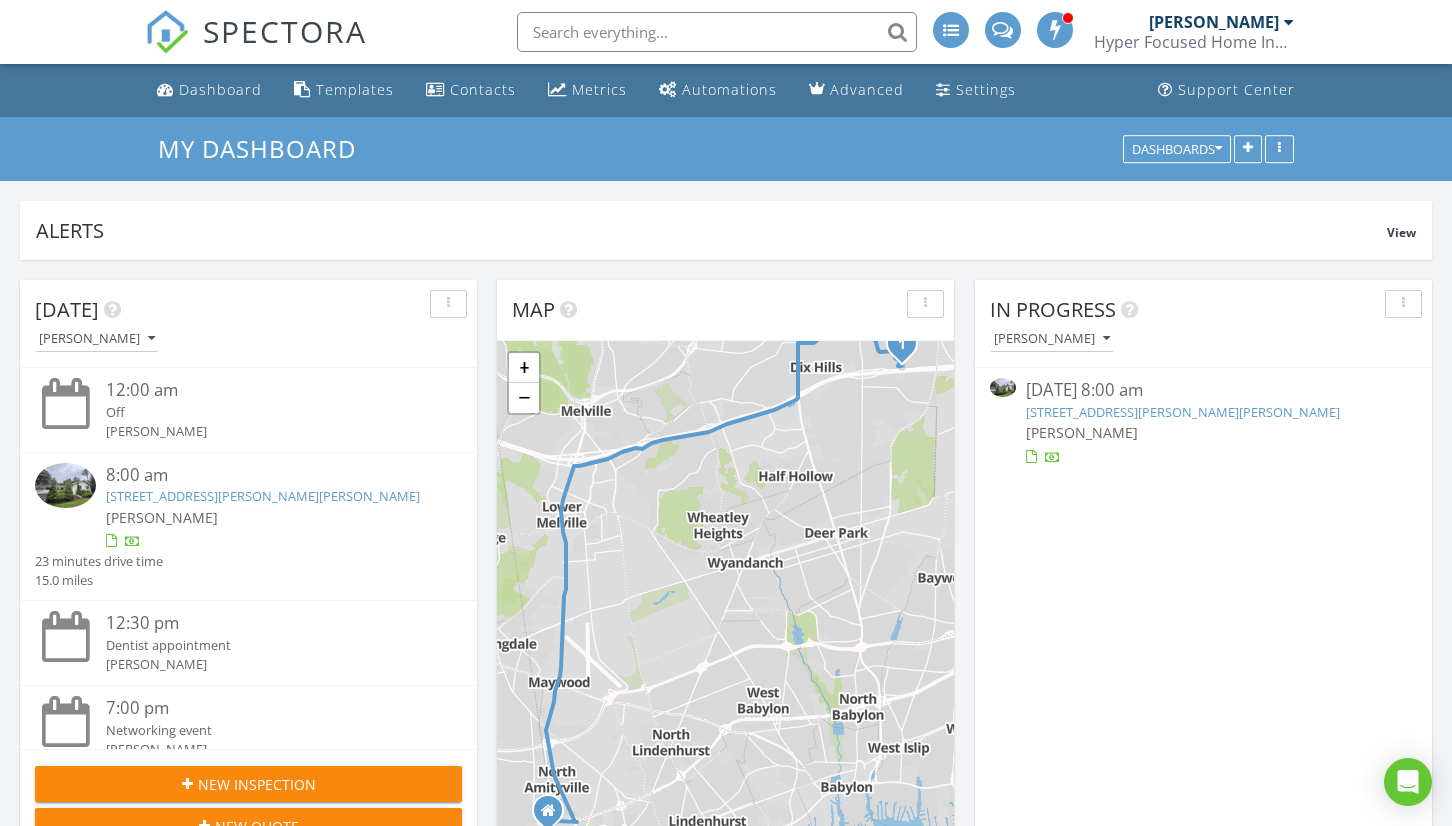 click on "57 Seward Dr, Dix Hills, NY 11746" at bounding box center [1183, 412] 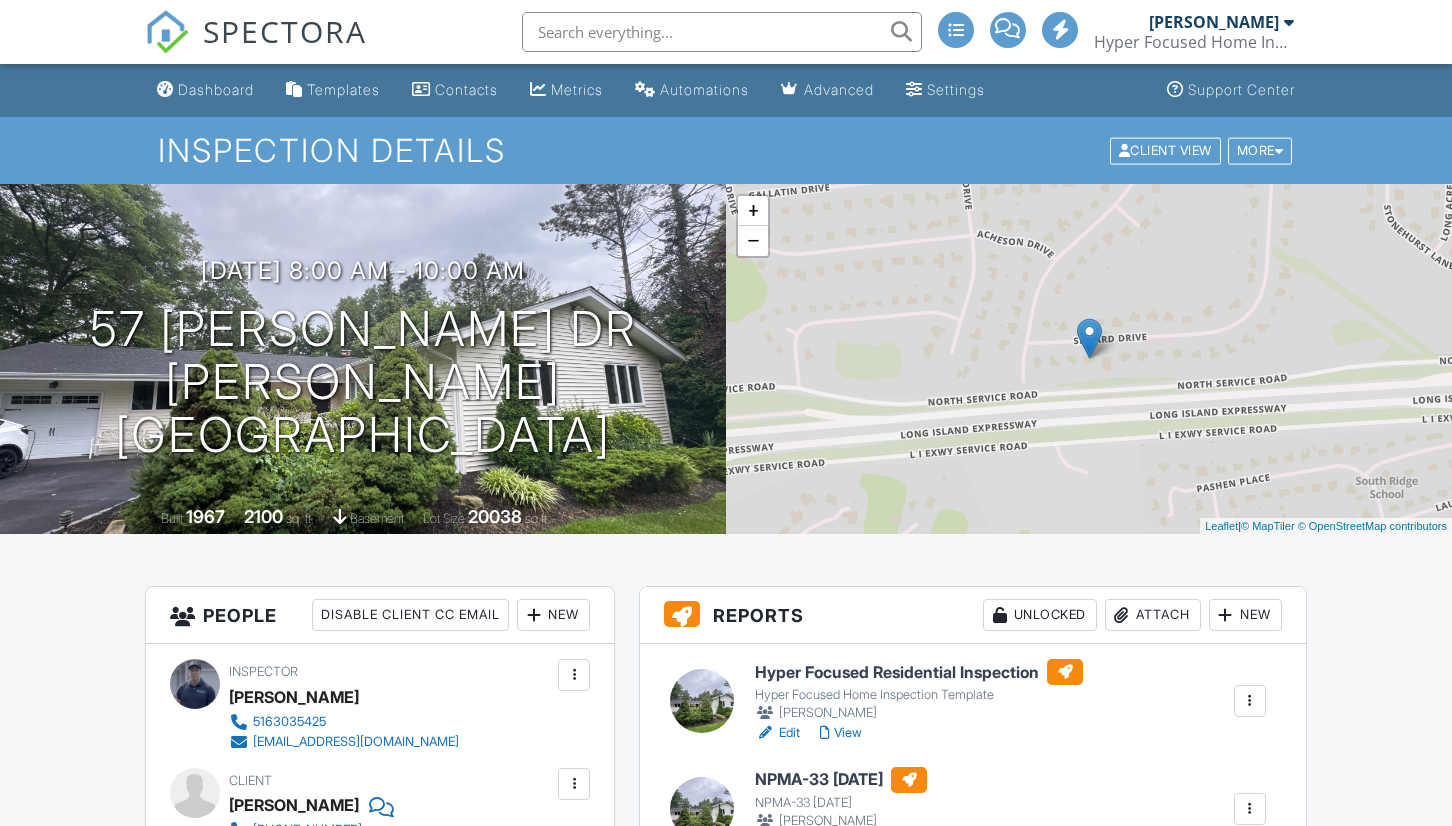 scroll, scrollTop: 0, scrollLeft: 0, axis: both 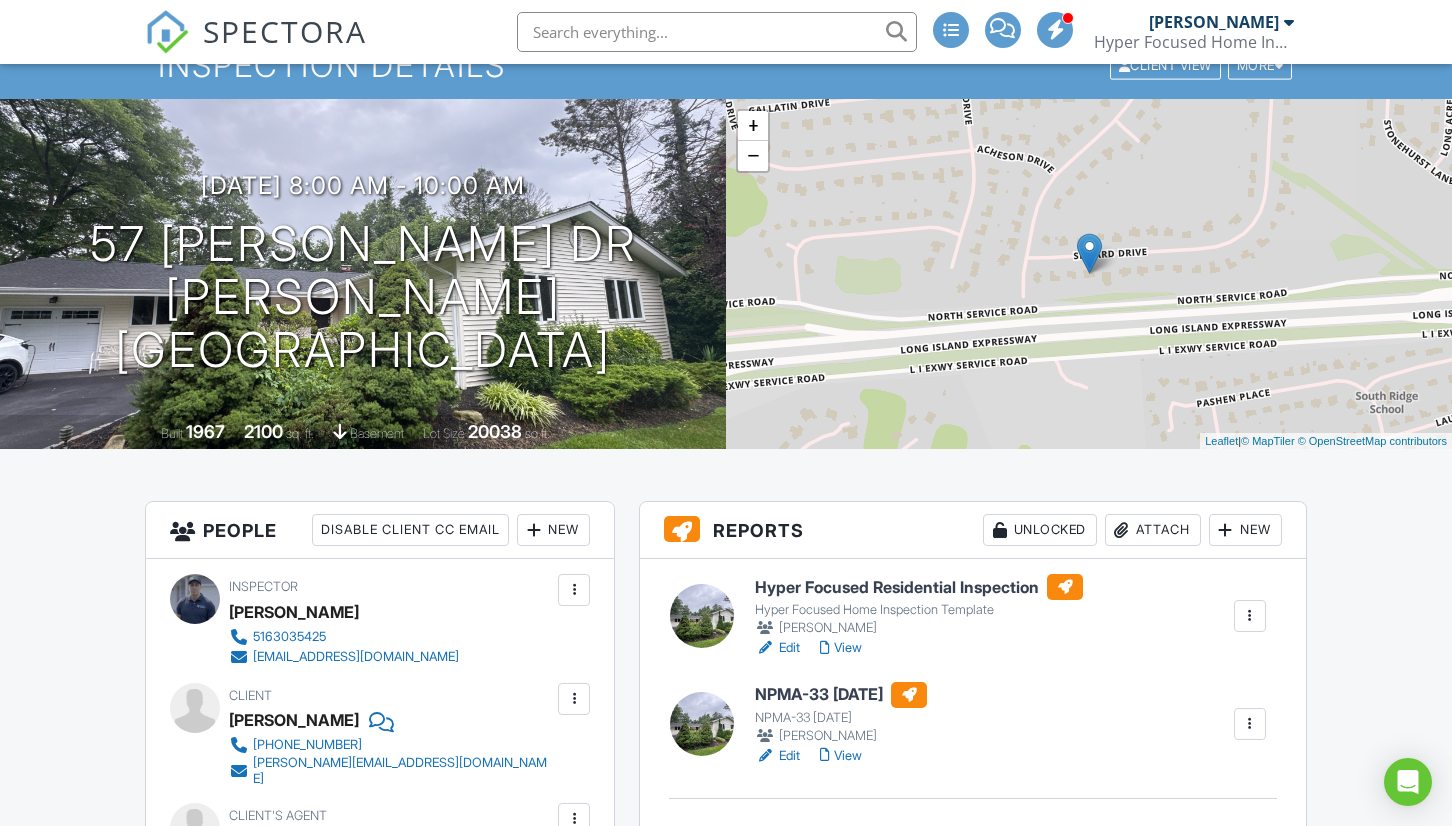 click on "View" at bounding box center [841, 648] 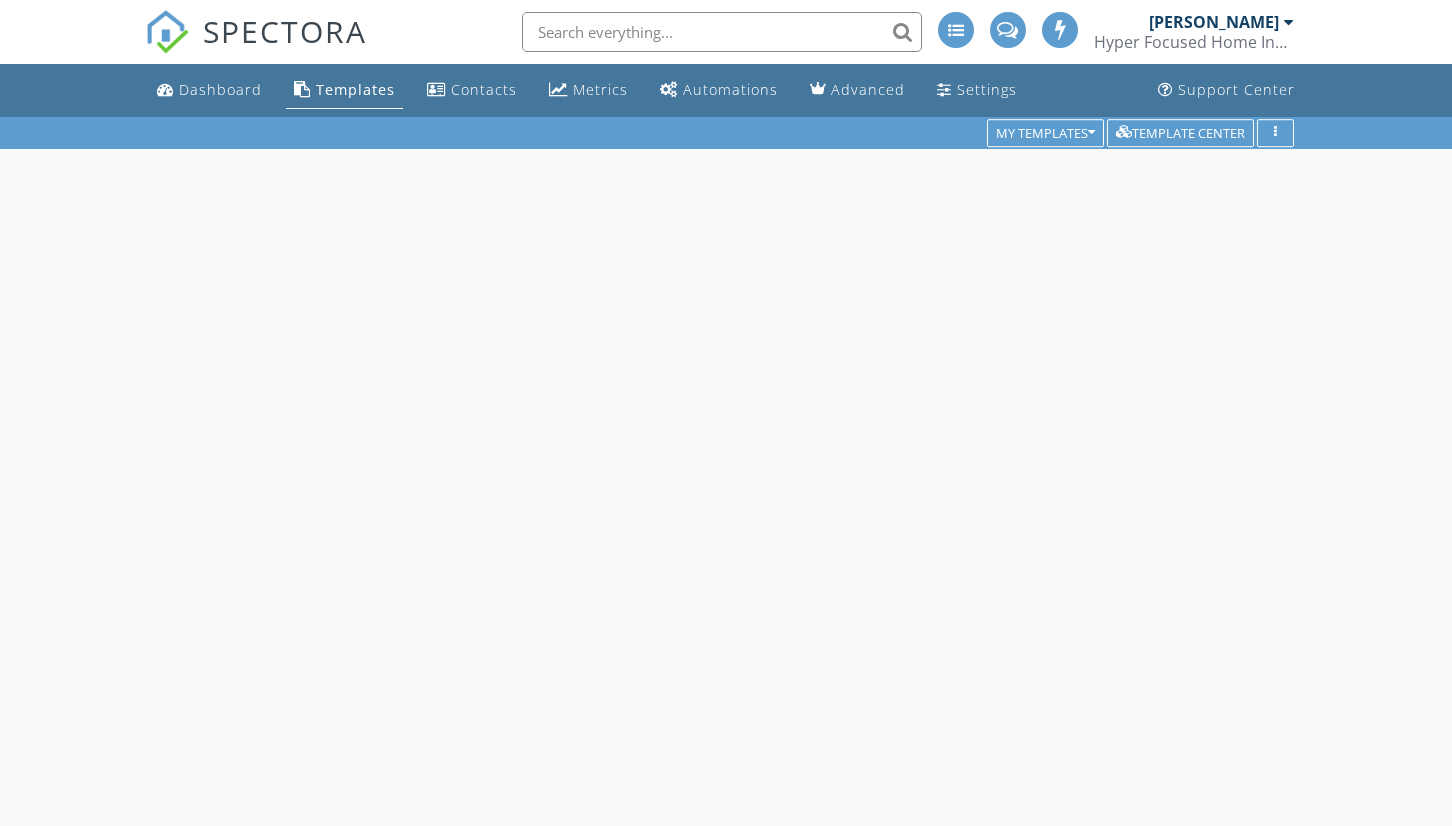 scroll, scrollTop: 0, scrollLeft: 0, axis: both 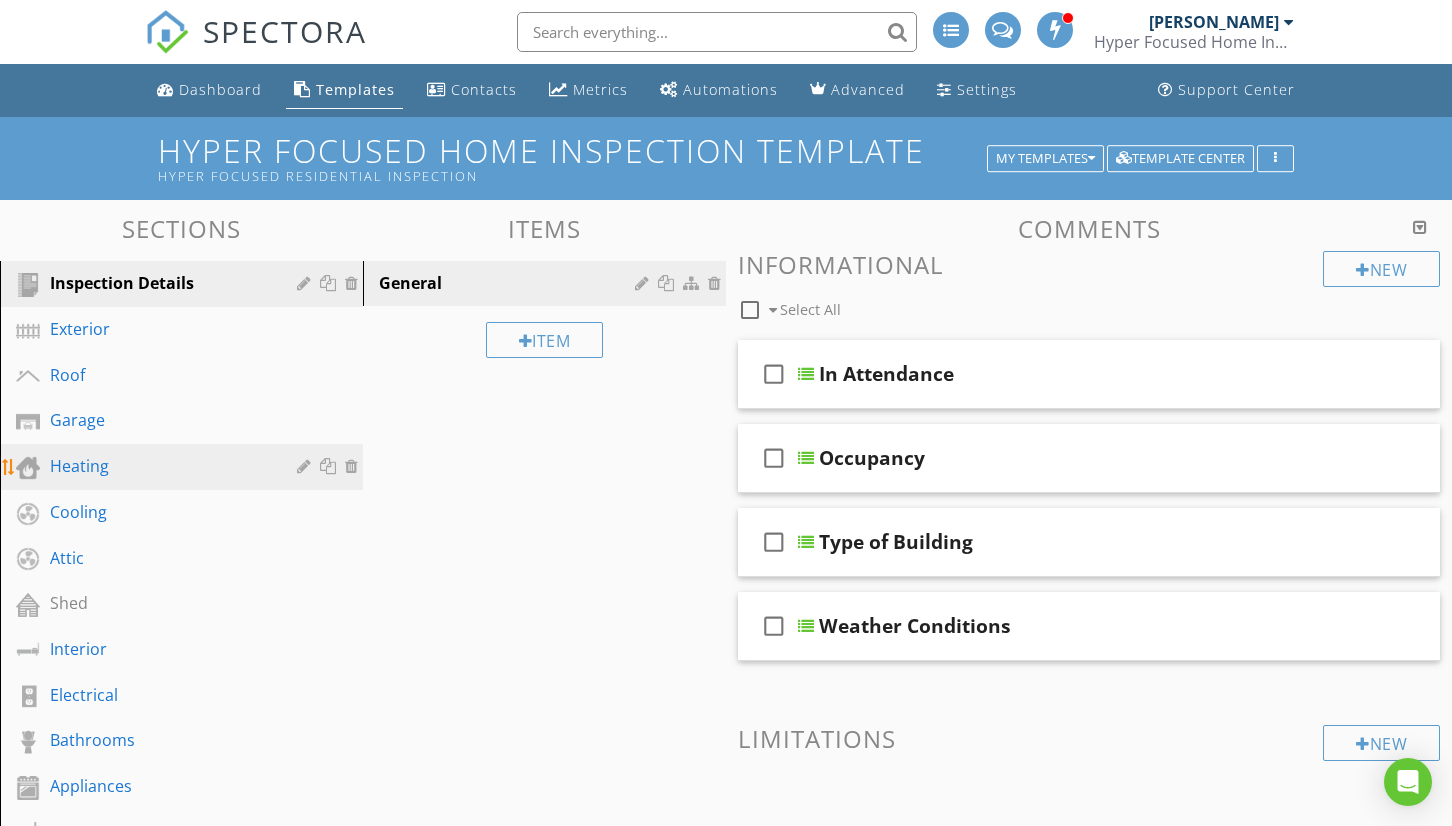 click on "Heating" at bounding box center (159, 466) 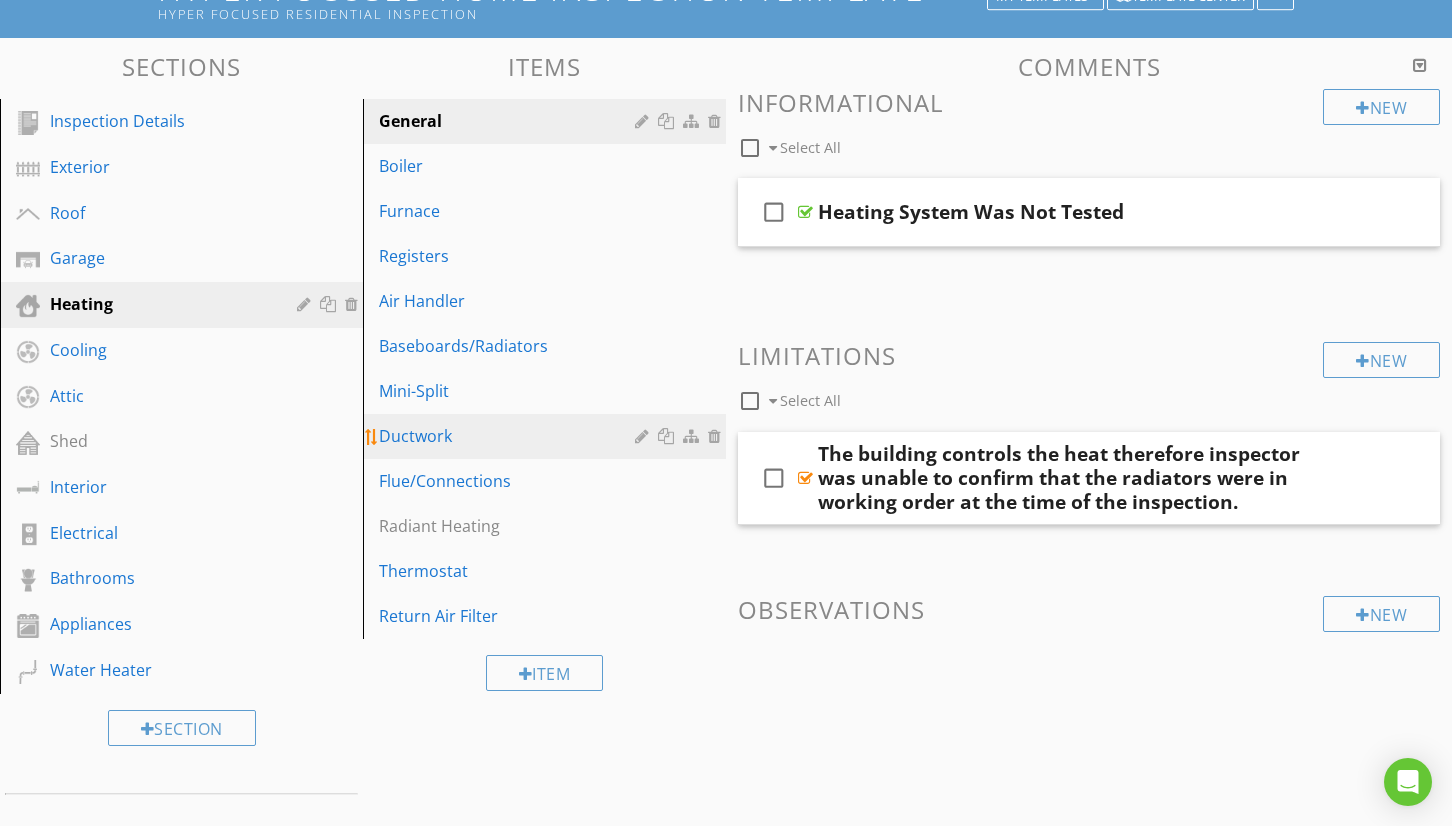 scroll, scrollTop: 237, scrollLeft: 0, axis: vertical 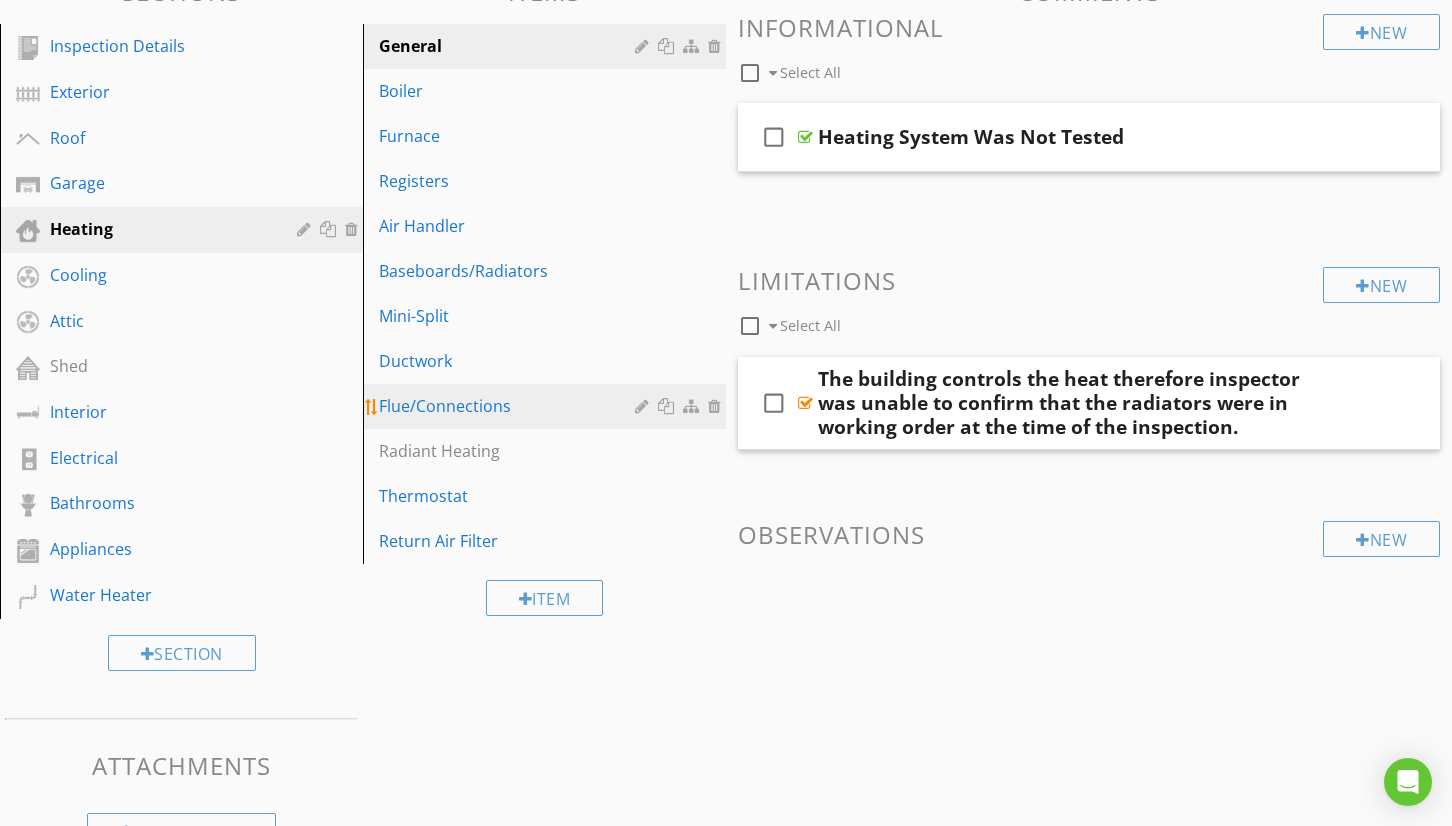 click on "Flue/Connections" at bounding box center (510, 406) 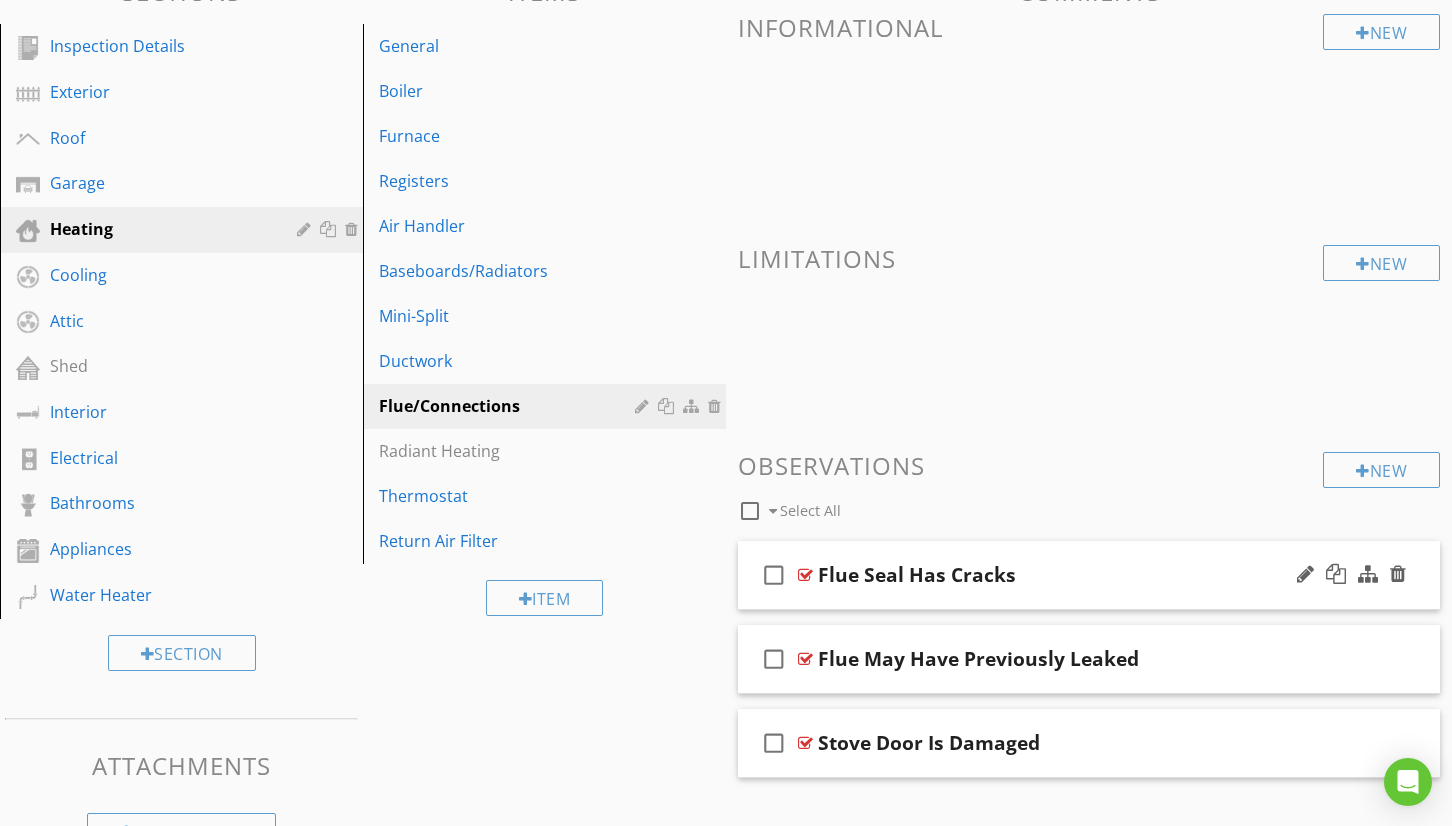 click on "check_box_outline_blank
Flue Seal Has Cracks" at bounding box center [1089, 575] 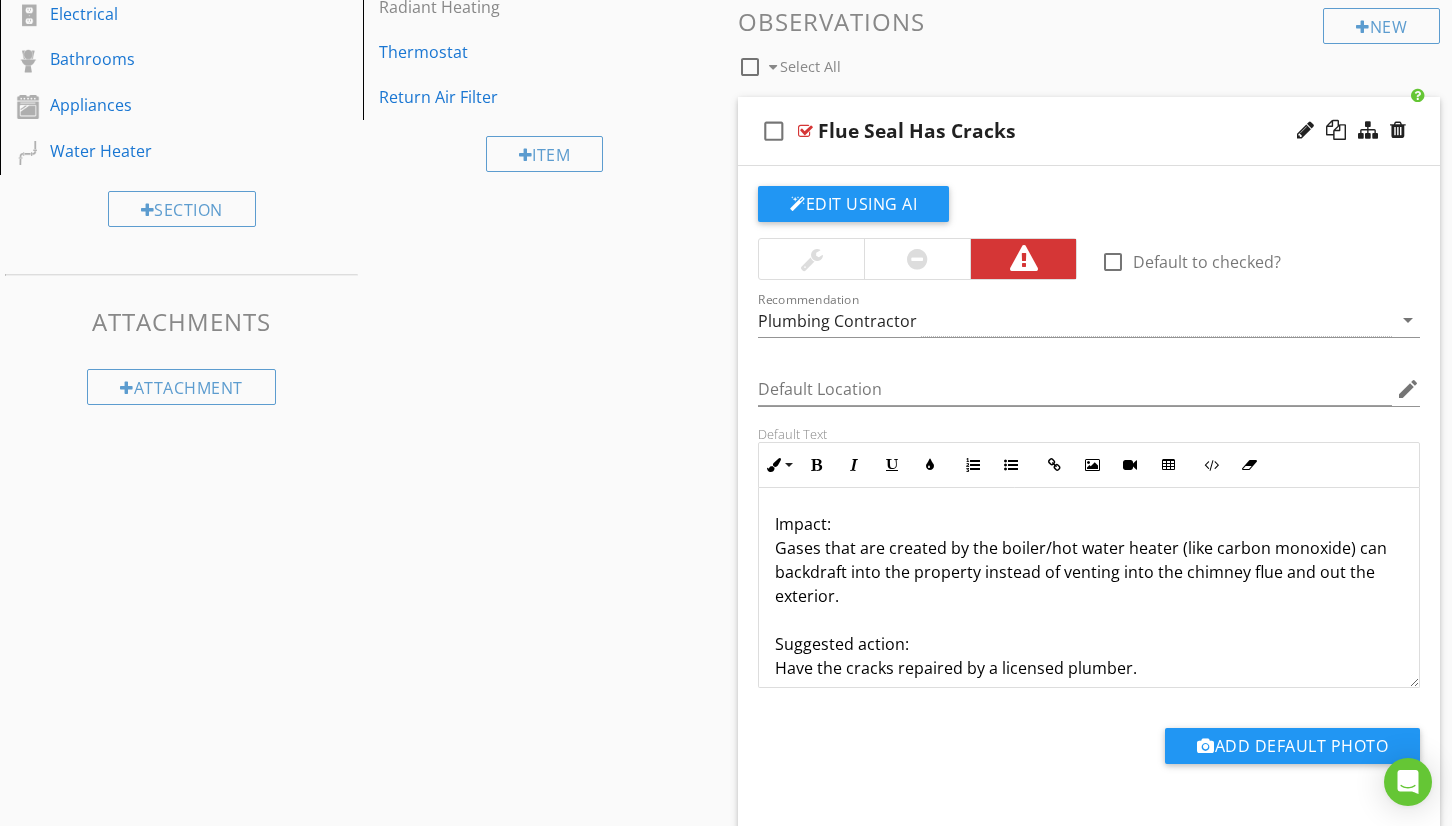 scroll, scrollTop: 692, scrollLeft: 0, axis: vertical 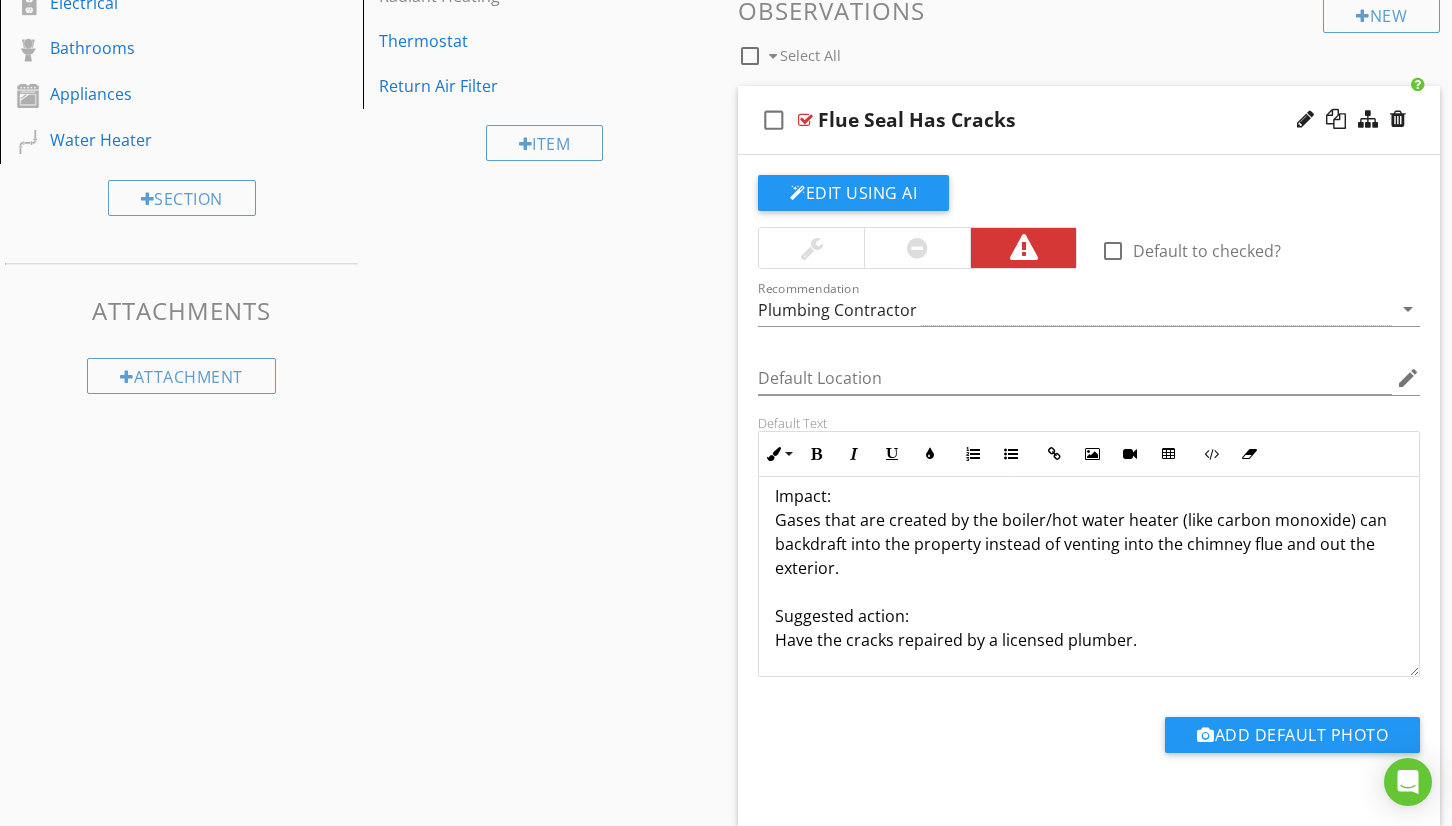click on "Impact: Gases that are created by the boiler/hot water heater (like carbon monoxide) can backdraft into the property instead of venting into the chimney flue and out the exterior. Suggested action: Have the cracks repaired by a licensed plumber." at bounding box center (1089, 568) 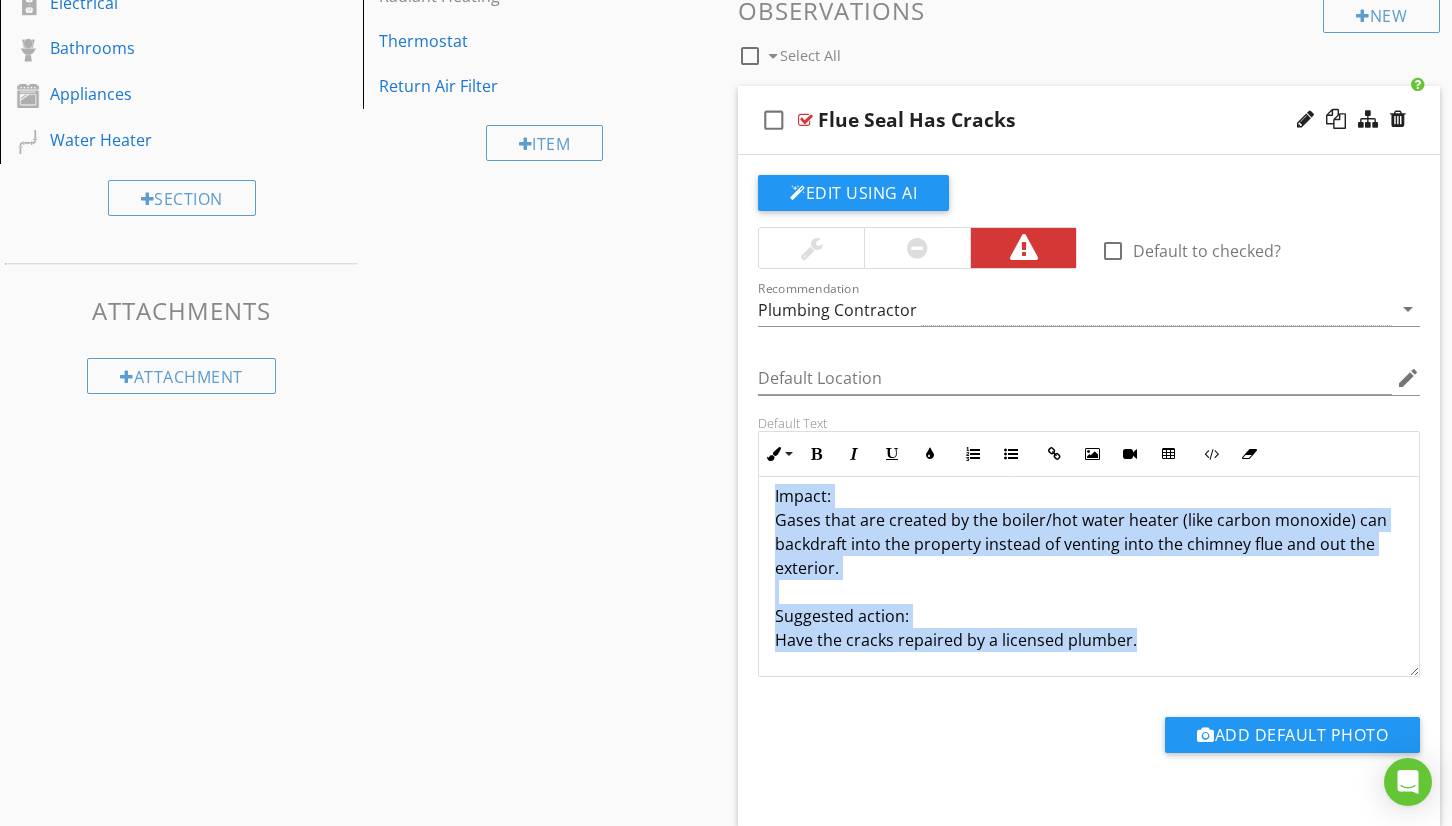 copy on "Impact: Gases that are created by the boiler/hot water heater (like carbon monoxide) can backdraft into the property instead of venting into the chimney flue and out the exterior. Suggested action: Have the cracks repaired by a licensed plumber." 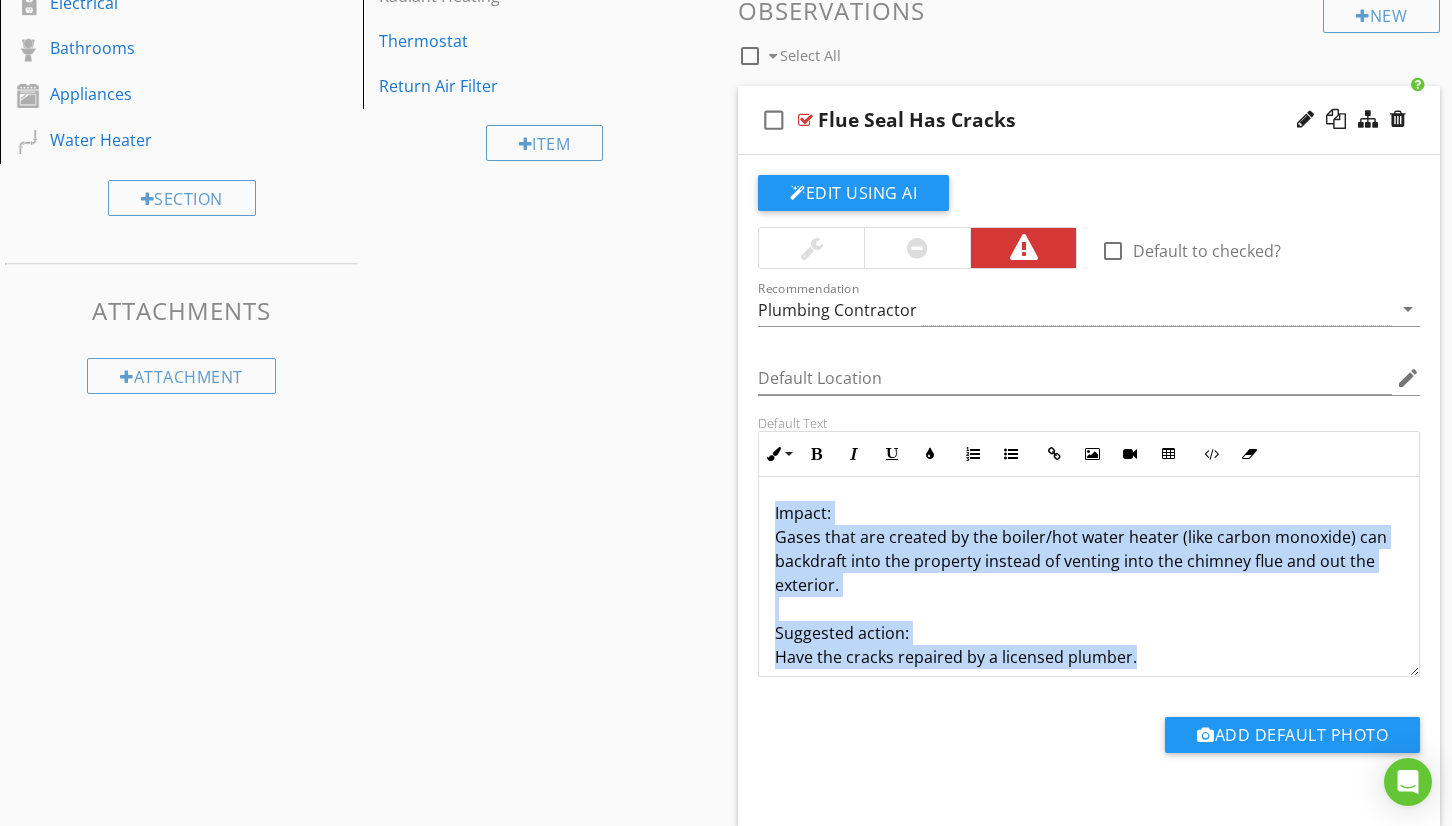 scroll, scrollTop: 0, scrollLeft: 0, axis: both 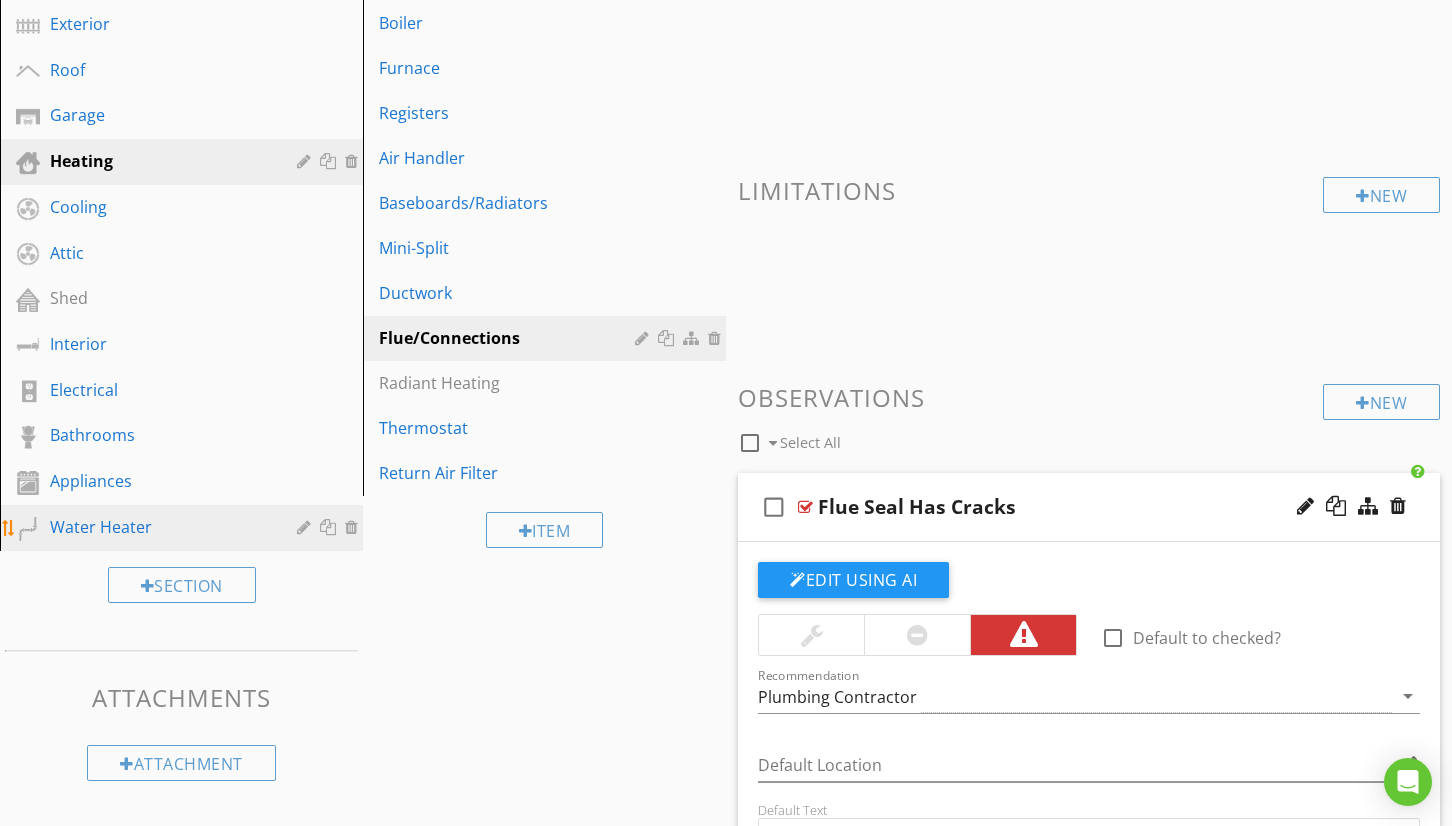 click on "Water Heater" at bounding box center [159, 527] 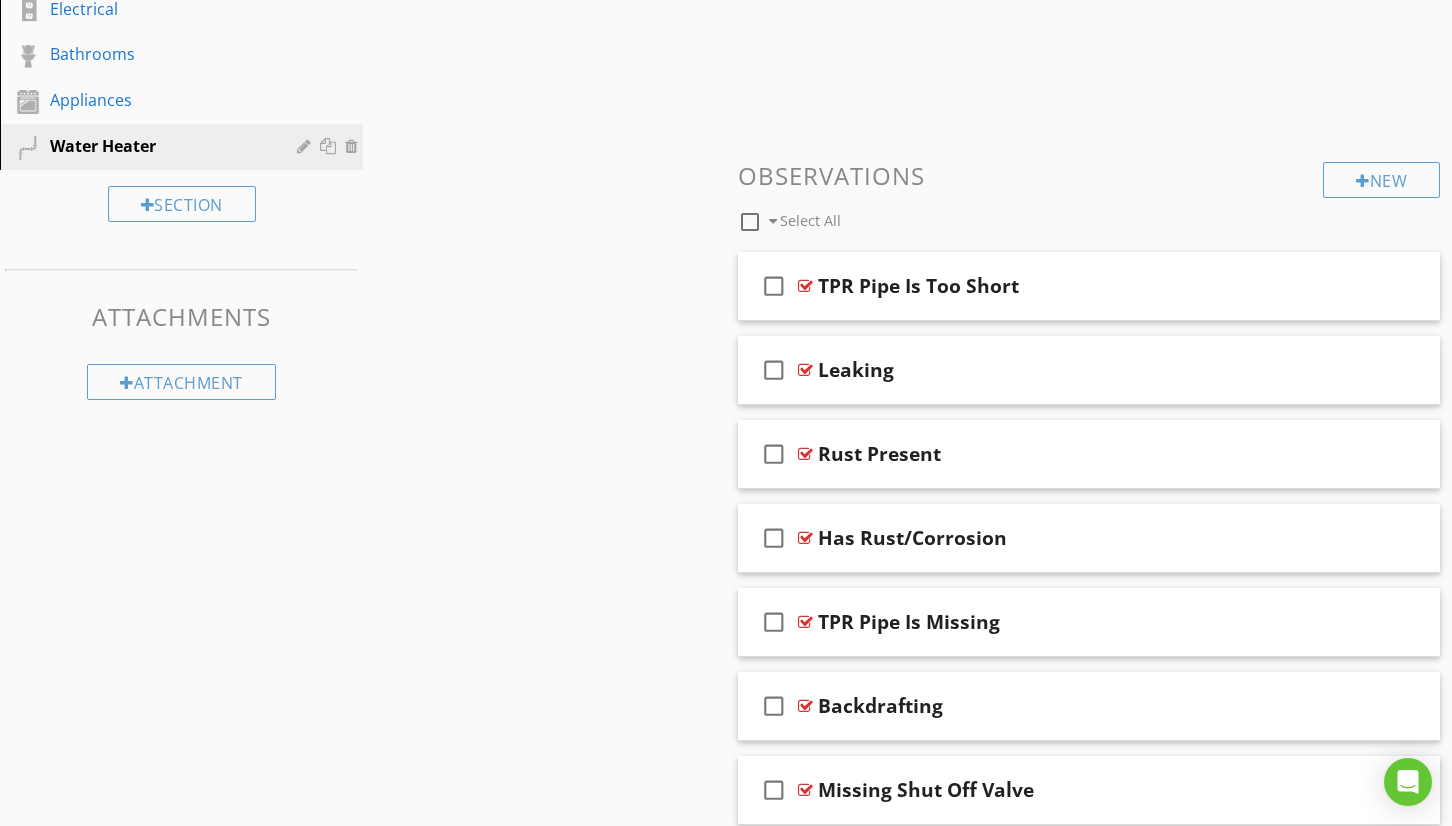 scroll, scrollTop: 563, scrollLeft: 0, axis: vertical 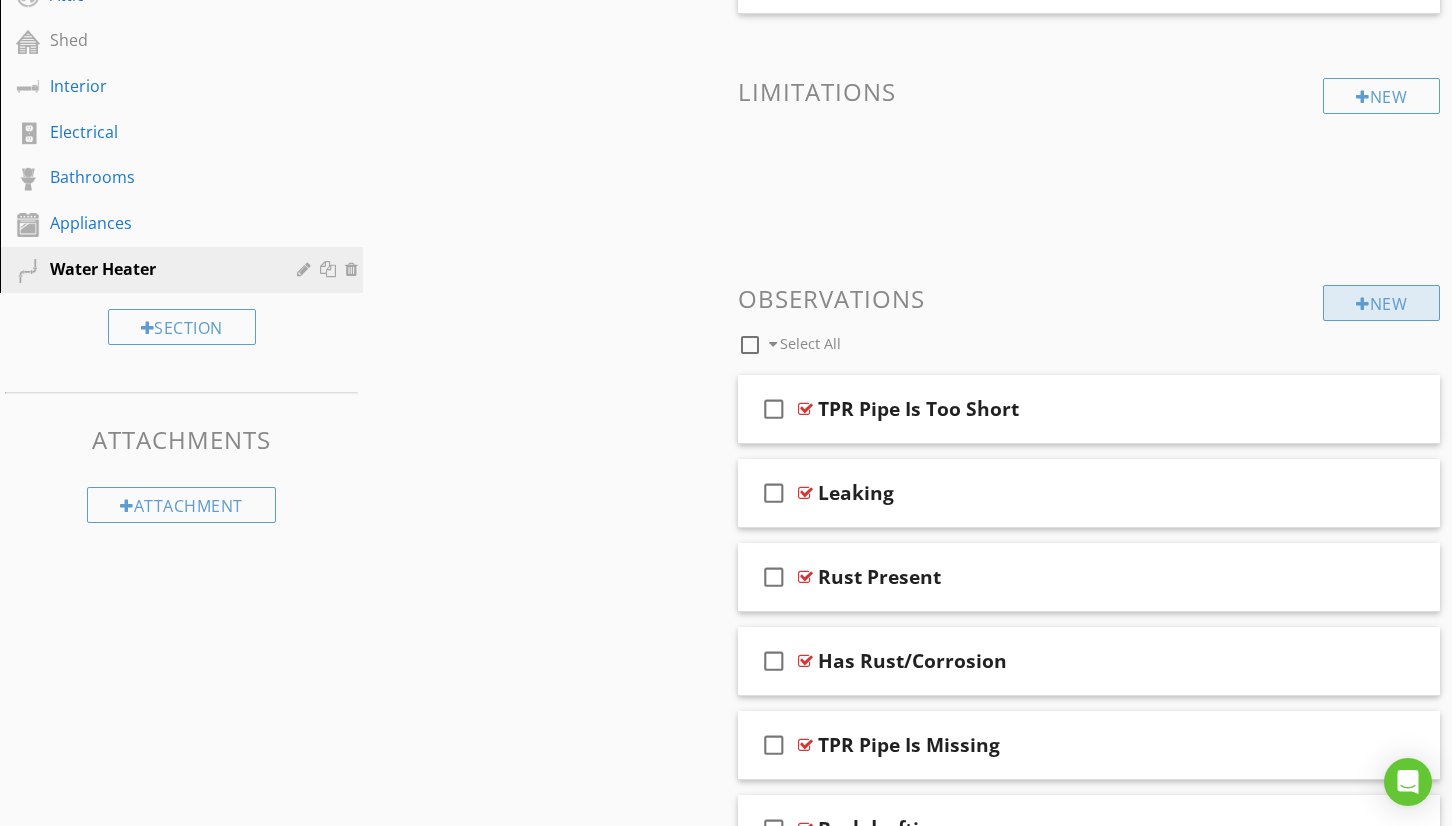 click on "New" at bounding box center (1381, 303) 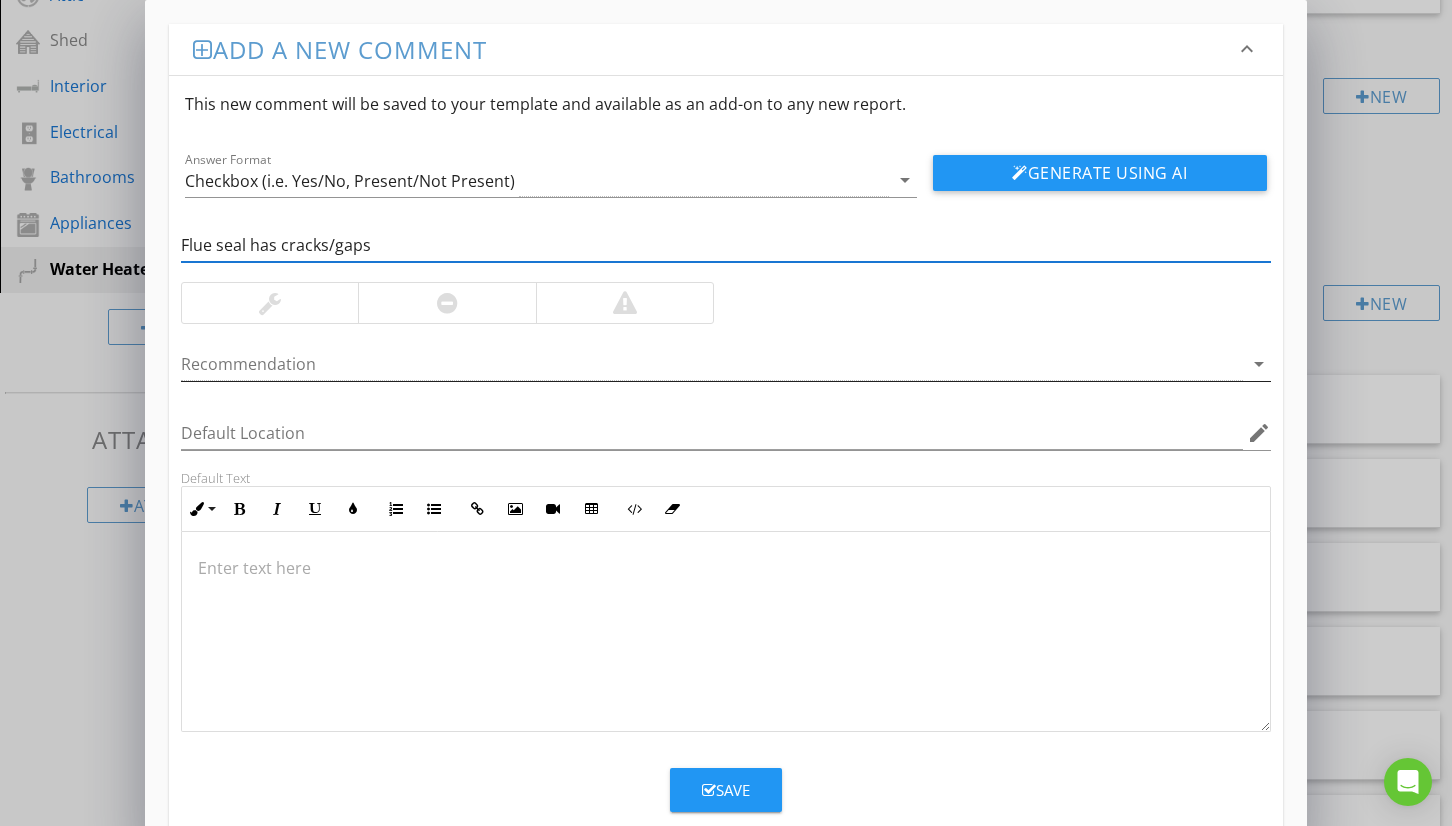 type on "Flue seal has cracks/gaps" 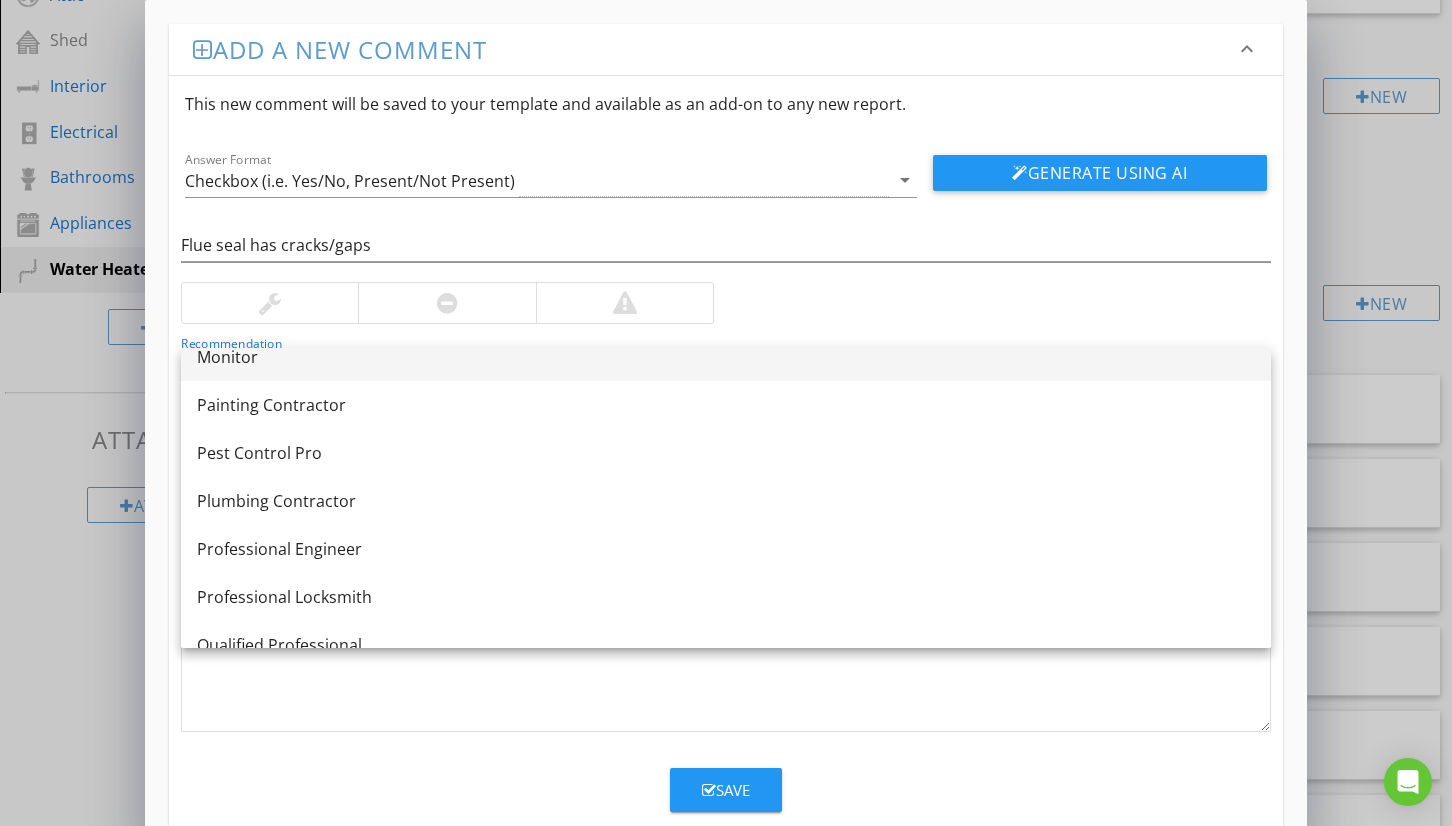 scroll, scrollTop: 2037, scrollLeft: 0, axis: vertical 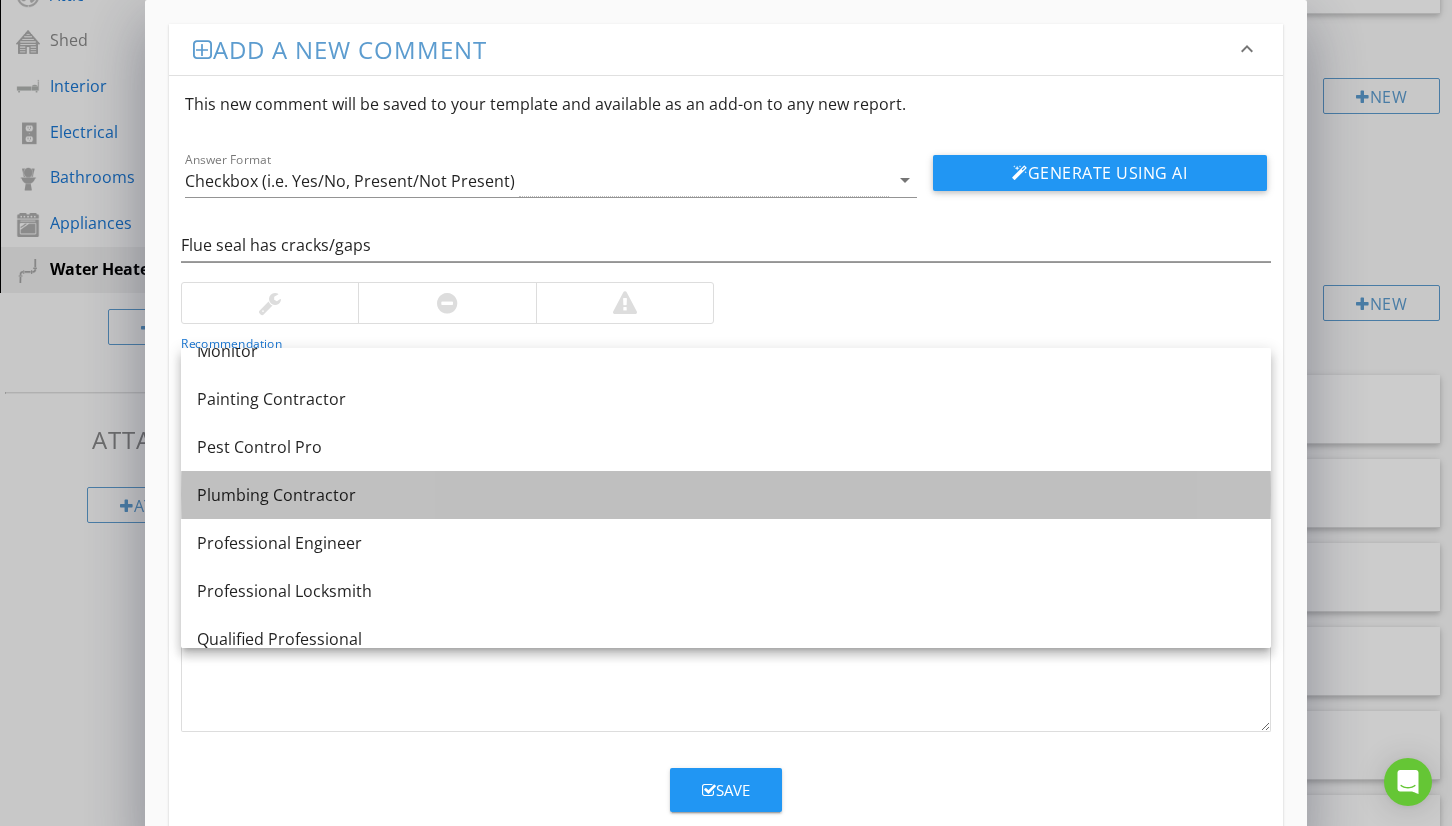 click on "Plumbing Contractor" at bounding box center (726, 495) 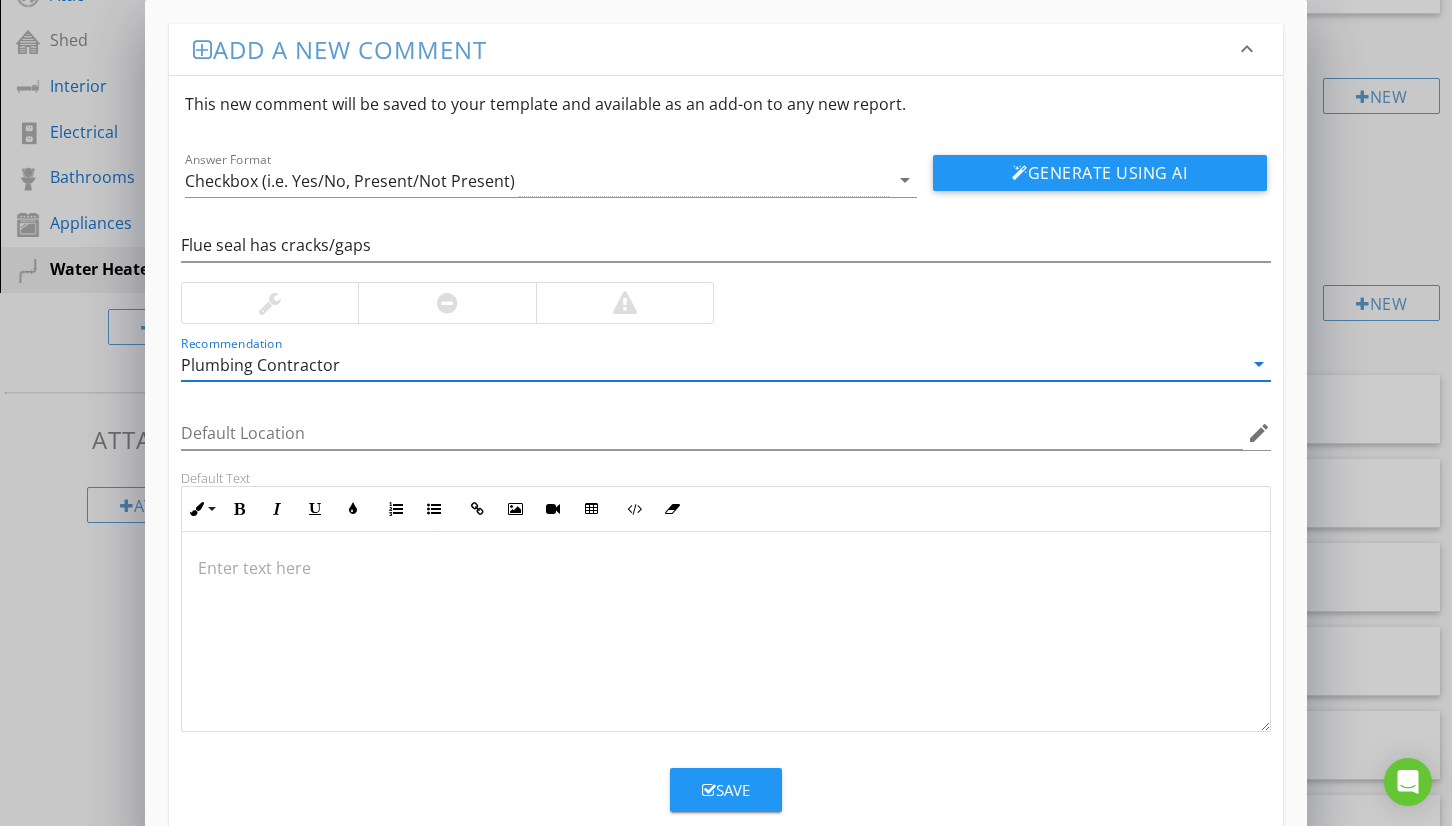 click at bounding box center (726, 632) 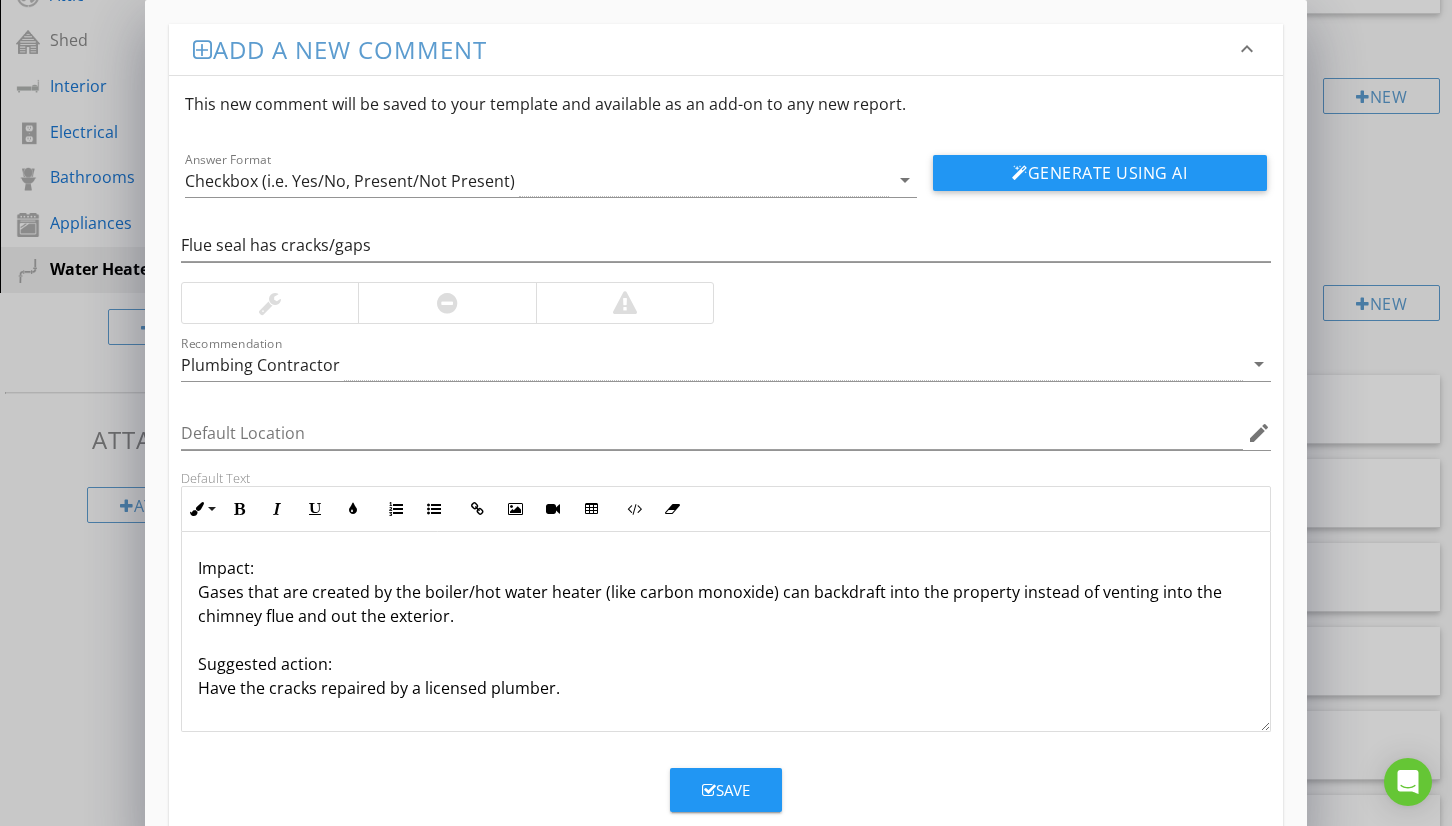 click on "Impact: Gases that are created by the boiler/hot water heater (like carbon monoxide) can backdraft into the property instead of venting into the chimney flue and out the exterior. Suggested action: Have the cracks repaired by a licensed plumber." at bounding box center (726, 628) 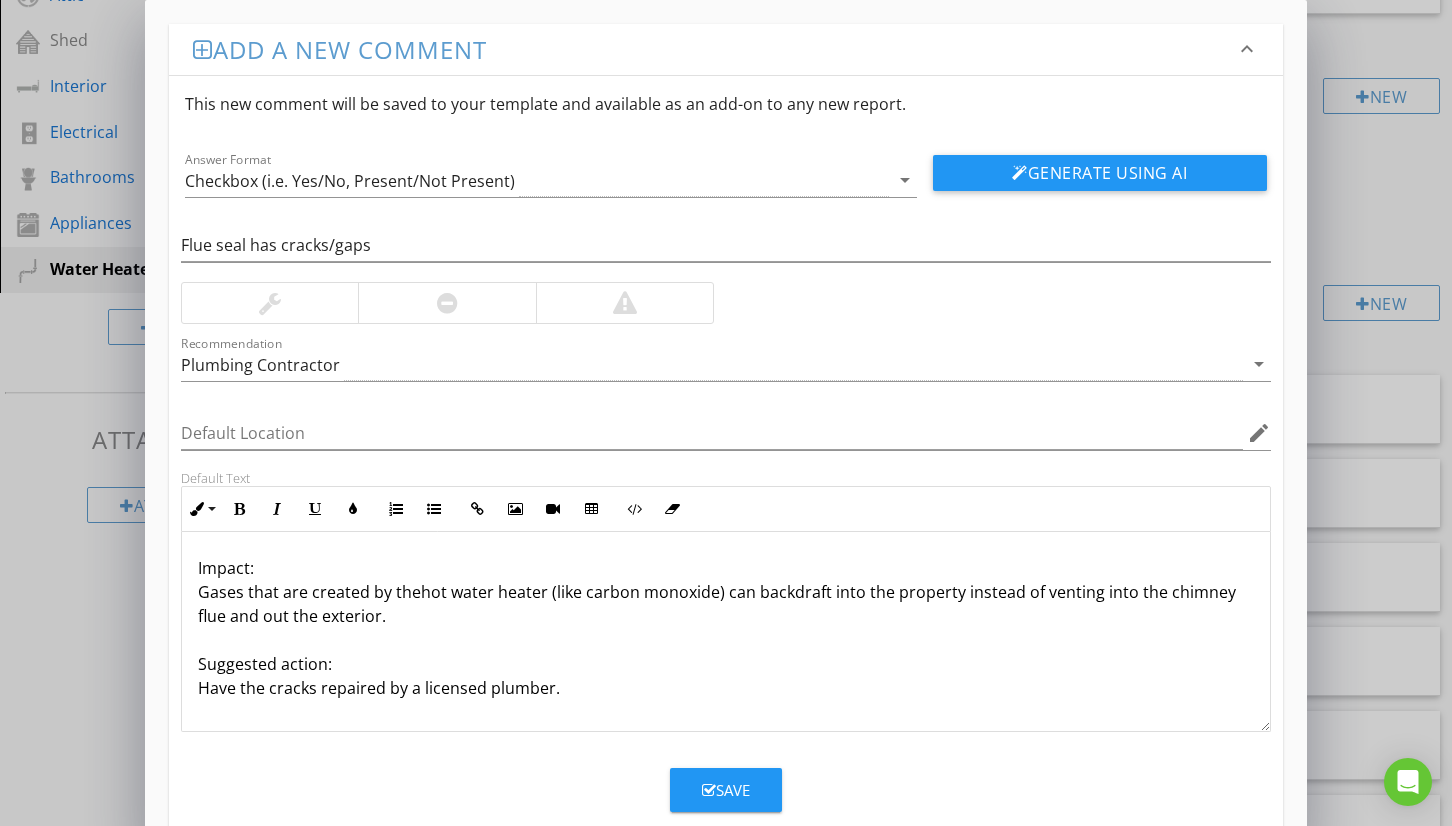 type 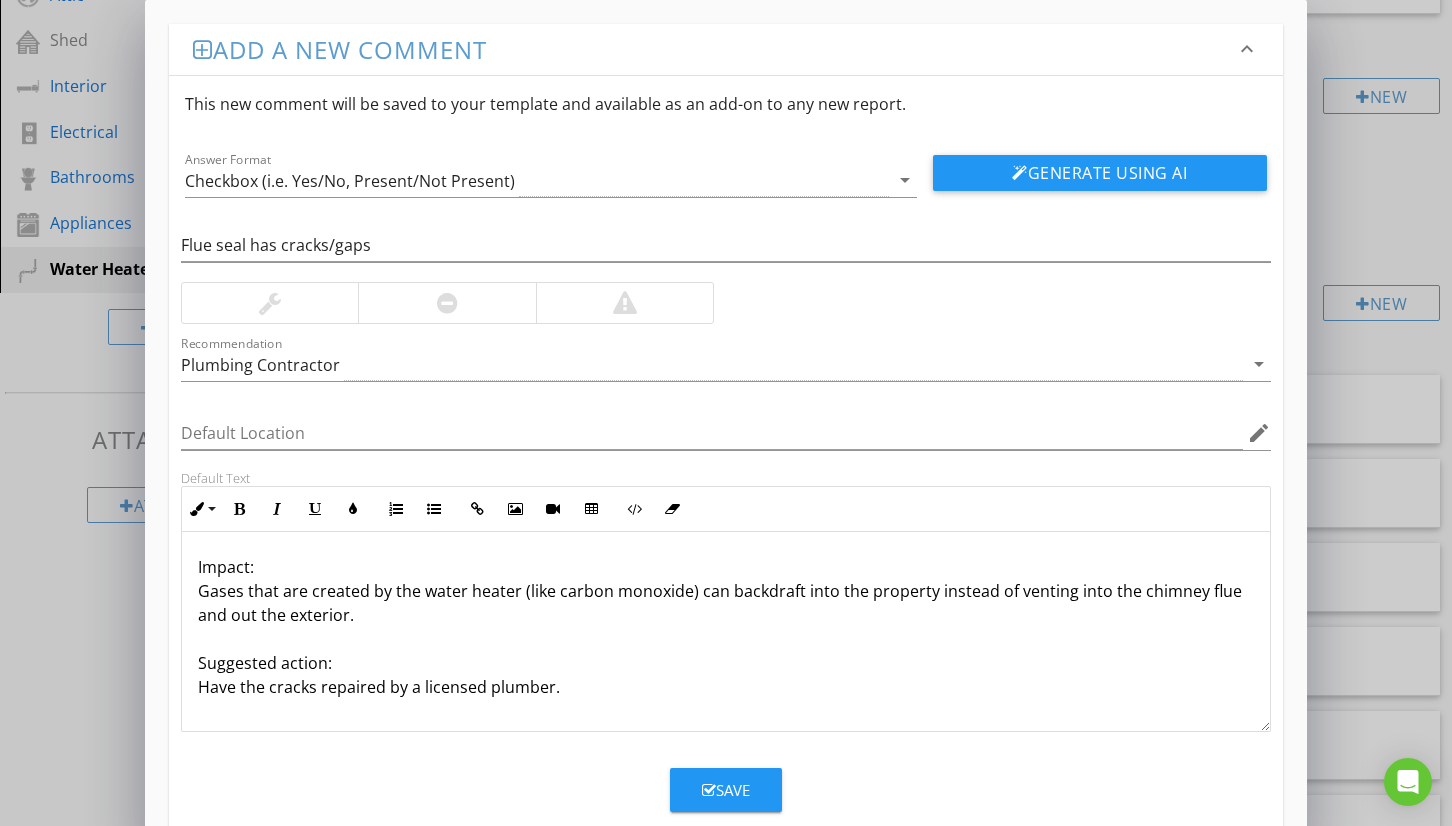 scroll, scrollTop: 1, scrollLeft: 0, axis: vertical 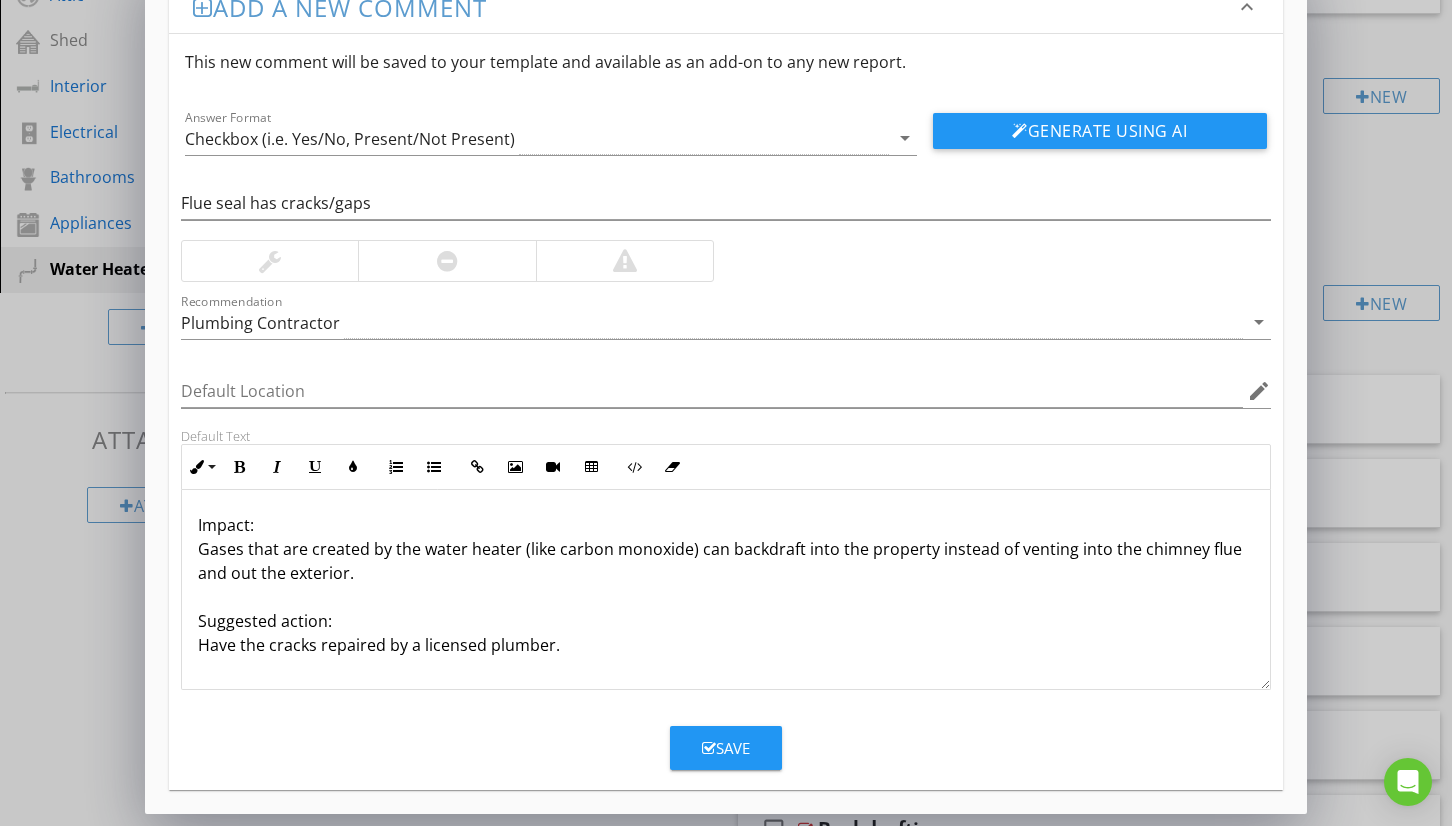 click on "Save" at bounding box center (726, 748) 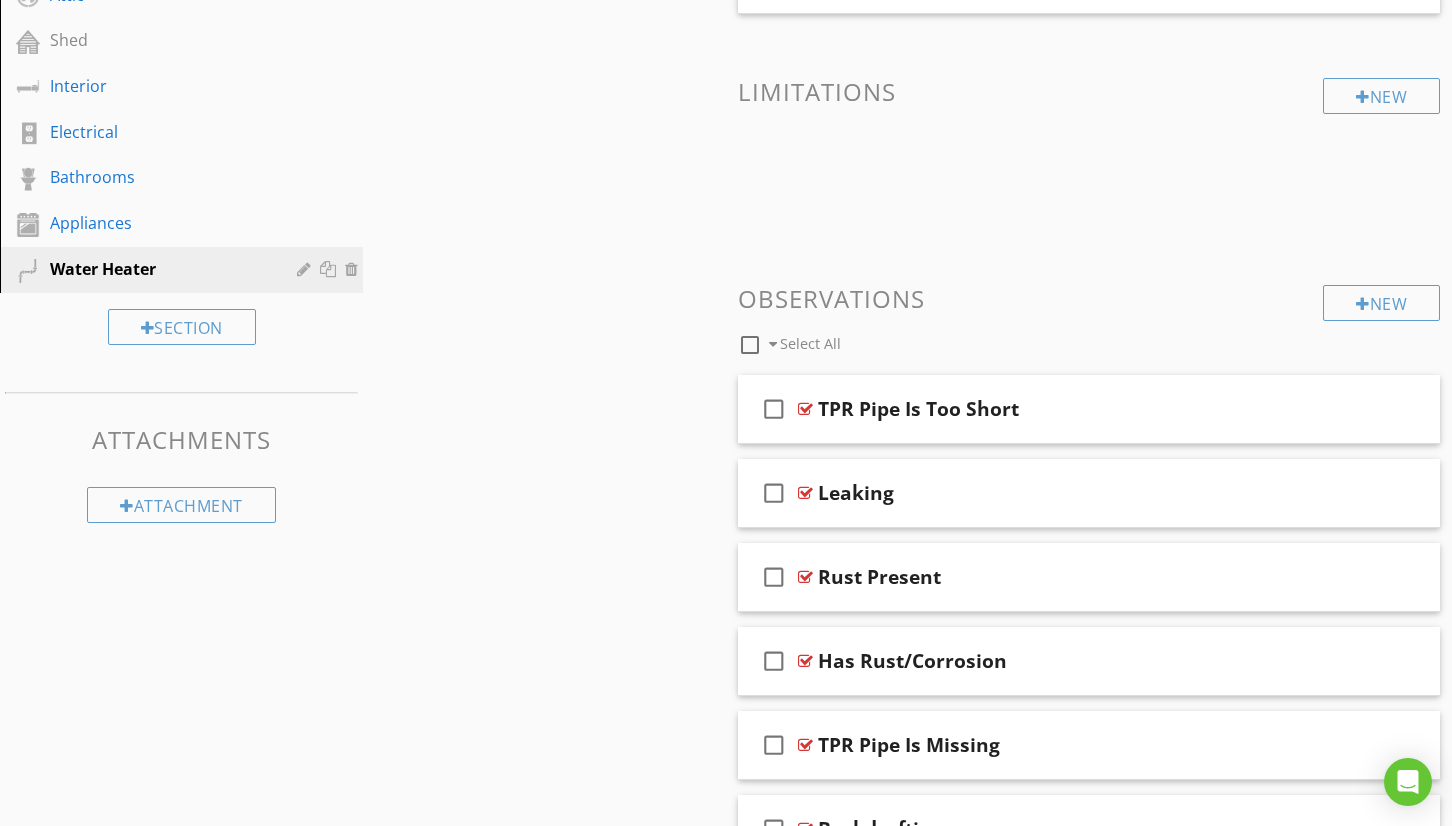 scroll, scrollTop: 0, scrollLeft: 0, axis: both 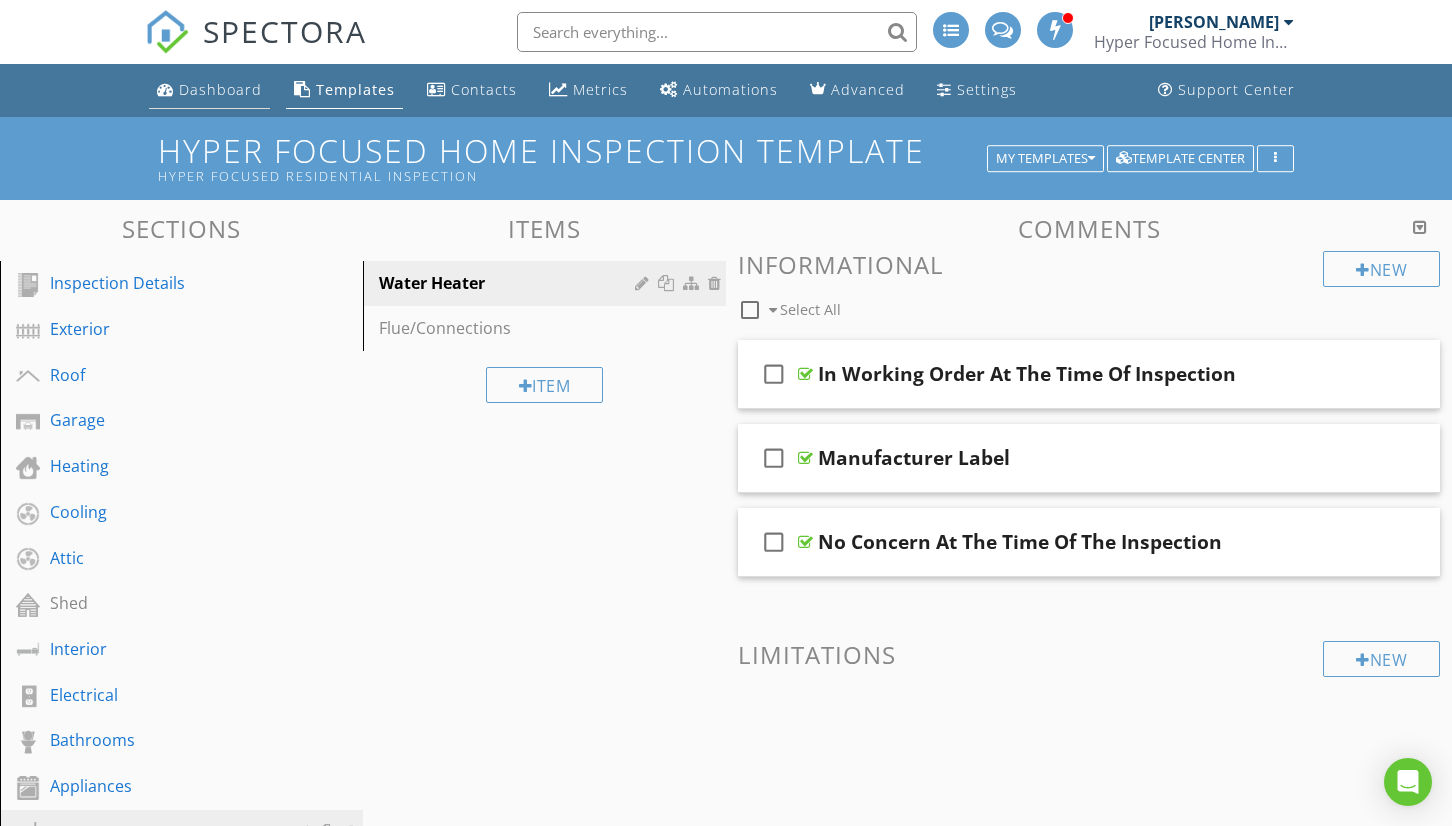 click on "Dashboard" at bounding box center [209, 90] 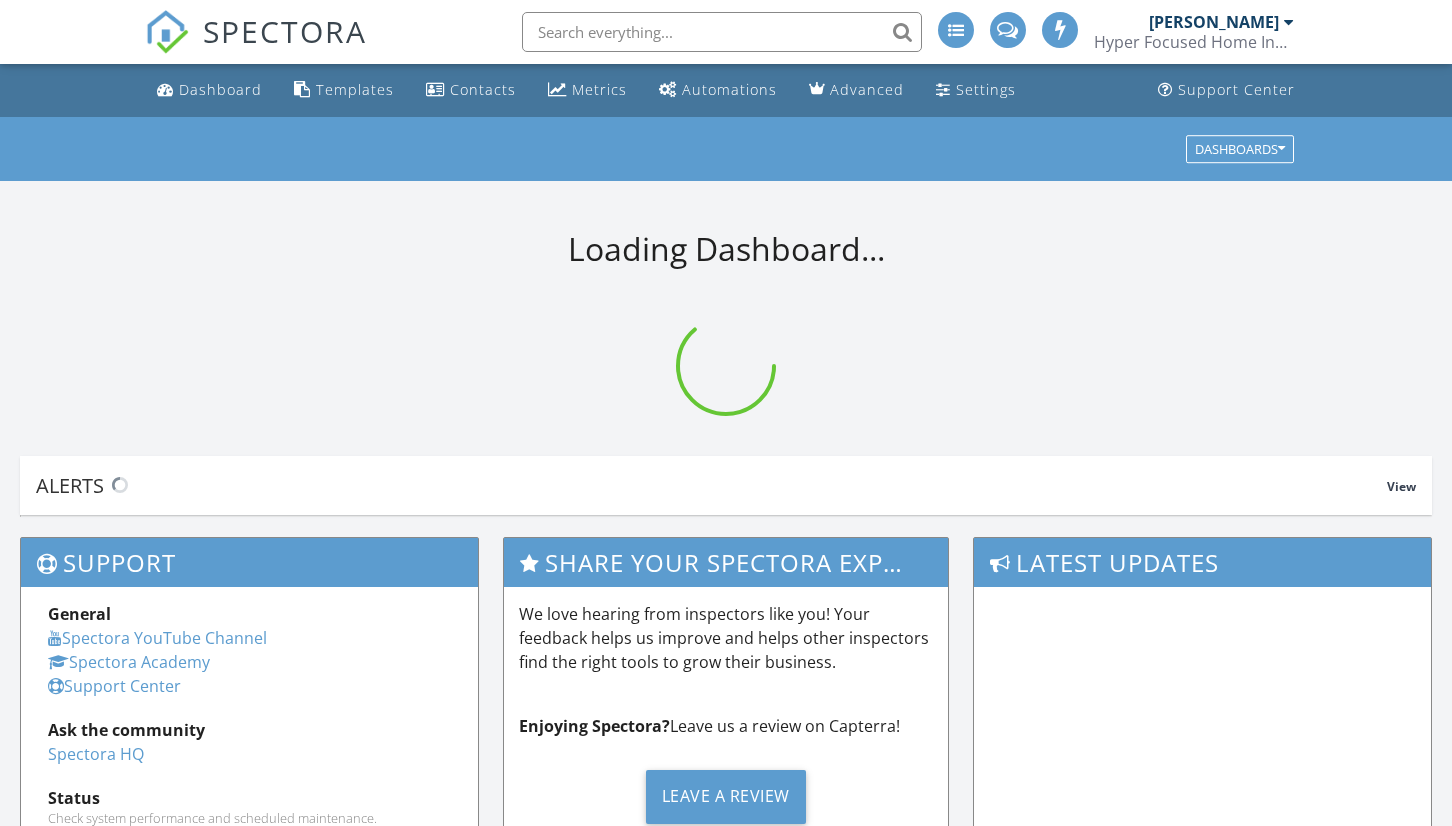 scroll, scrollTop: 0, scrollLeft: 0, axis: both 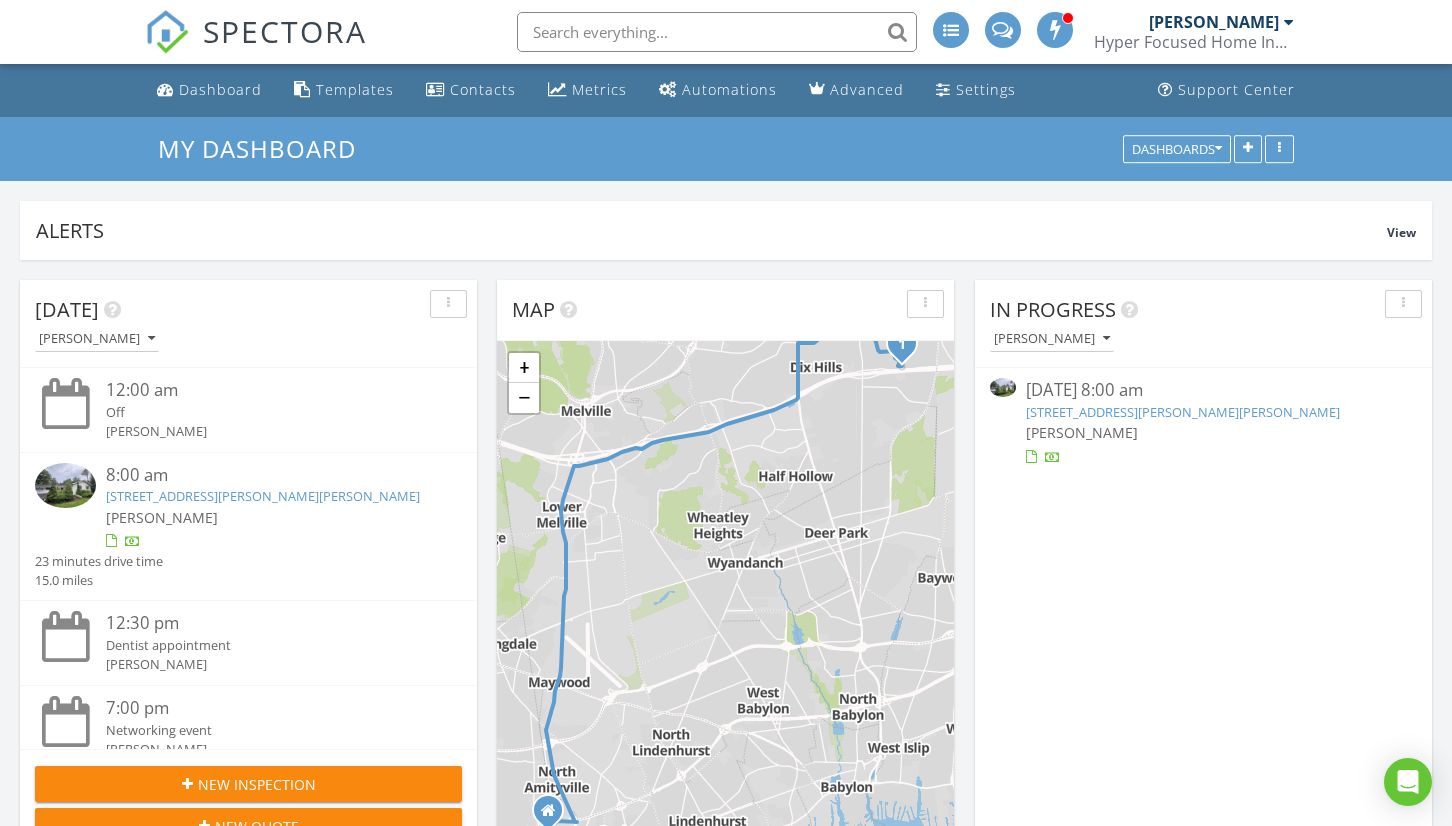 click on "57 Seward Dr, Dix Hills, NY 11746" at bounding box center (1183, 412) 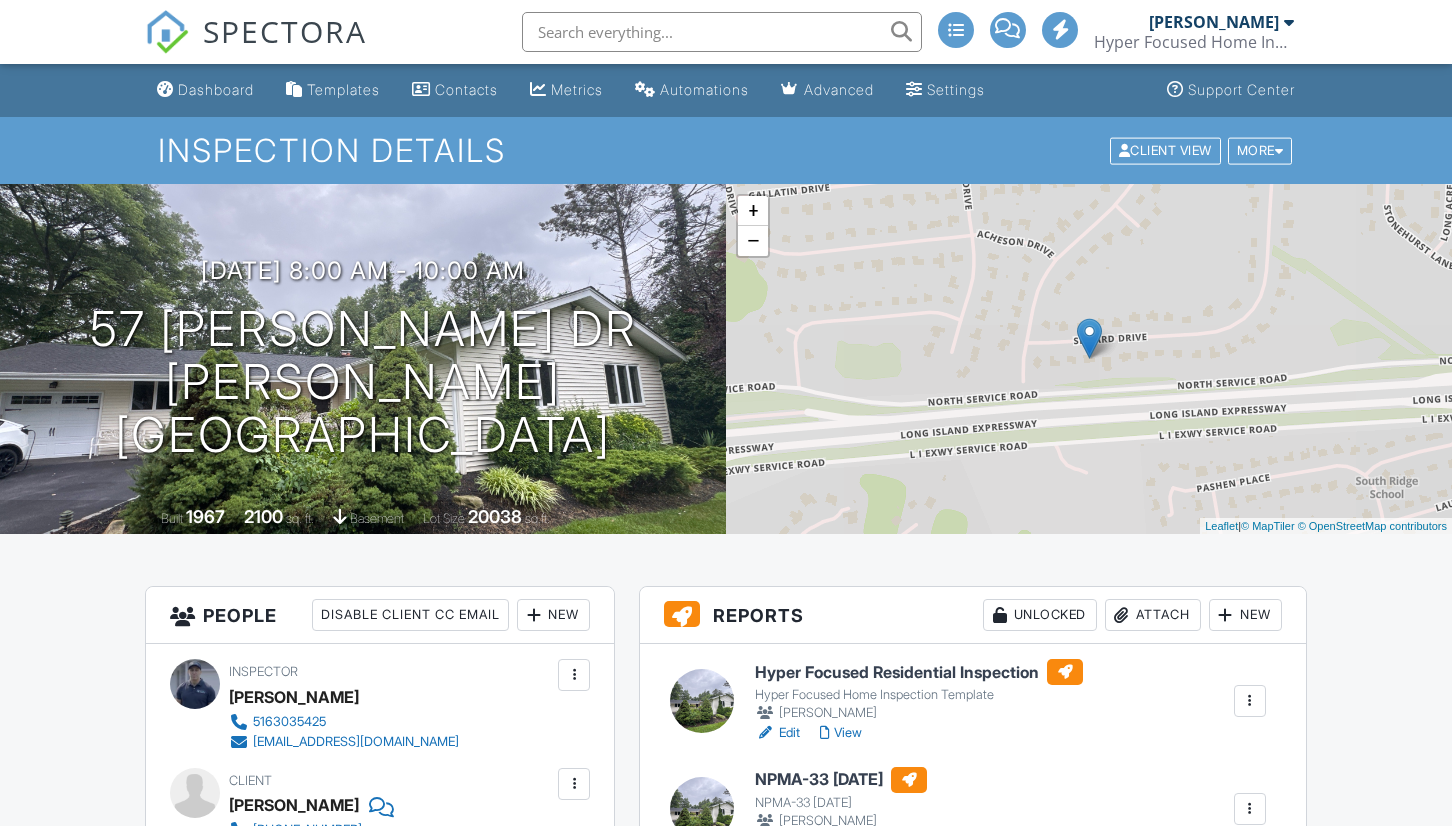 scroll, scrollTop: 0, scrollLeft: 0, axis: both 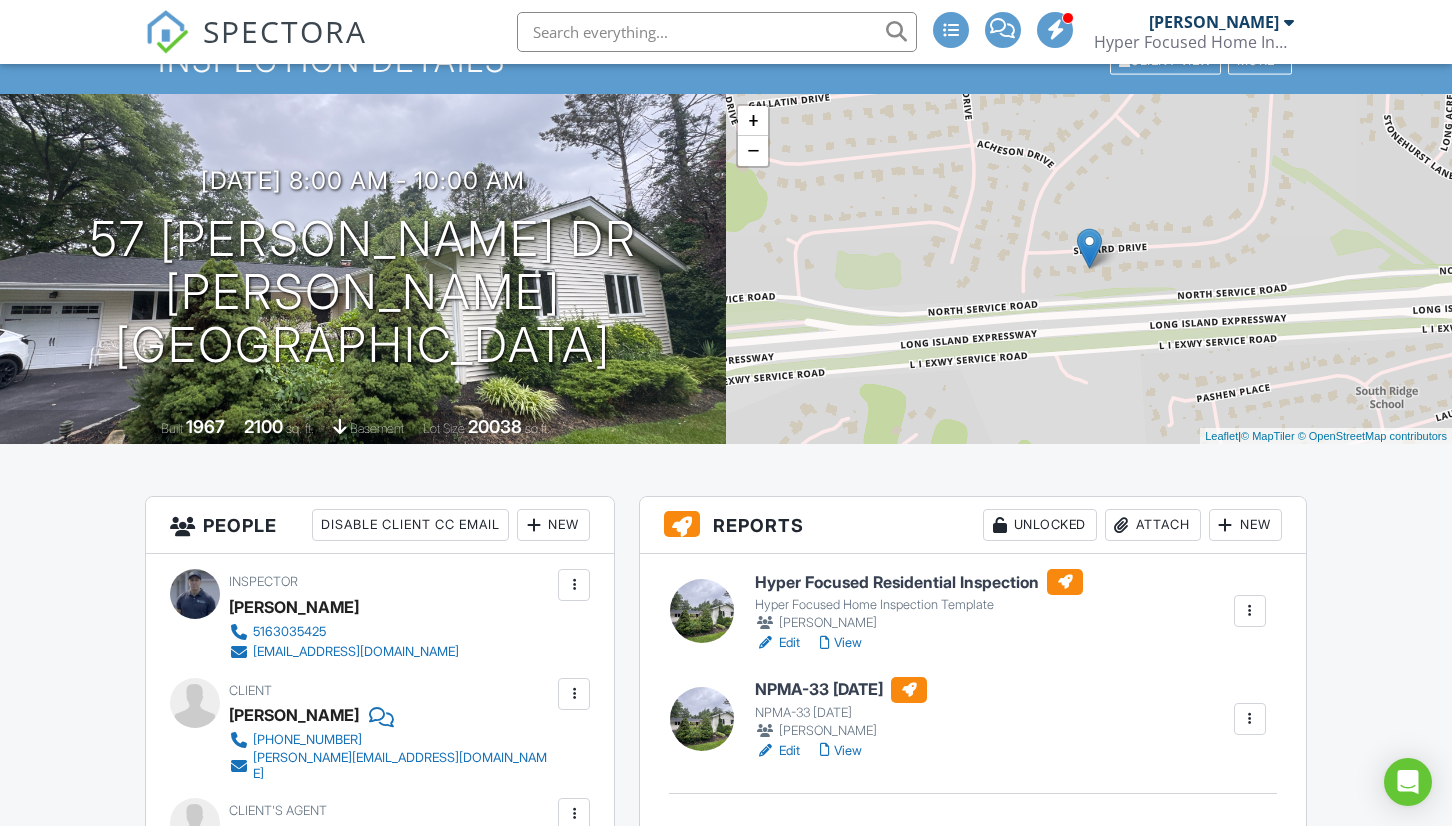click on "View" at bounding box center (841, 643) 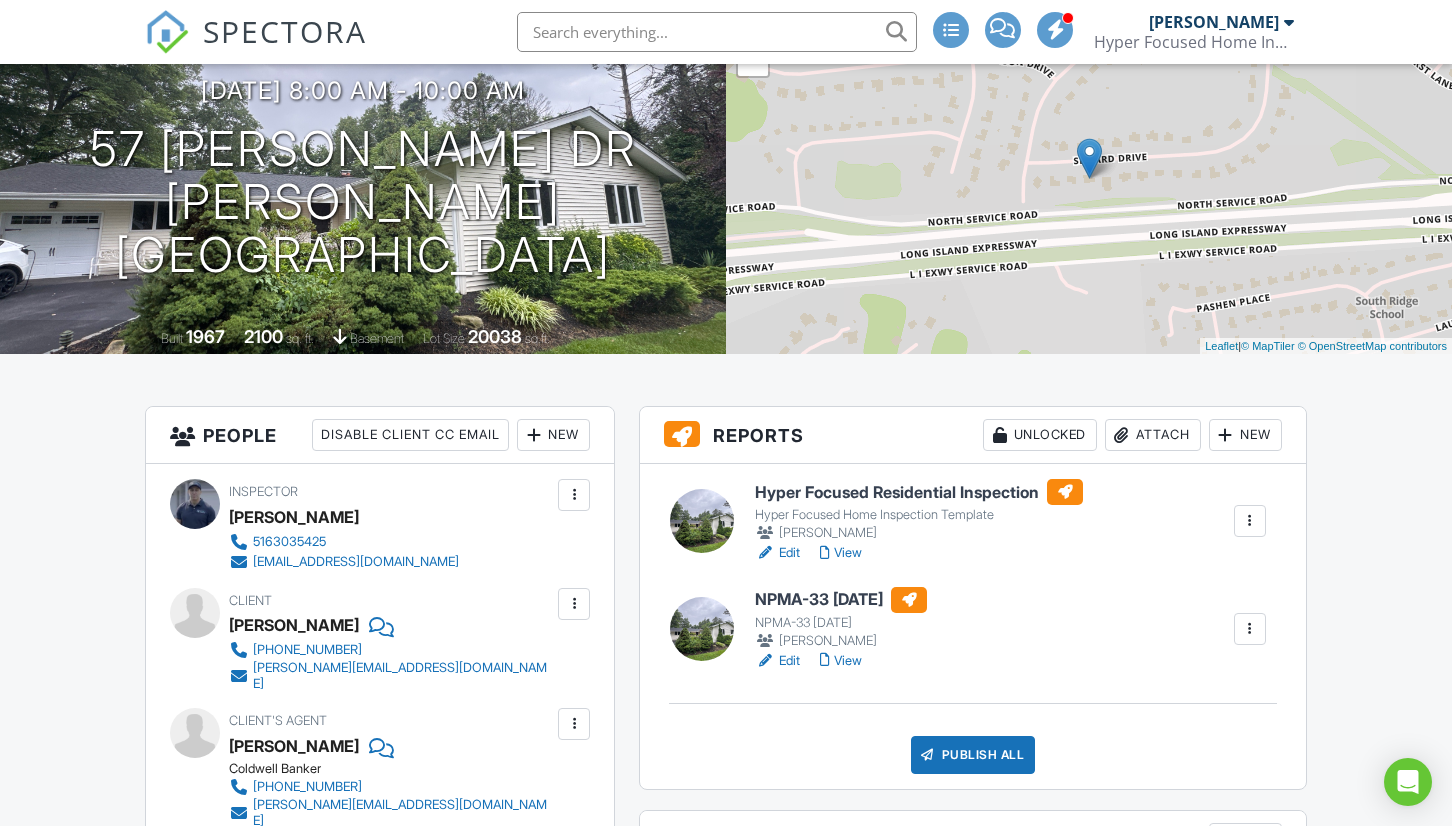 scroll, scrollTop: 0, scrollLeft: 0, axis: both 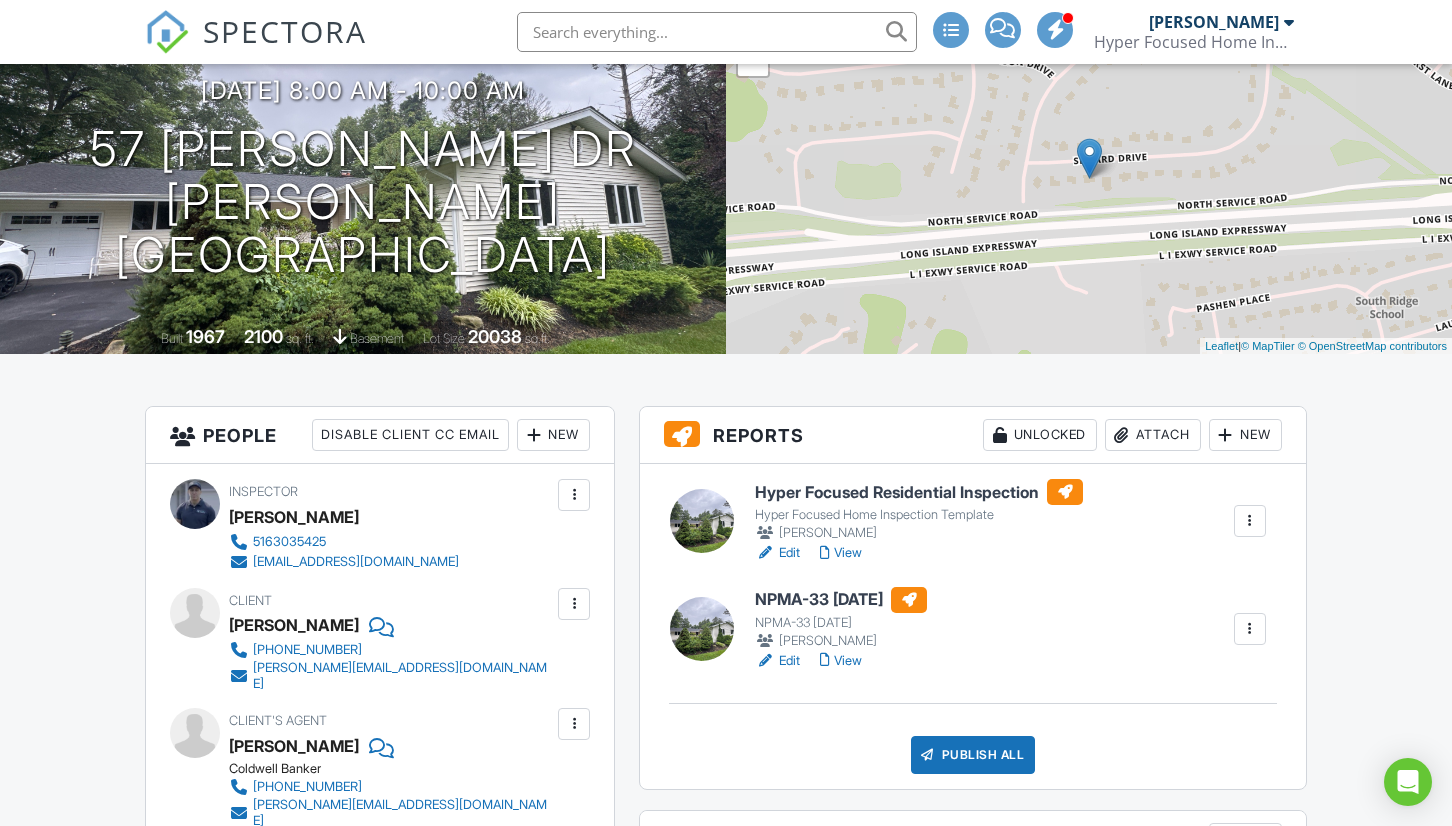 click on "Edit" at bounding box center (777, 661) 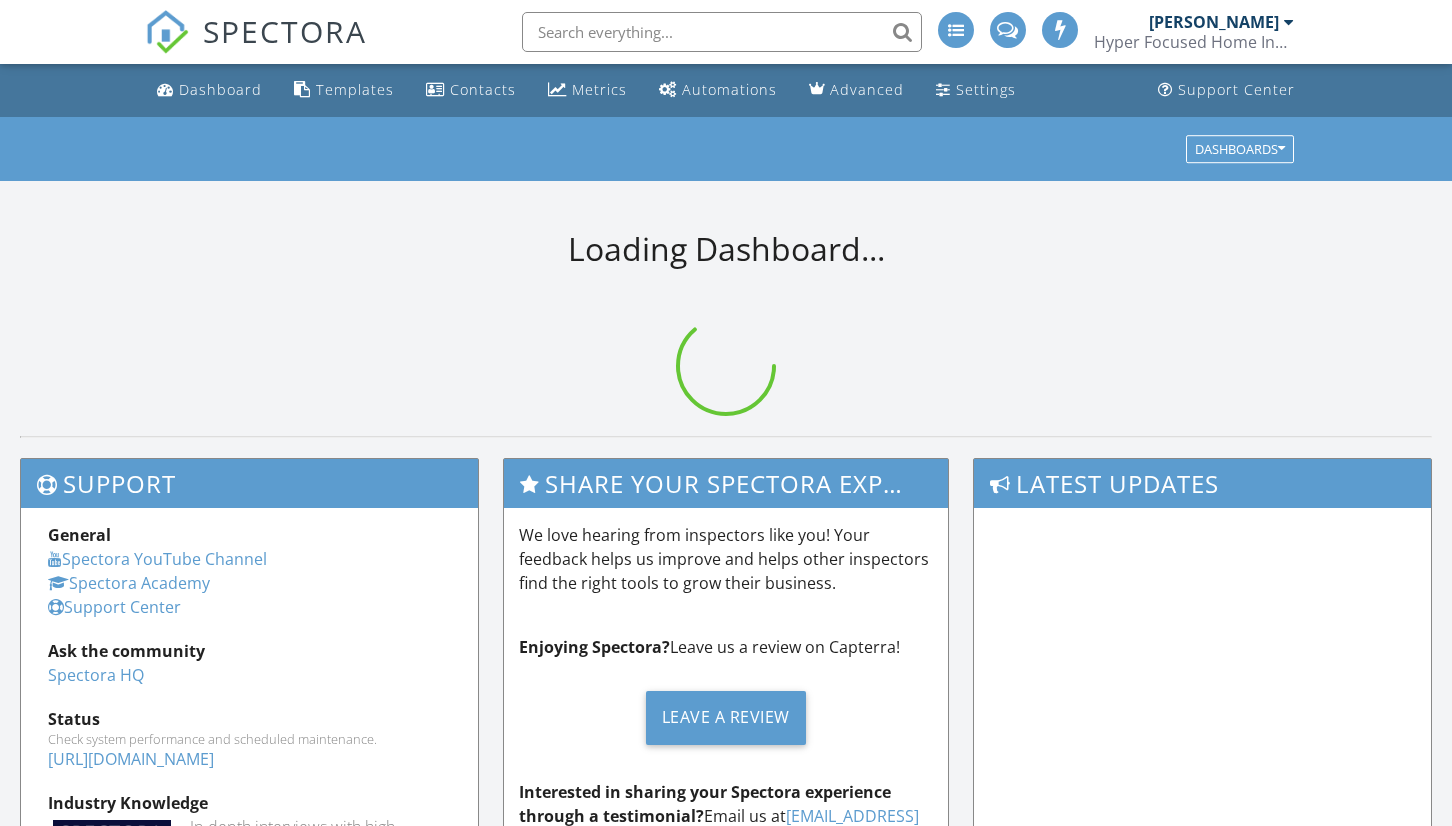 scroll, scrollTop: 0, scrollLeft: 0, axis: both 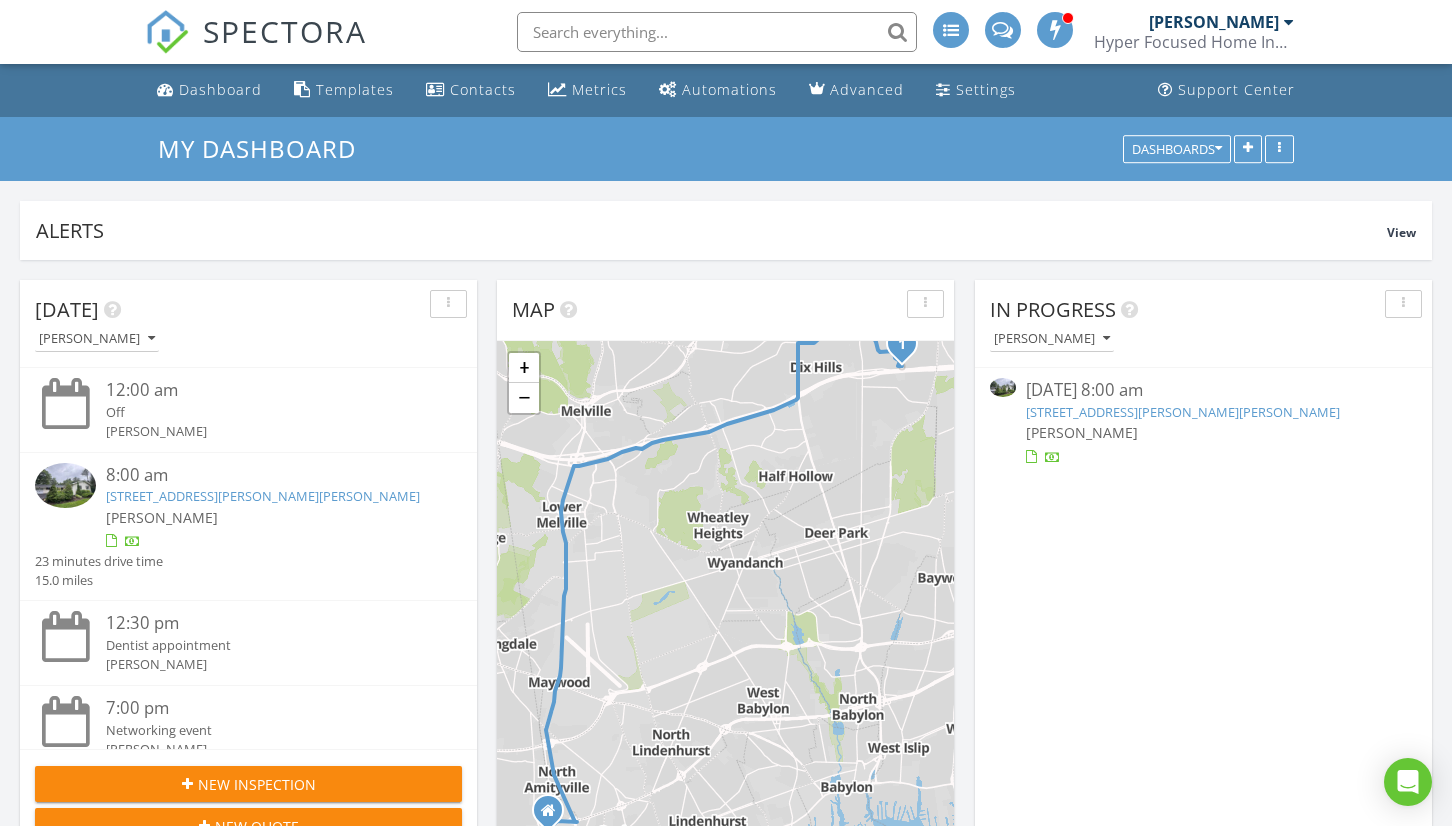 click on "[STREET_ADDRESS][PERSON_NAME][PERSON_NAME]" at bounding box center [1183, 412] 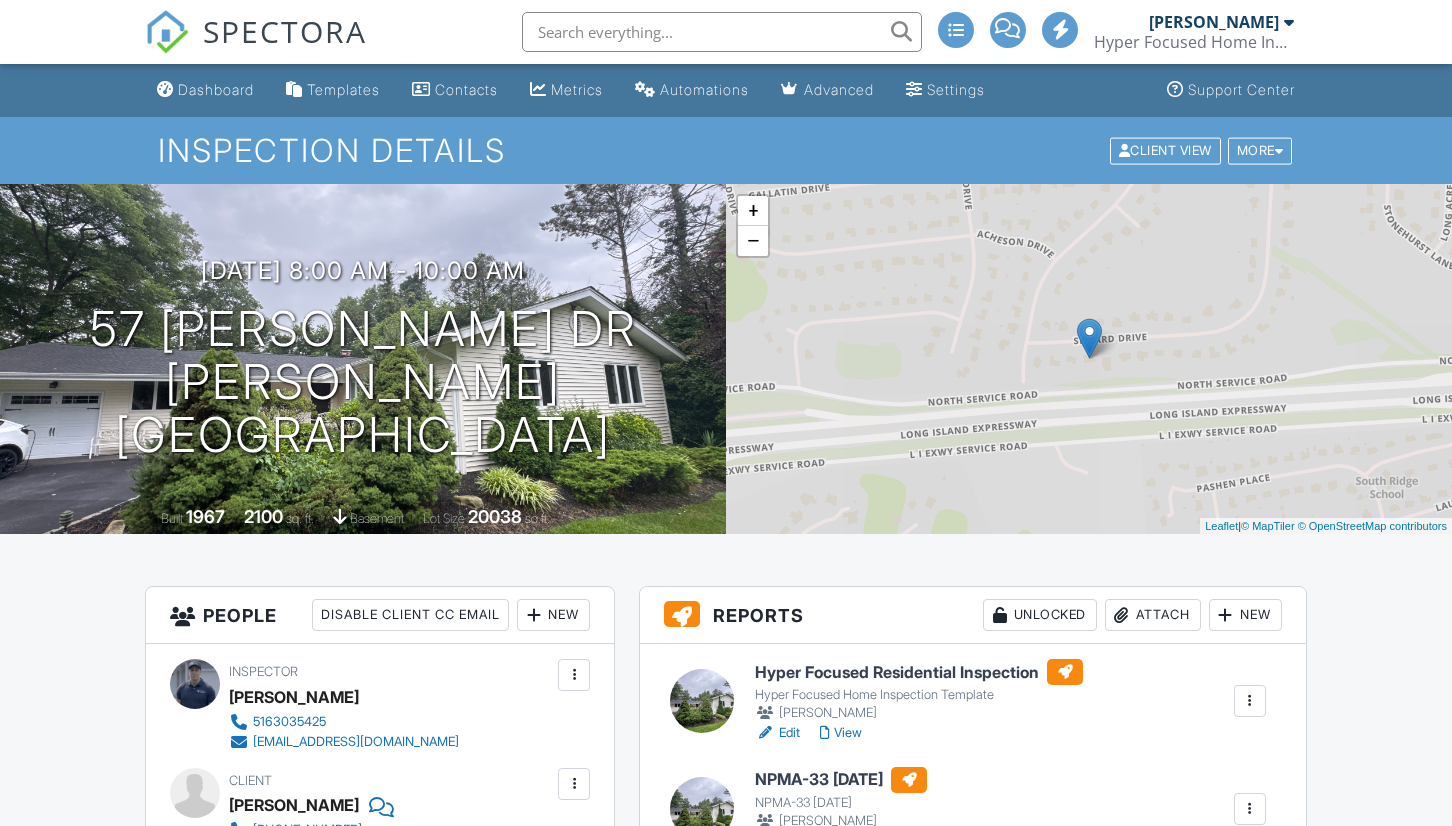 scroll, scrollTop: 0, scrollLeft: 0, axis: both 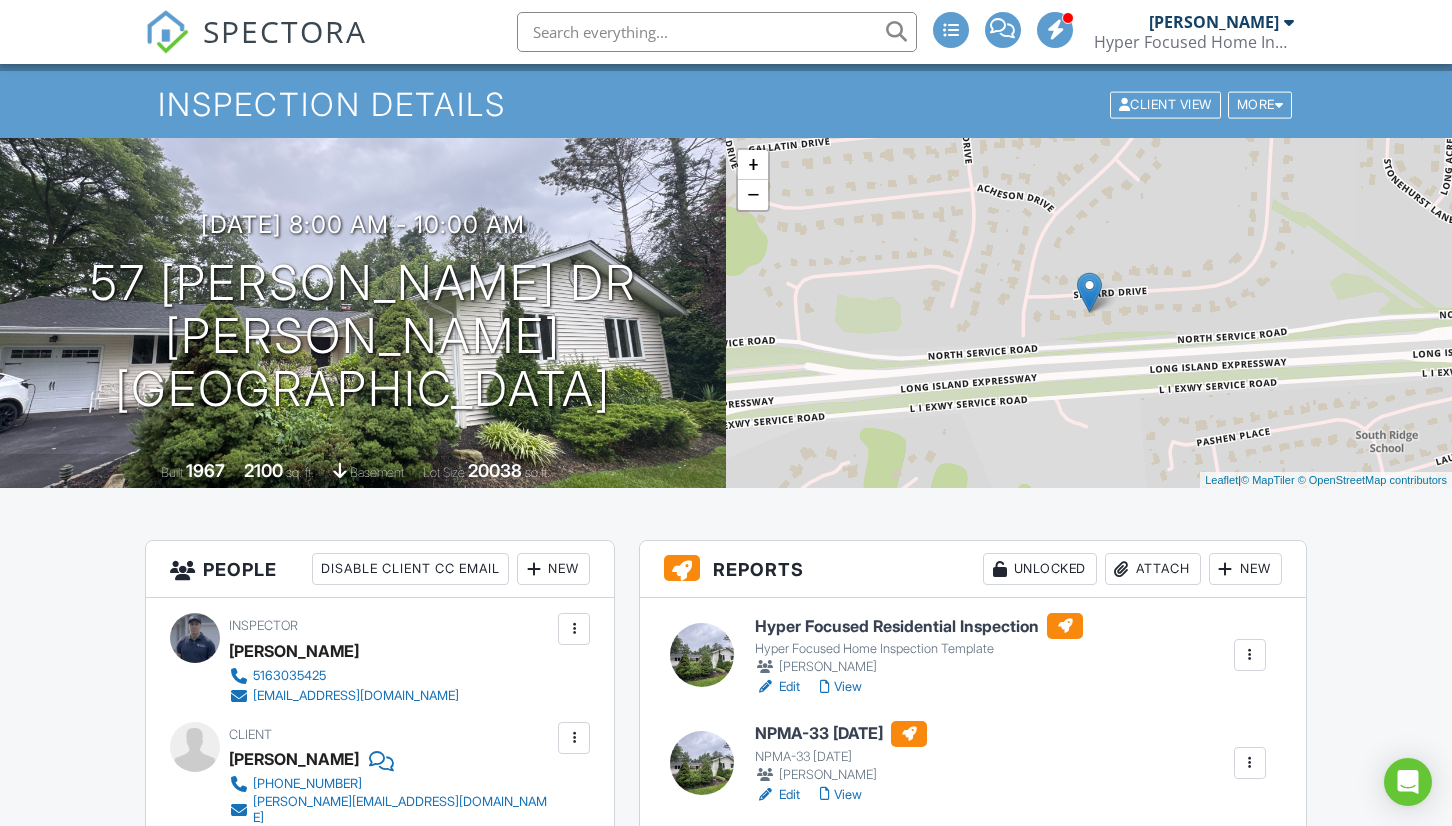 click on "View" at bounding box center [841, 687] 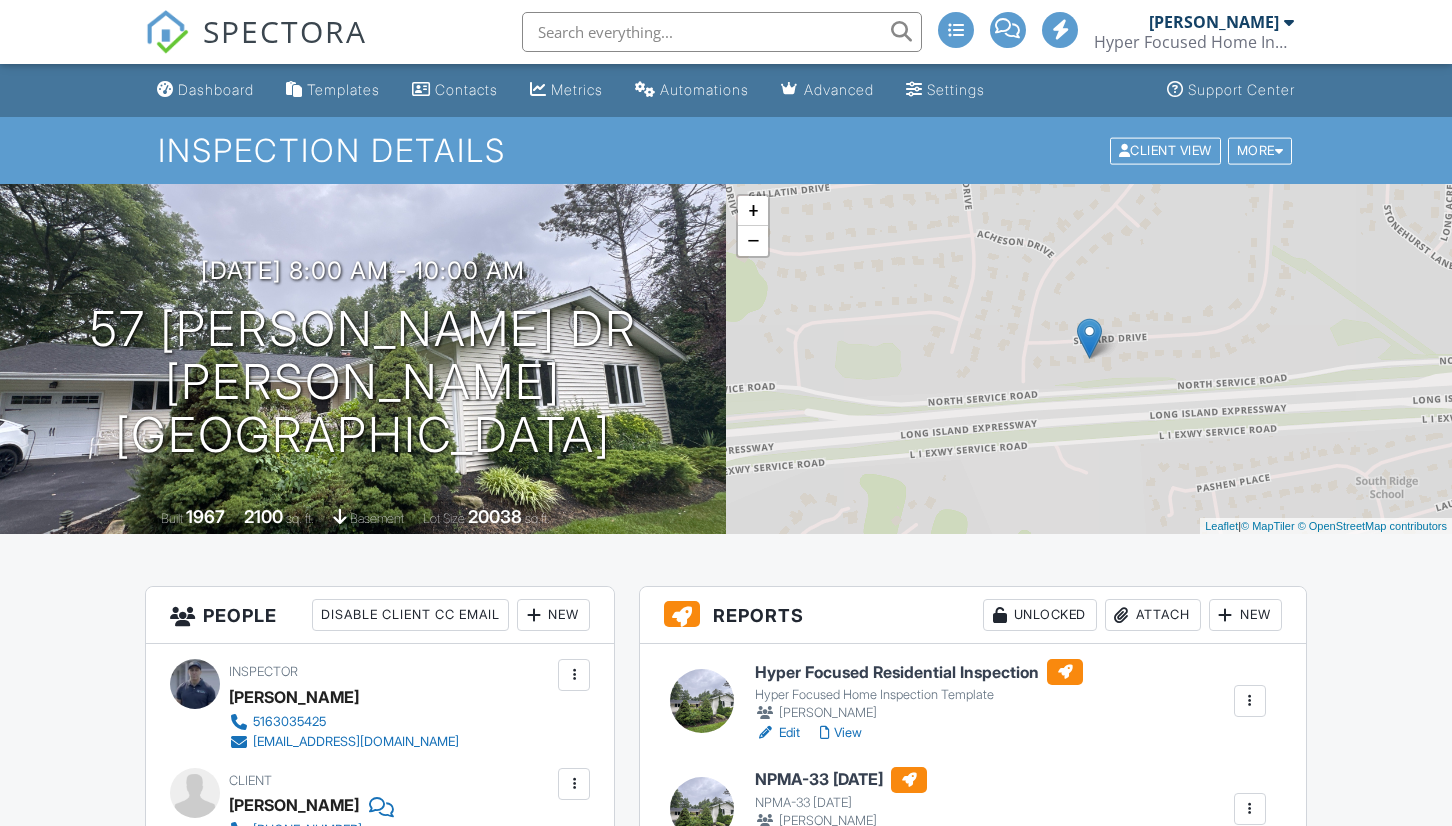 scroll, scrollTop: 0, scrollLeft: 0, axis: both 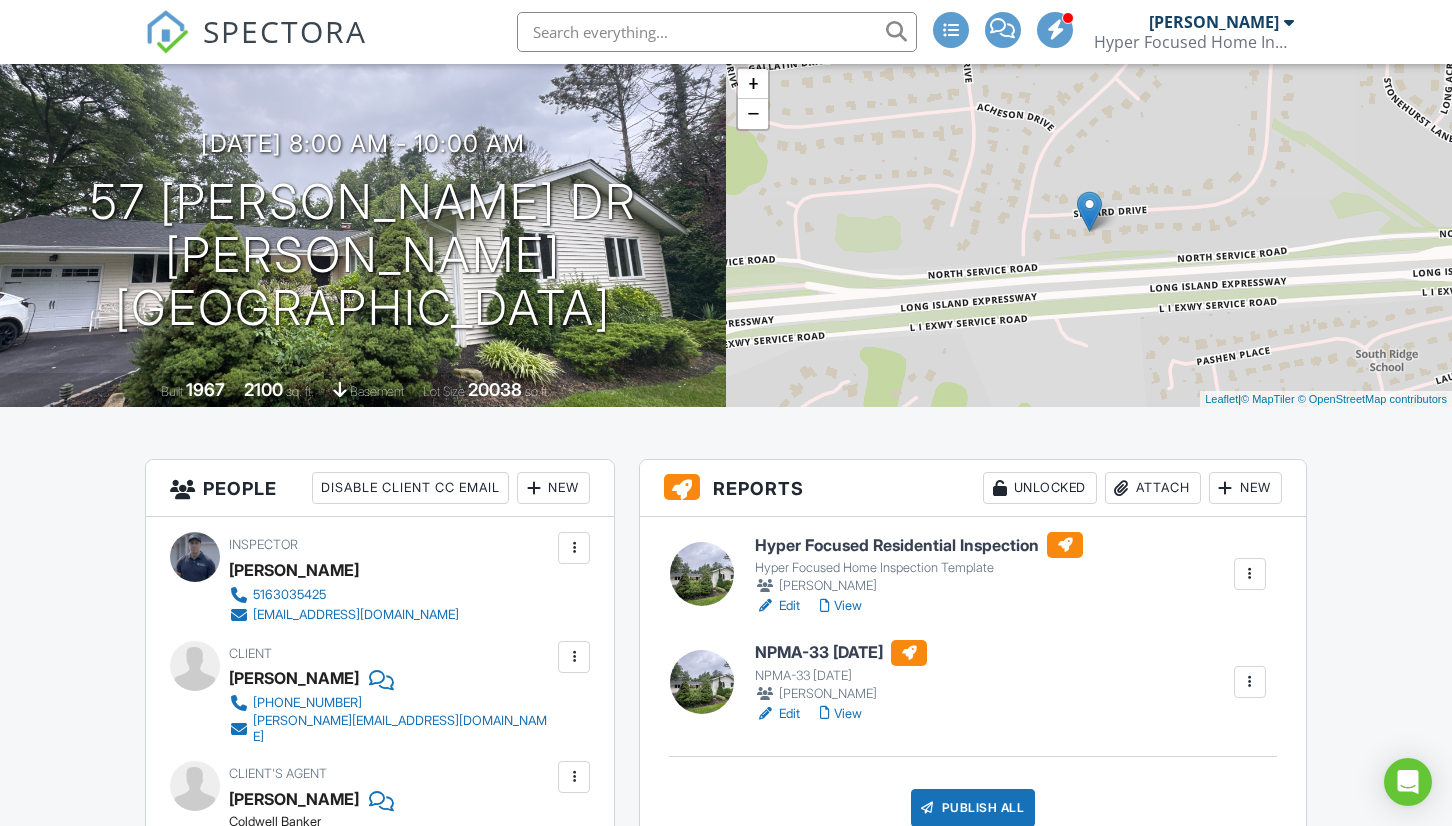 click on "View" at bounding box center (841, 714) 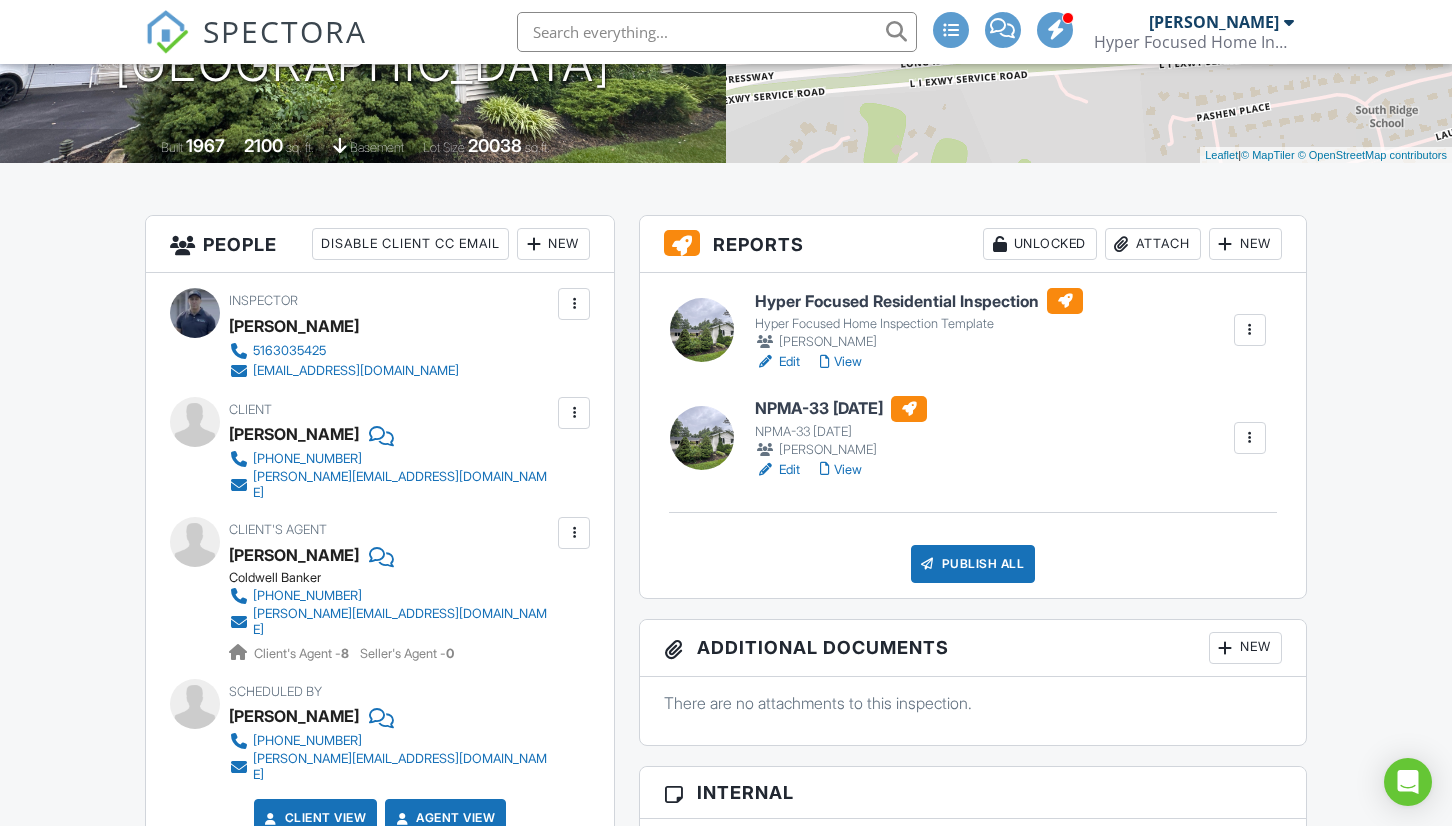 scroll, scrollTop: 374, scrollLeft: 0, axis: vertical 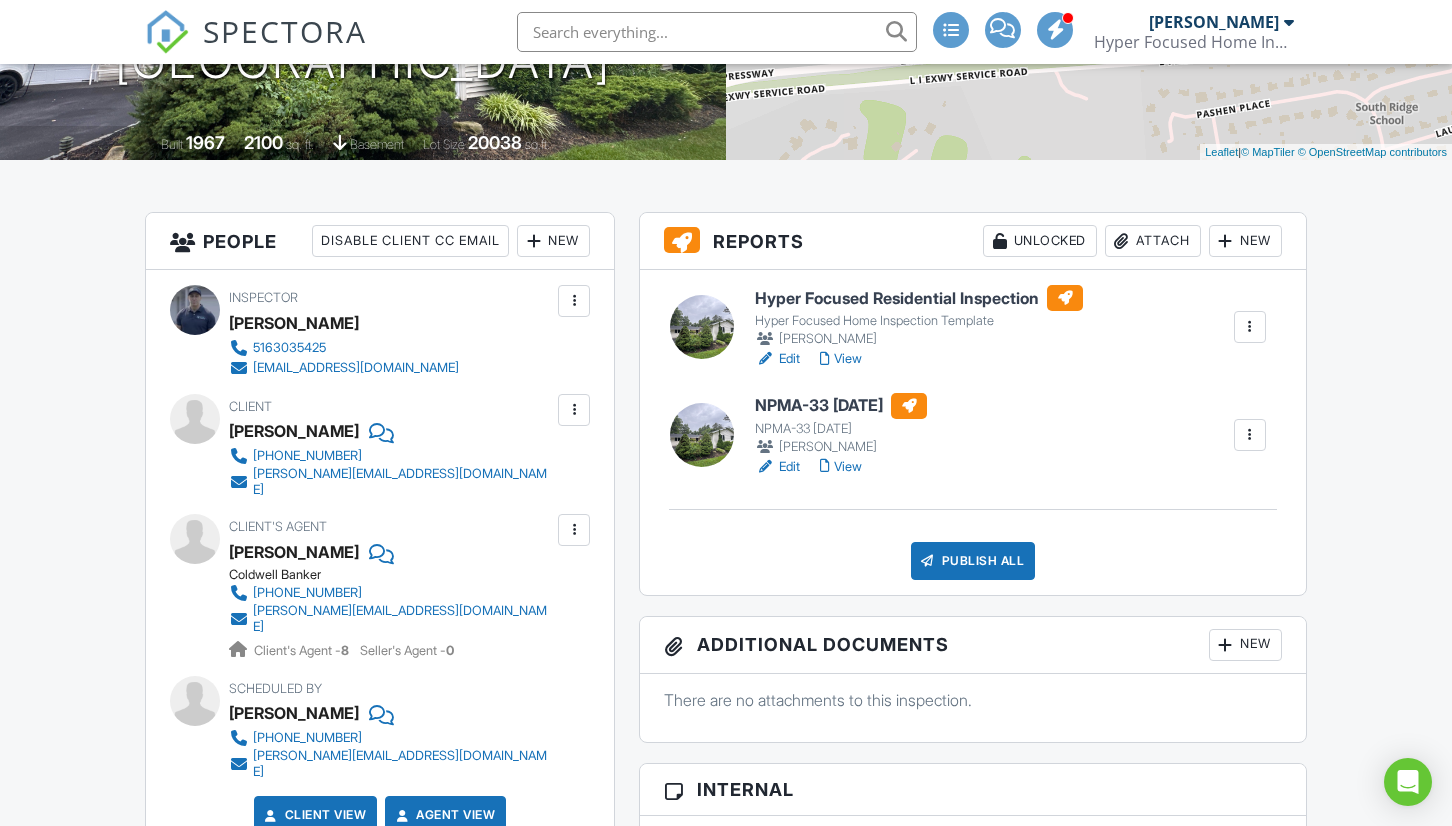 click on "Publish All" at bounding box center (973, 561) 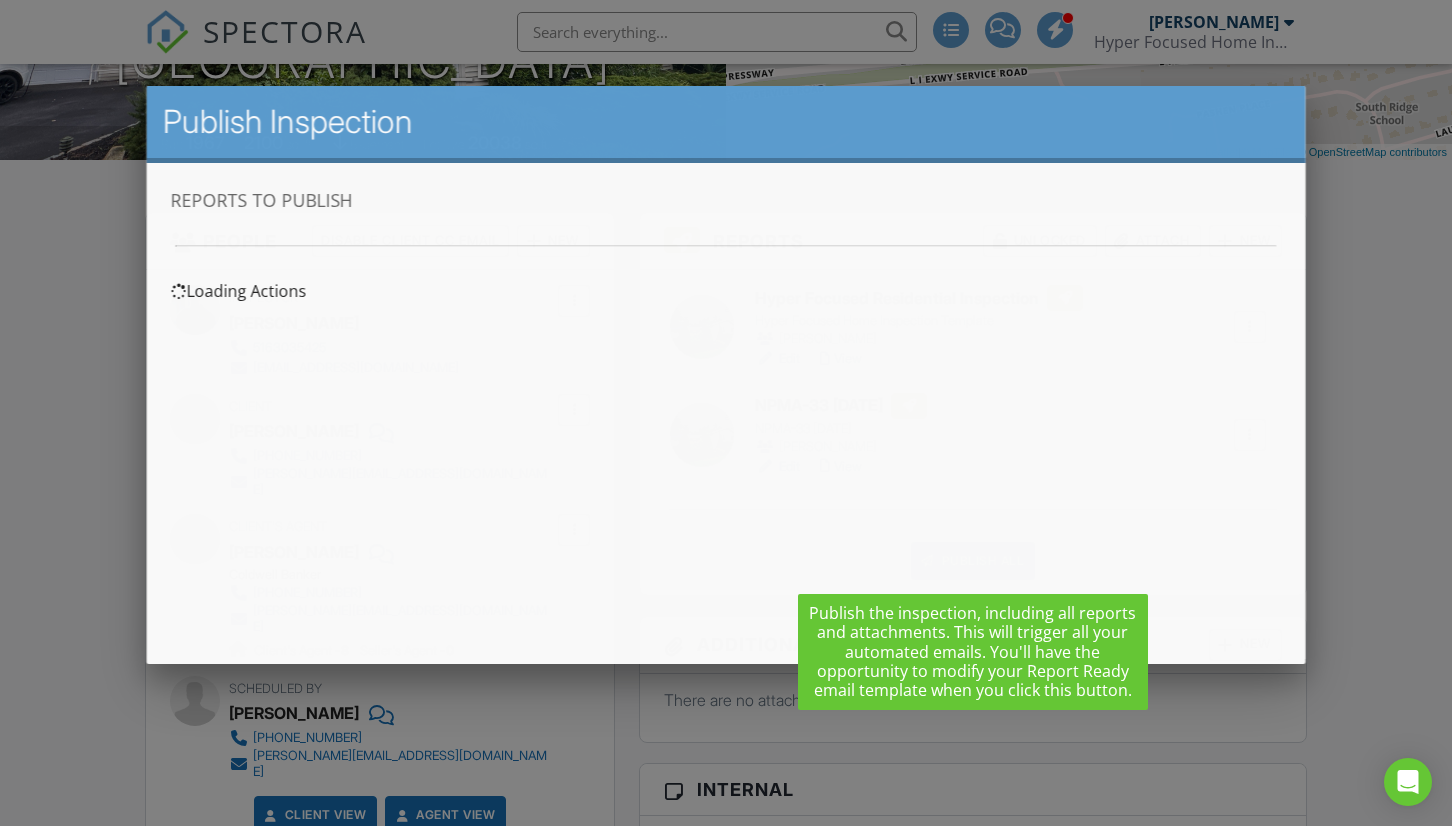 scroll, scrollTop: 0, scrollLeft: 0, axis: both 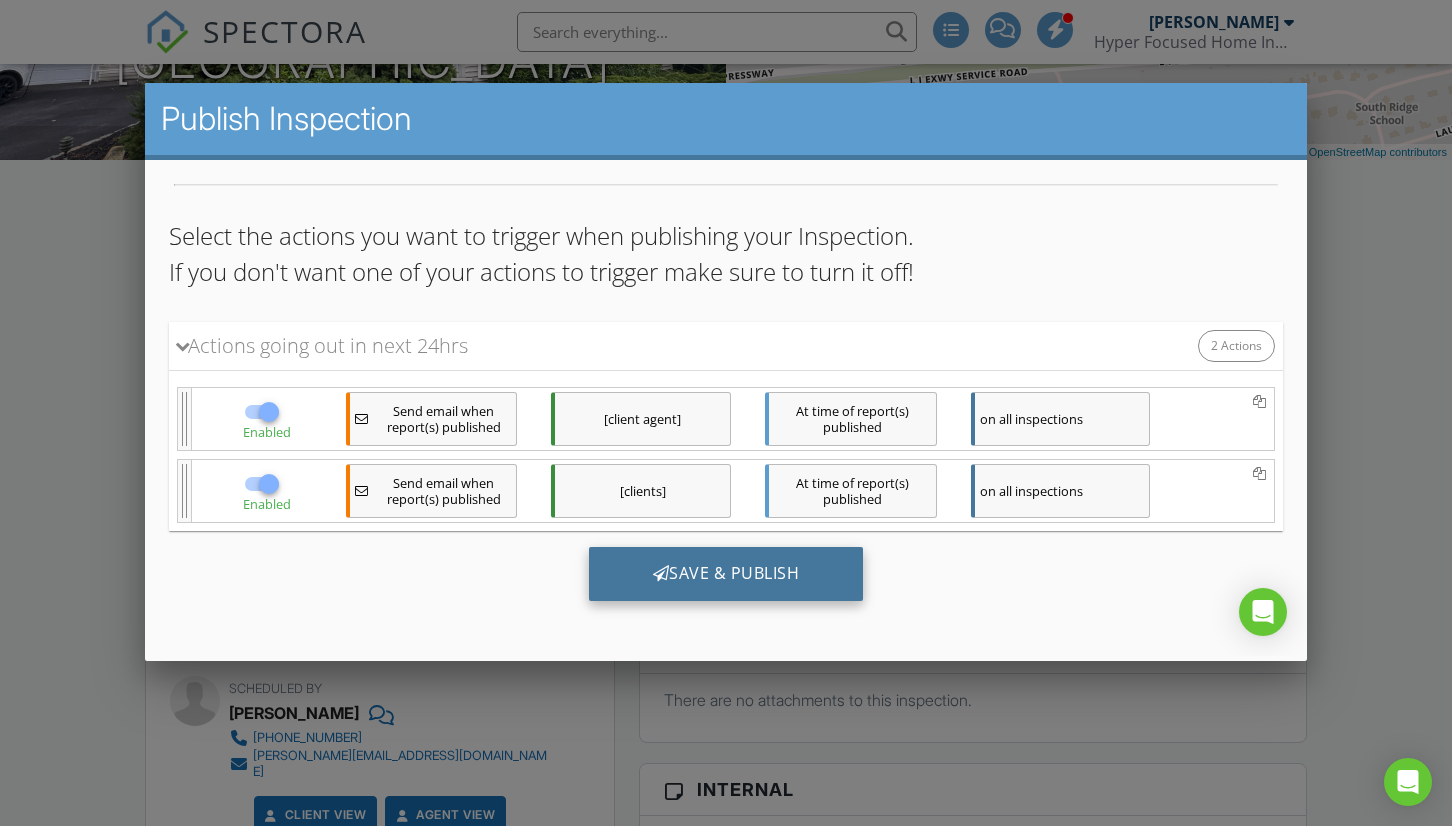 click on "Save & Publish" at bounding box center (726, 573) 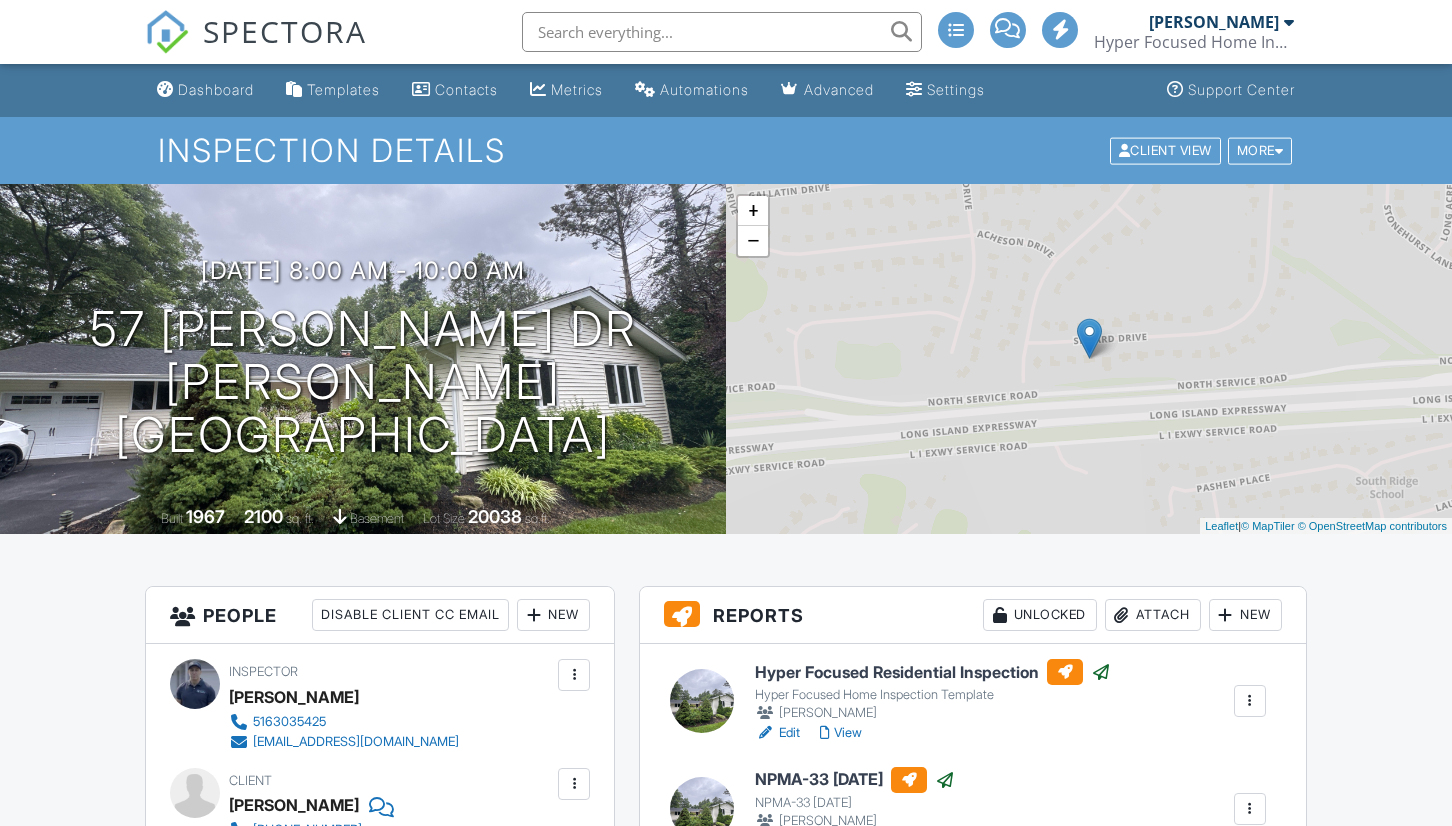 scroll, scrollTop: 0, scrollLeft: 0, axis: both 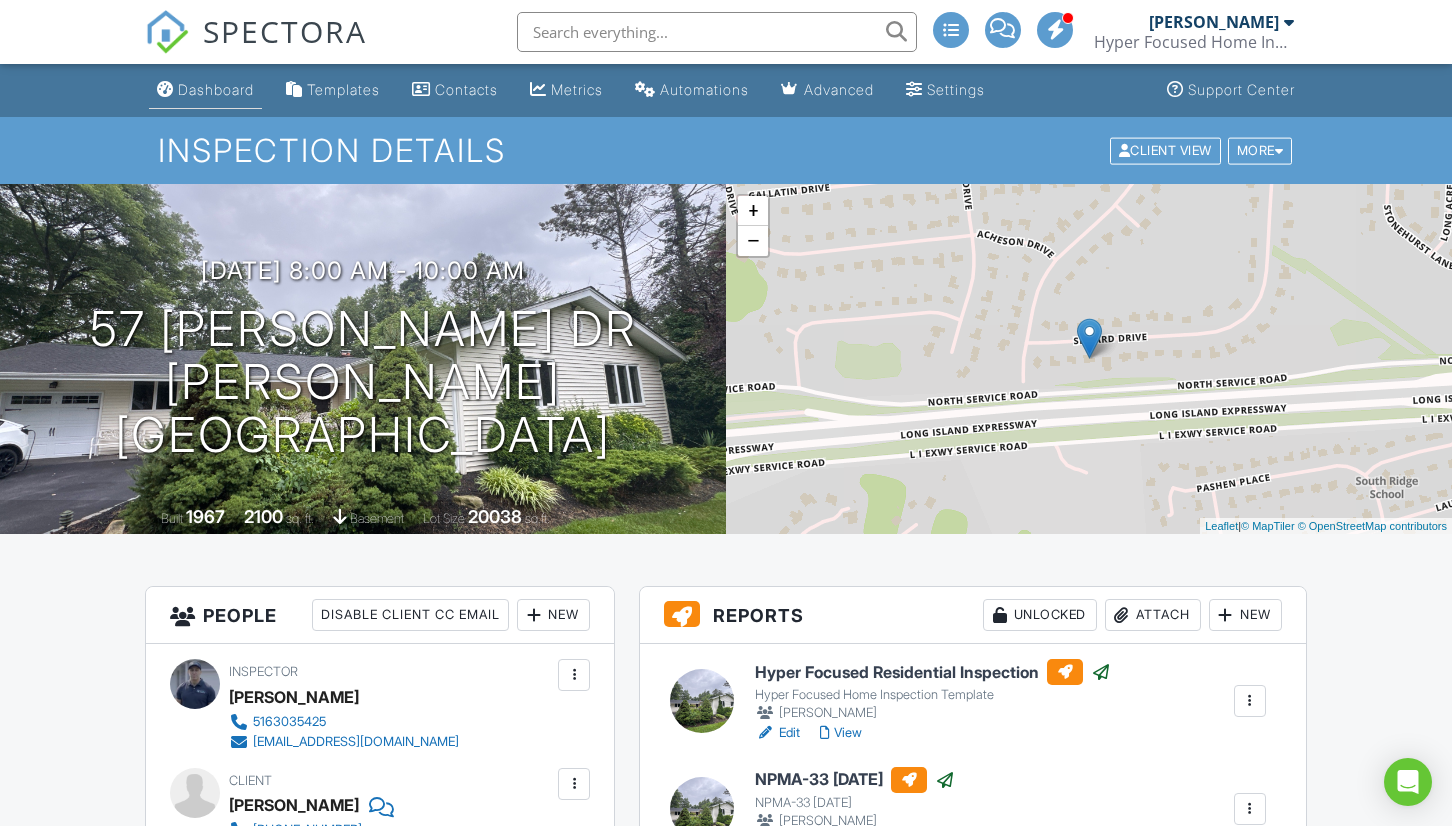 click on "Dashboard" at bounding box center [216, 89] 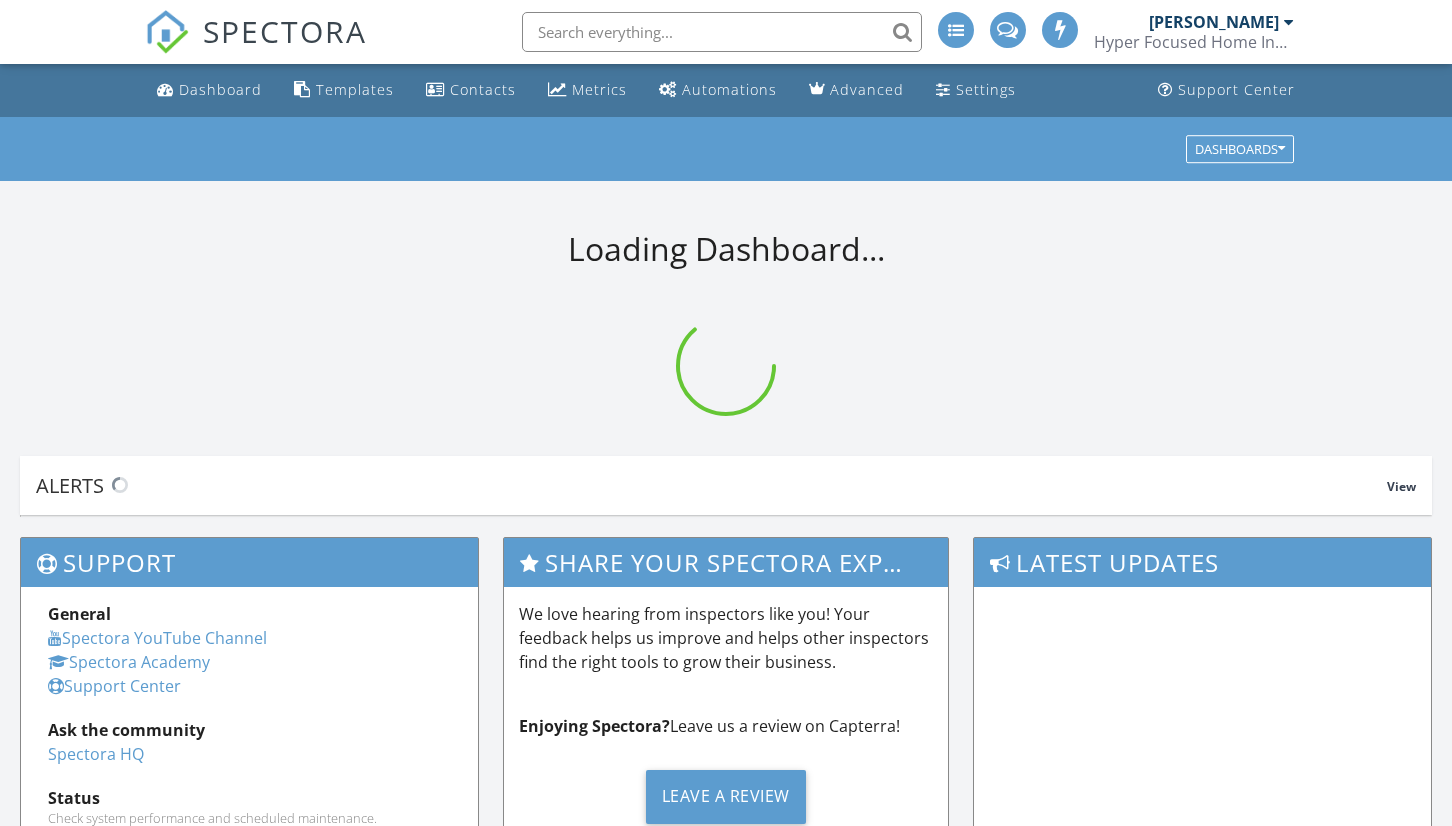 scroll, scrollTop: 0, scrollLeft: 0, axis: both 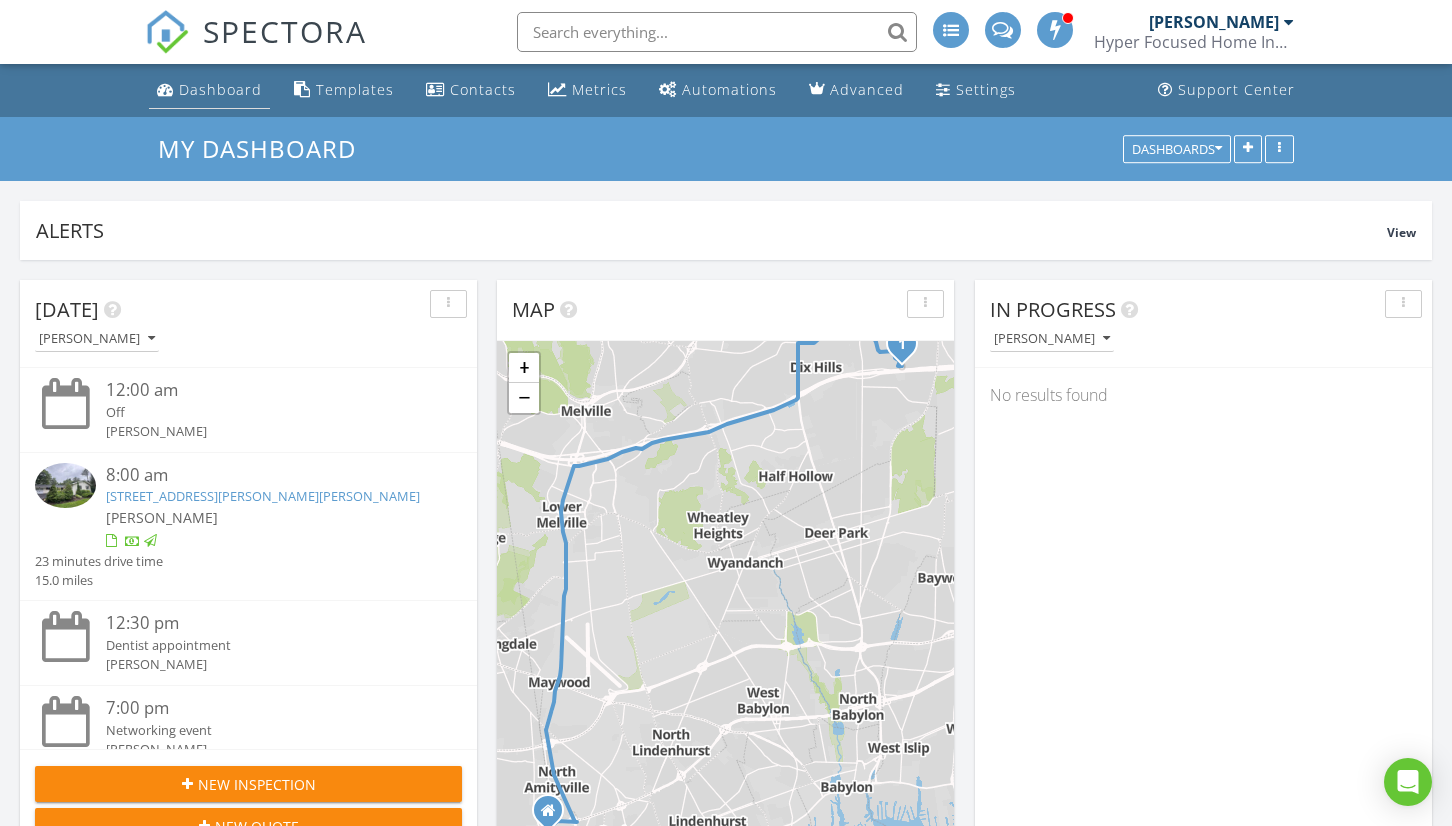 click on "Dashboard" at bounding box center [209, 90] 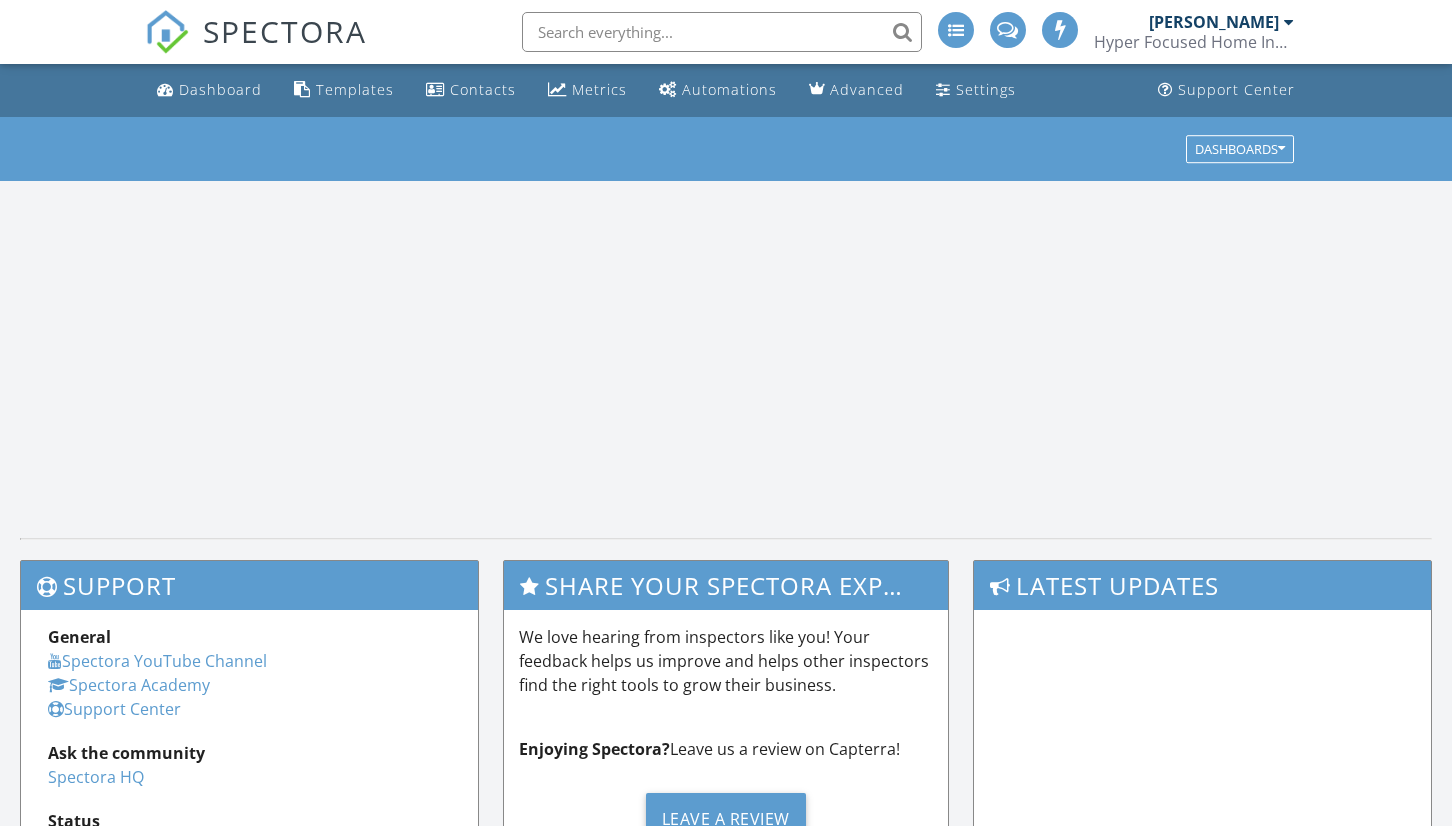 scroll, scrollTop: 0, scrollLeft: 0, axis: both 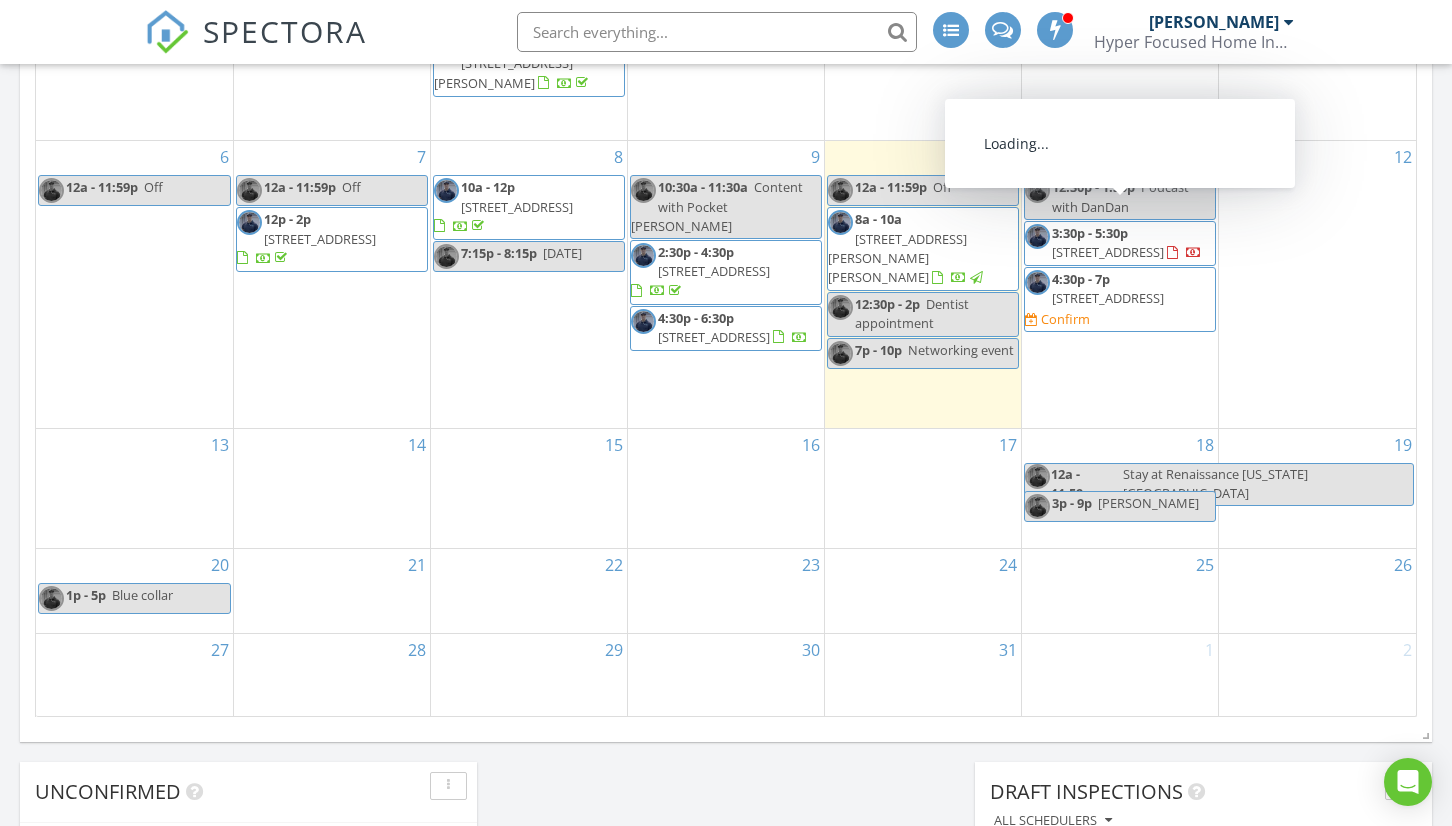 click on "3:30p - 5:30p
[STREET_ADDRESS]" at bounding box center [1120, 243] 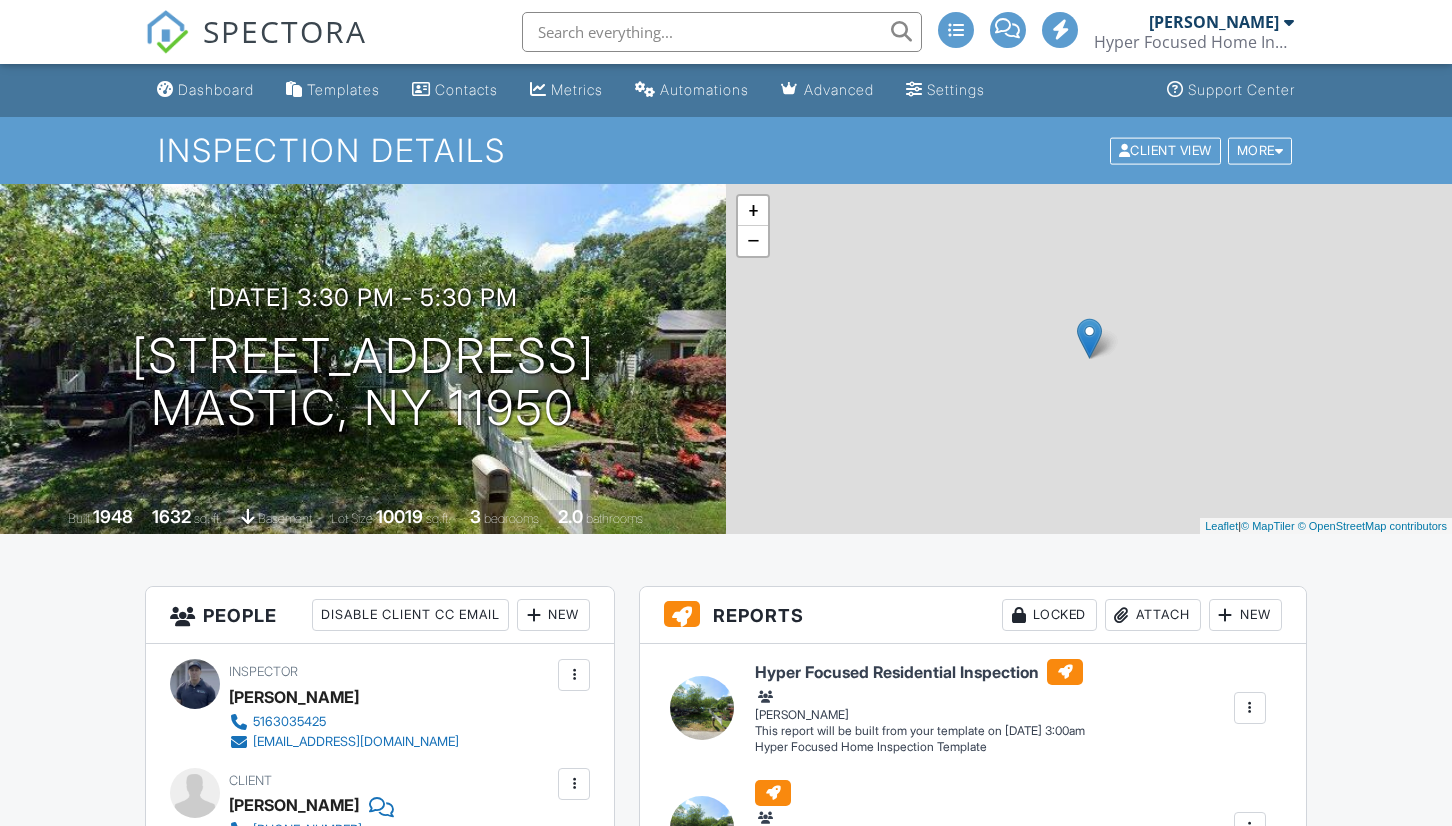 scroll, scrollTop: 0, scrollLeft: 0, axis: both 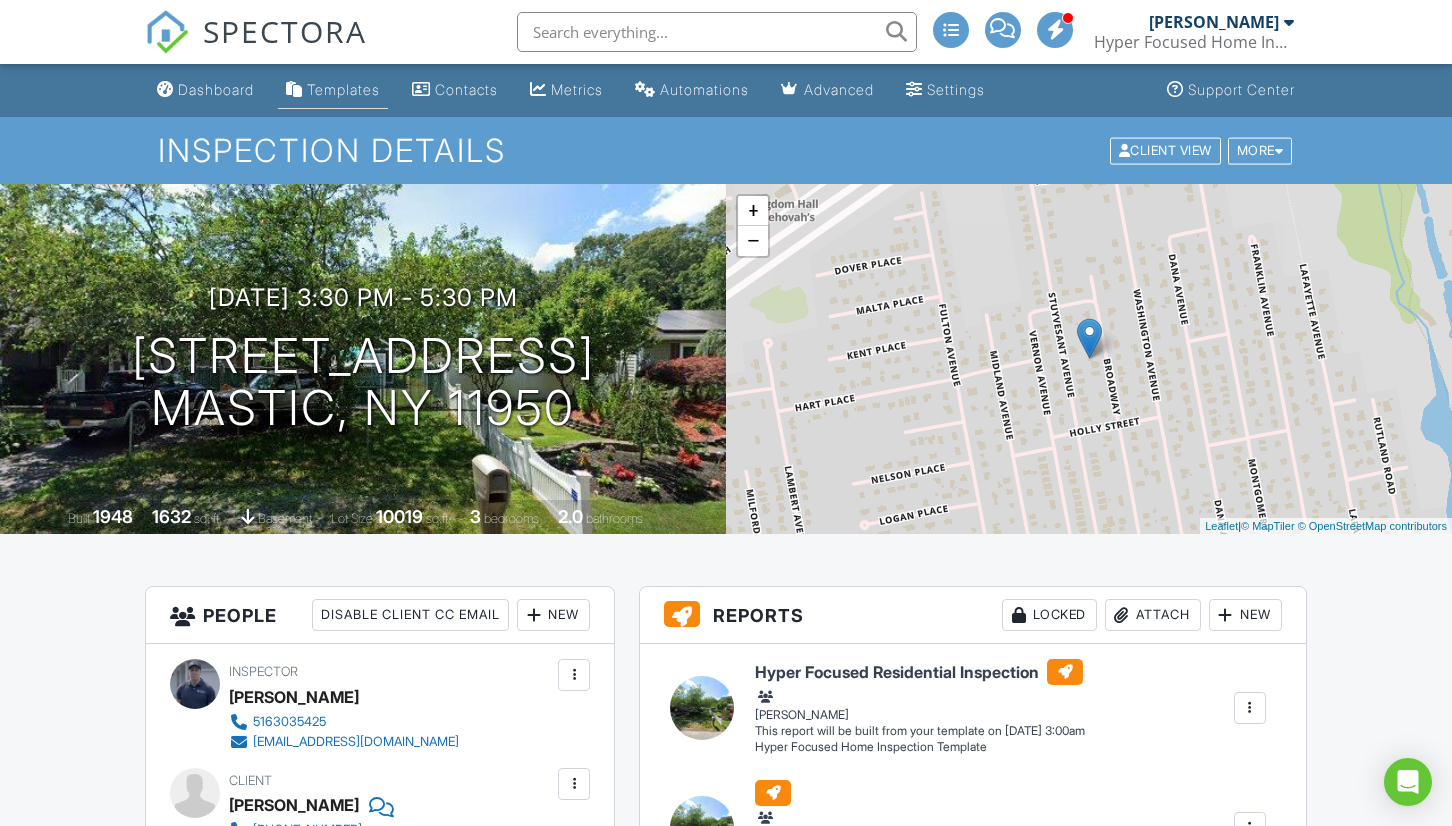 click on "Templates" at bounding box center (343, 89) 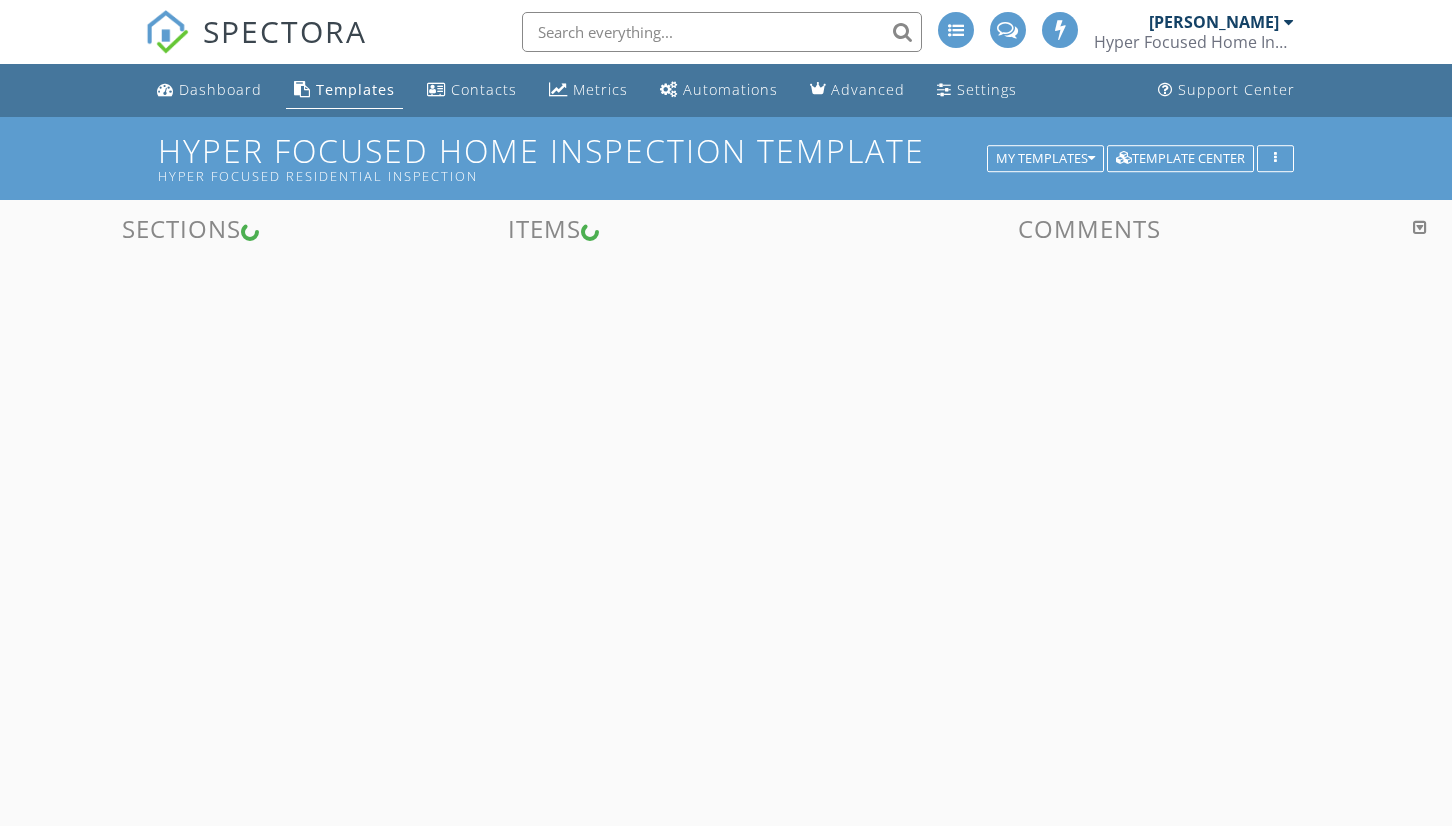 scroll, scrollTop: 0, scrollLeft: 0, axis: both 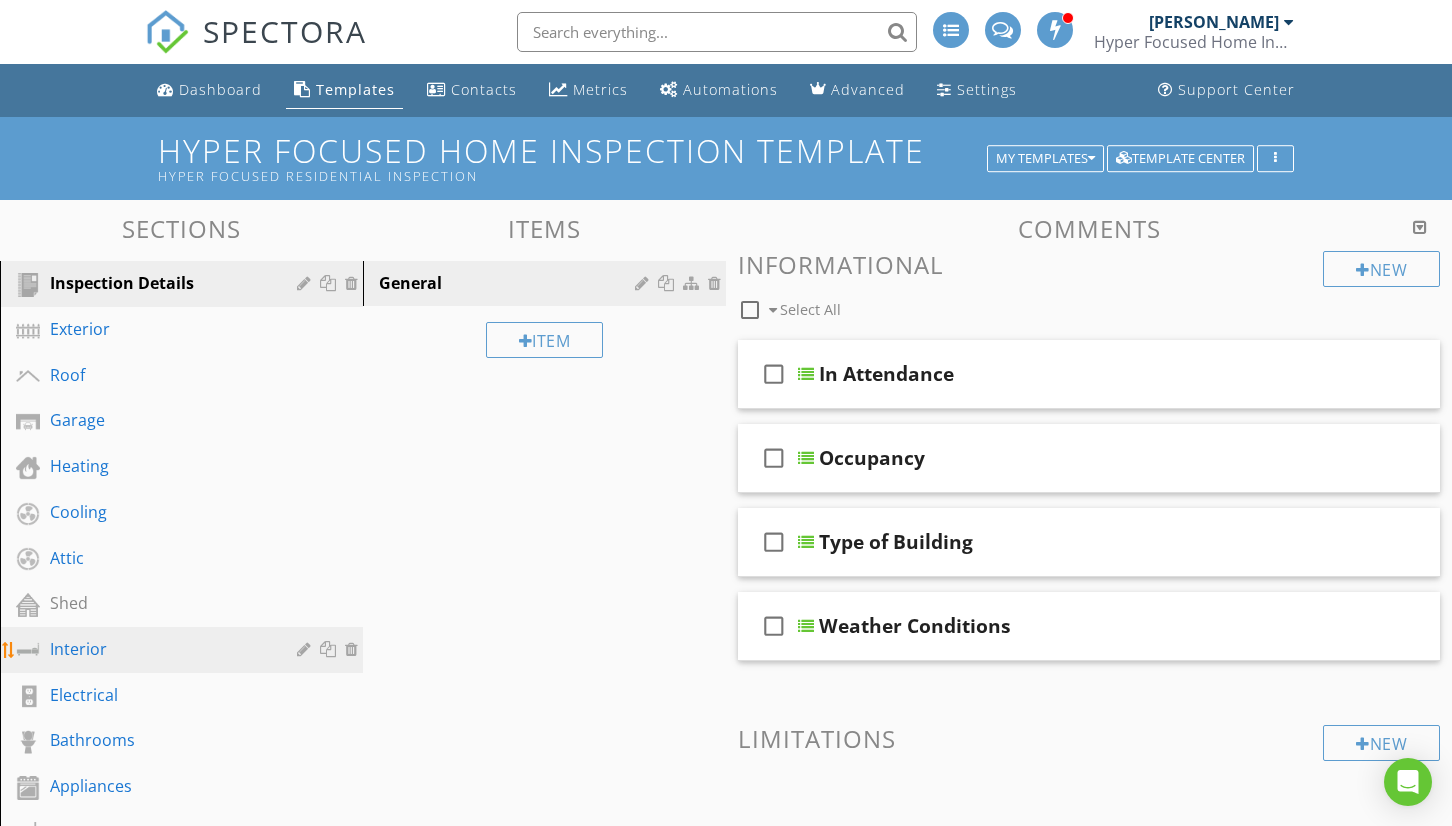click on "Interior" at bounding box center (184, 650) 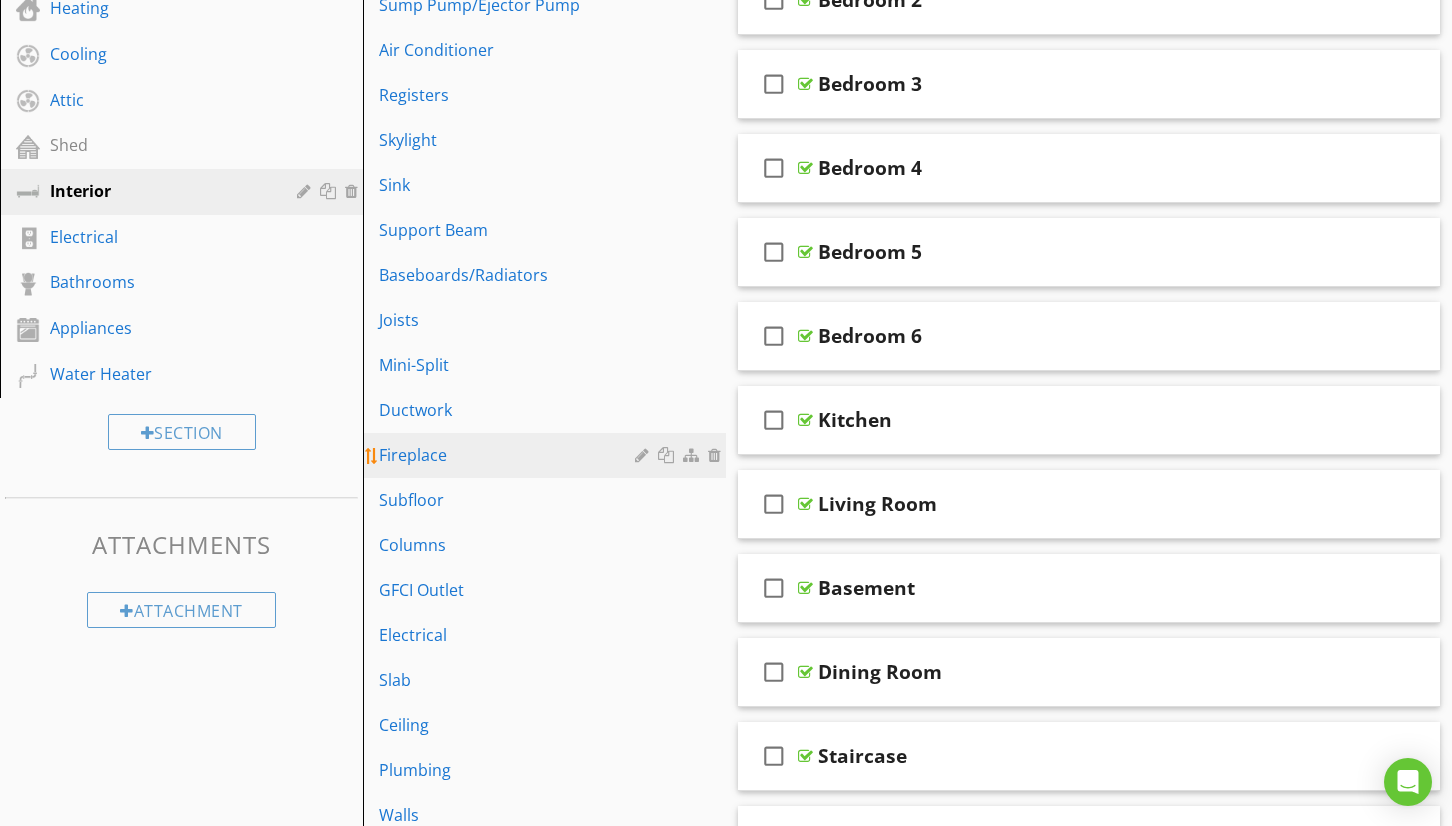 scroll, scrollTop: 508, scrollLeft: 0, axis: vertical 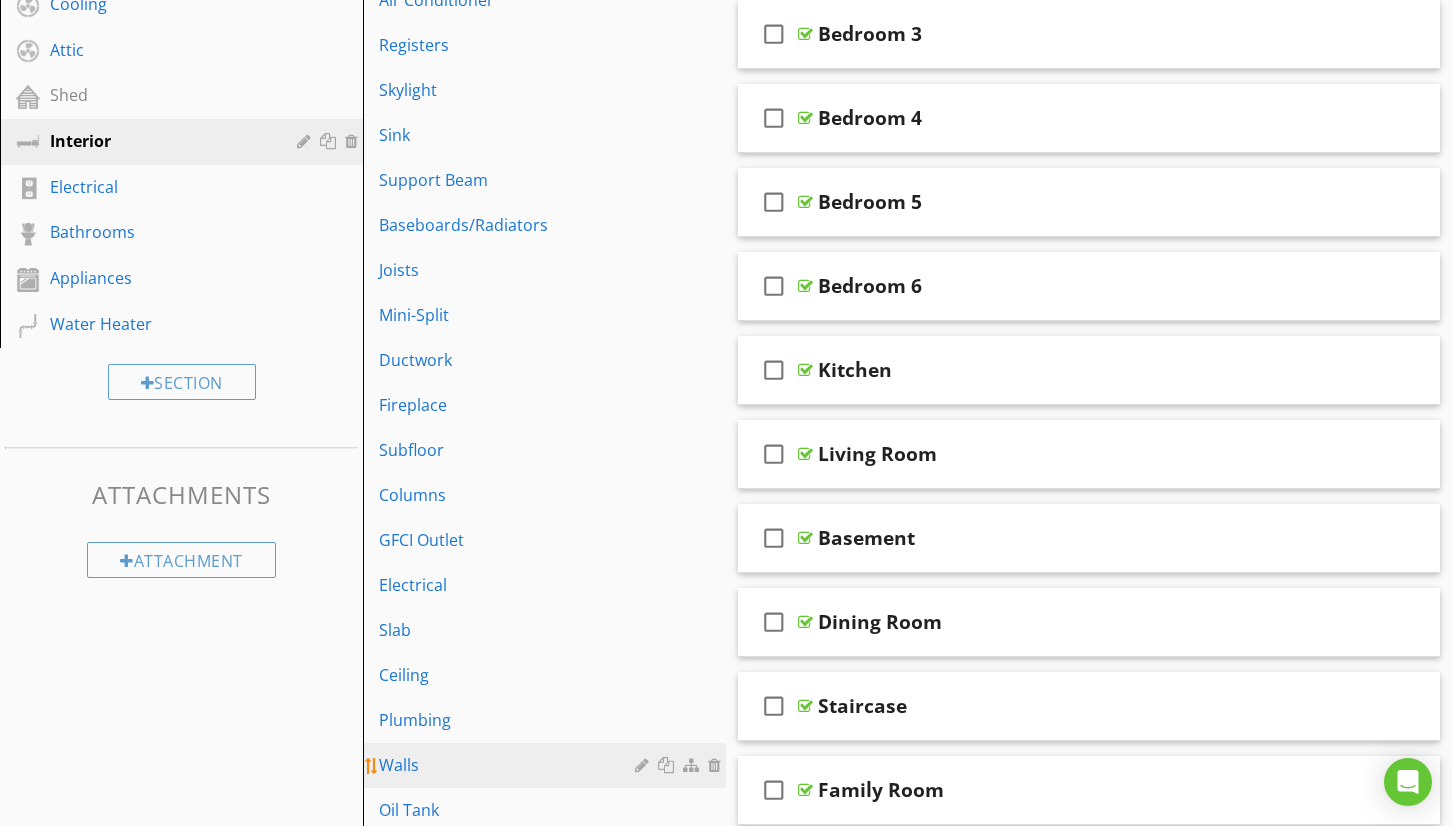 click on "Walls" at bounding box center (510, 765) 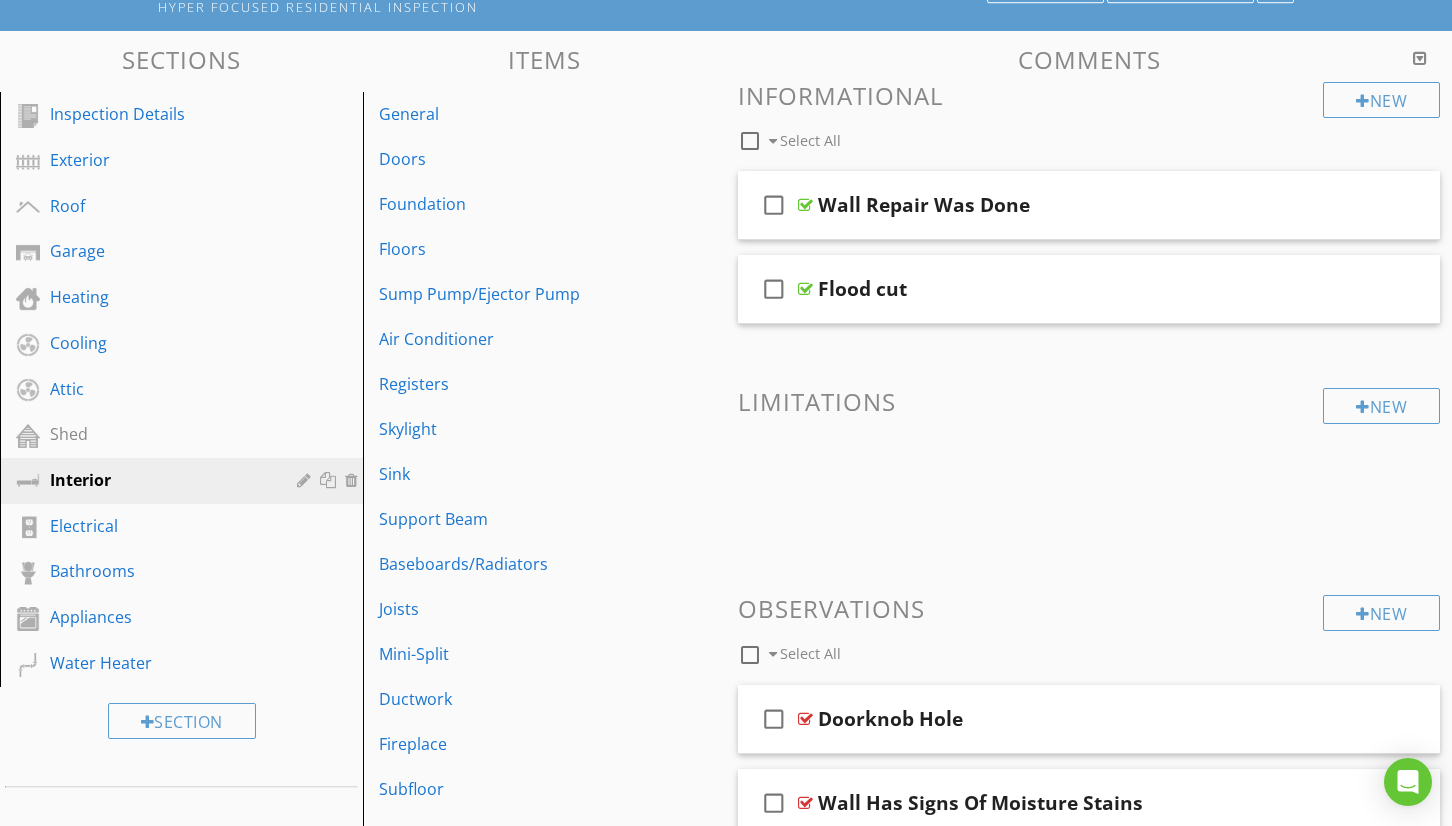 scroll, scrollTop: 166, scrollLeft: 0, axis: vertical 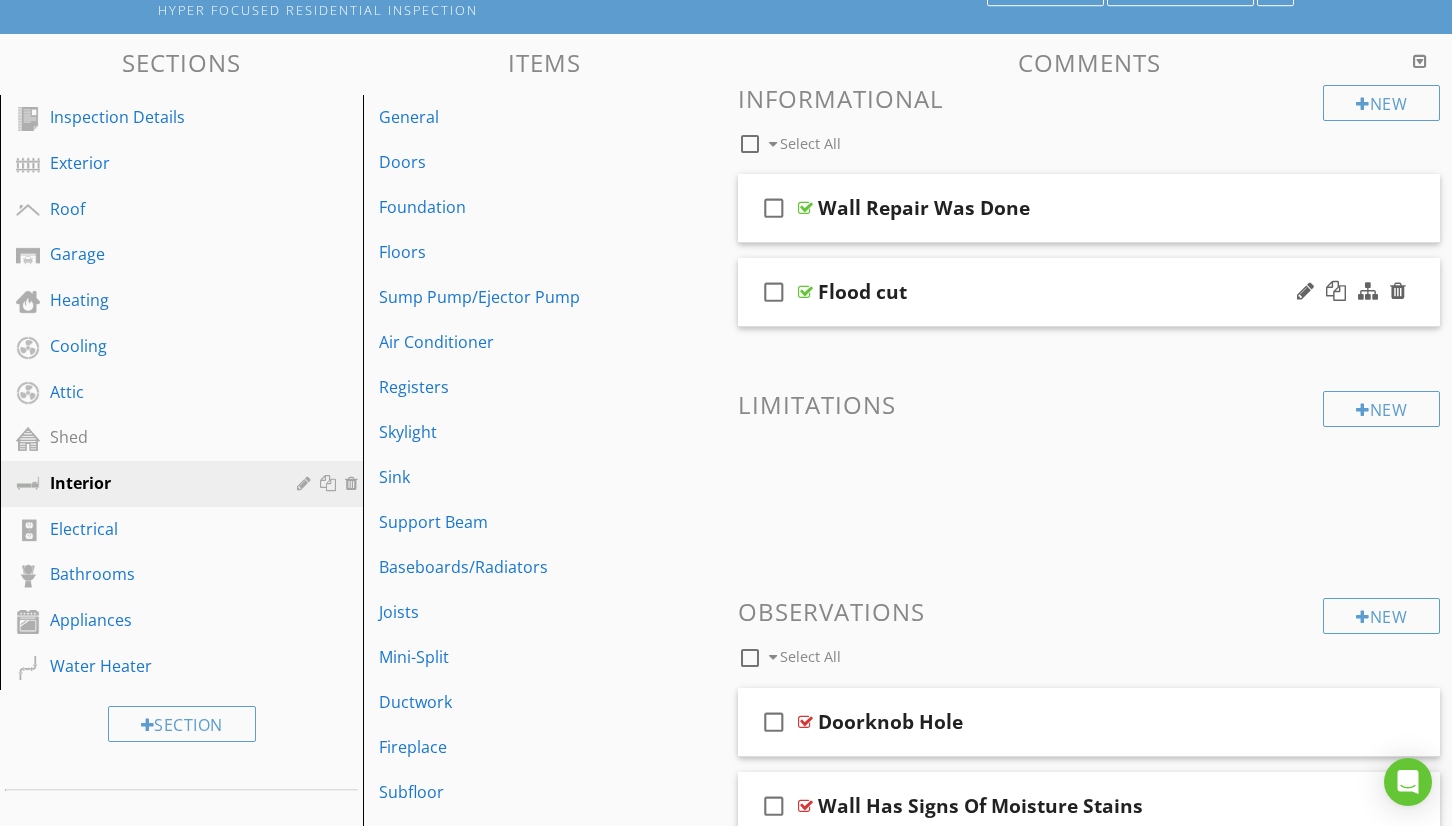 click on "check_box_outline_blank
Flood cut" at bounding box center [1089, 292] 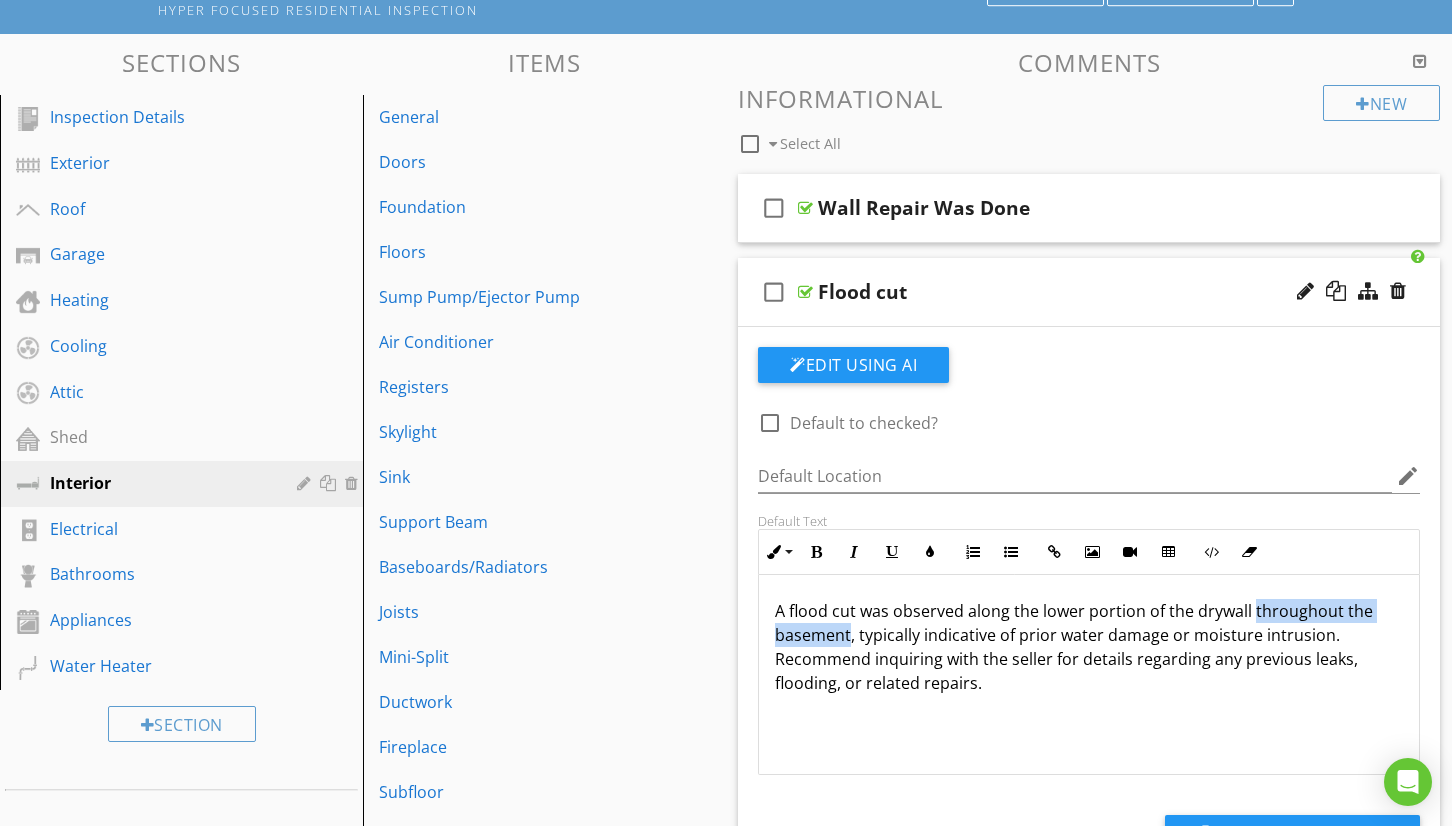 drag, startPoint x: 847, startPoint y: 642, endPoint x: 1253, endPoint y: 609, distance: 407.33893 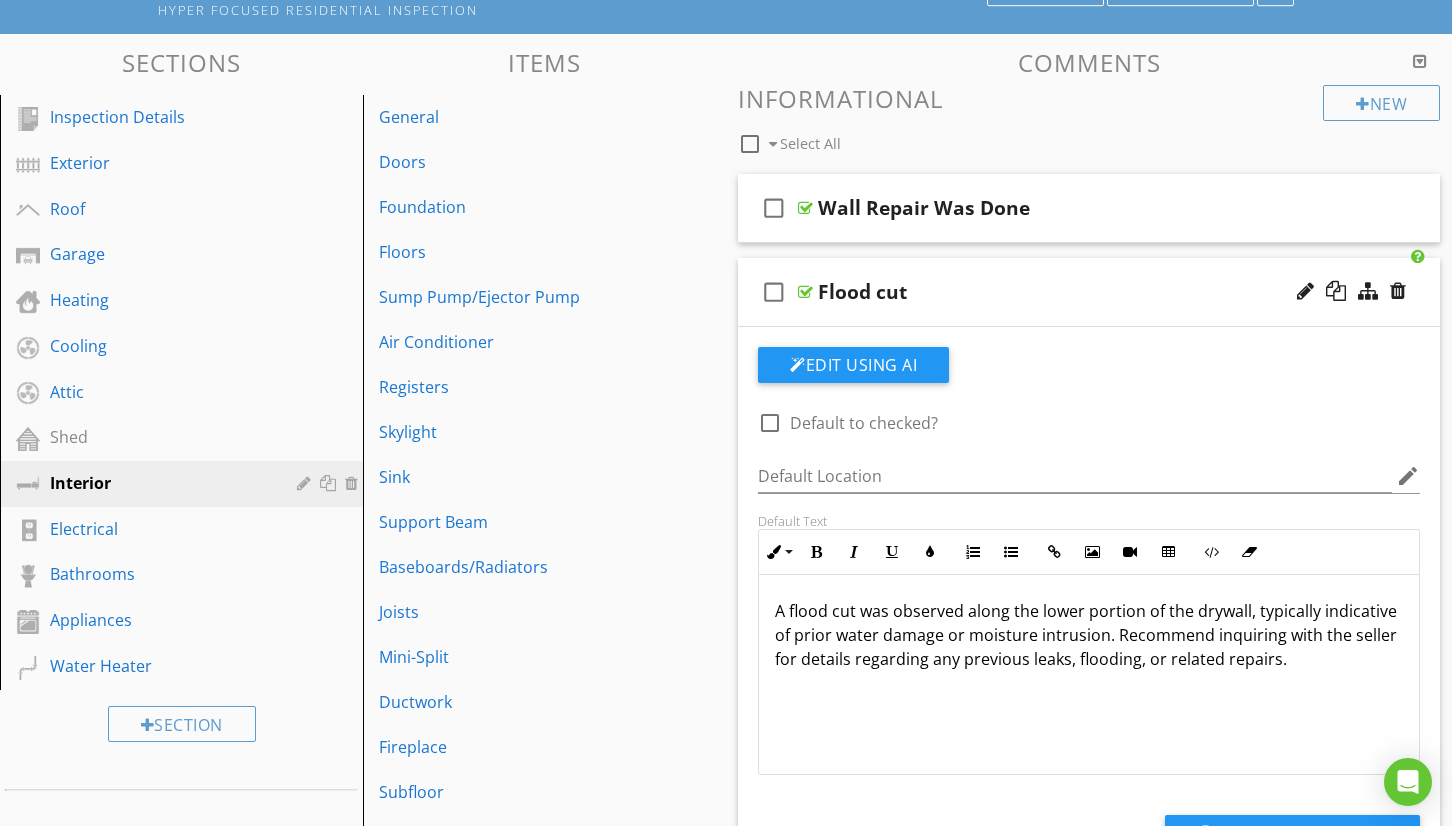 click on "A flood cut was observed along the lower portion of the drywall, typically indicative of prior water damage or moisture intrusion. Recommend inquiring with the seller for details regarding any previous leaks, flooding, or related repairs." at bounding box center [1089, 675] 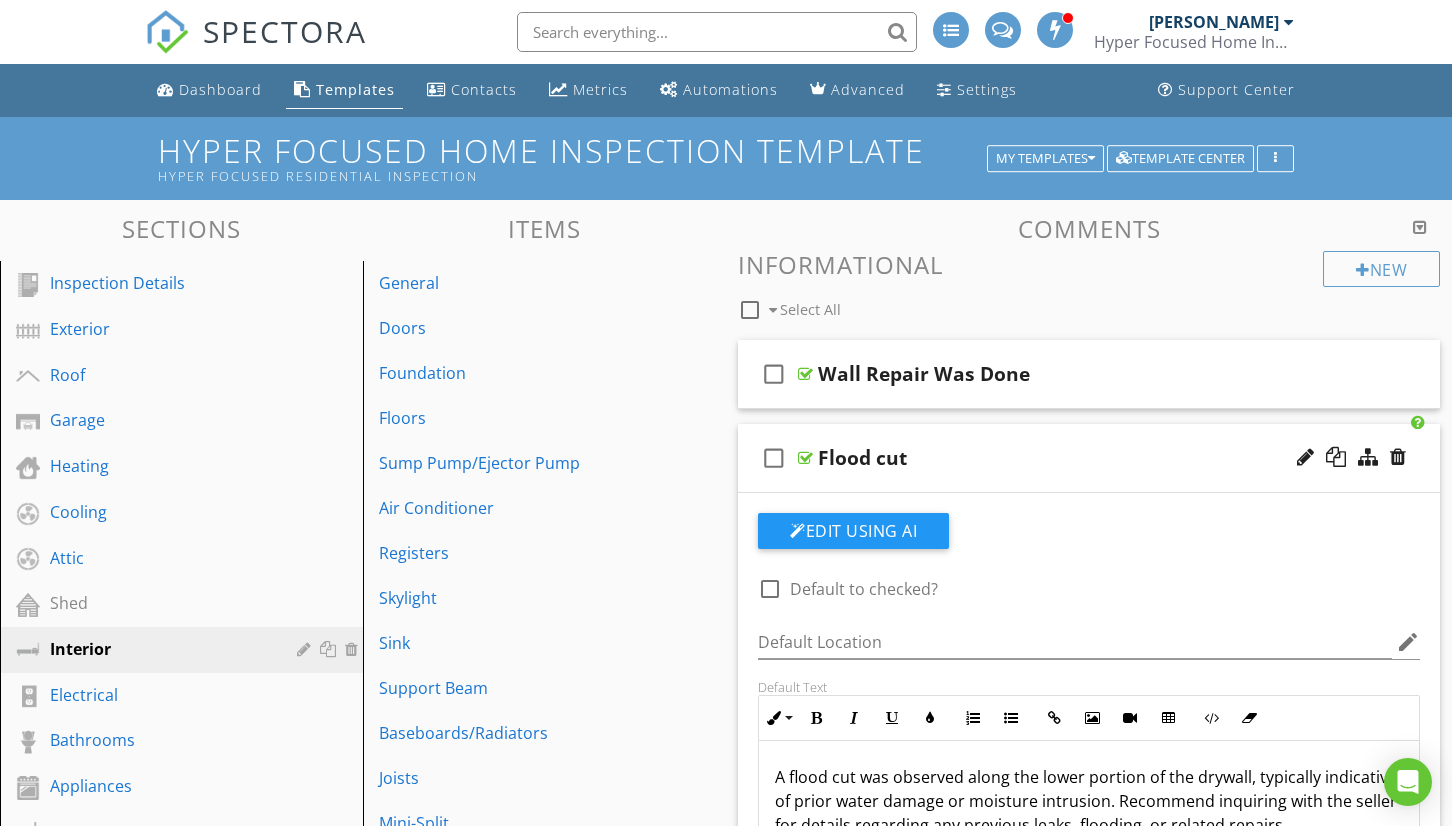 scroll, scrollTop: 0, scrollLeft: 0, axis: both 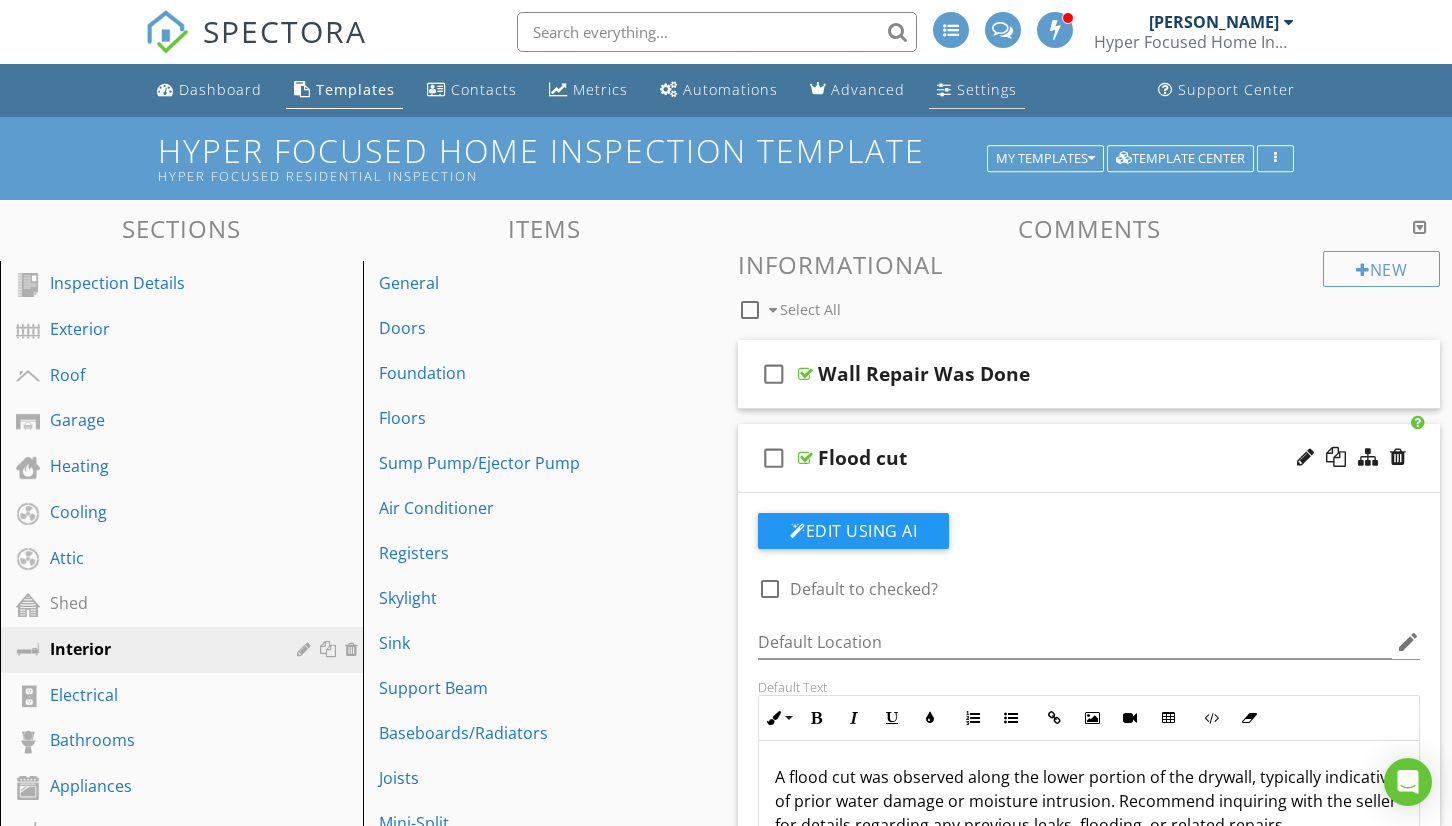 click on "Settings" at bounding box center (987, 89) 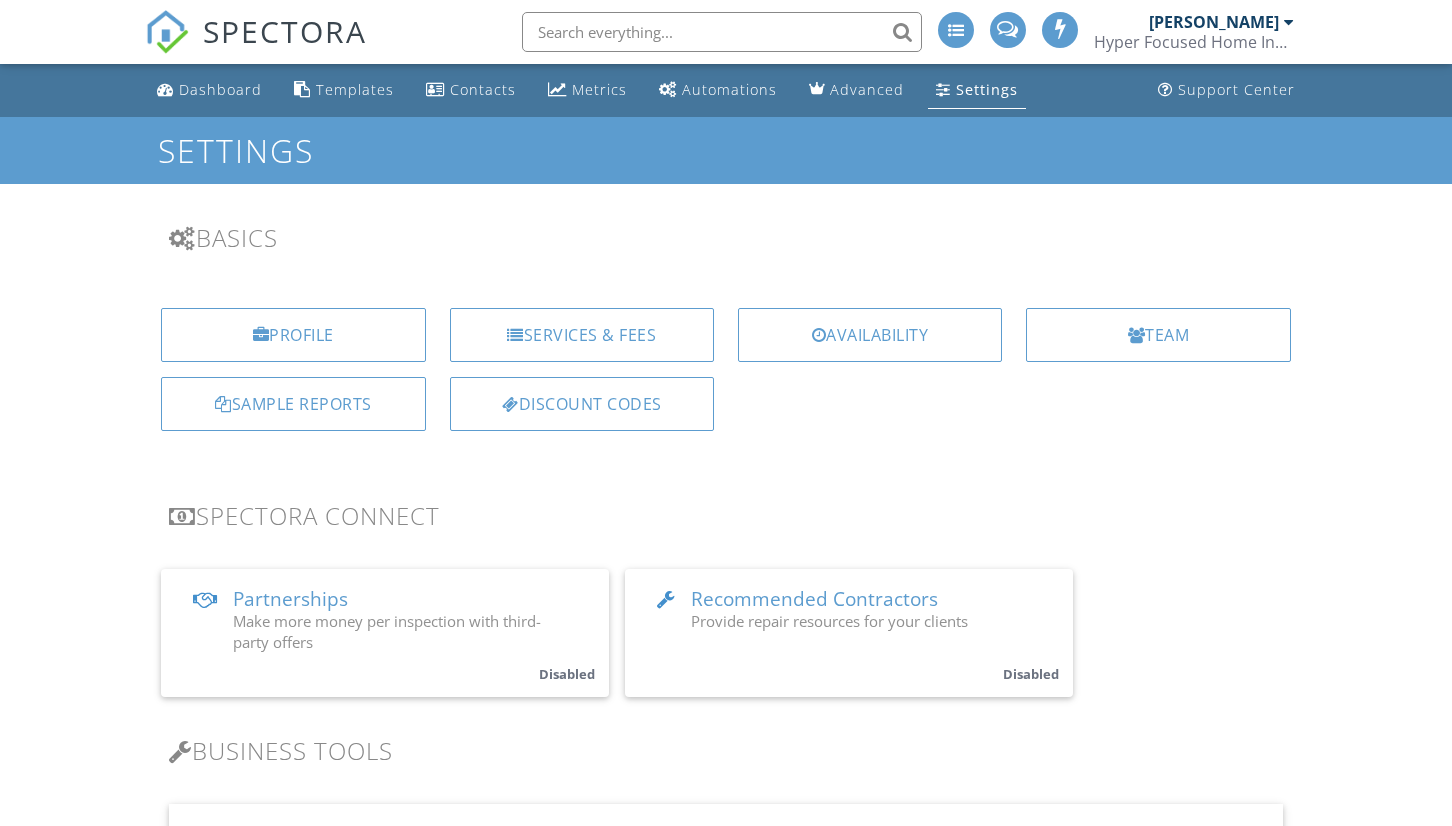 scroll, scrollTop: 0, scrollLeft: 0, axis: both 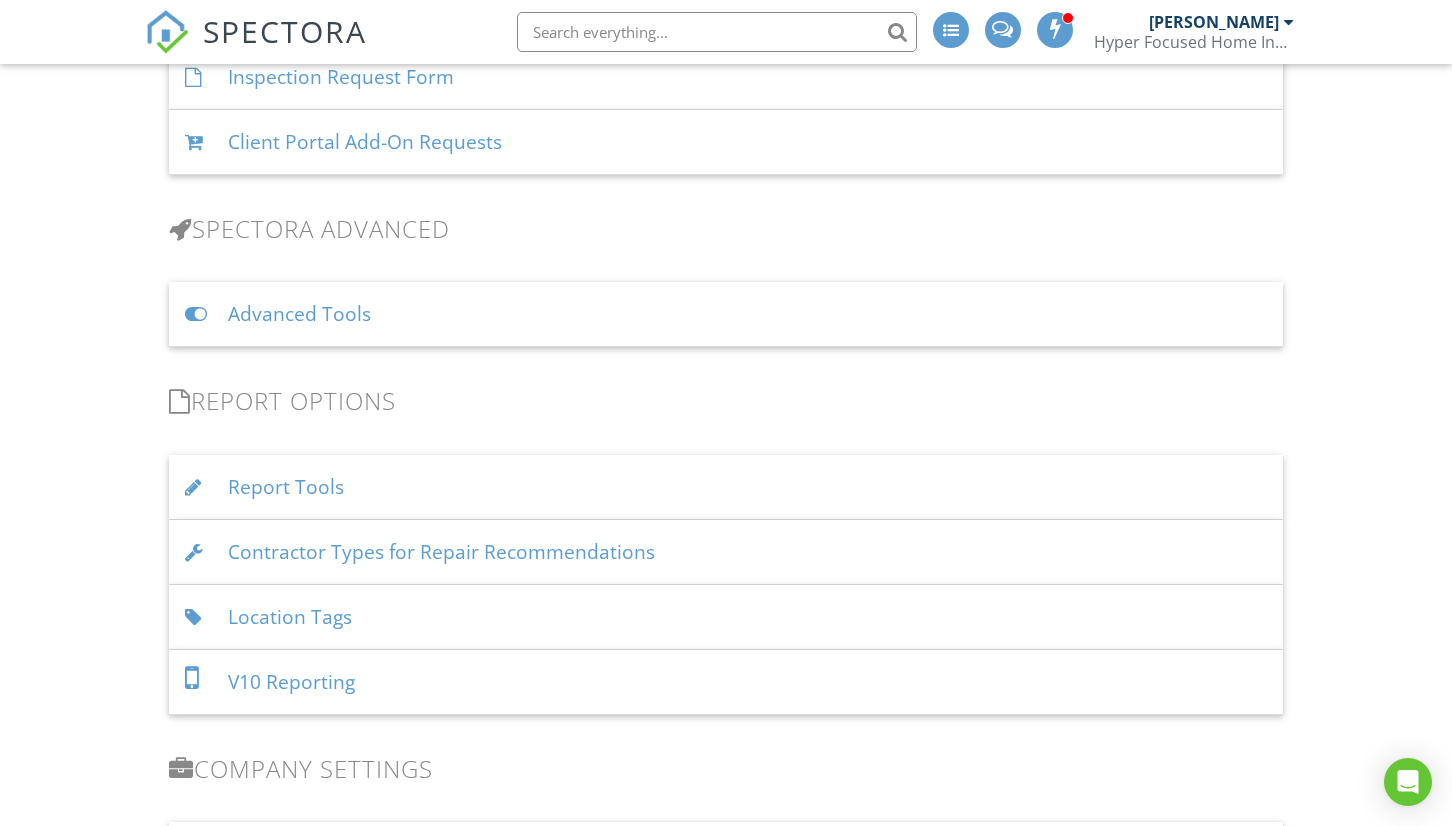 click on "Location Tags" at bounding box center [726, 617] 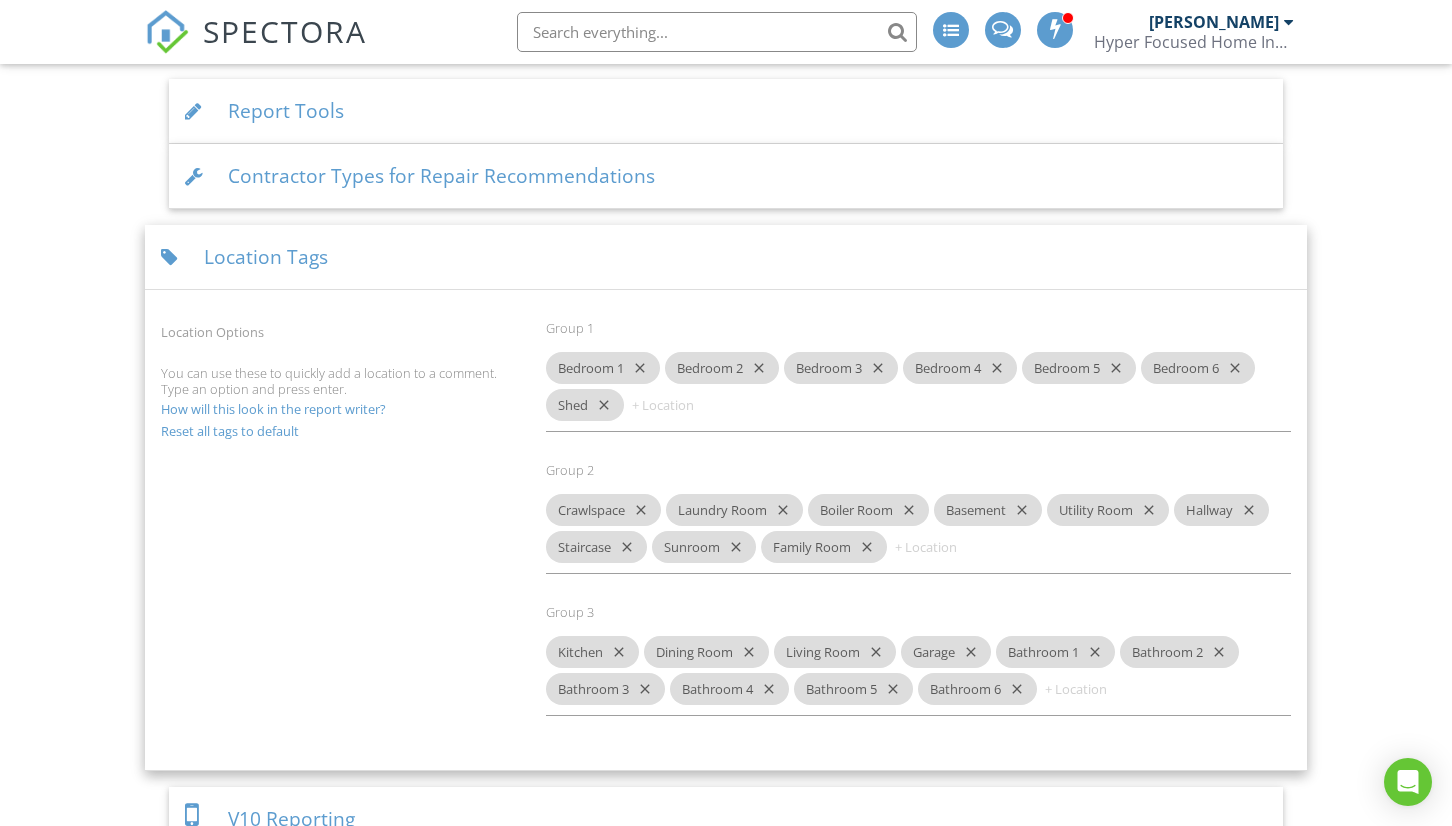 scroll, scrollTop: 1956, scrollLeft: 0, axis: vertical 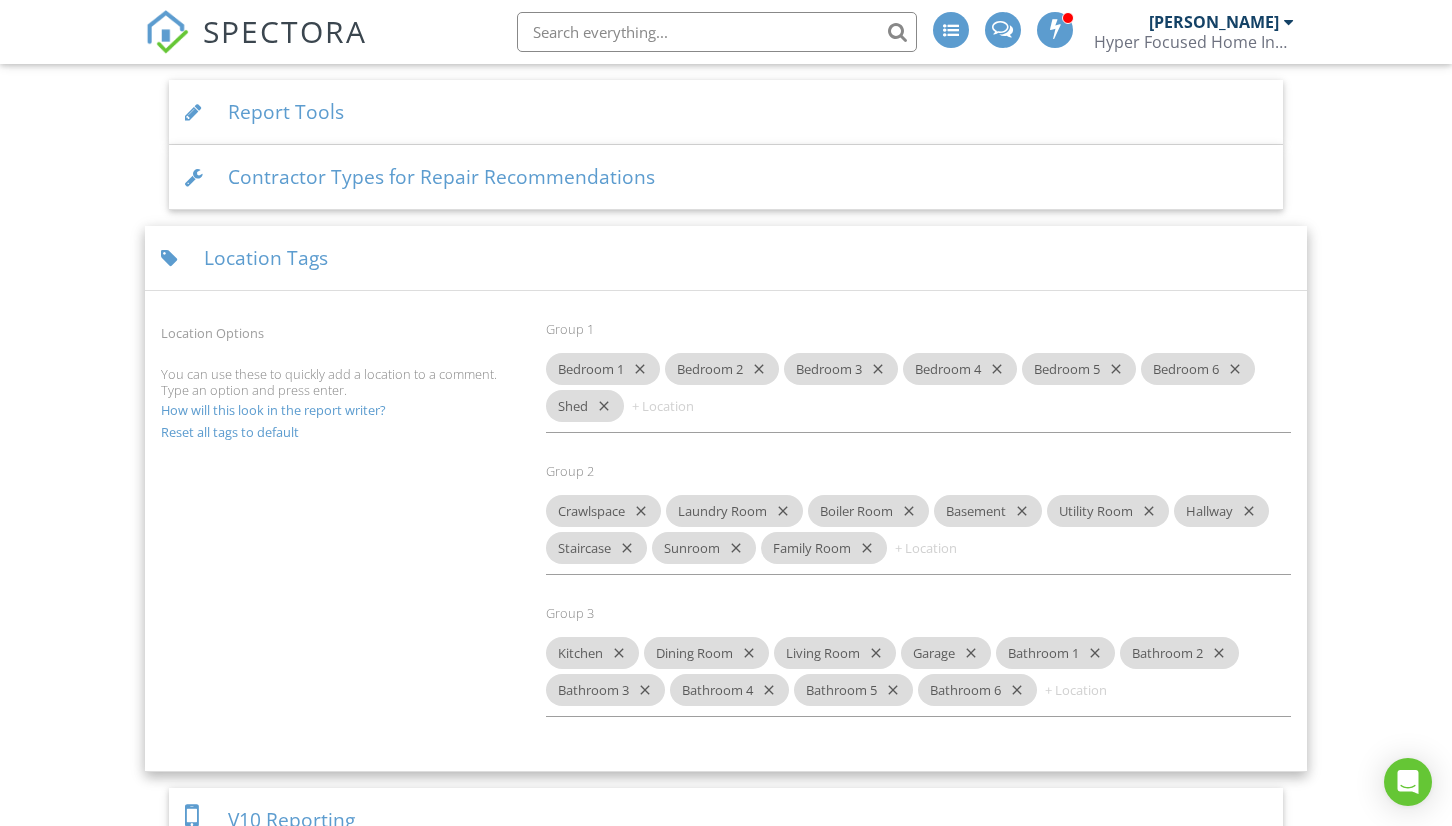 click at bounding box center [689, 406] 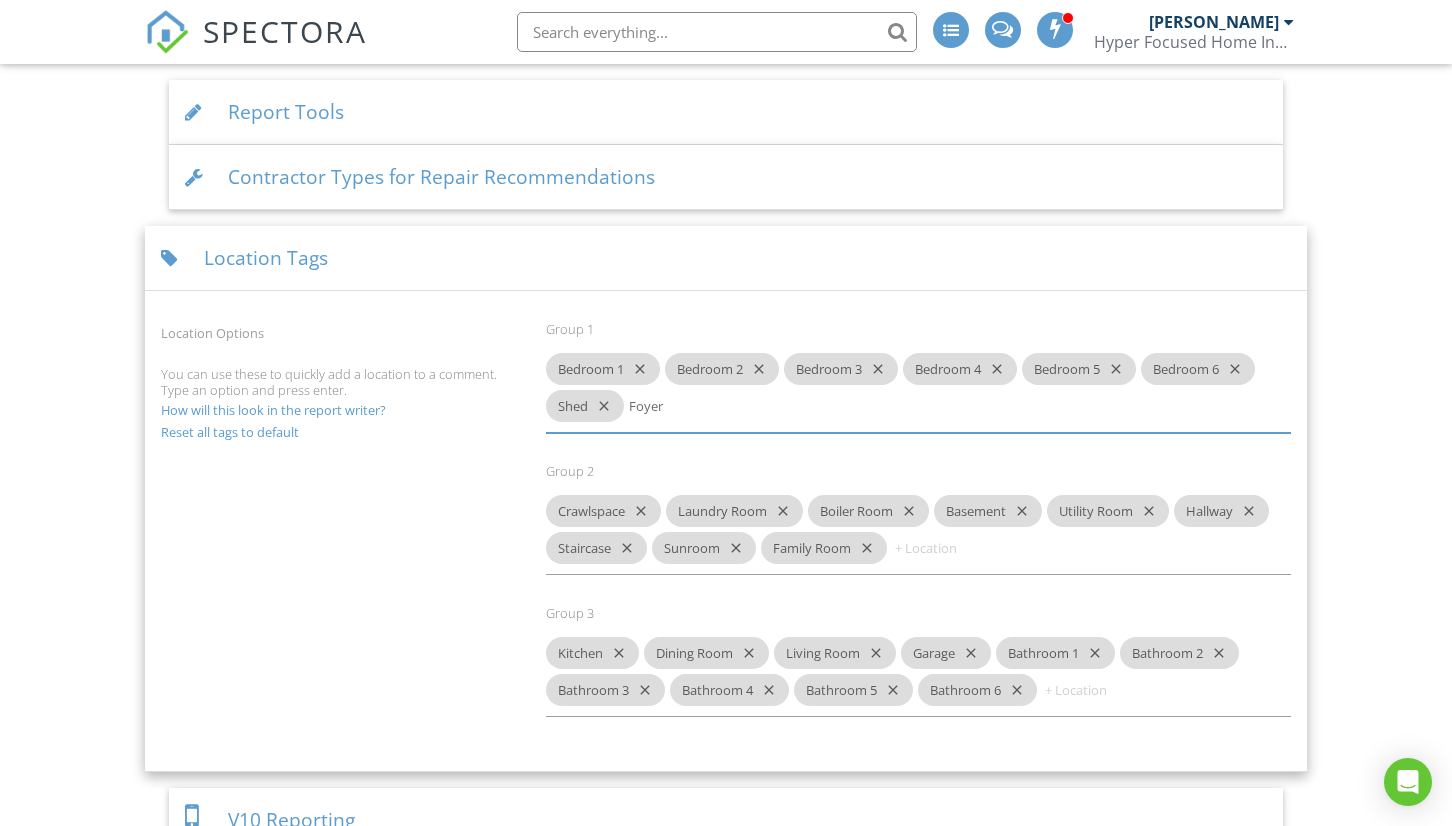 type on "Foyer" 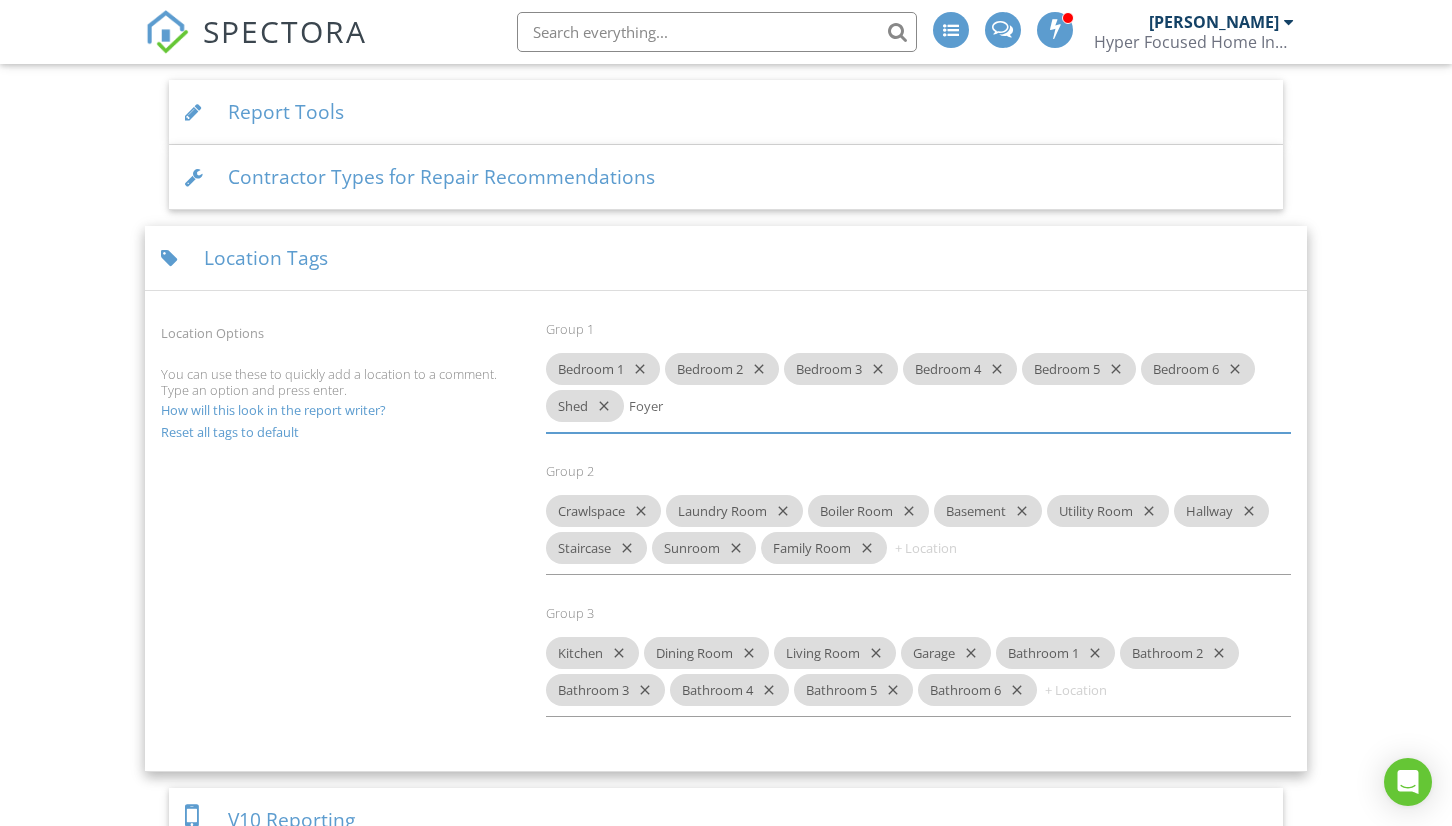 click on "Foyer" at bounding box center (689, 406) 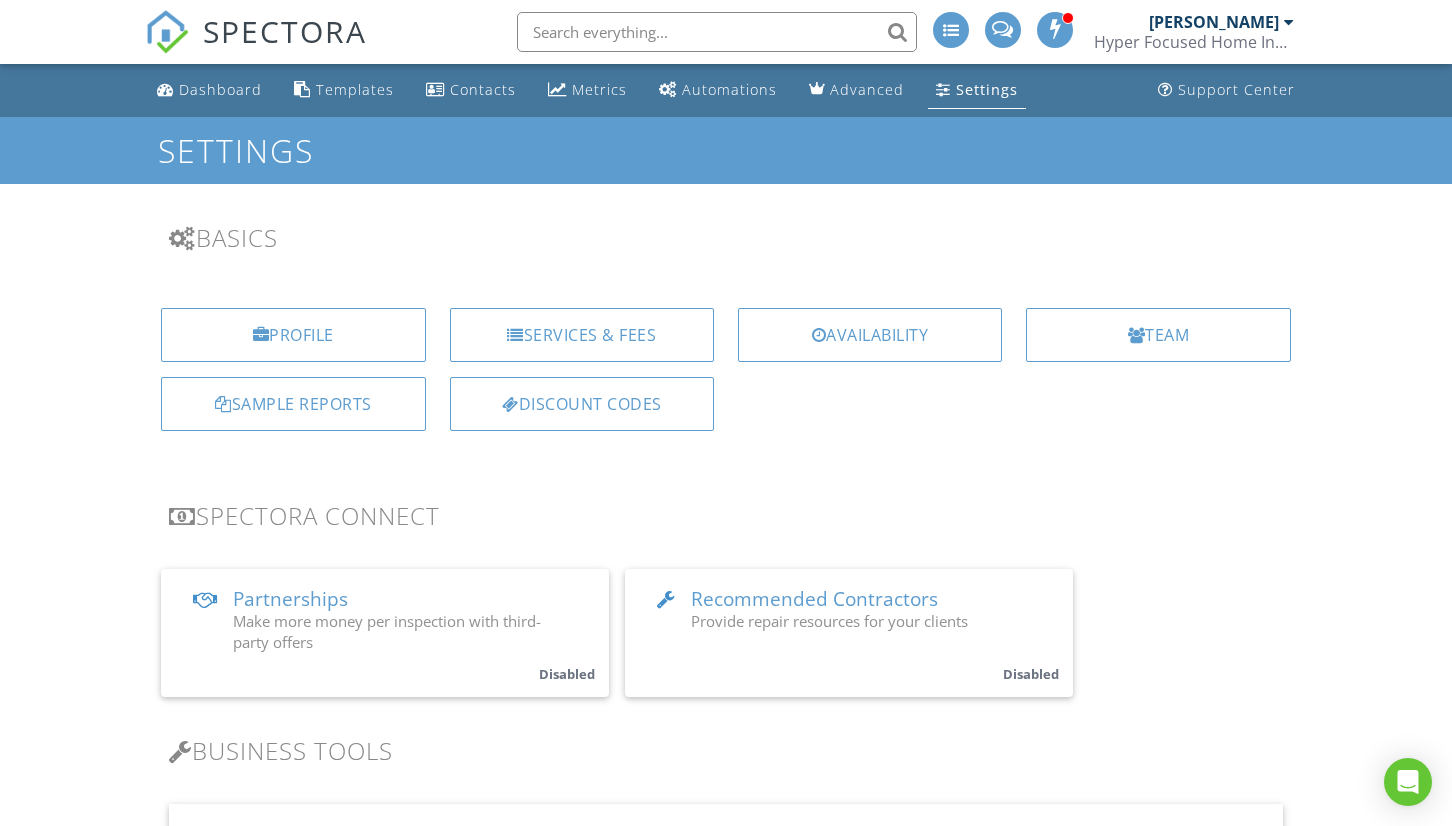 scroll, scrollTop: 0, scrollLeft: 0, axis: both 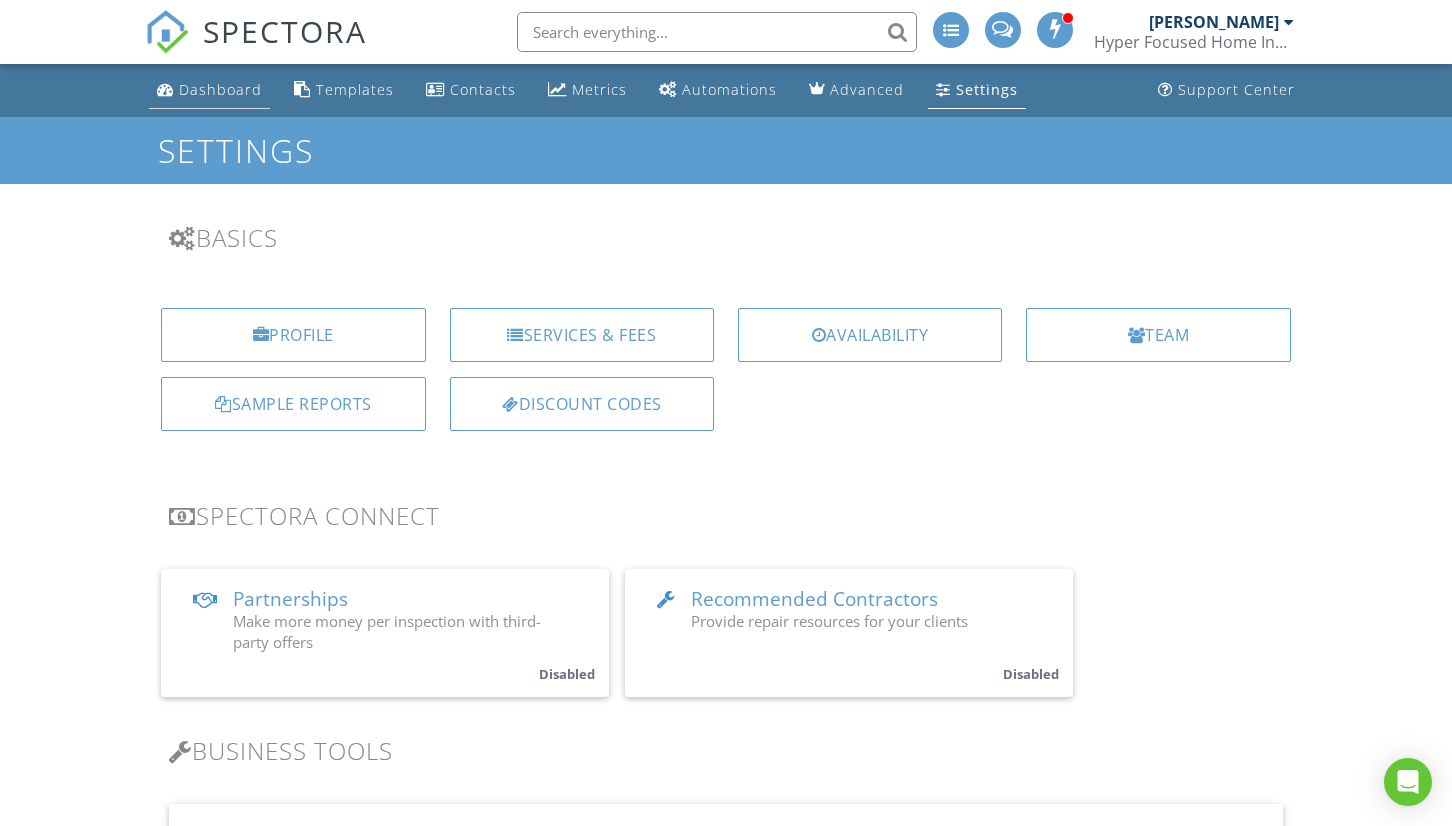 click on "Dashboard" at bounding box center (220, 89) 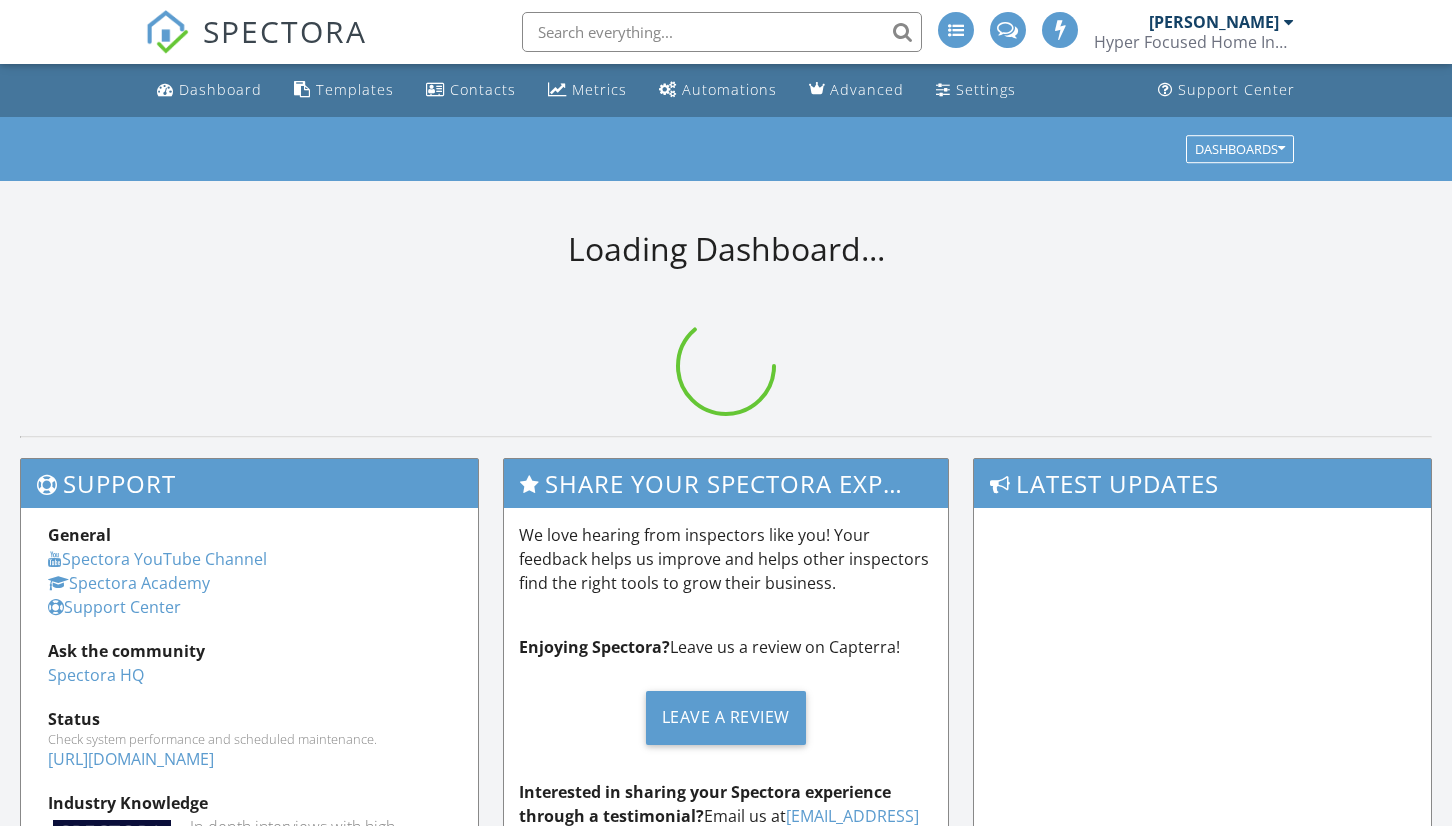 scroll, scrollTop: 0, scrollLeft: 0, axis: both 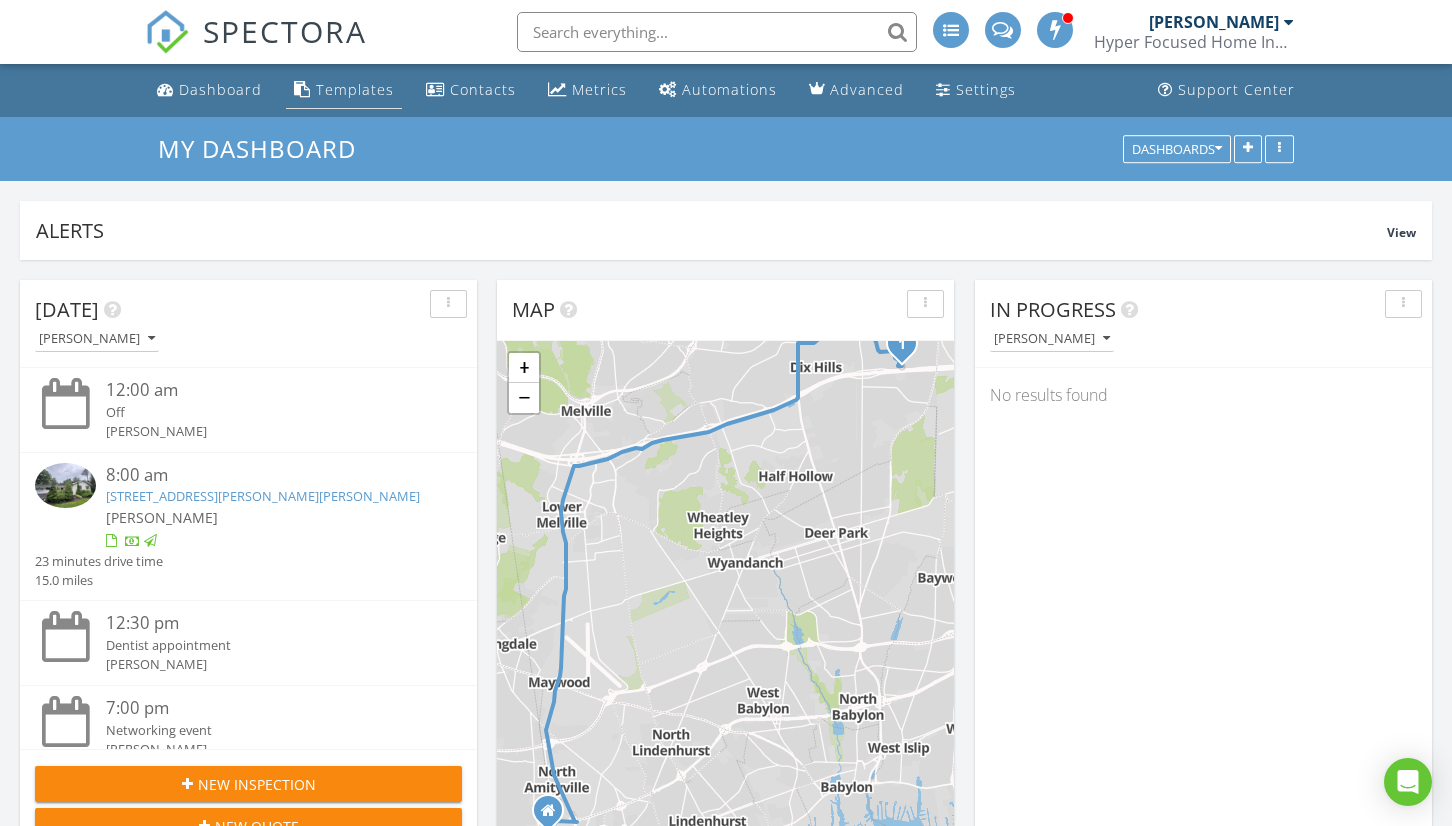 click on "Templates" at bounding box center (355, 89) 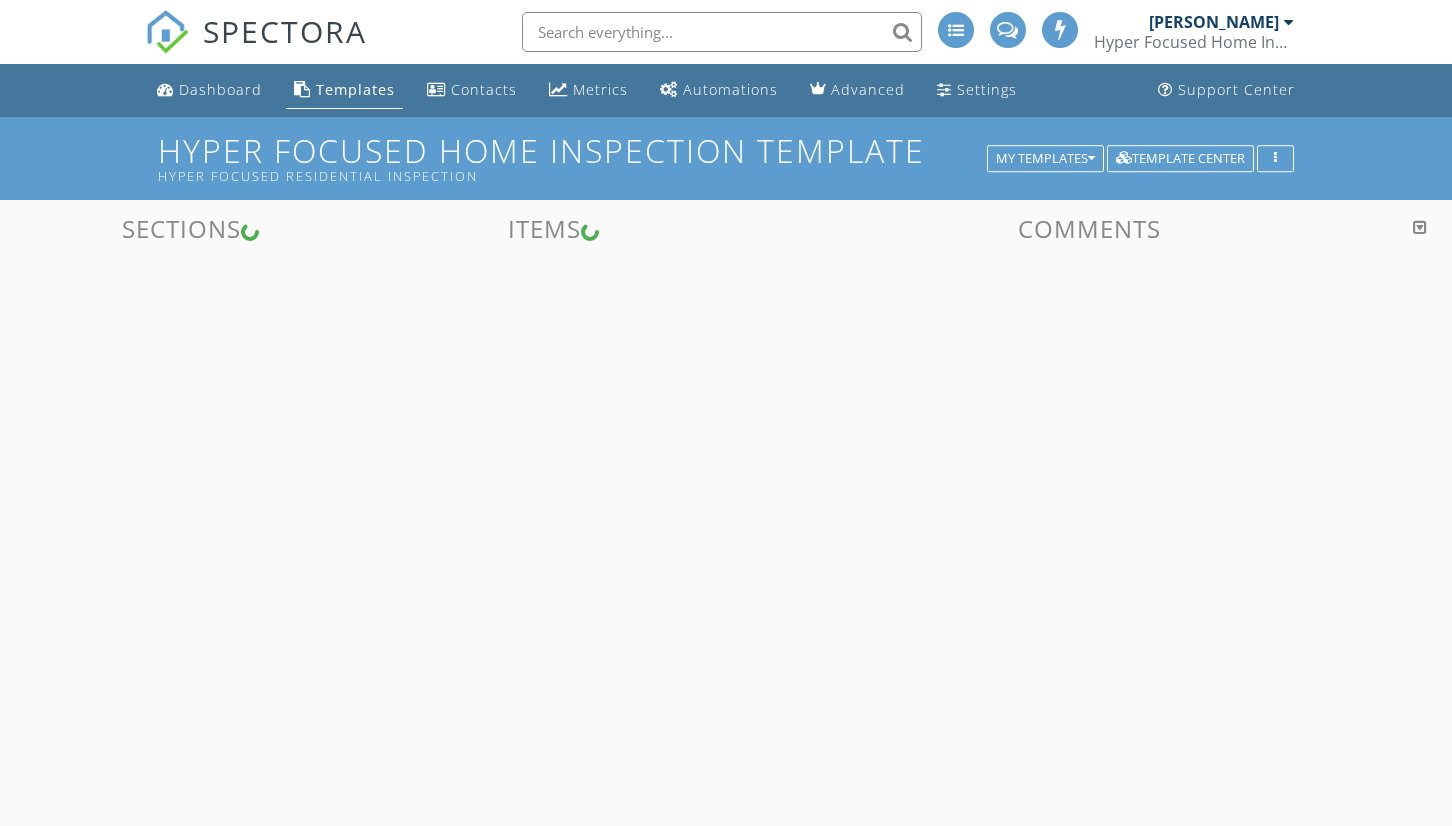 scroll, scrollTop: 0, scrollLeft: 0, axis: both 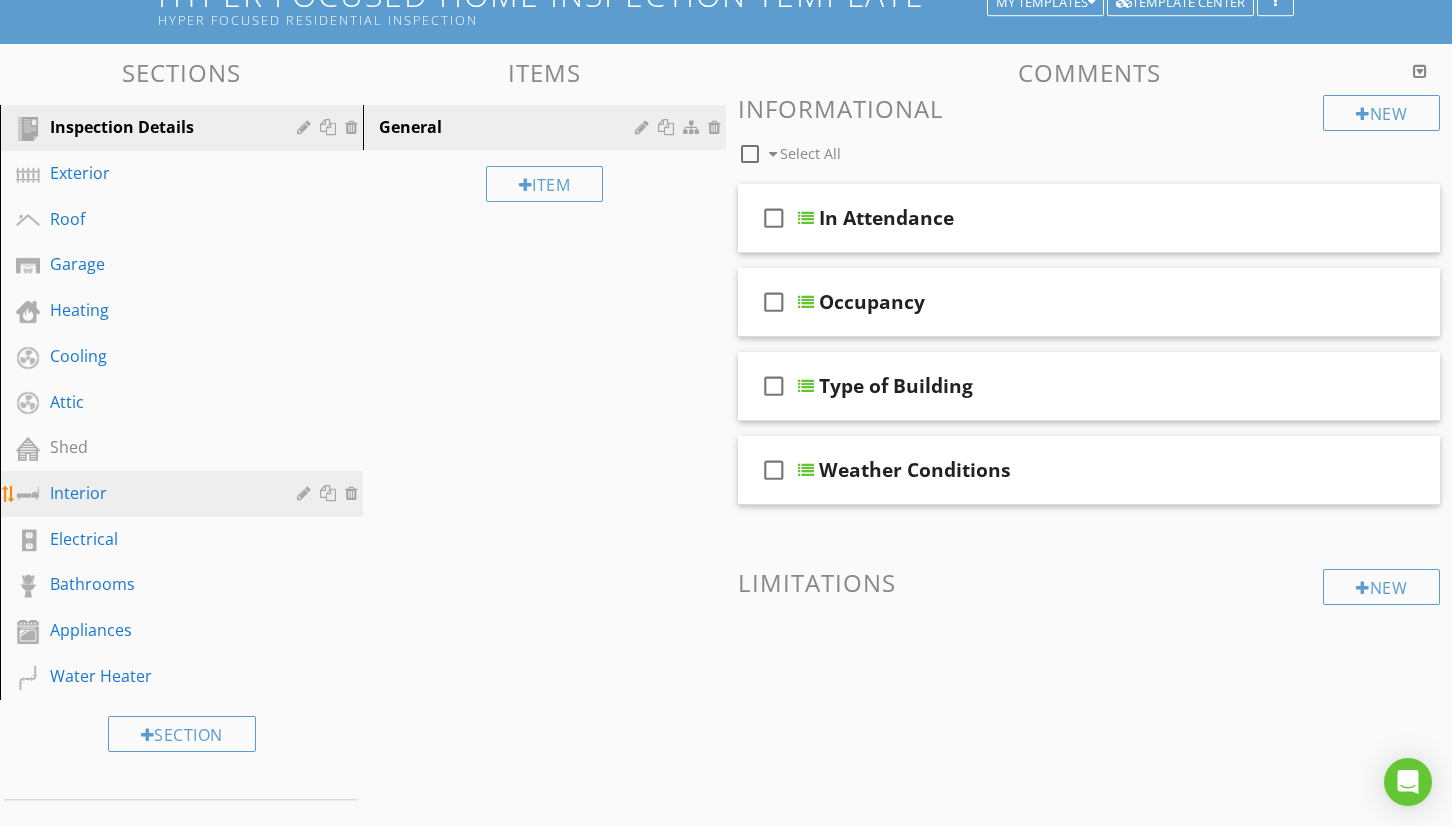 click on "Interior" at bounding box center [159, 493] 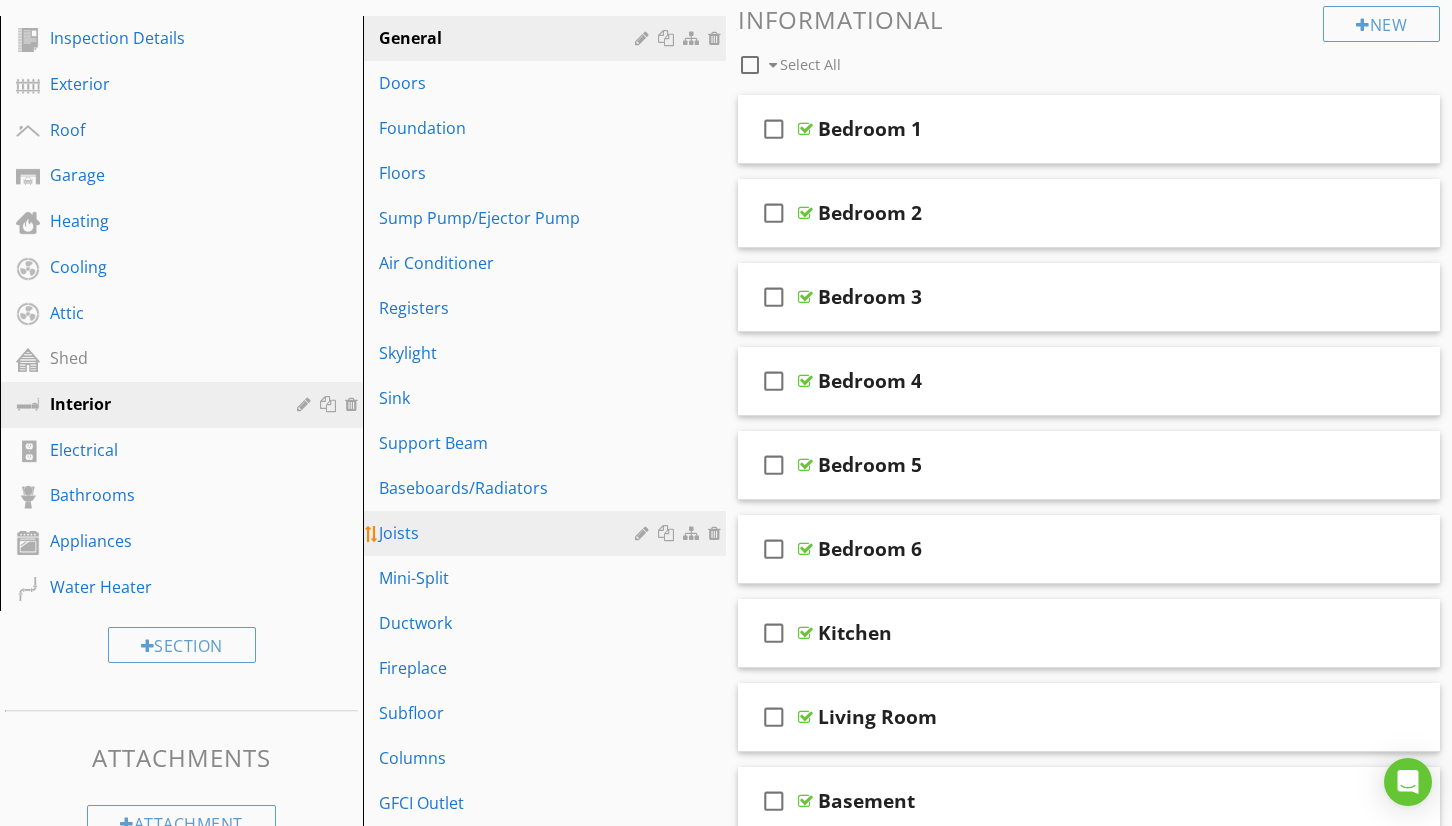 scroll, scrollTop: 240, scrollLeft: 0, axis: vertical 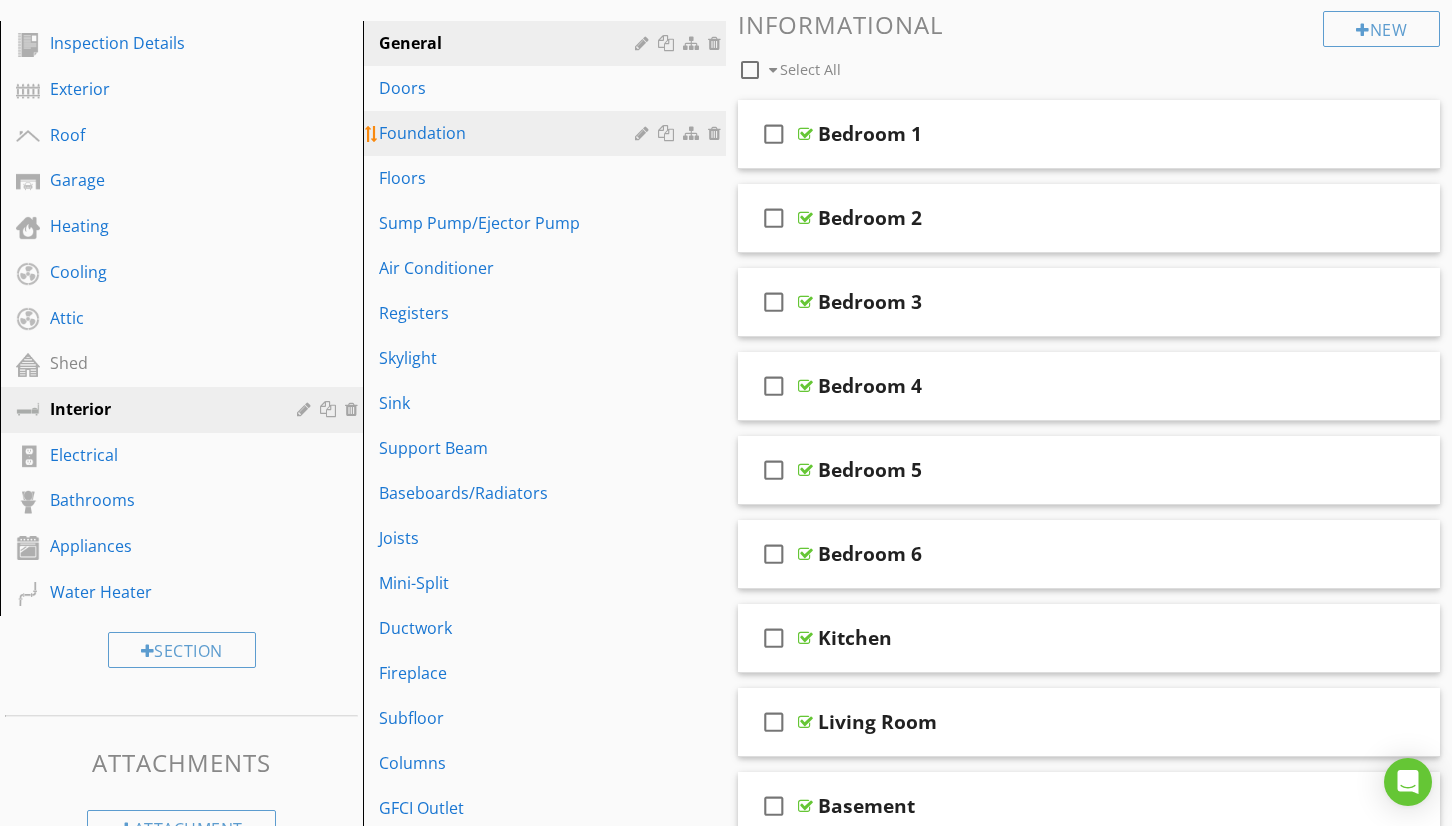 click on "Foundation" at bounding box center (510, 133) 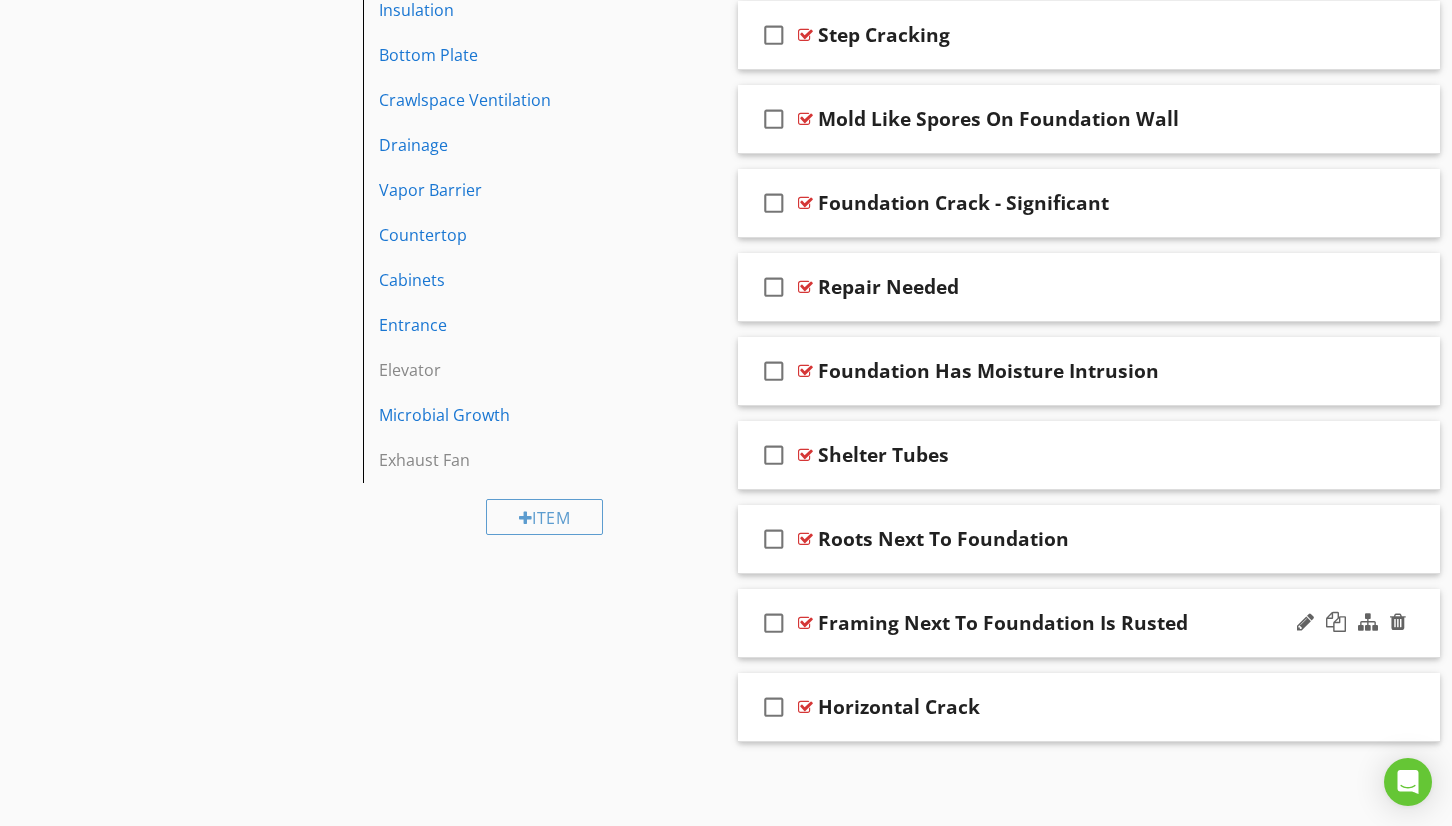 scroll, scrollTop: 1532, scrollLeft: 0, axis: vertical 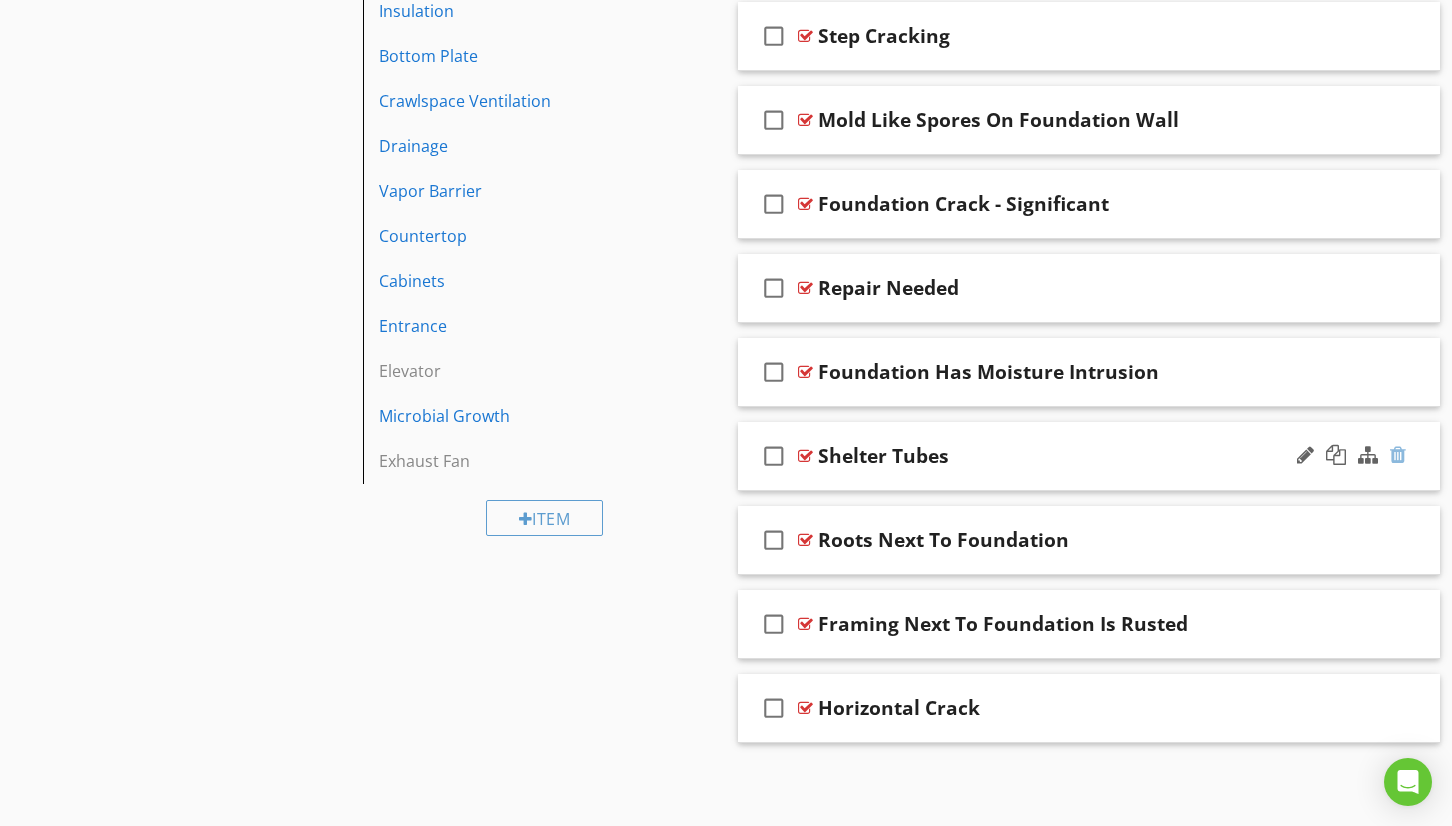 click at bounding box center (1398, 455) 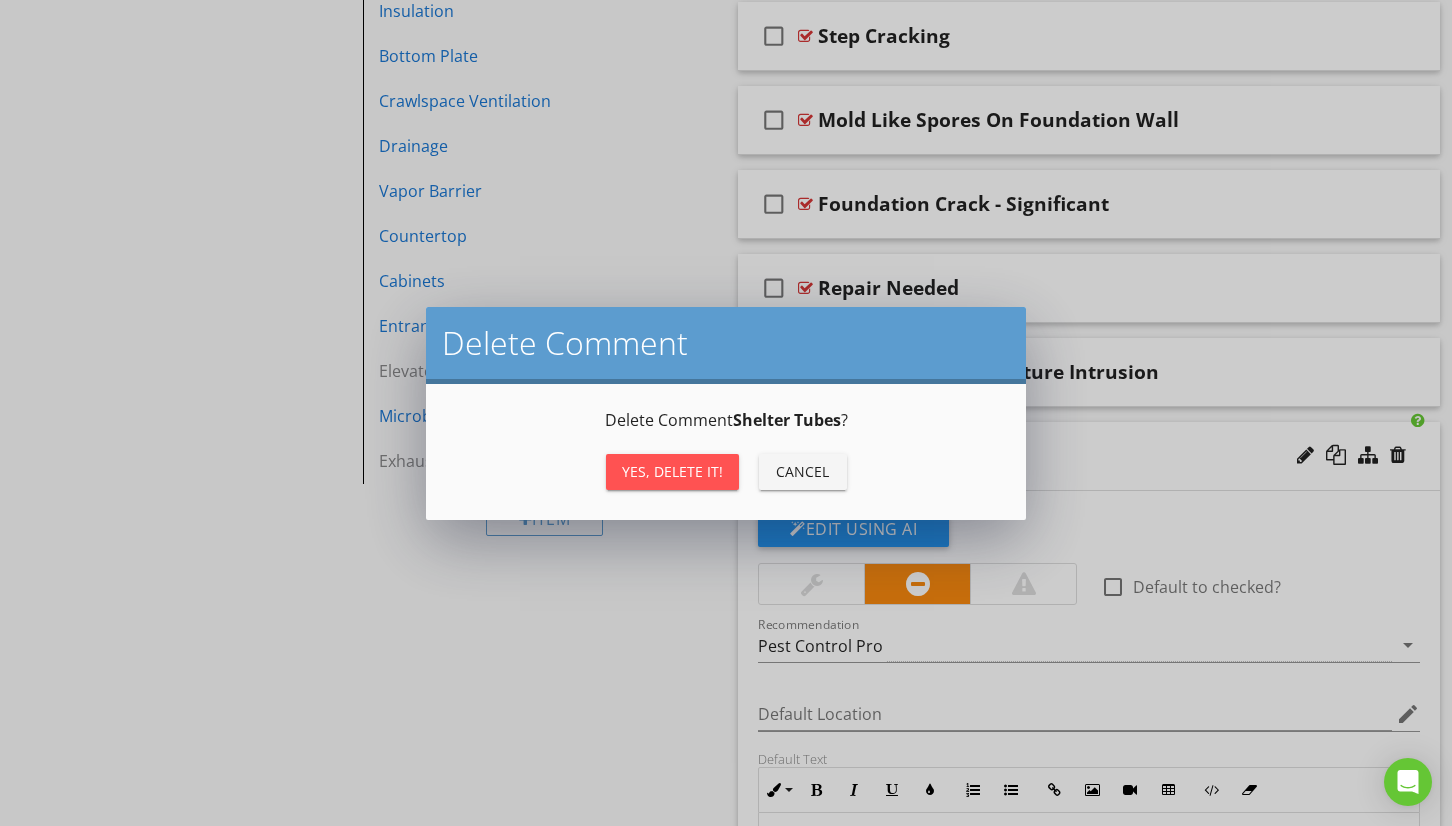click on "Yes, Delete it!" at bounding box center (672, 471) 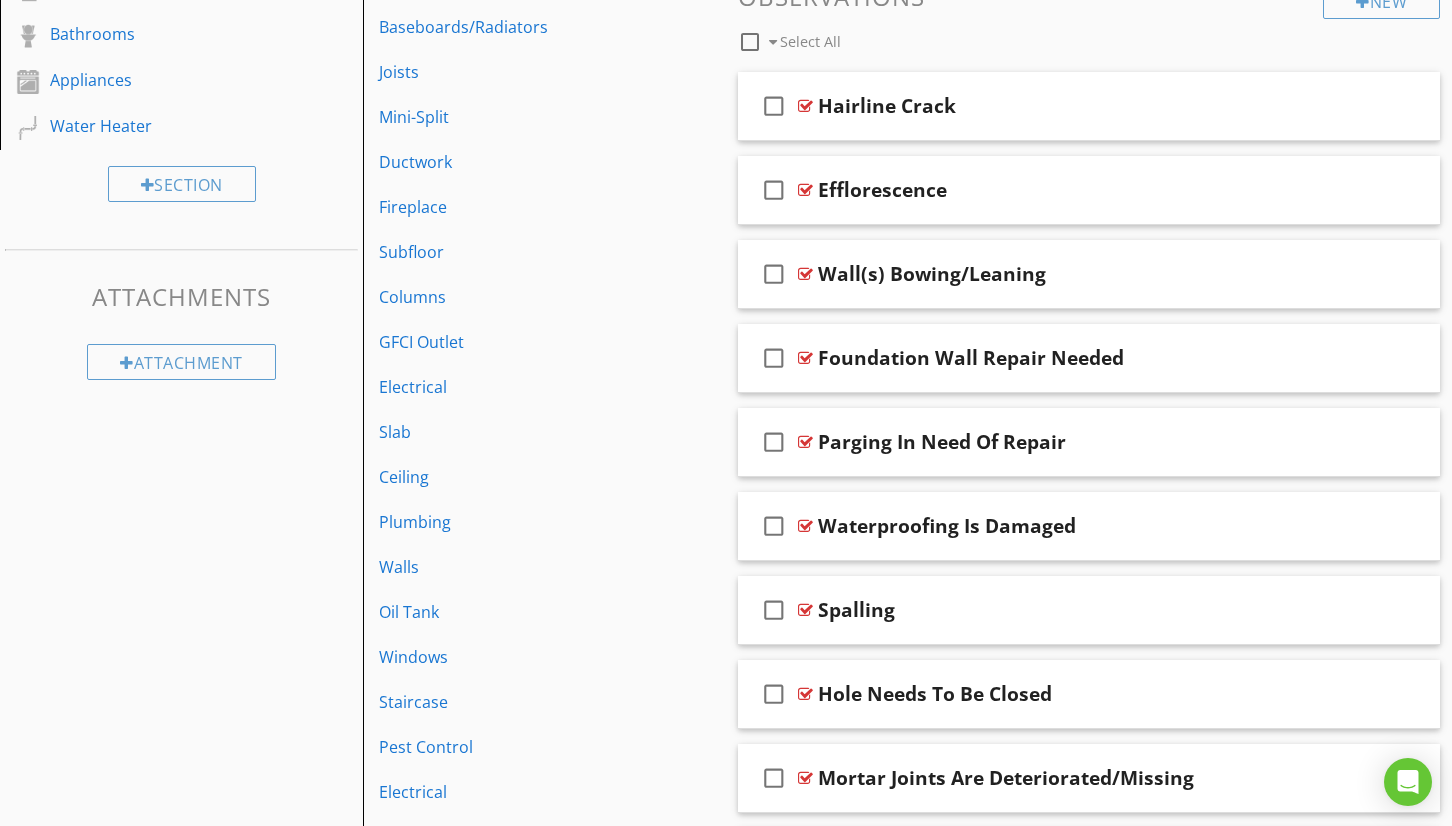 scroll, scrollTop: 528, scrollLeft: 0, axis: vertical 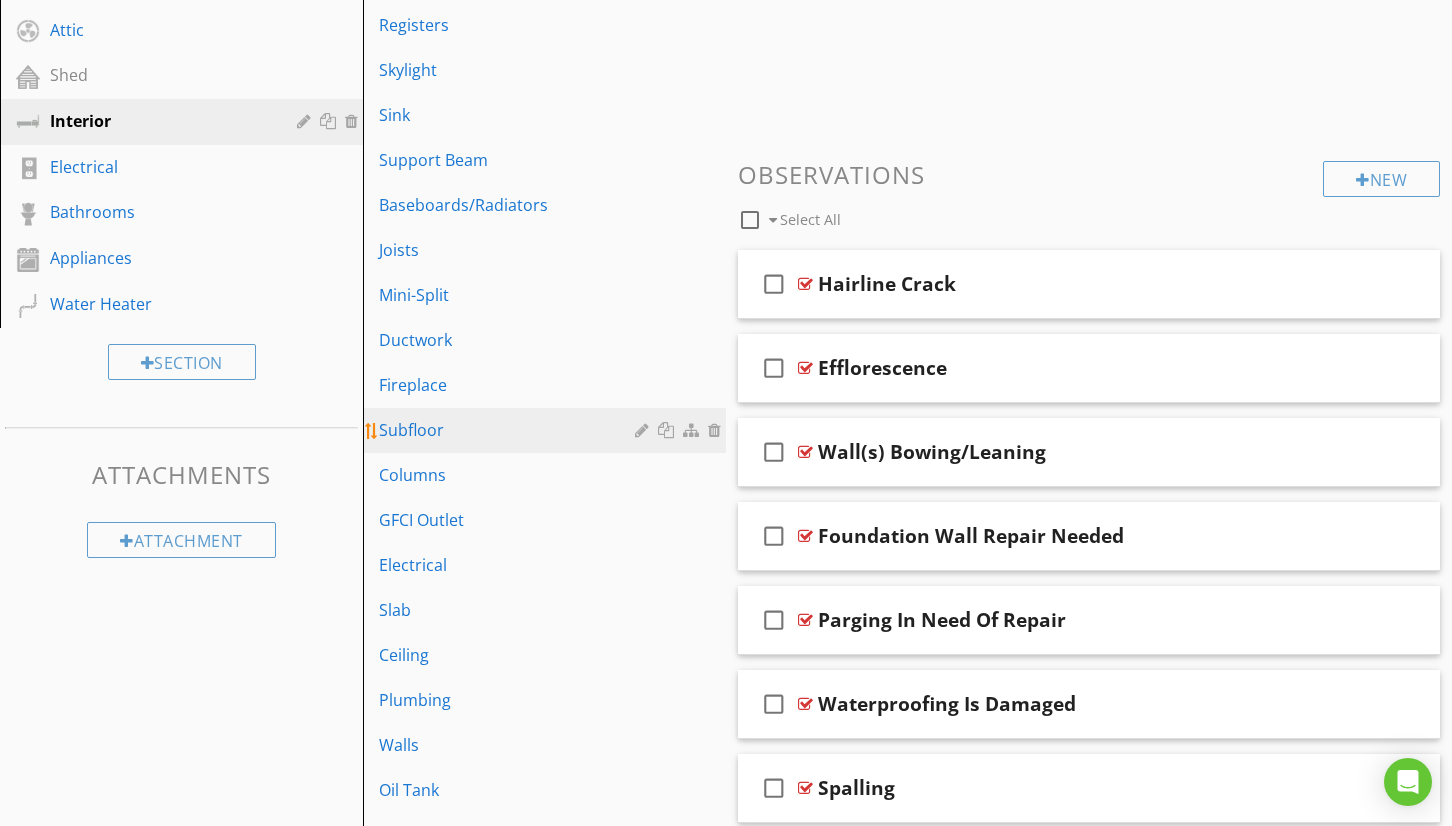 click on "Subfloor" at bounding box center (510, 430) 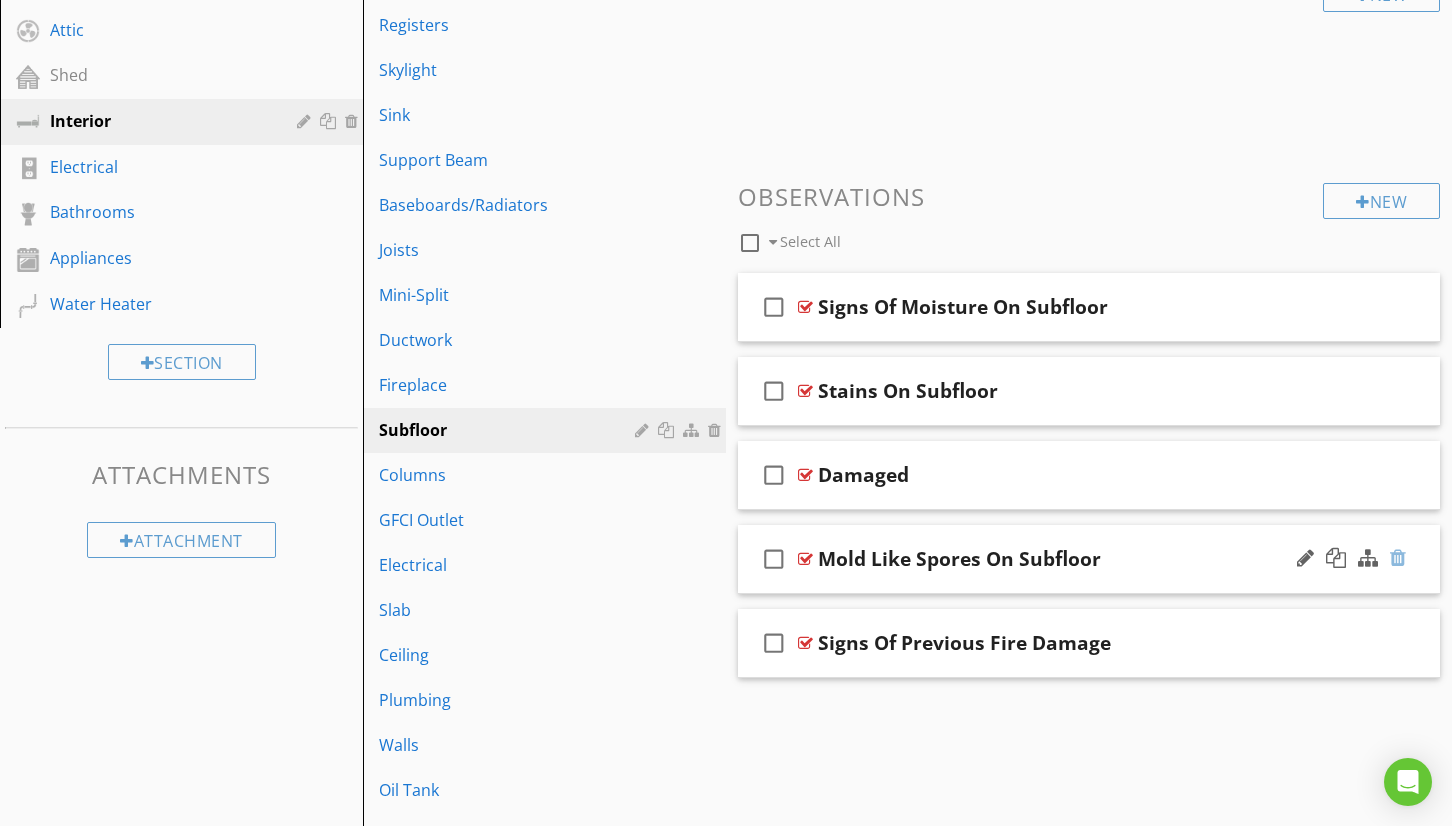 click at bounding box center (1398, 558) 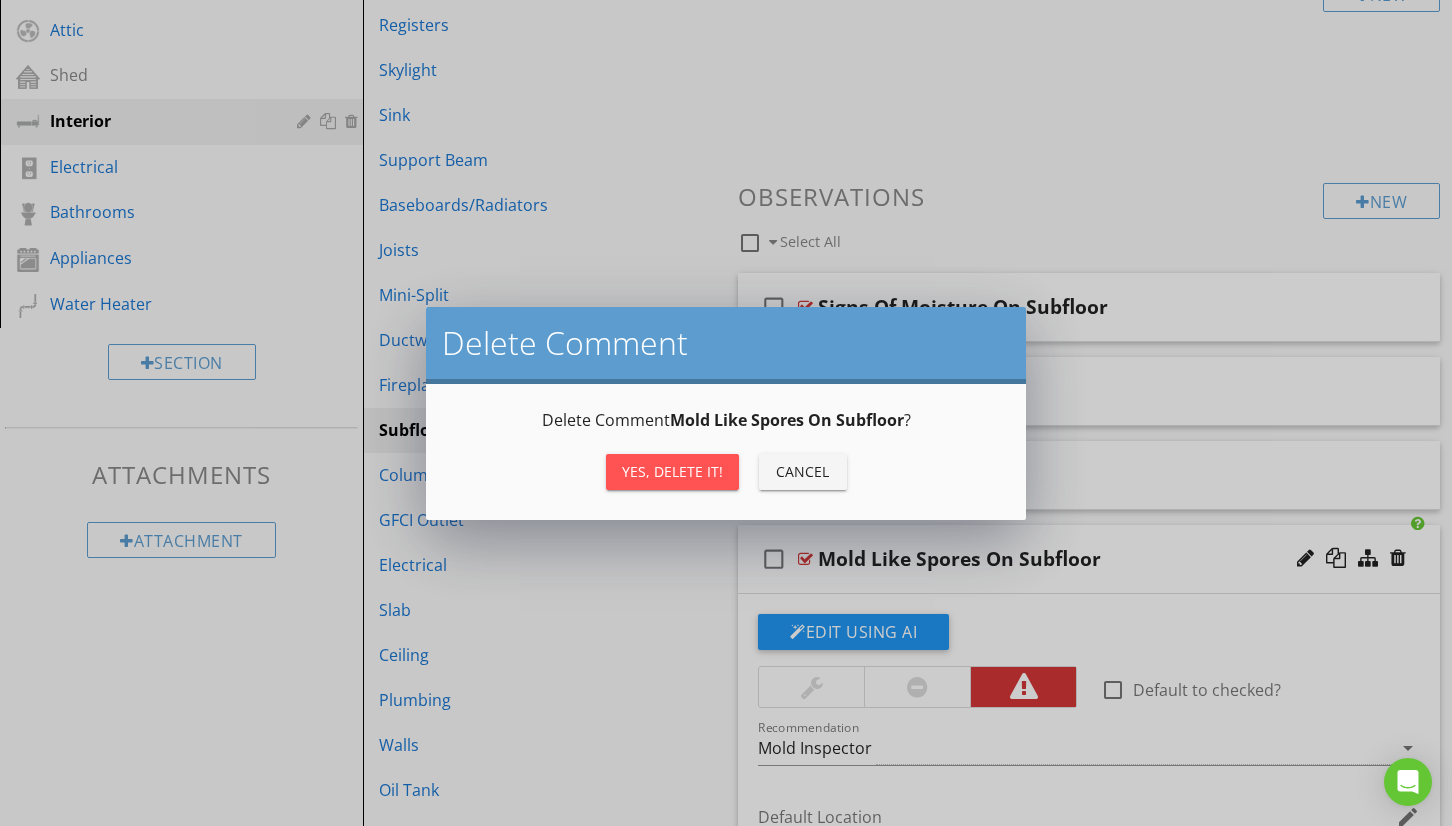 click on "Yes, Delete it!" at bounding box center (672, 471) 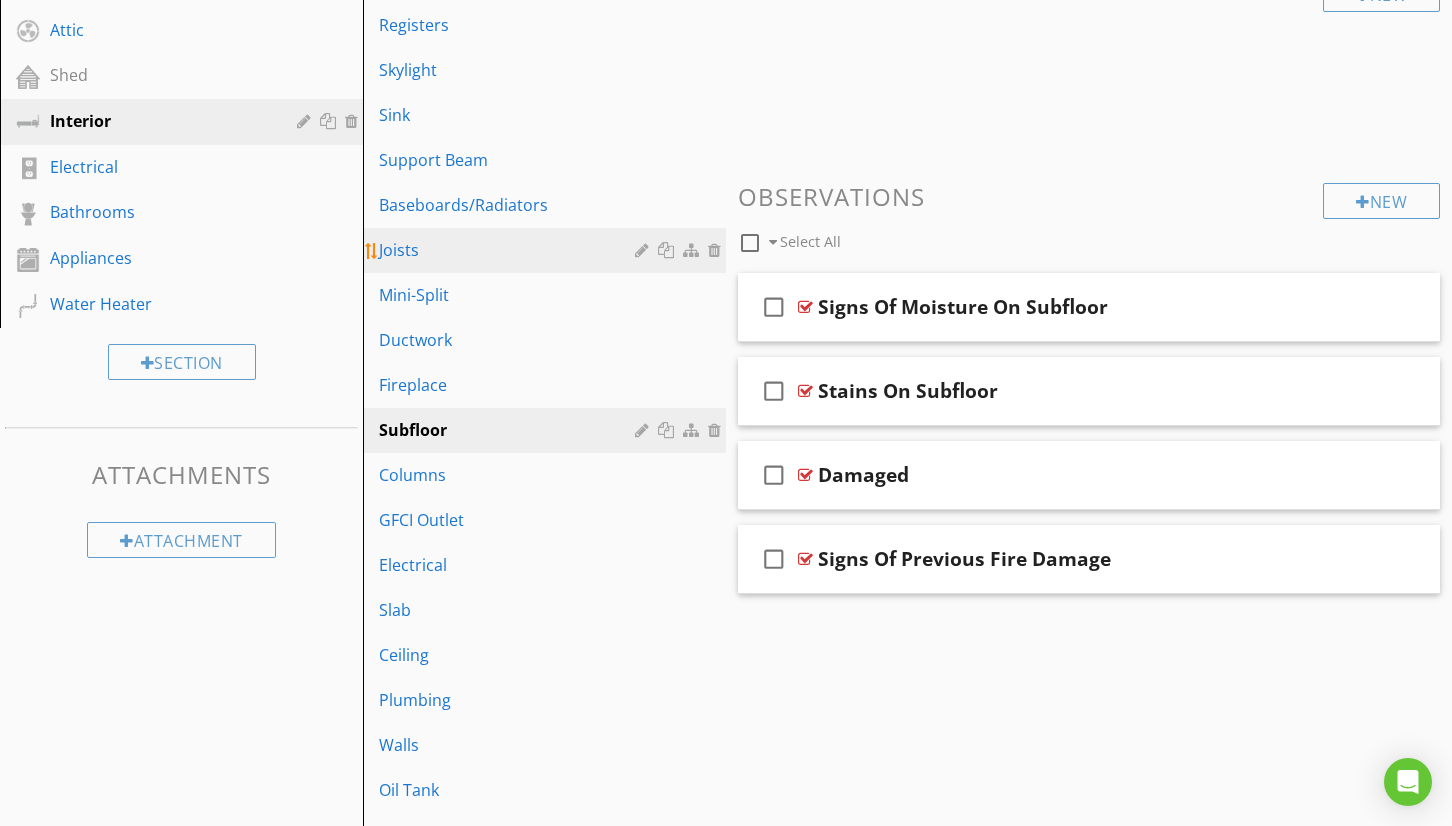 click on "Joists" at bounding box center (510, 250) 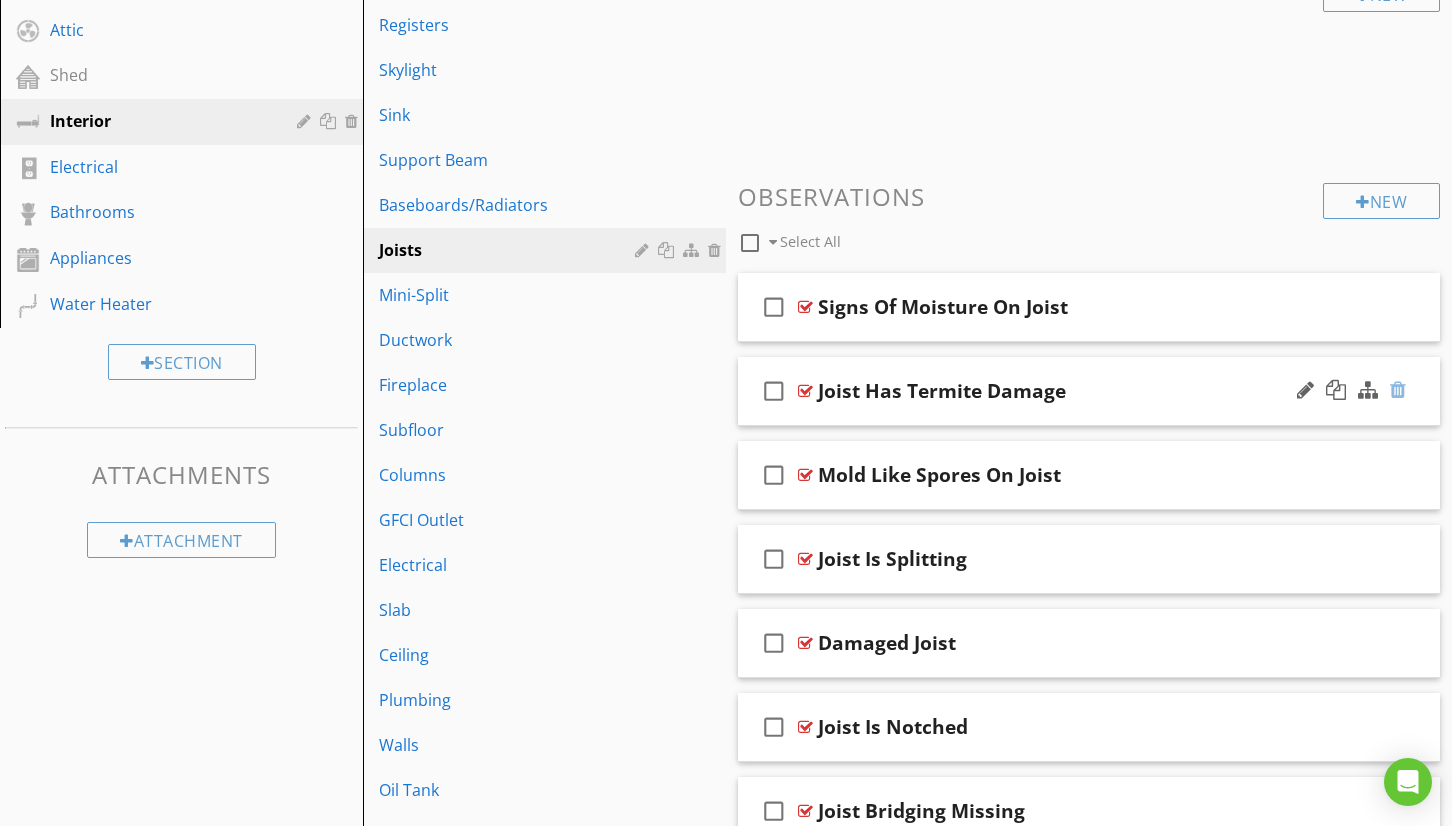 click at bounding box center [1398, 390] 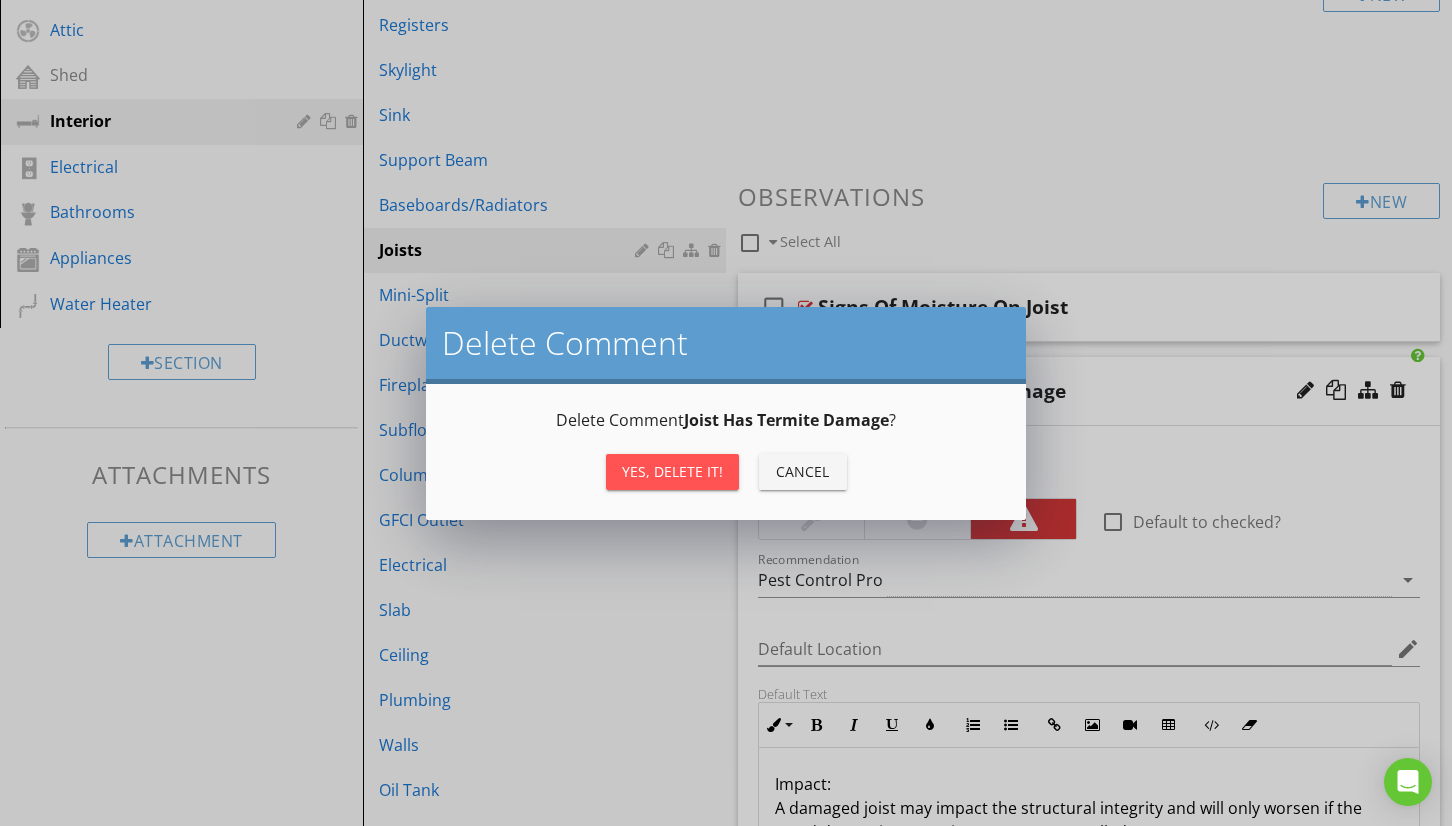 click on "Yes, Delete it!" at bounding box center [672, 471] 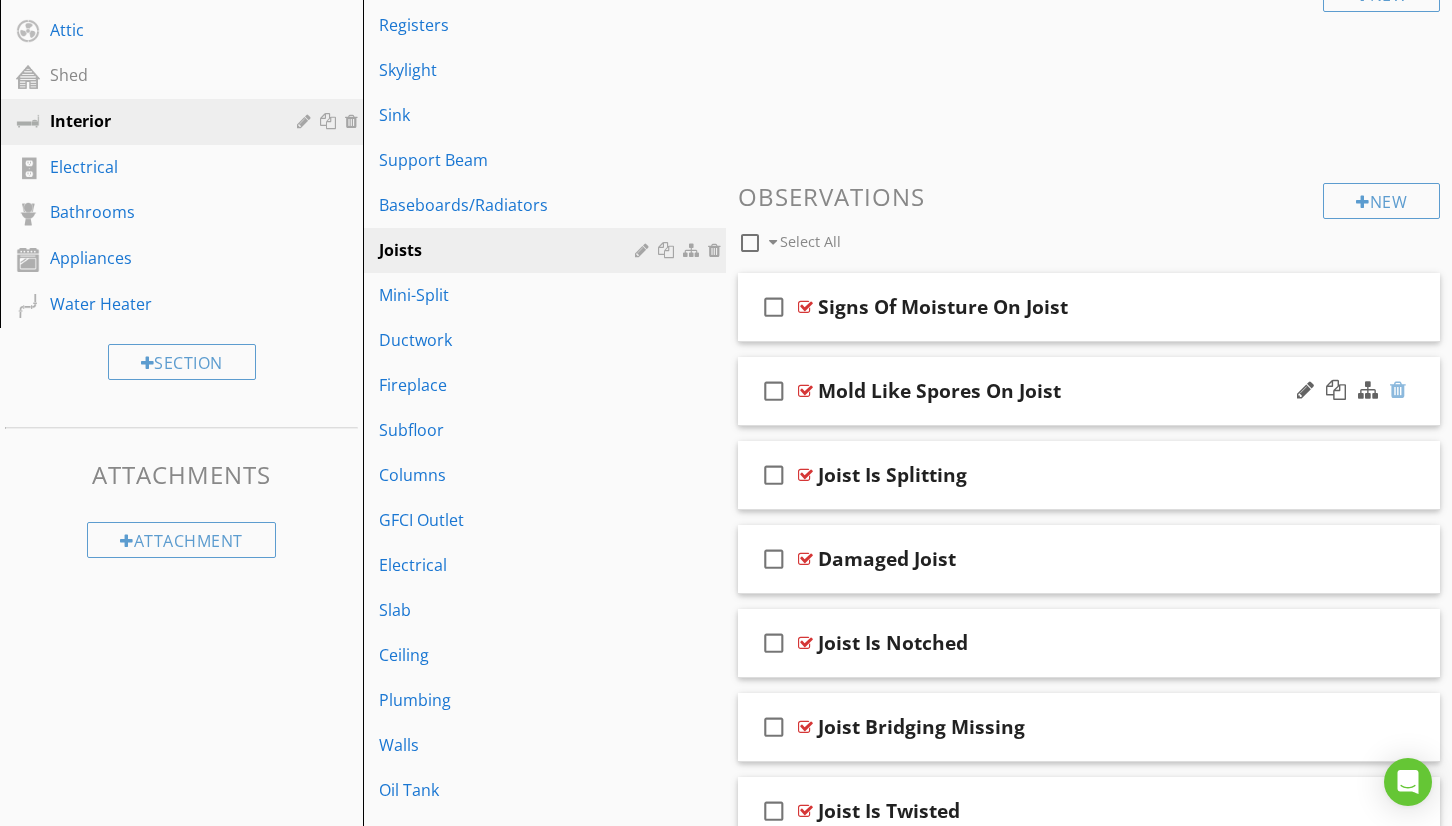 click at bounding box center [1398, 390] 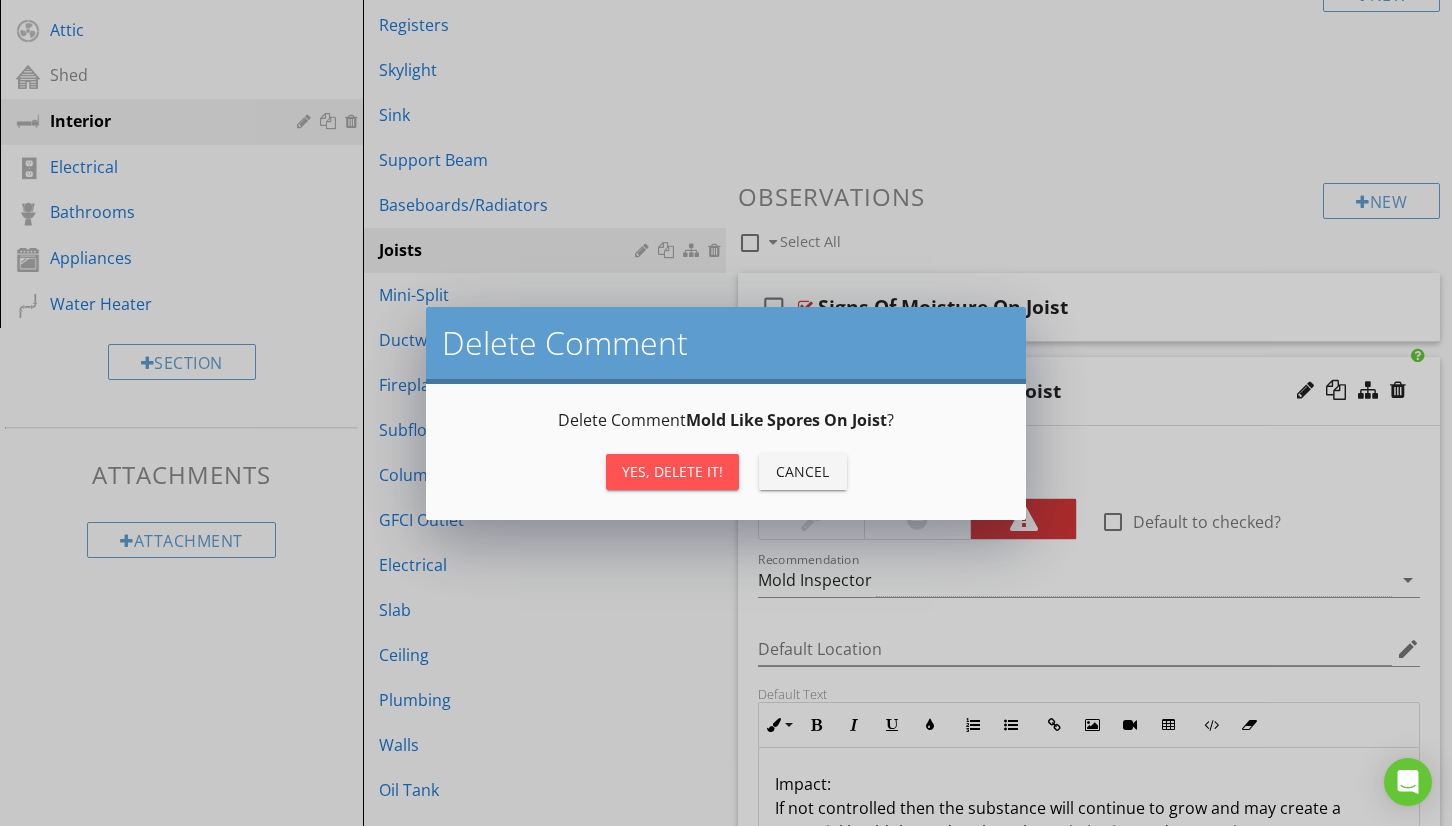click on "Yes, Delete it!" at bounding box center [672, 471] 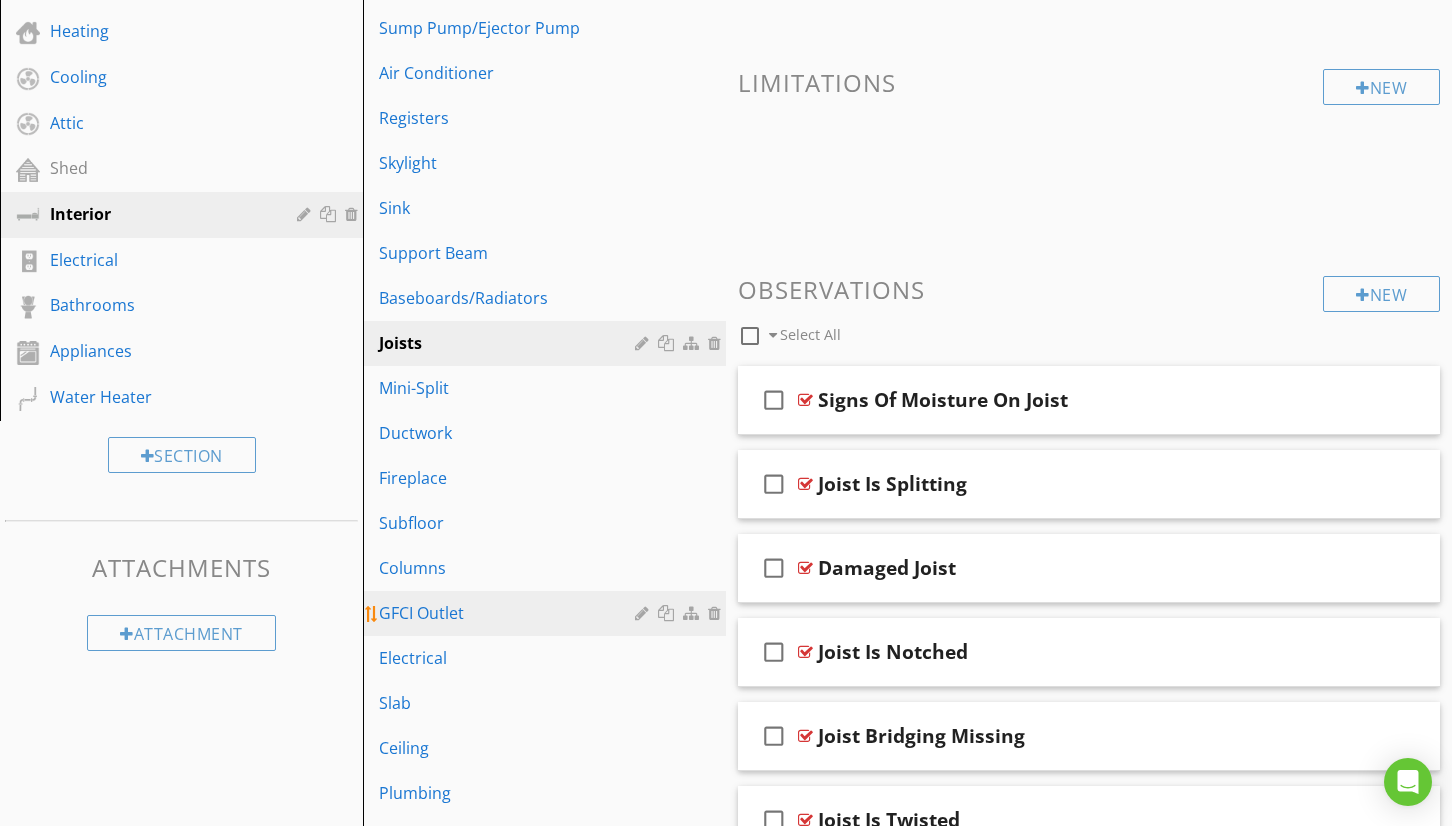 scroll, scrollTop: 436, scrollLeft: 0, axis: vertical 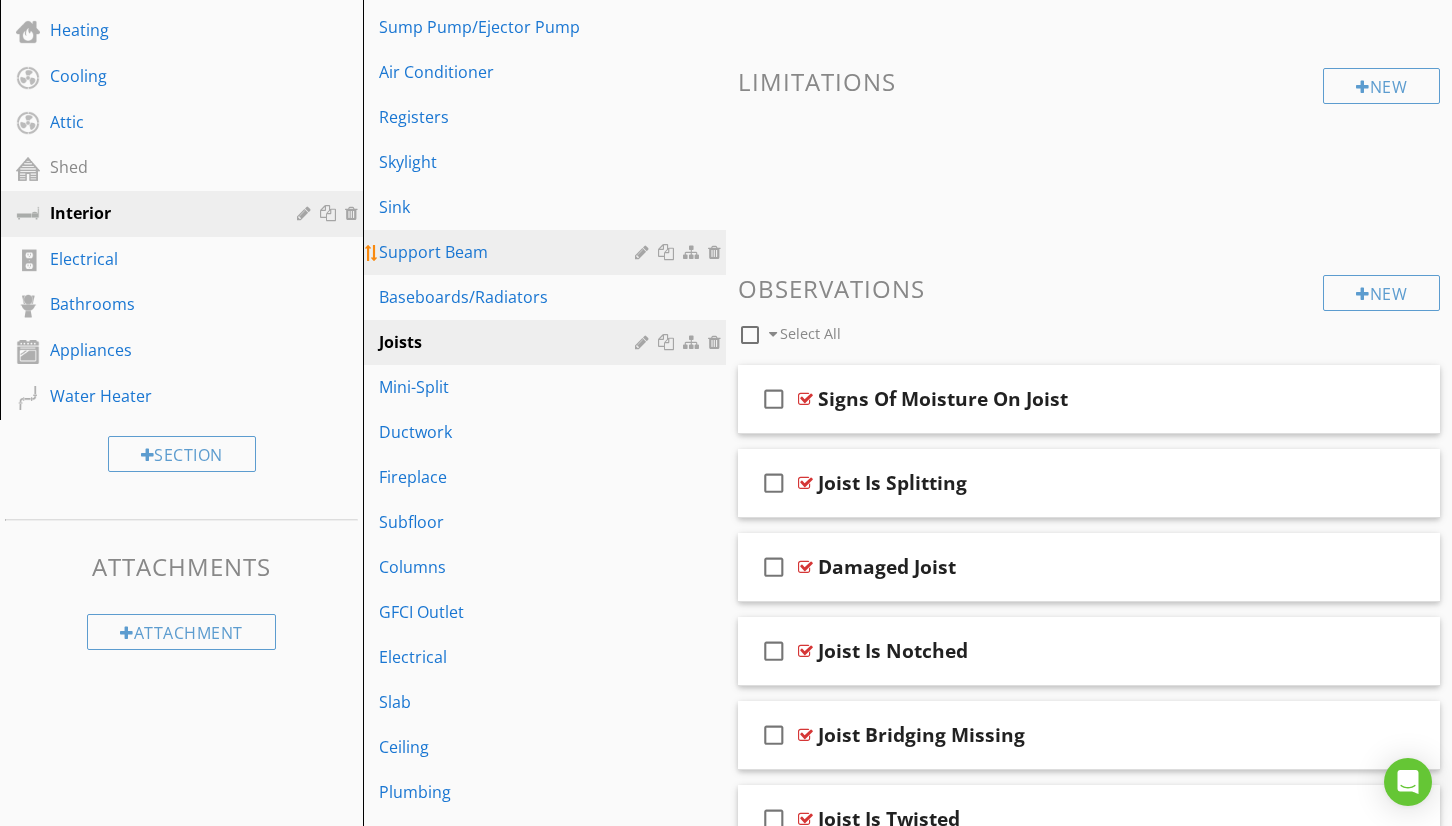 click on "Support Beam" at bounding box center (510, 252) 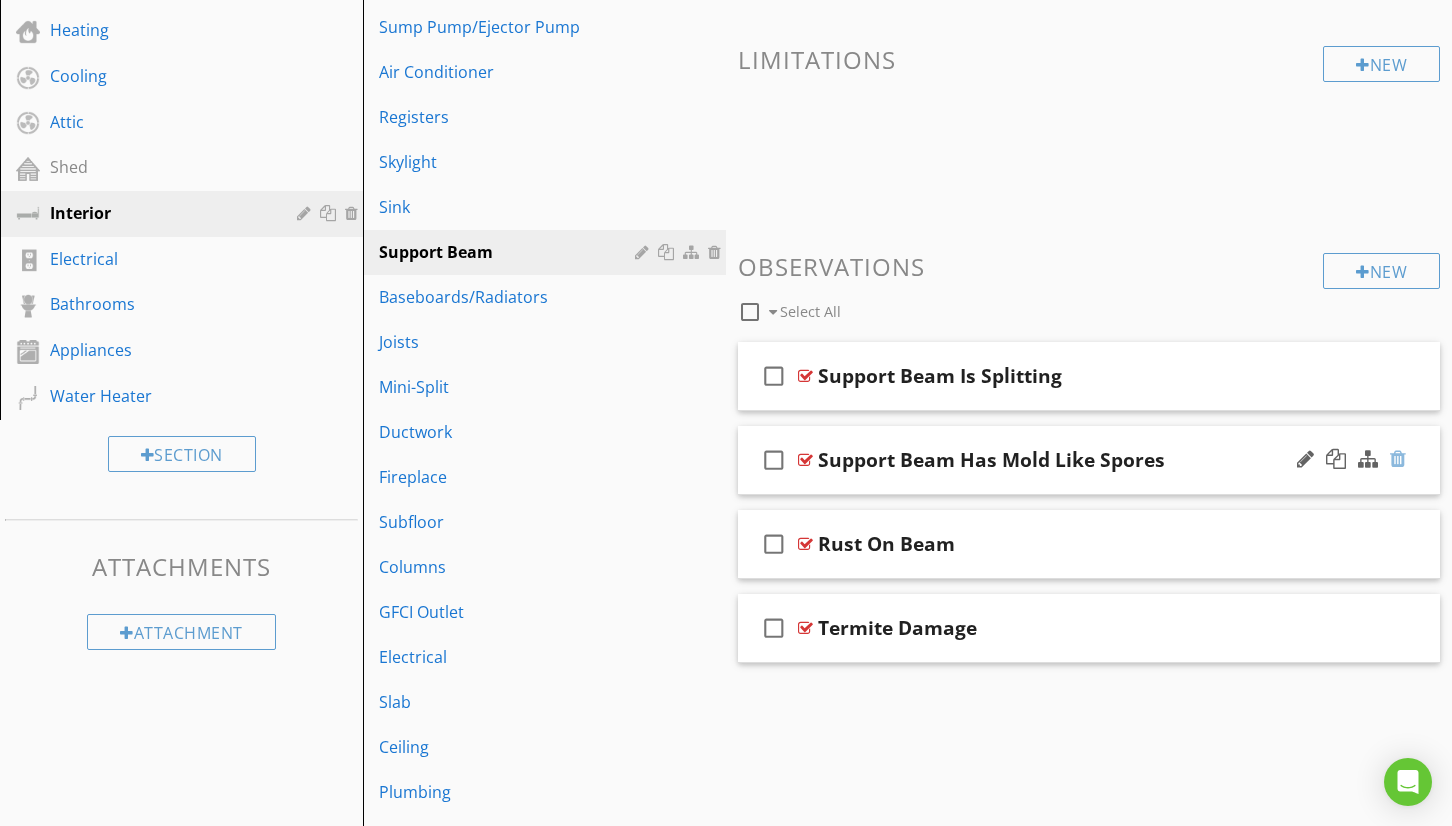 click at bounding box center [1398, 459] 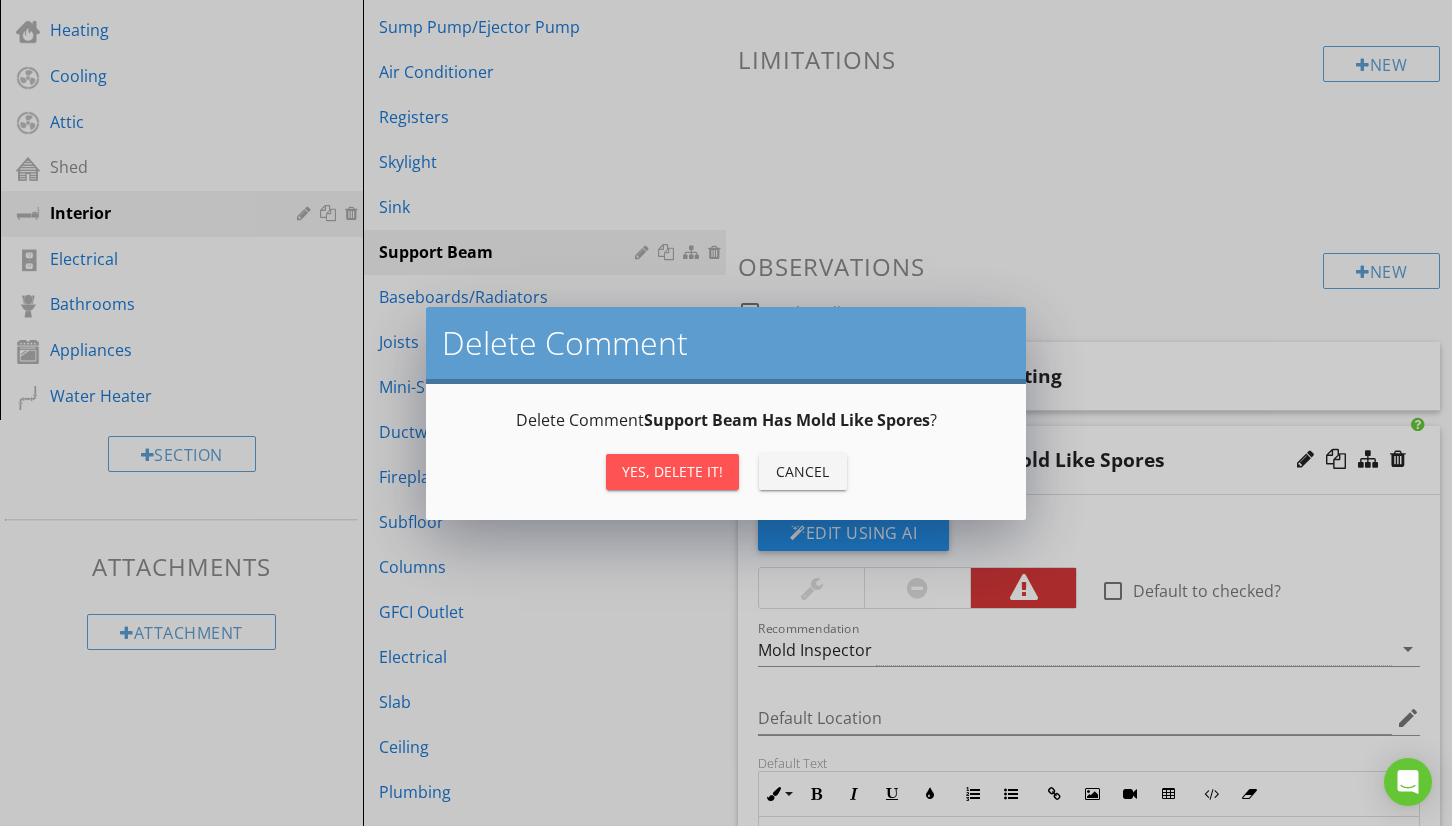 click on "Yes, Delete it!" at bounding box center [672, 472] 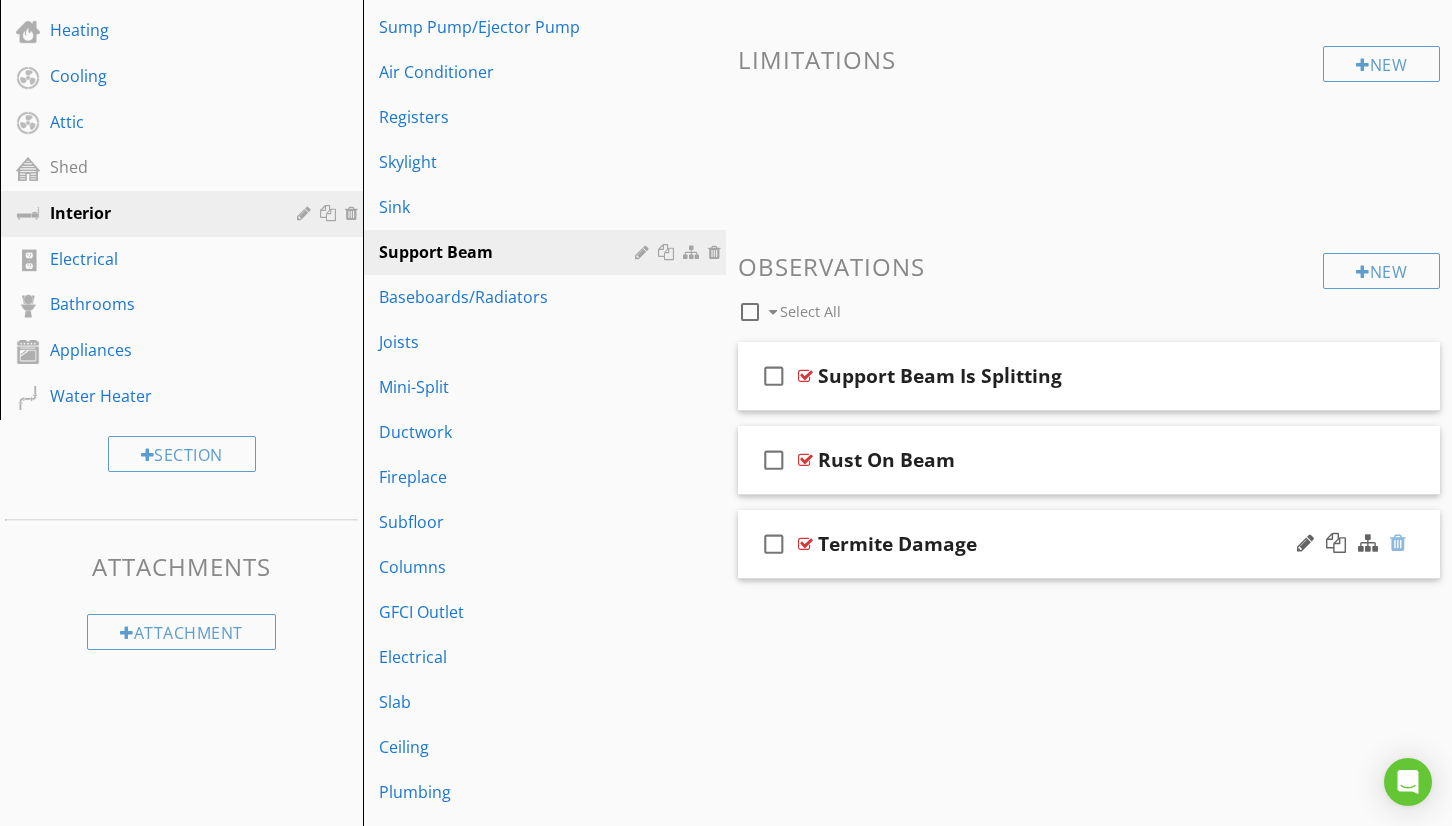 click at bounding box center [1398, 543] 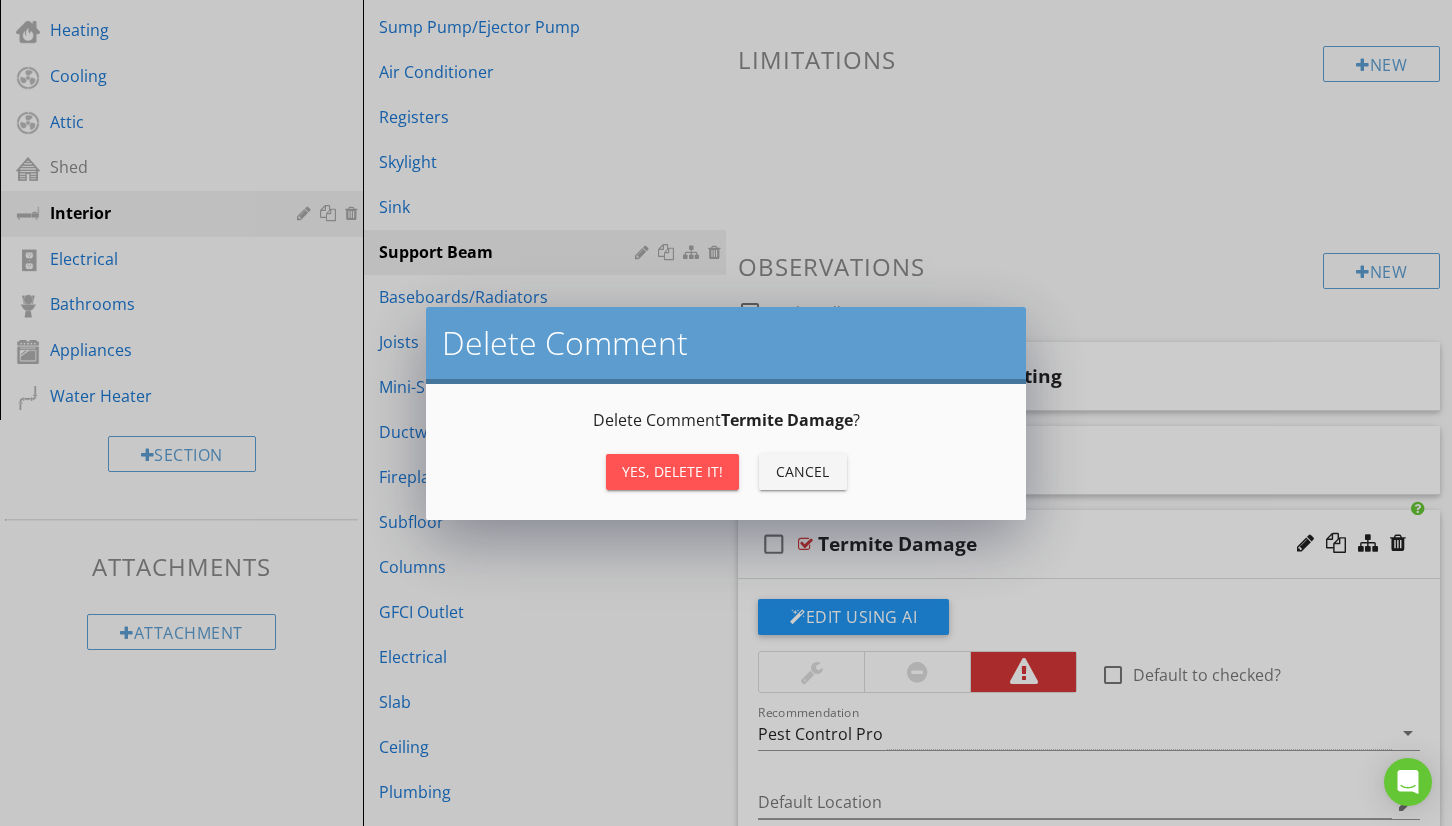 click on "Yes, Delete it!" at bounding box center (672, 471) 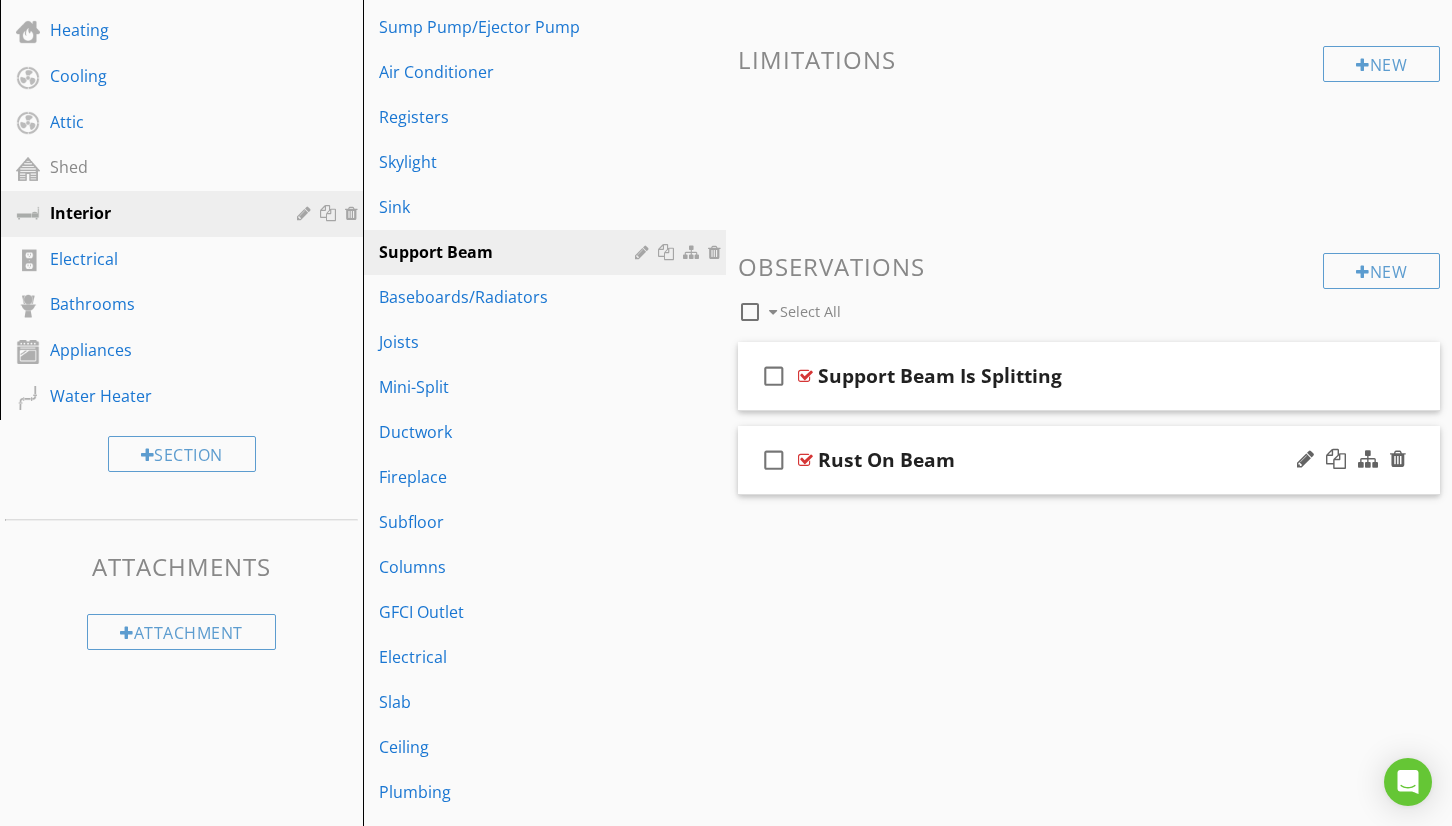click on "check_box_outline_blank
Rust On Beam" at bounding box center (1089, 460) 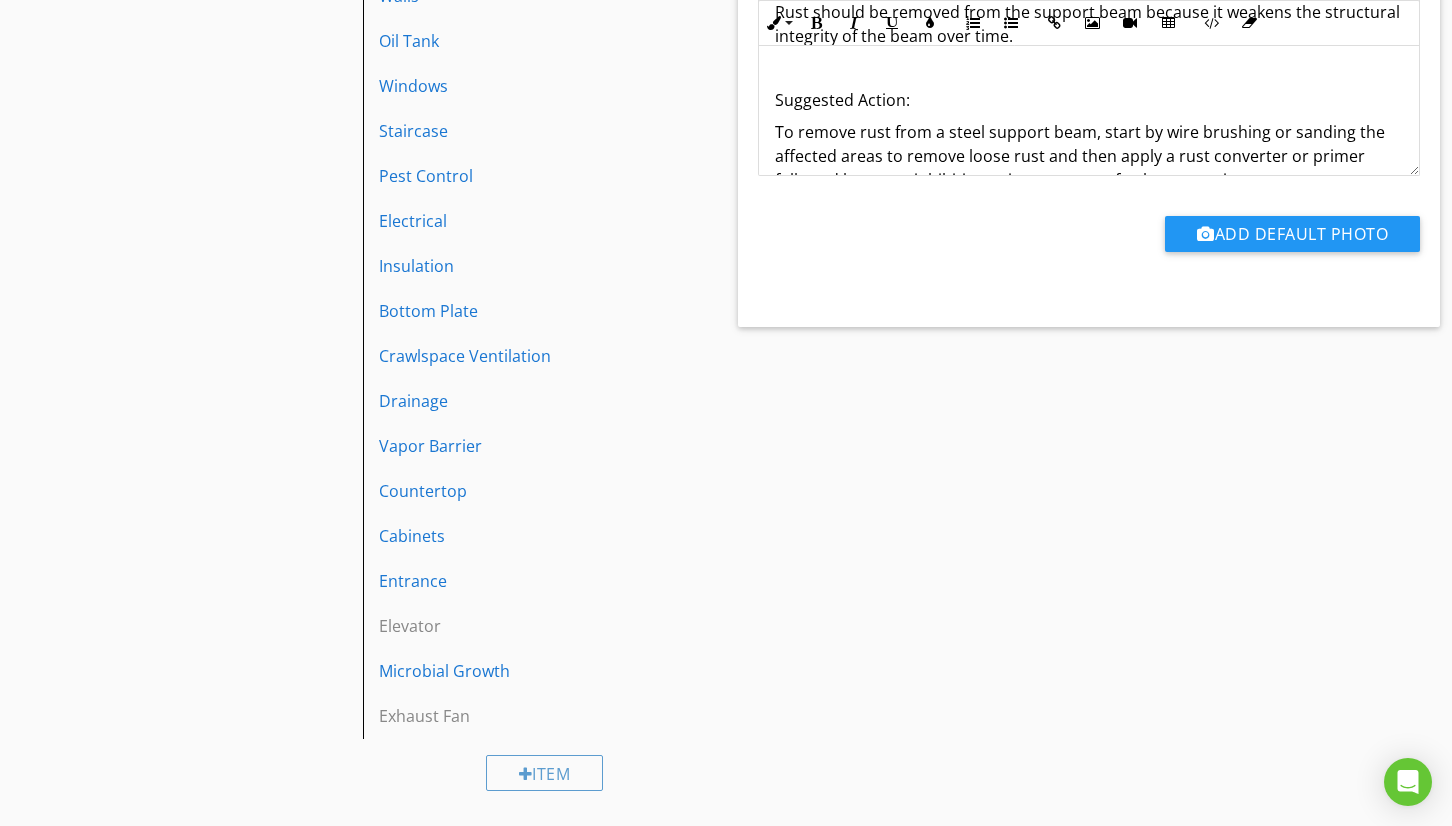 scroll, scrollTop: 1277, scrollLeft: 0, axis: vertical 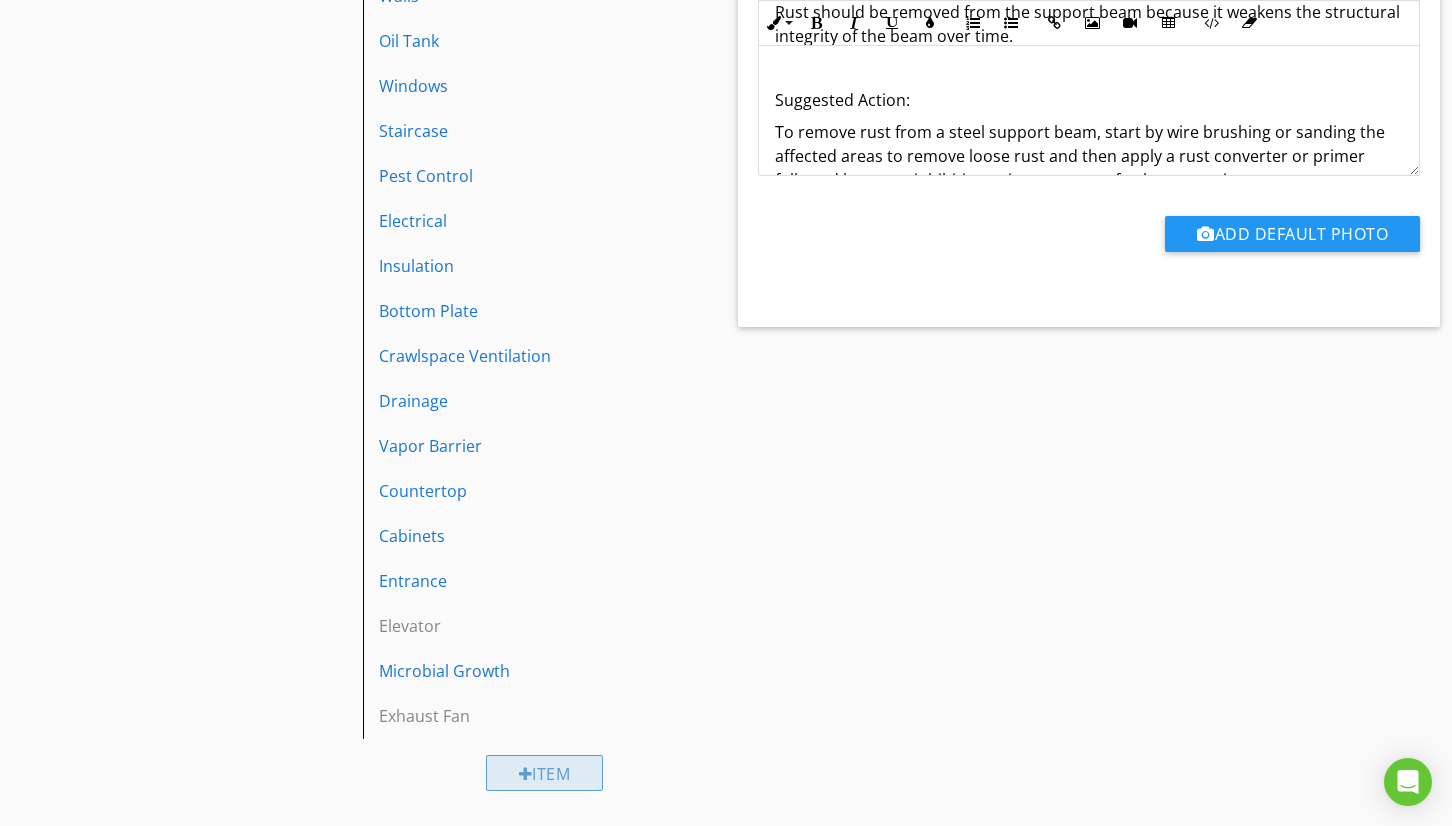 click on "Item" at bounding box center [545, 773] 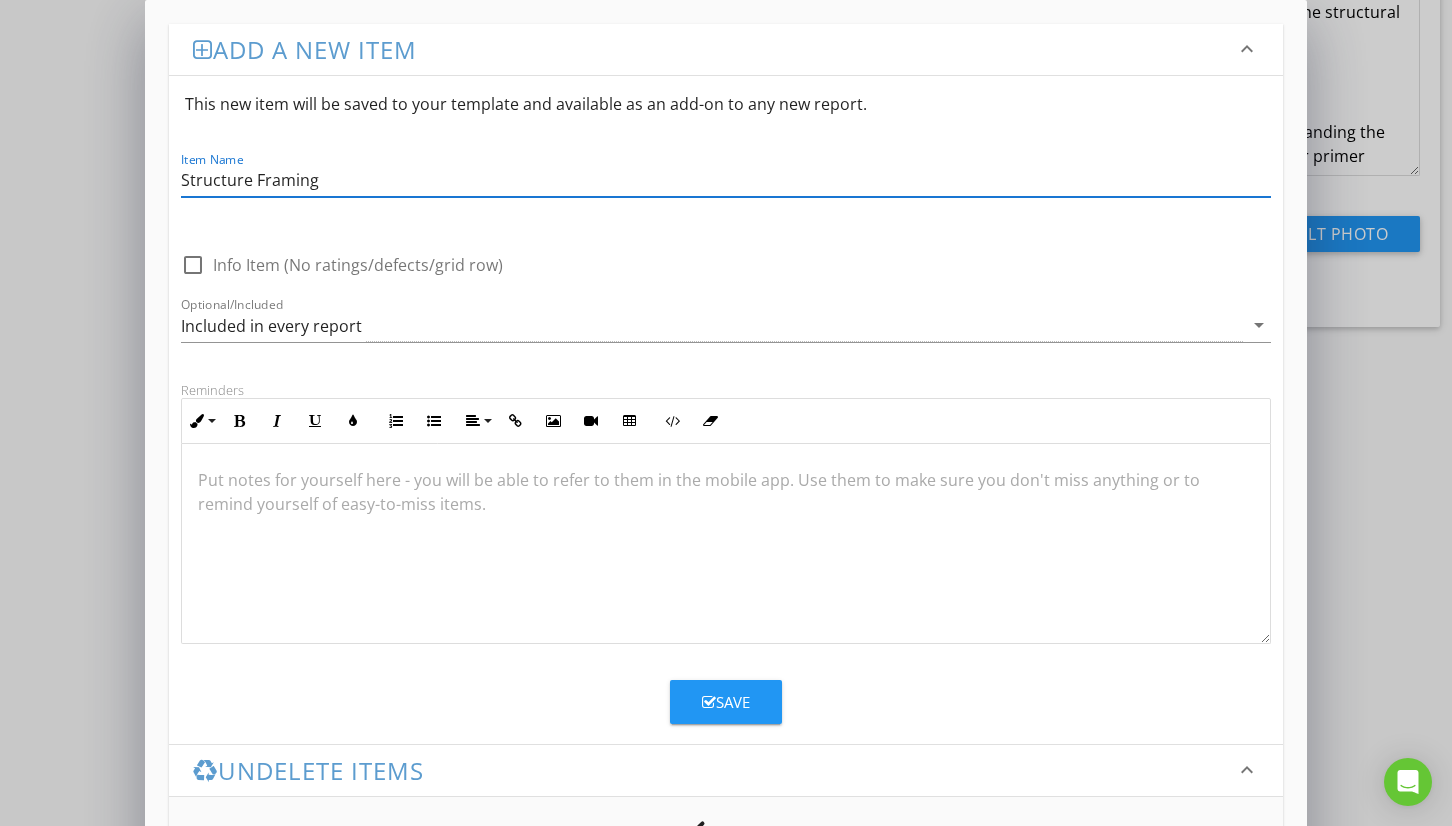 type on "Structure Framing" 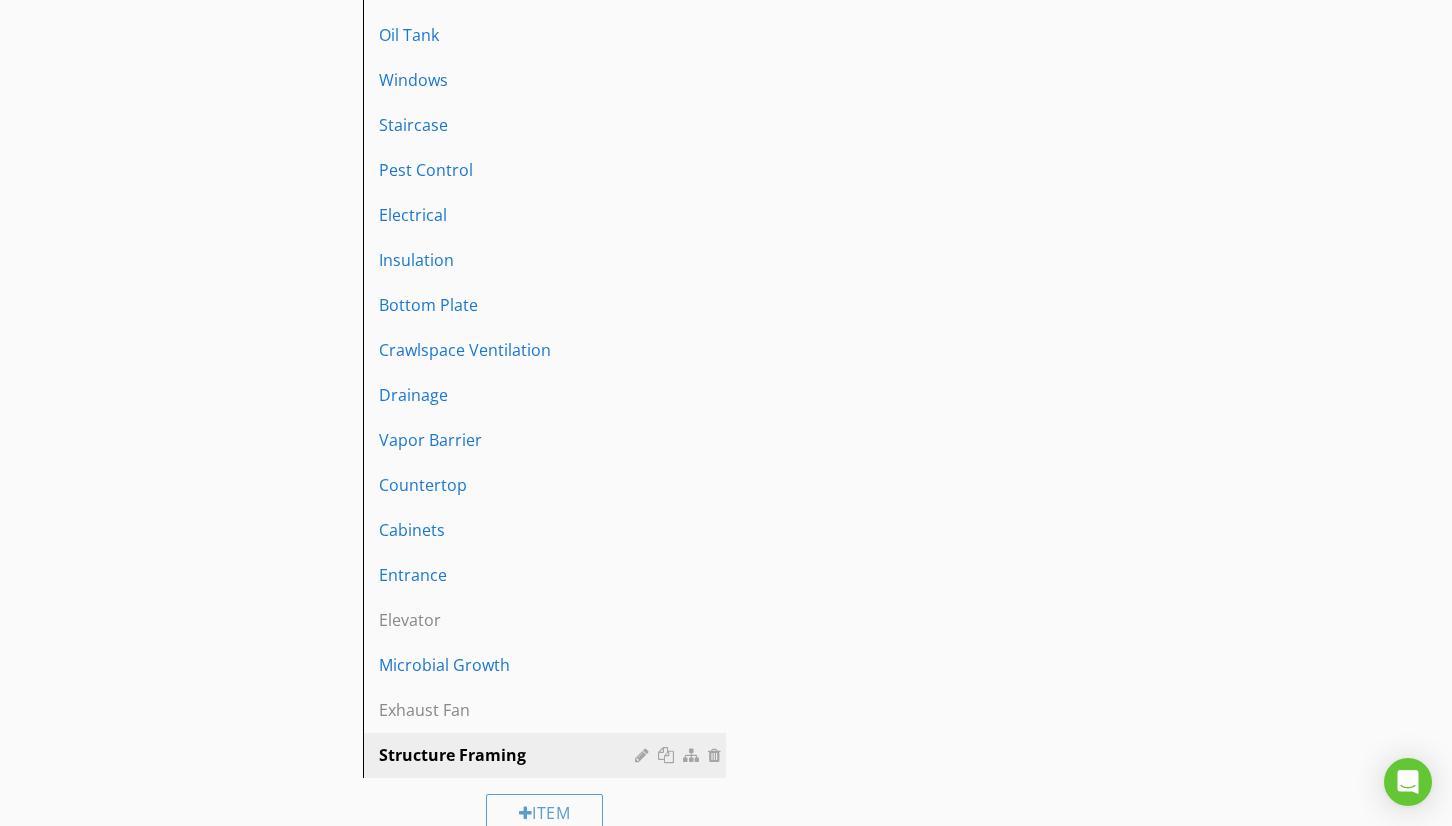 scroll, scrollTop: 1322, scrollLeft: 0, axis: vertical 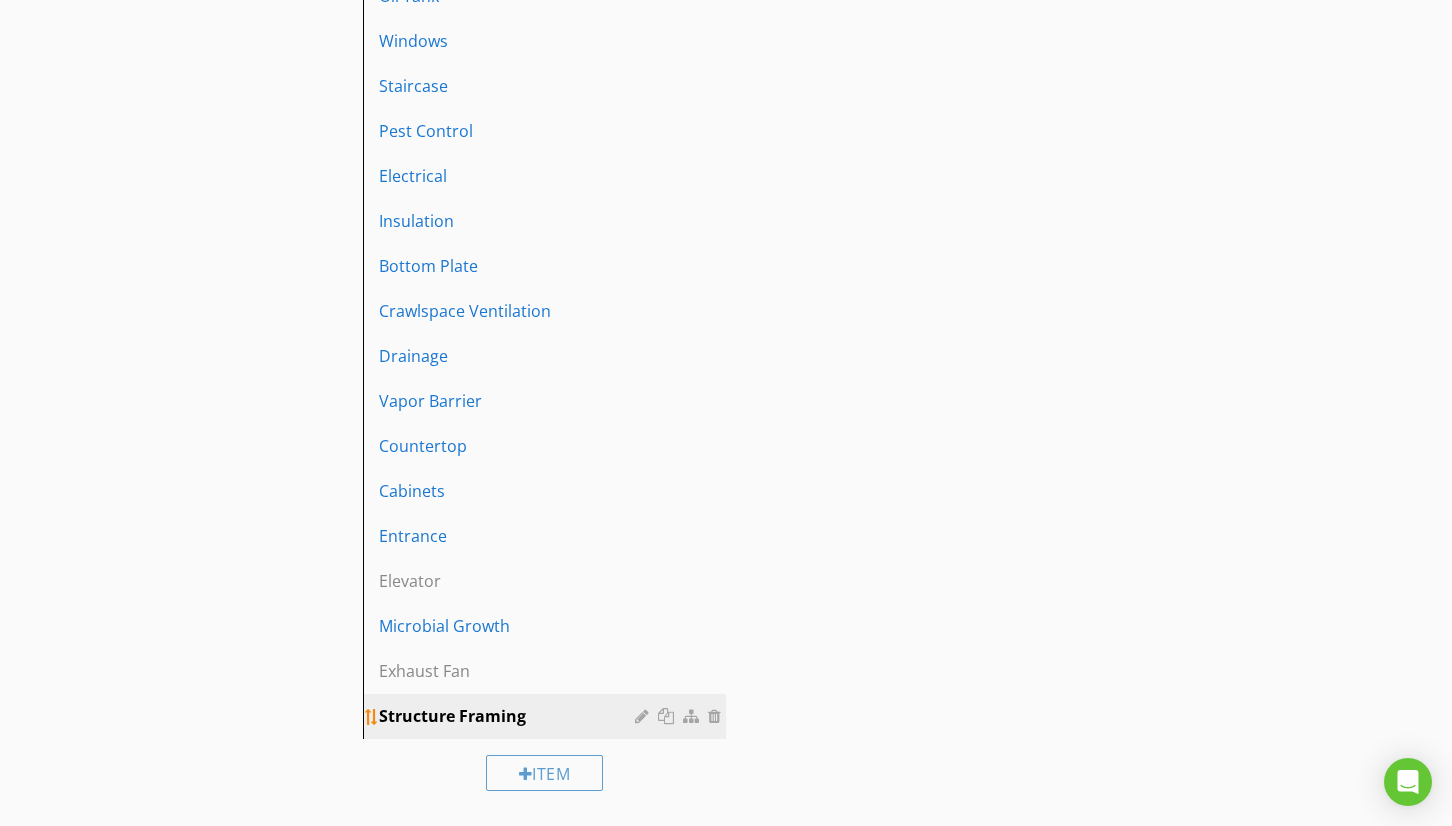 click on "Structure Framing" at bounding box center (510, 716) 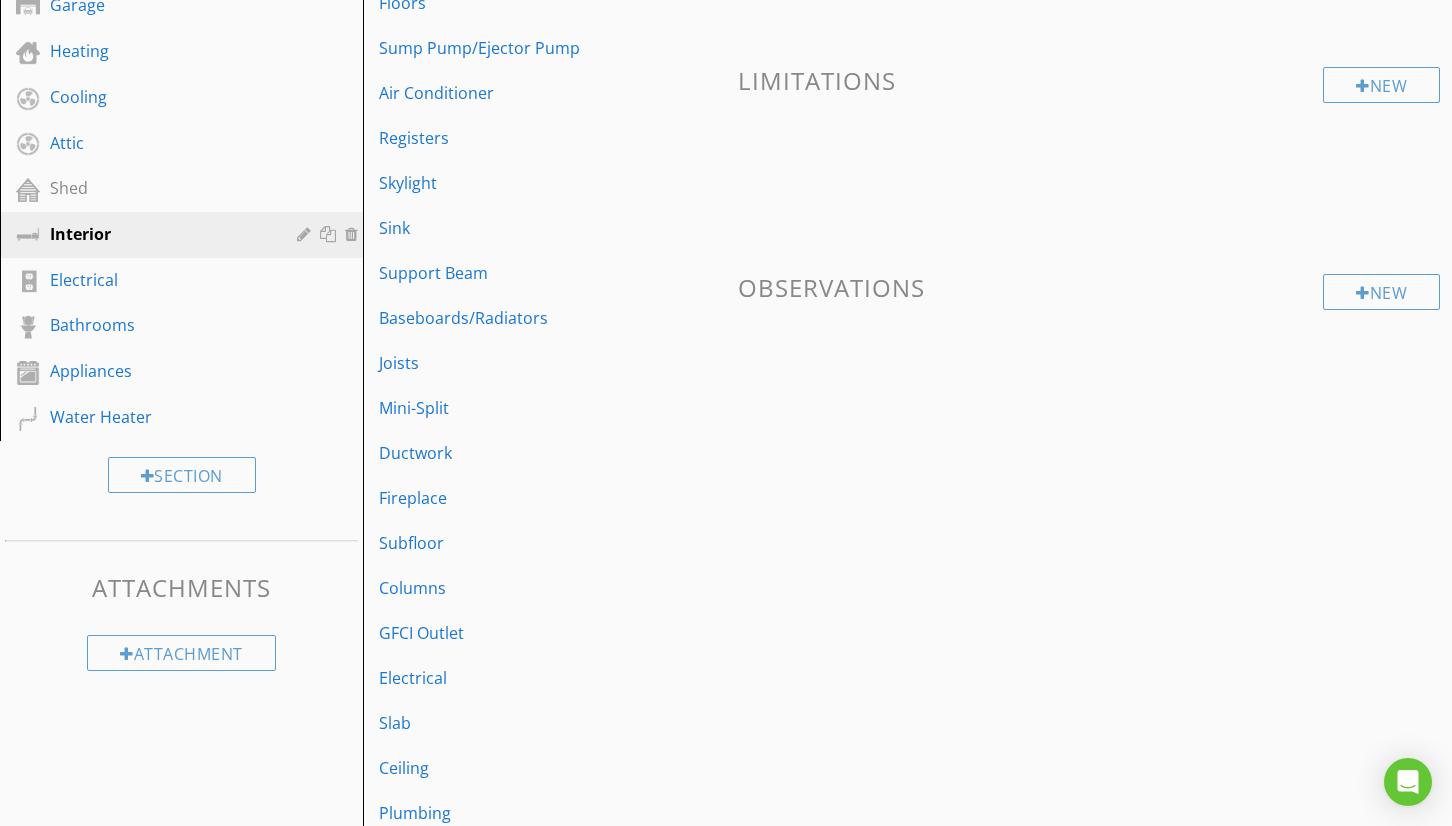 scroll, scrollTop: 396, scrollLeft: 0, axis: vertical 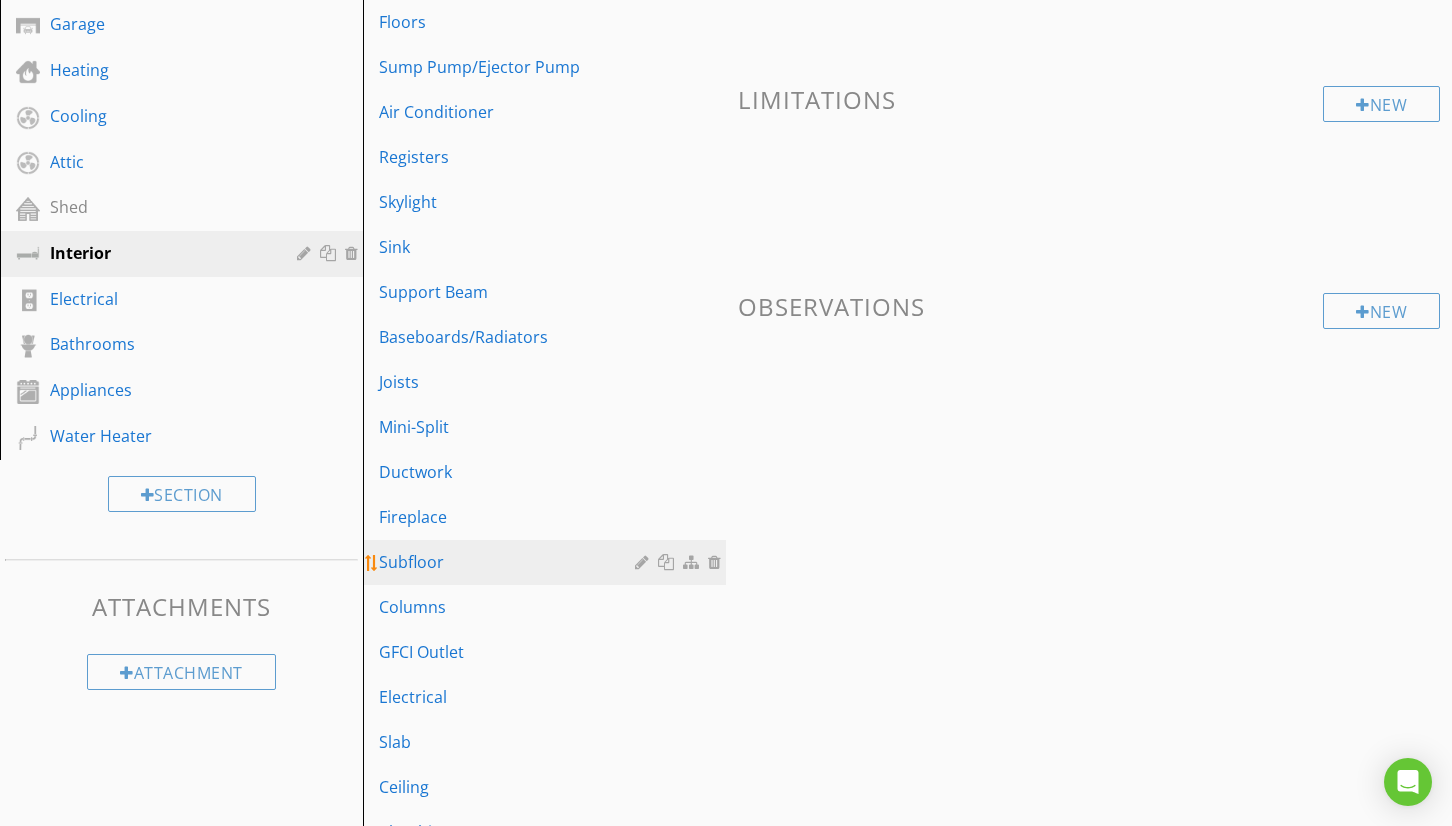 click on "Subfloor" at bounding box center [510, 562] 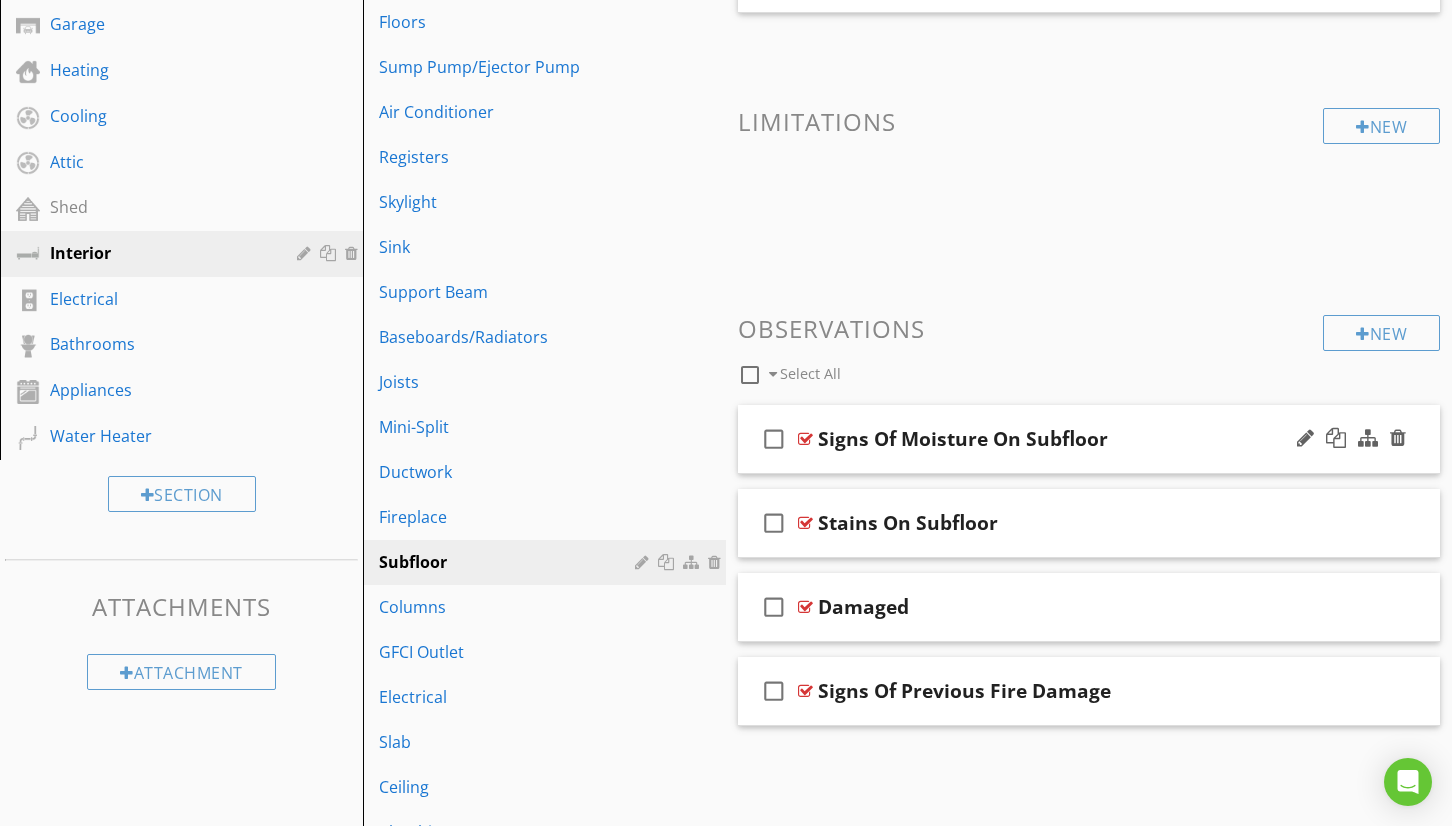 click on "check_box_outline_blank
Signs Of Moisture On Subfloor" at bounding box center (1089, 439) 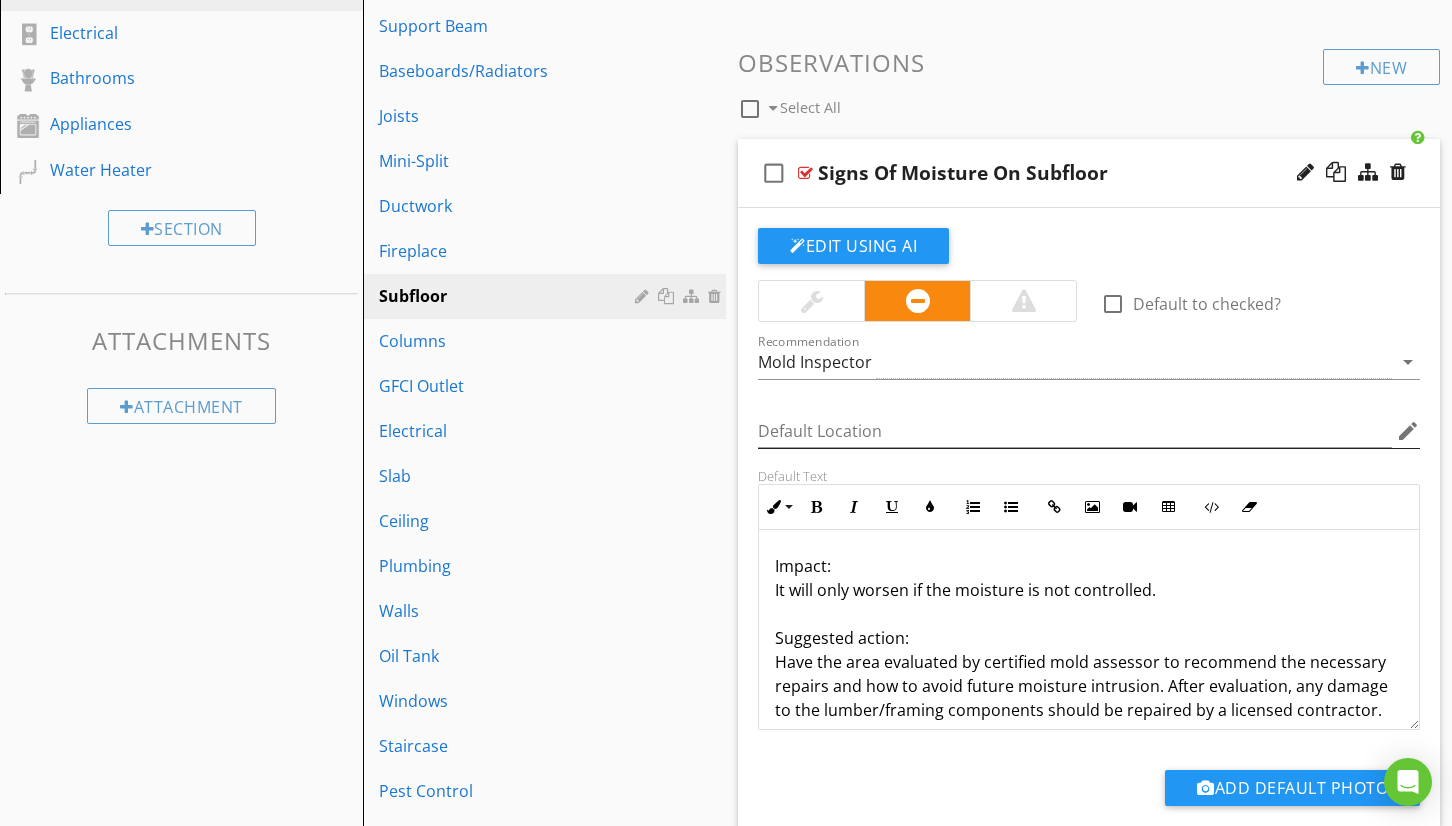 scroll, scrollTop: 692, scrollLeft: 0, axis: vertical 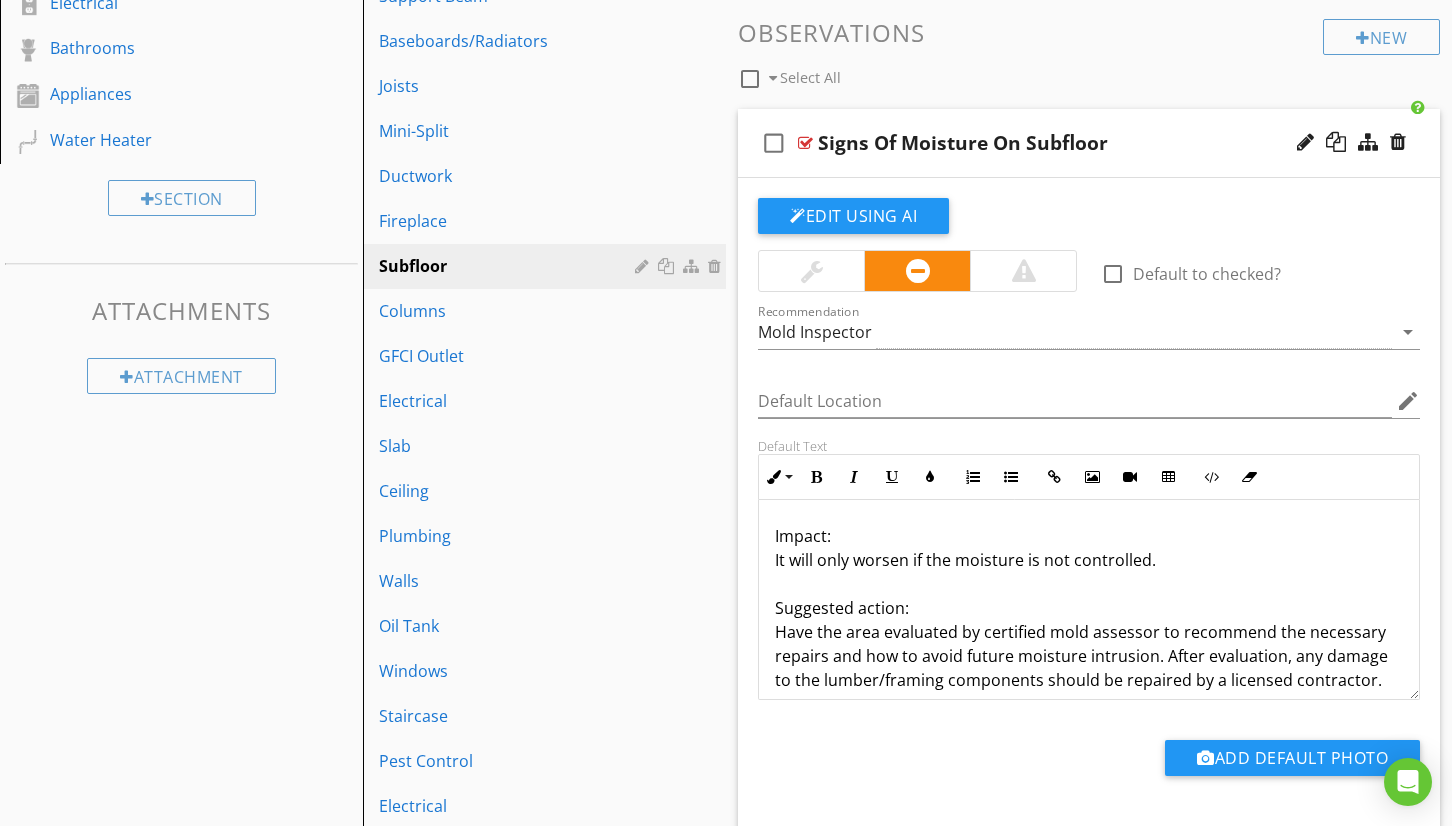 click on "Impact: It will only worsen if the moisture is not controlled. Suggested action: Have the area evaluated by certified mold assessor to recommend the necessary repairs and how to avoid future moisture intrusion. After evaluation, any damage to the lumber/framing components should be repaired by a licensed contractor. Additional information: Insulating the places were condensation builds up can also help to eliminate moisture. Covering those places such as walls, pipes and ducts with insulation will help keep warm air from coming in contact with the cool surfaces which will prevent condensation. Adding a dehumidifier also helps." at bounding box center (1089, 680) 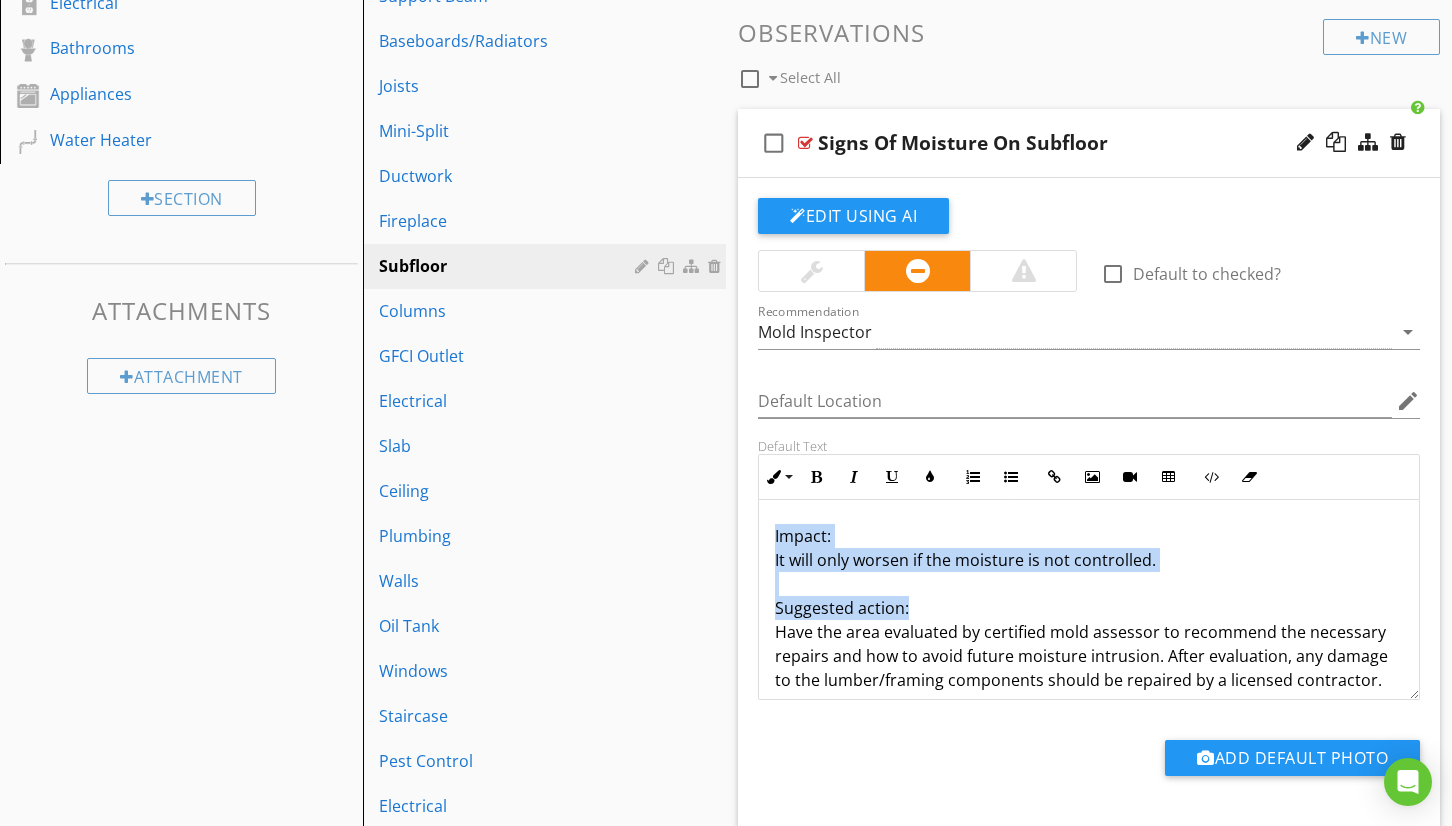 drag, startPoint x: 934, startPoint y: 604, endPoint x: 745, endPoint y: 508, distance: 211.98349 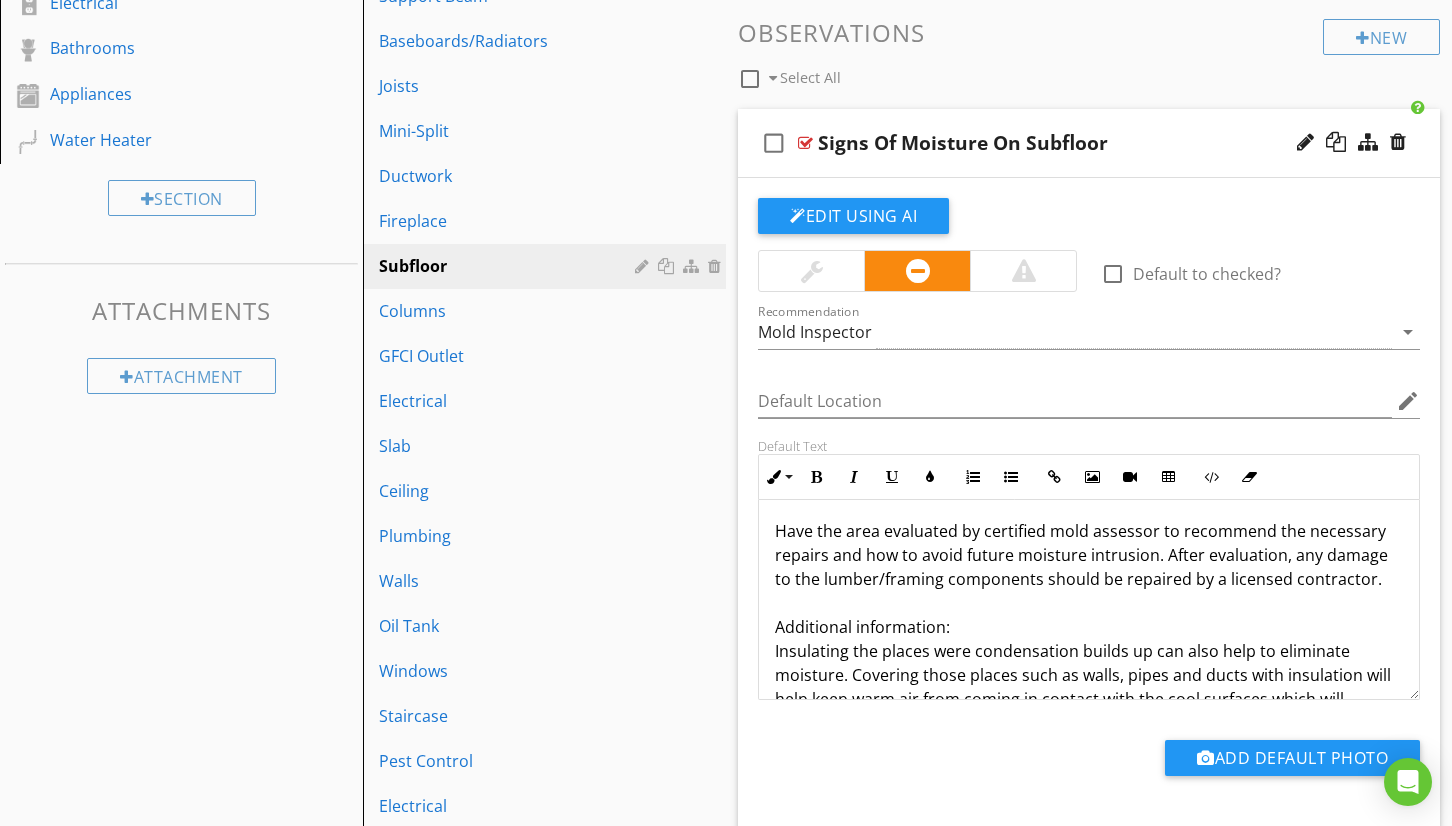 scroll, scrollTop: 0, scrollLeft: 0, axis: both 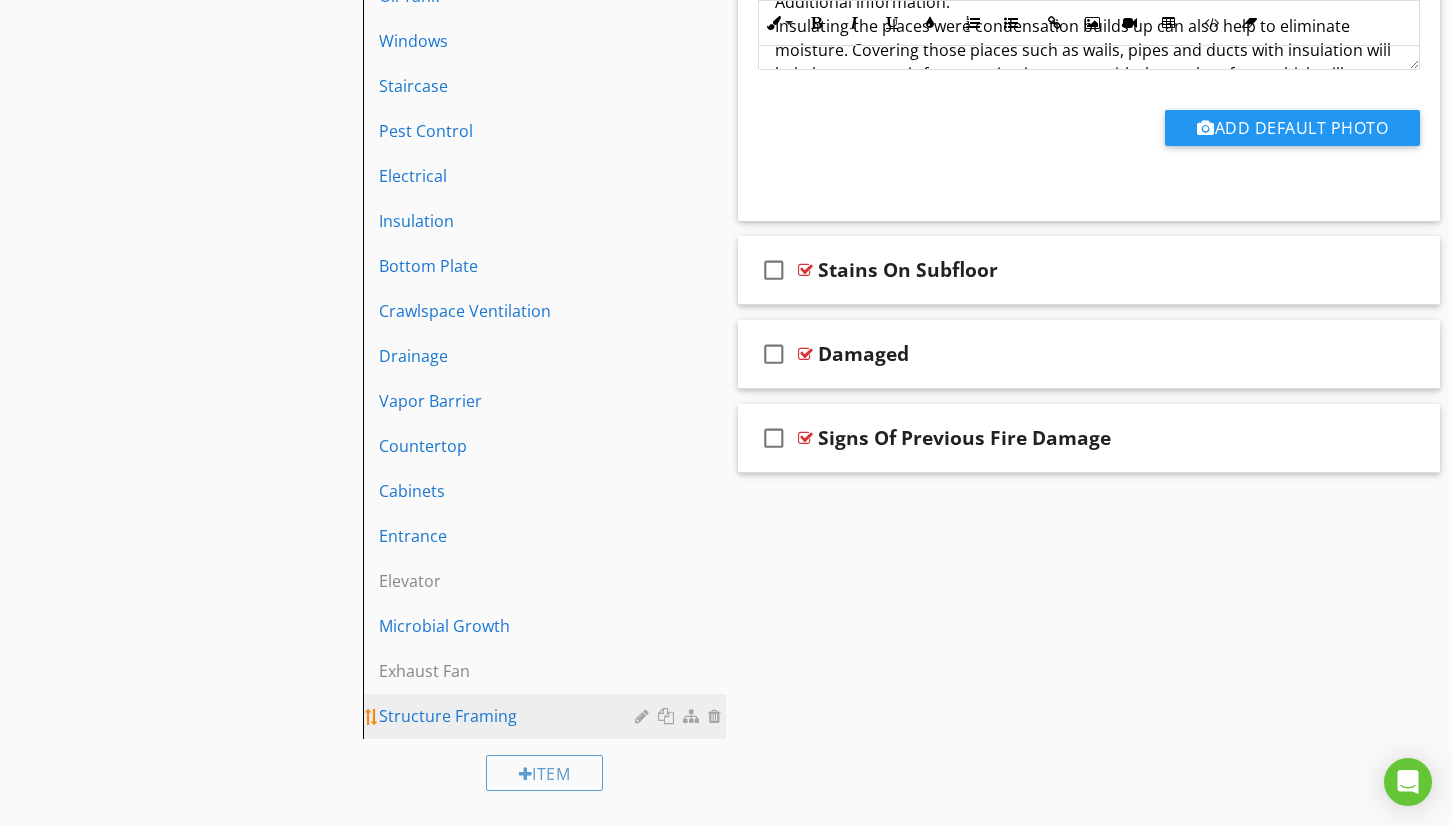 click at bounding box center (644, 716) 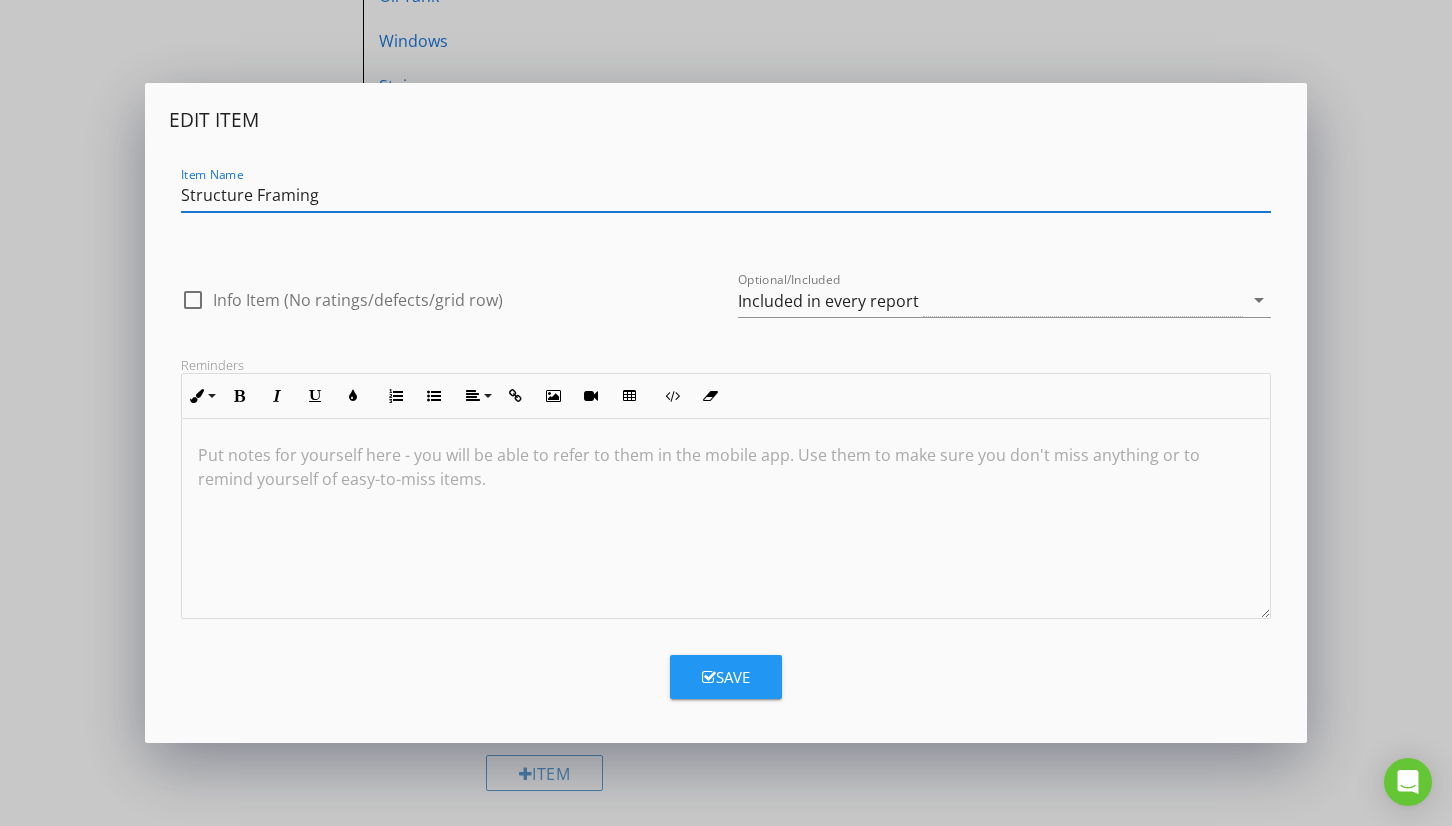 click on "Structure Framing" at bounding box center (726, 195) 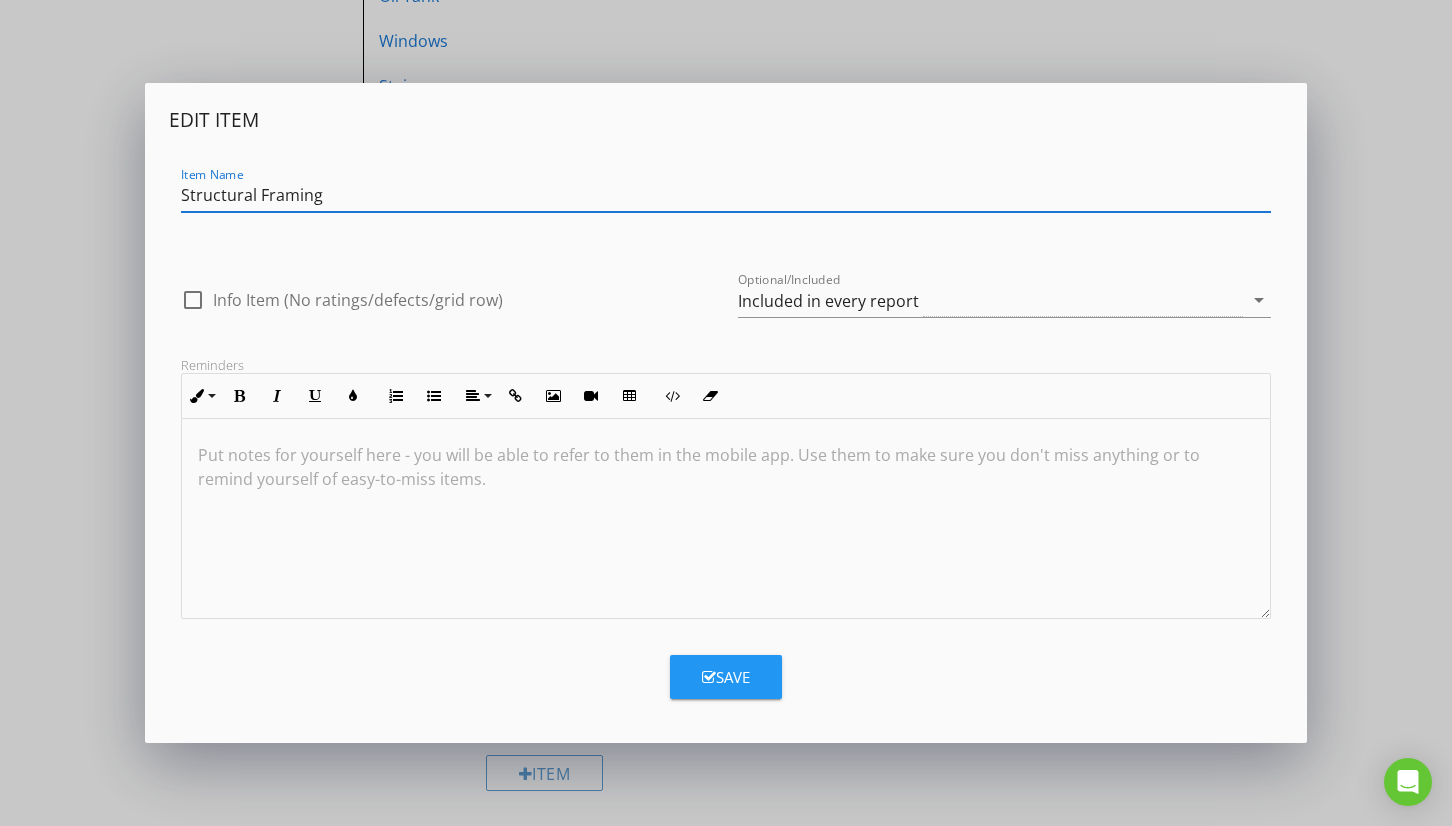 click on "Structural Framing" at bounding box center [726, 195] 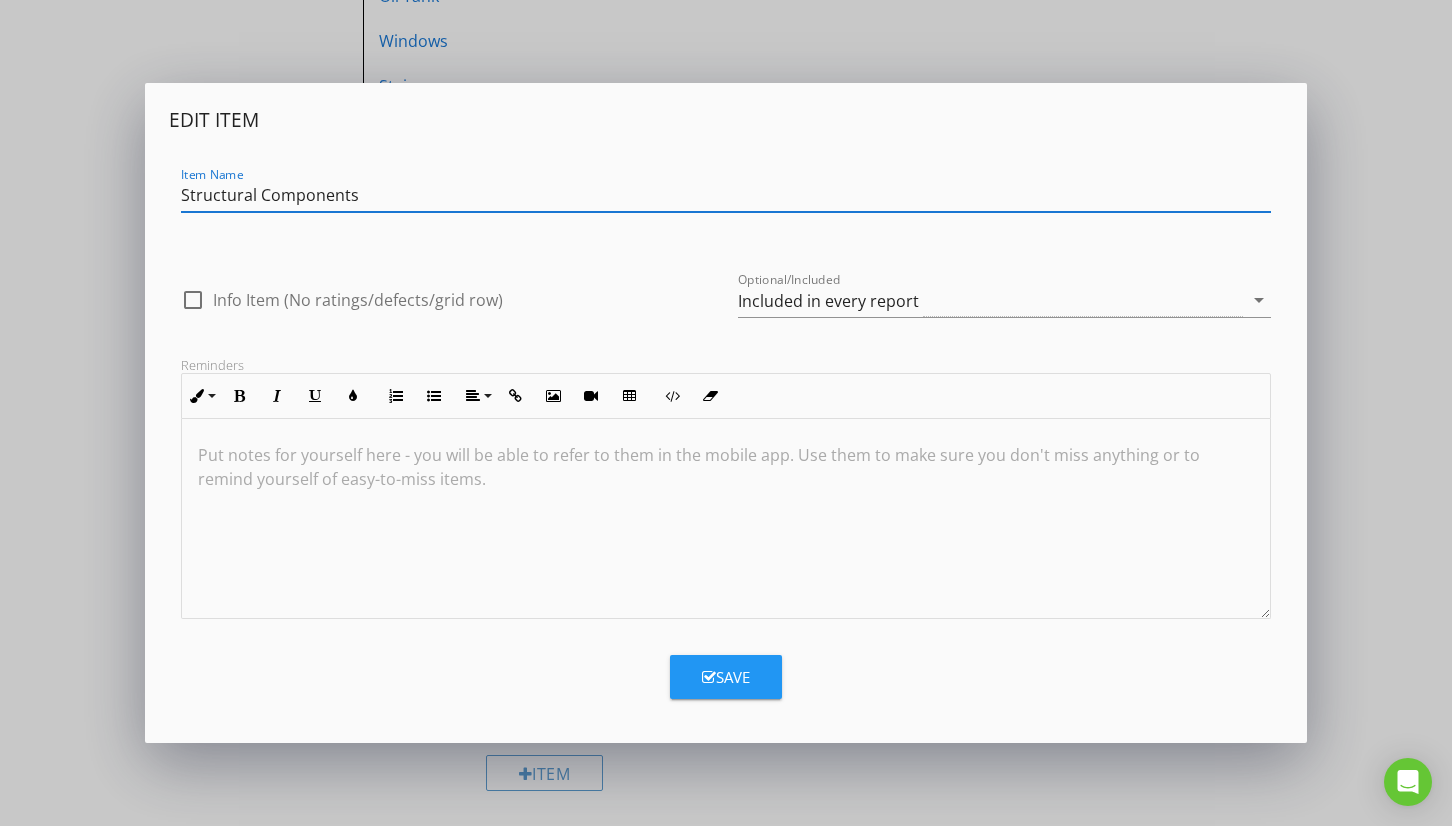 click on "Structural Components" at bounding box center [726, 195] 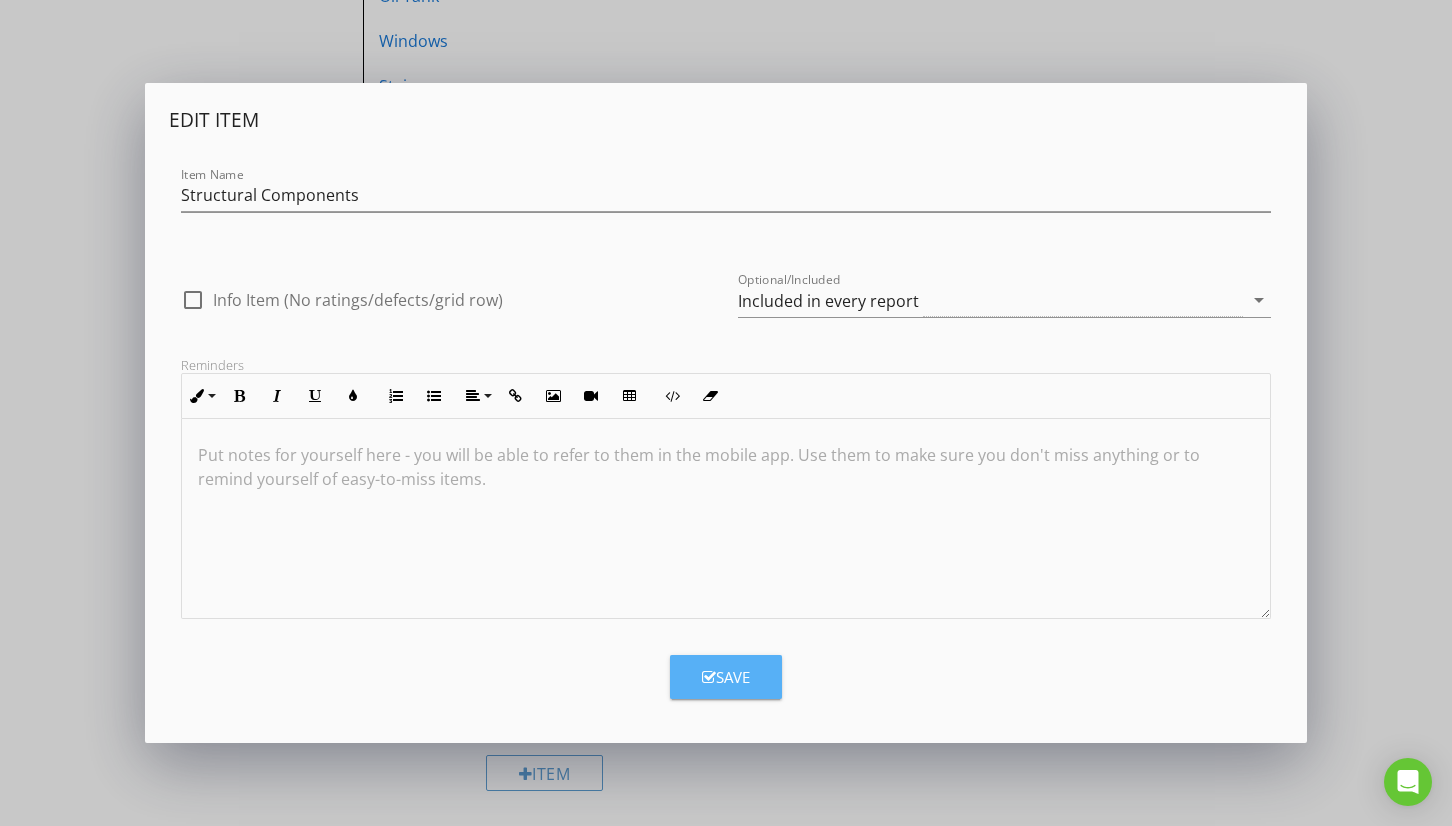 click at bounding box center (709, 677) 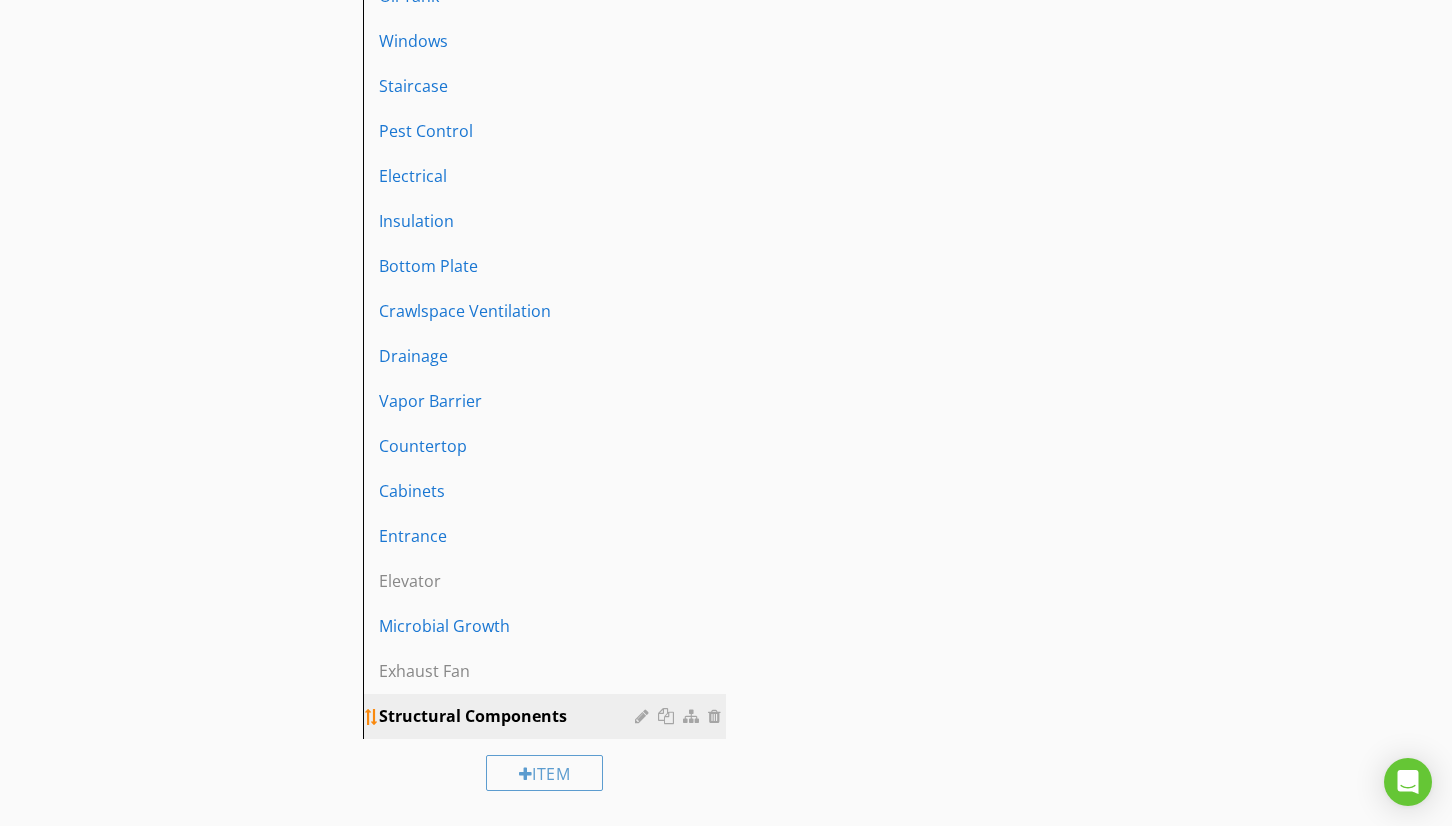 type 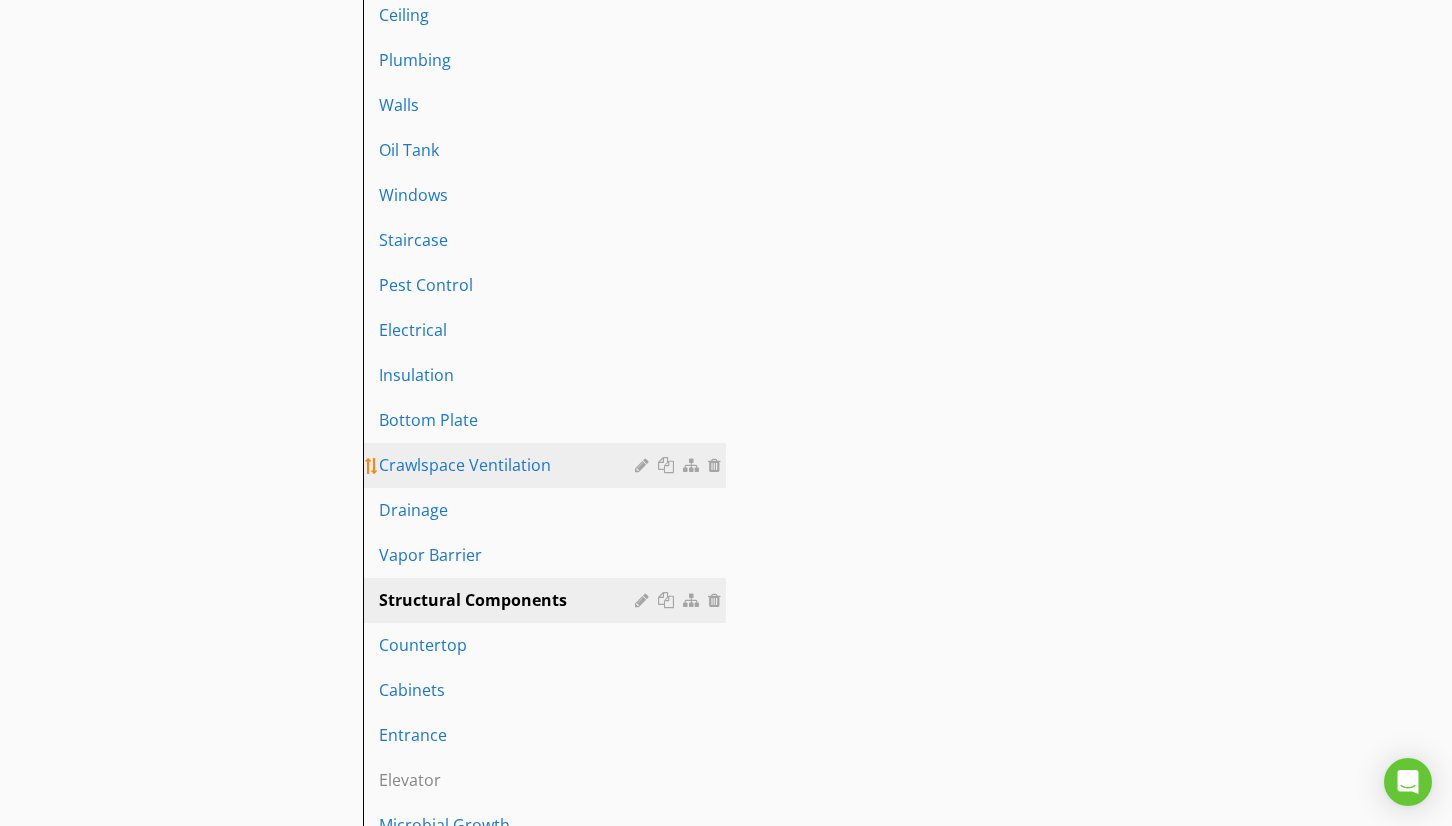 scroll, scrollTop: 1145, scrollLeft: 0, axis: vertical 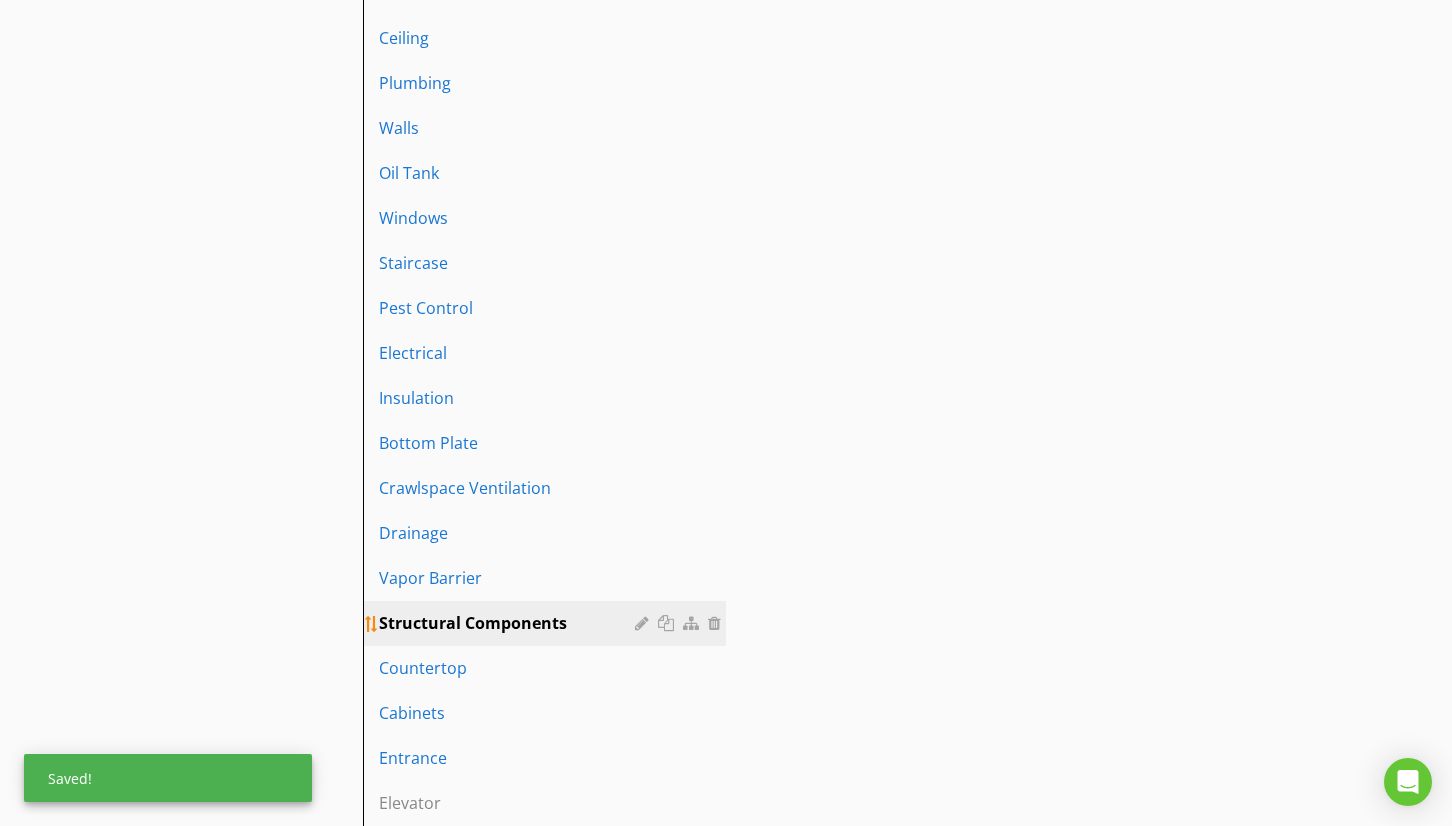 click on "Structural Components" at bounding box center [510, 623] 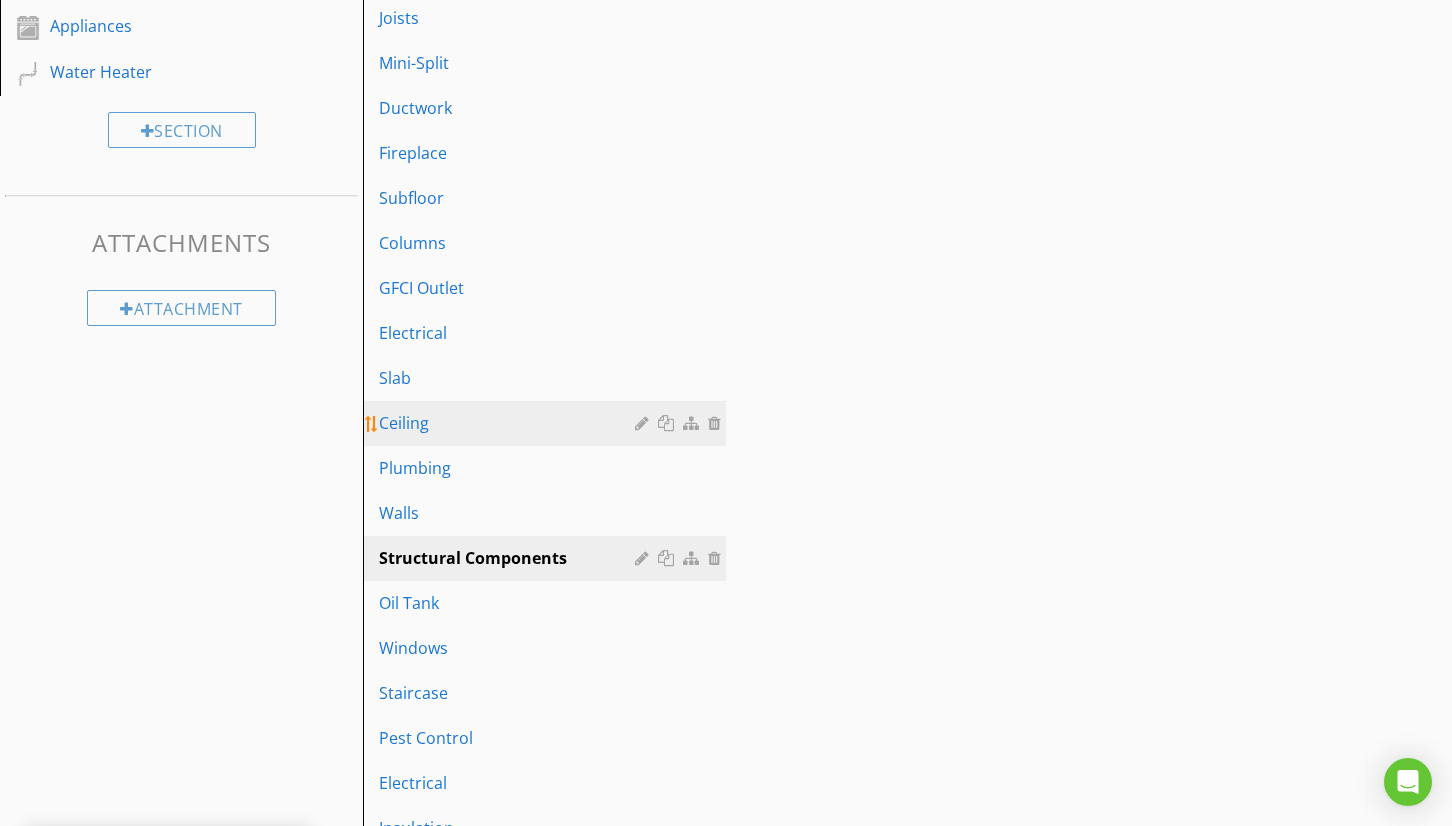 scroll, scrollTop: 751, scrollLeft: 0, axis: vertical 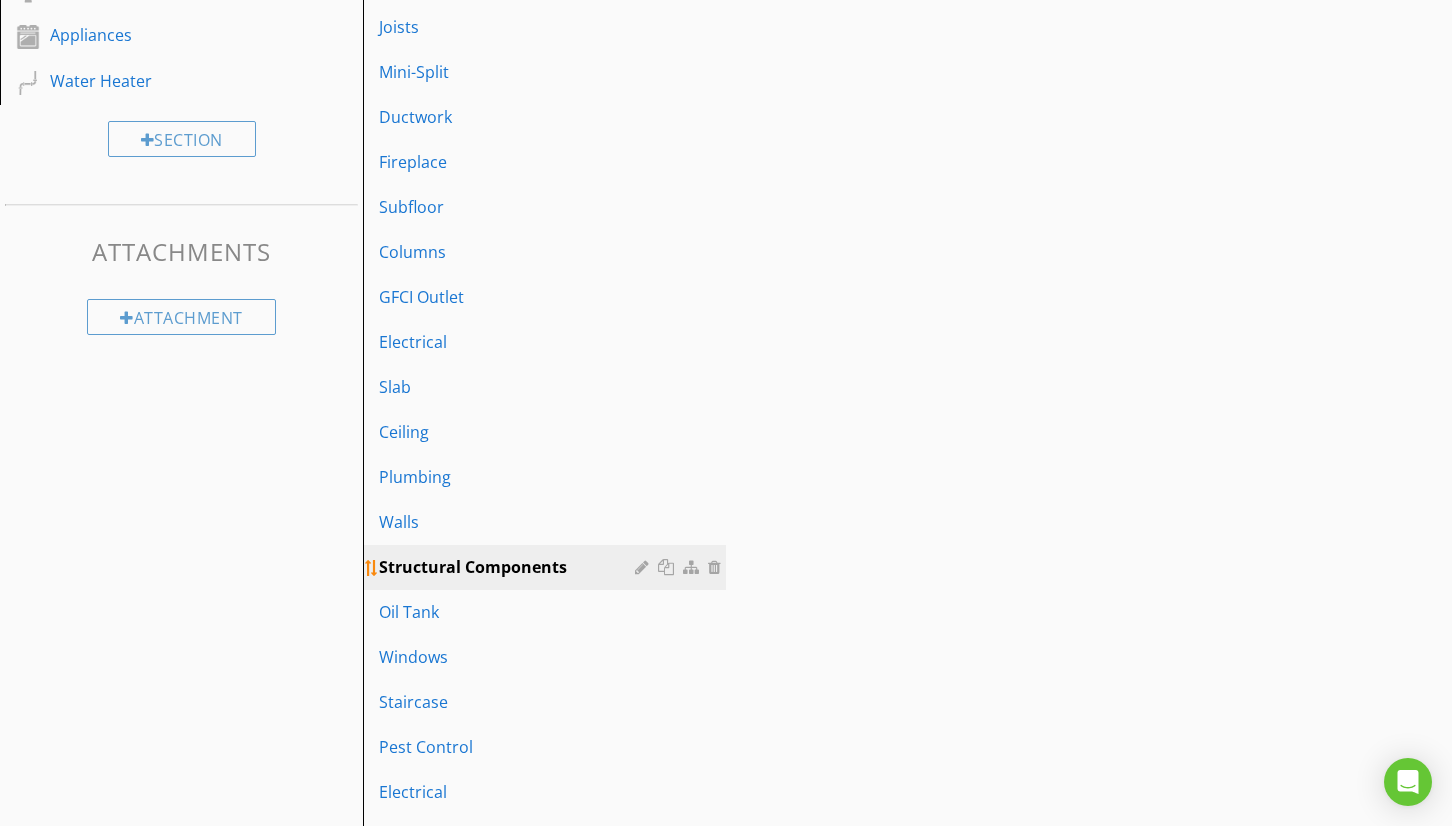 click on "Structural Components" at bounding box center [547, 567] 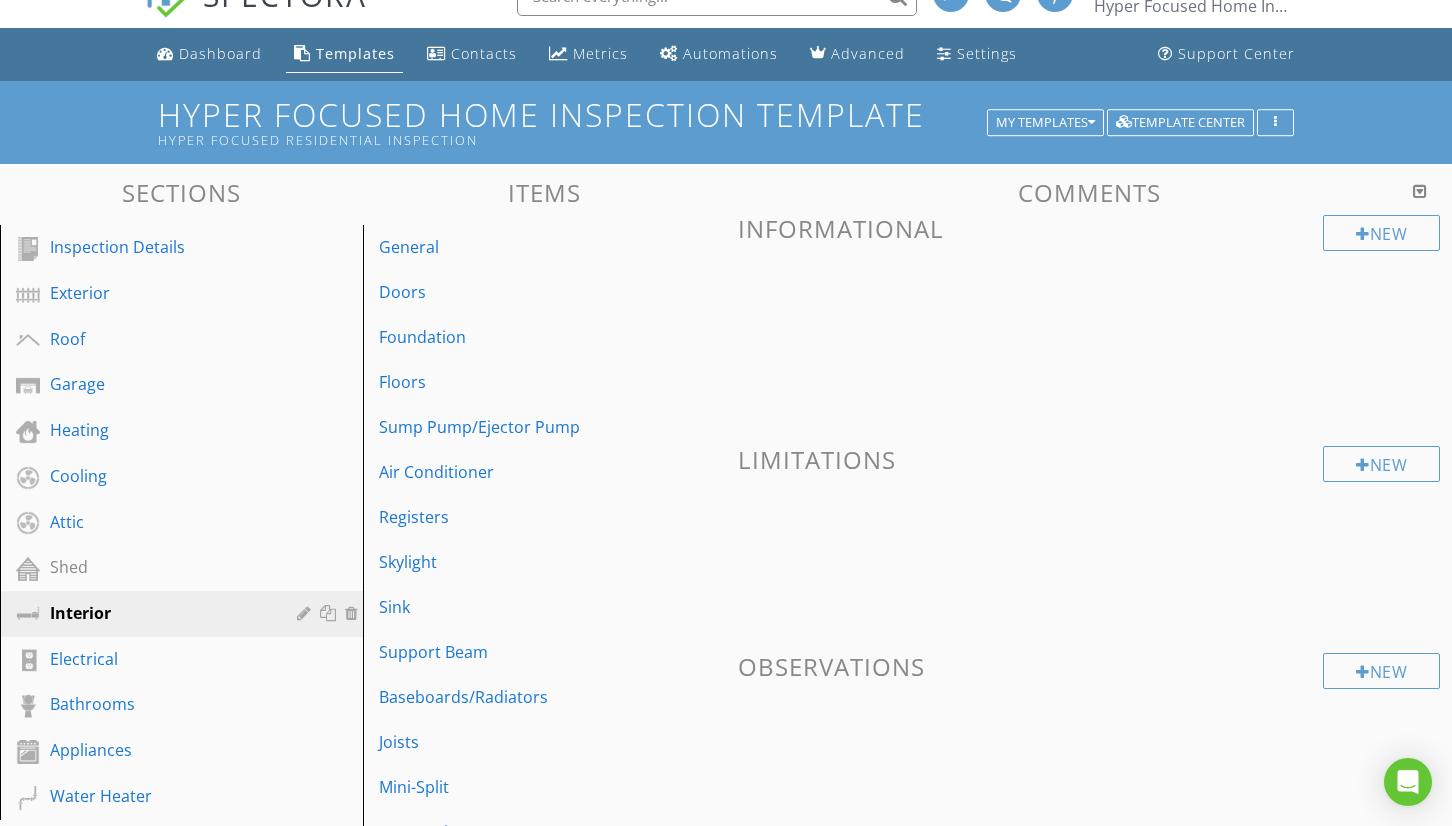 scroll, scrollTop: 64, scrollLeft: 0, axis: vertical 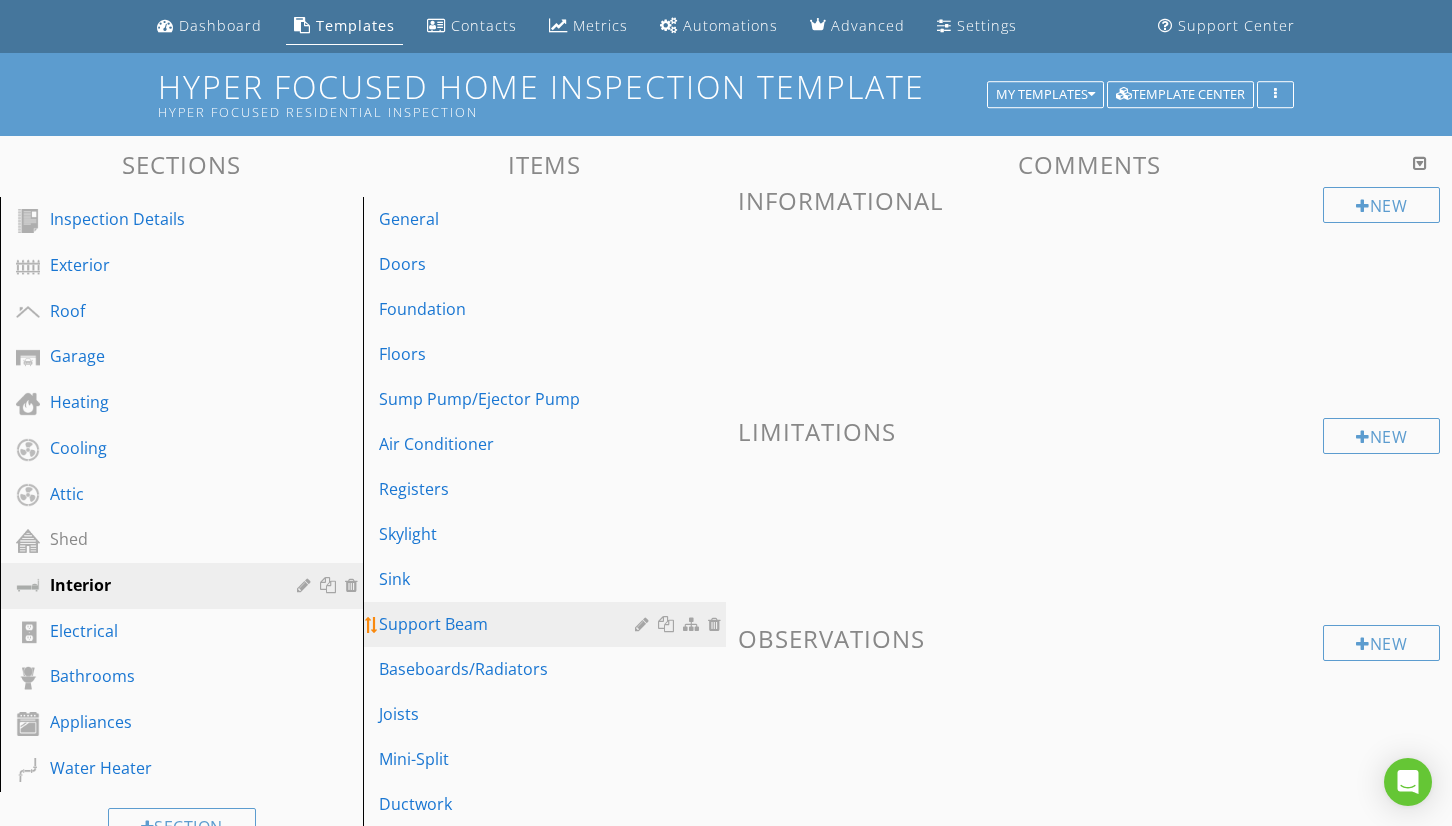 click on "Support Beam" at bounding box center [510, 624] 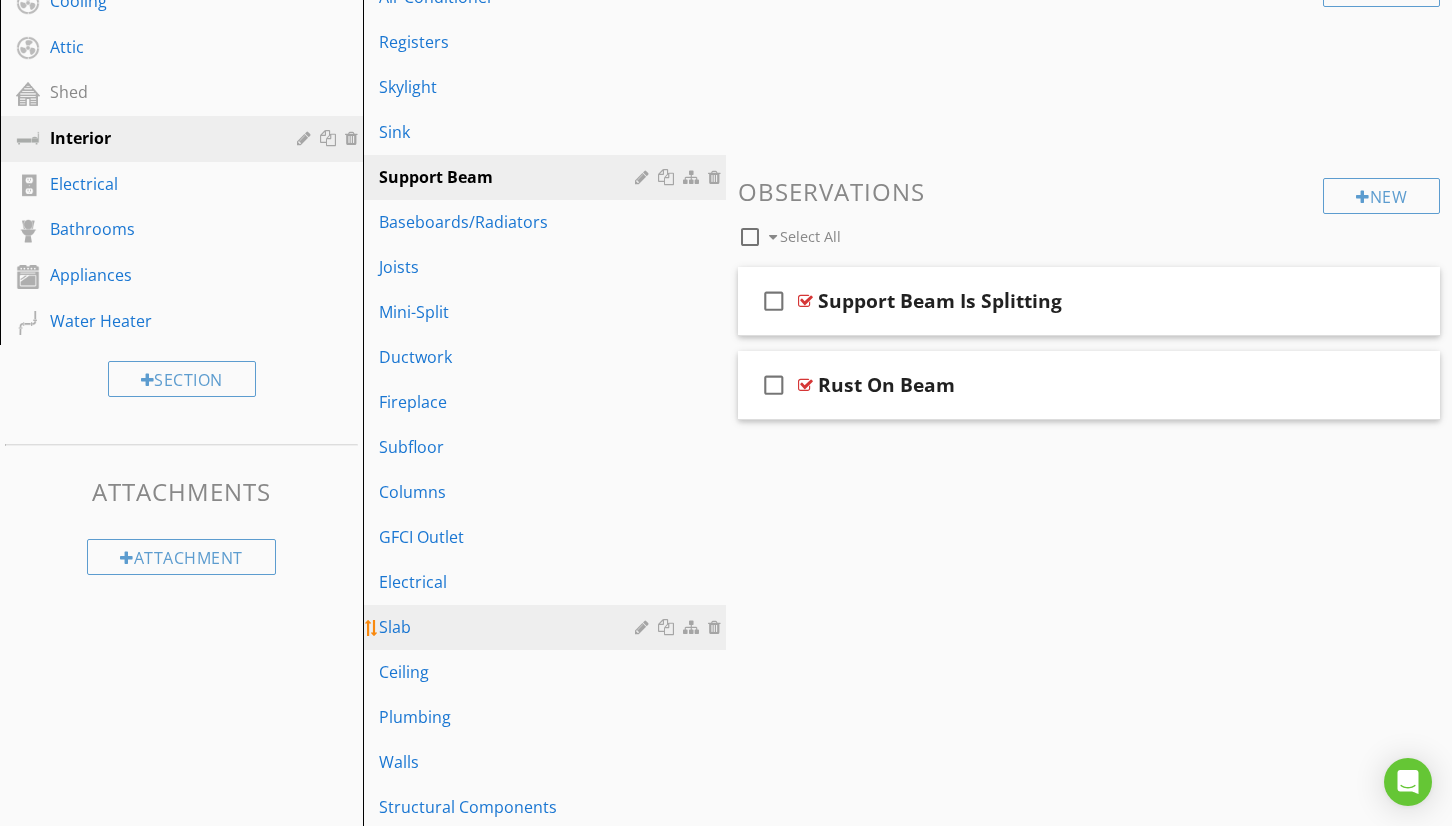 scroll, scrollTop: 508, scrollLeft: 0, axis: vertical 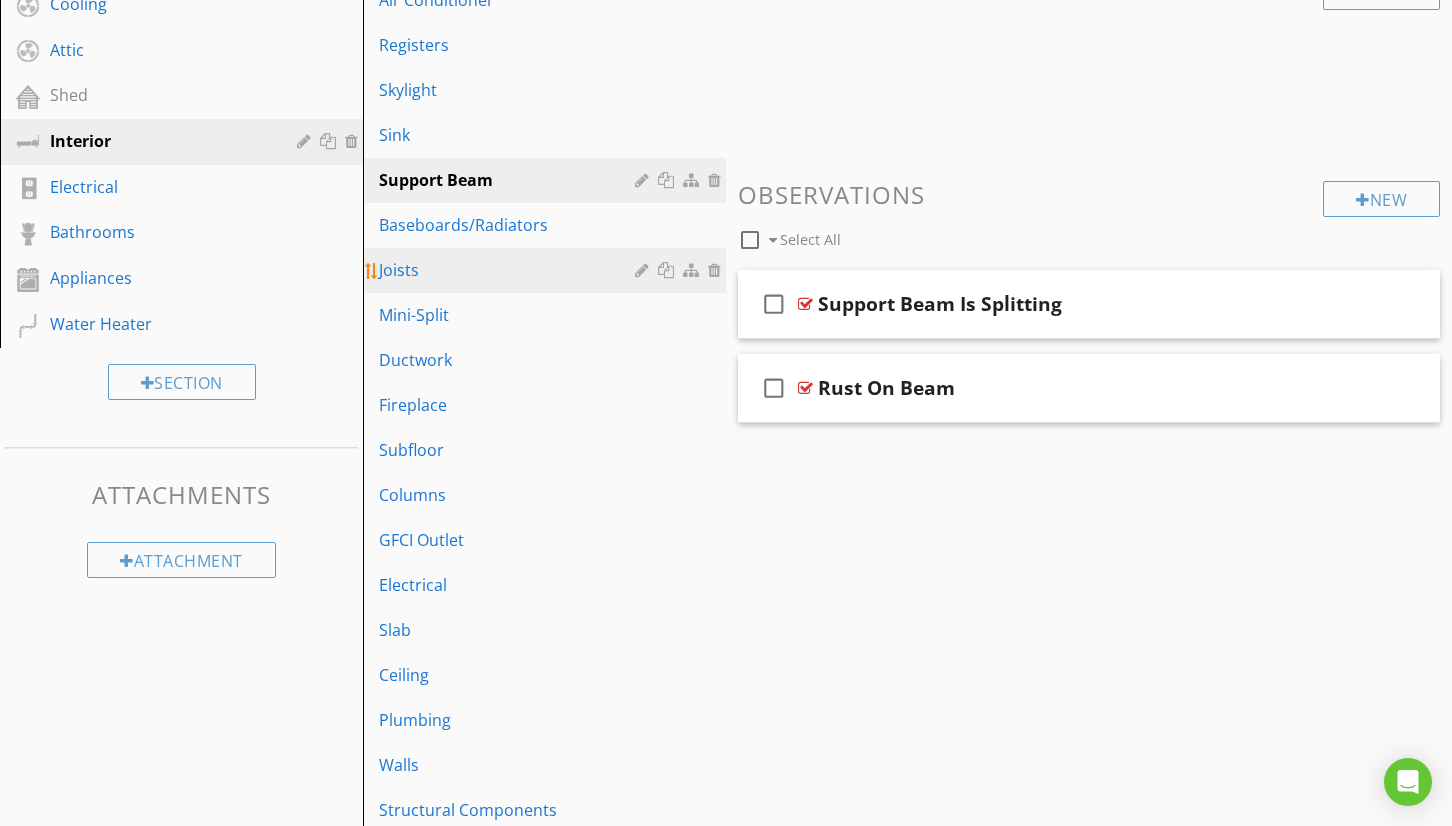 click on "Joists" at bounding box center (510, 270) 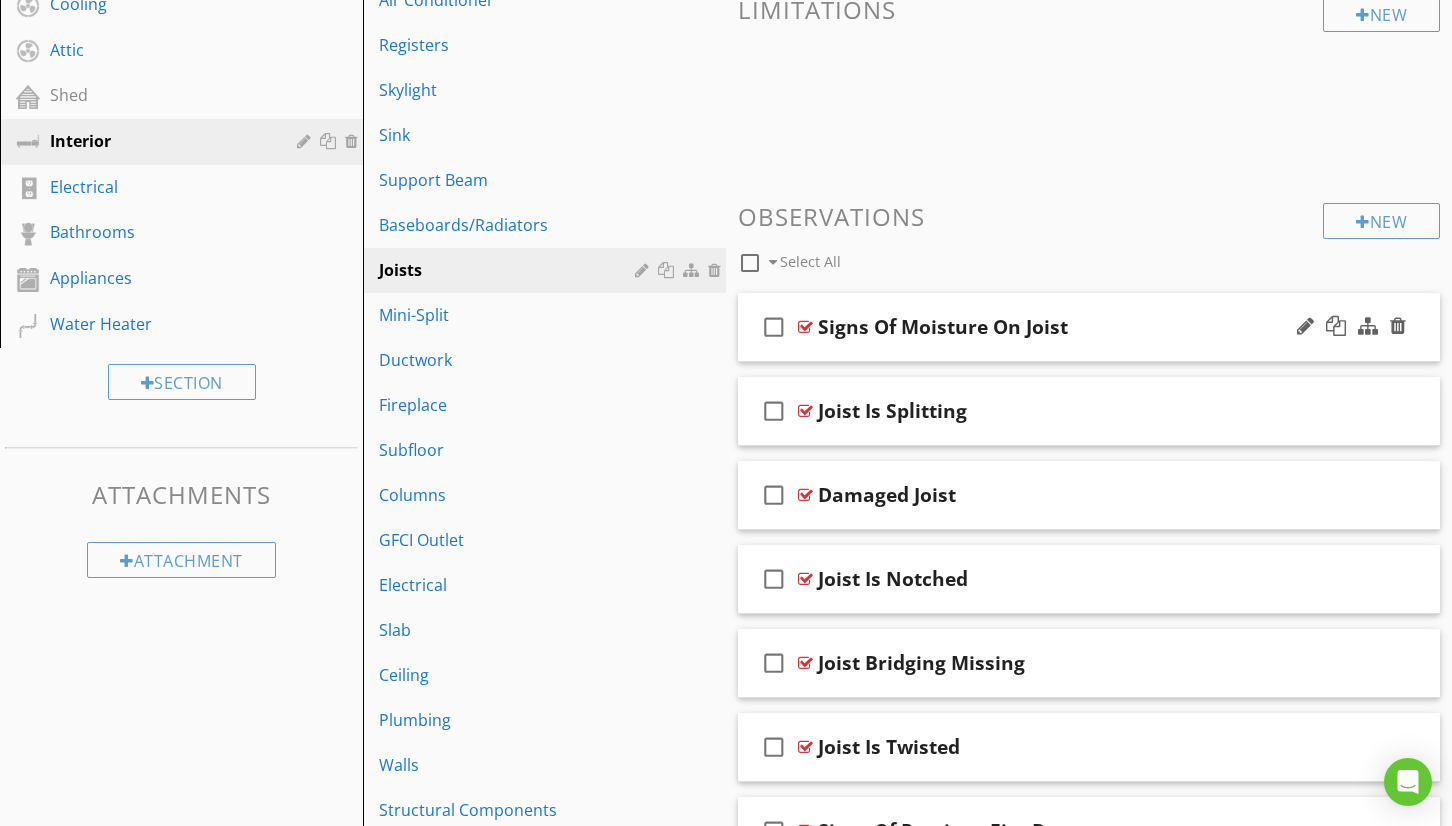 click on "check_box_outline_blank
Signs Of Moisture On Joist" at bounding box center (1089, 327) 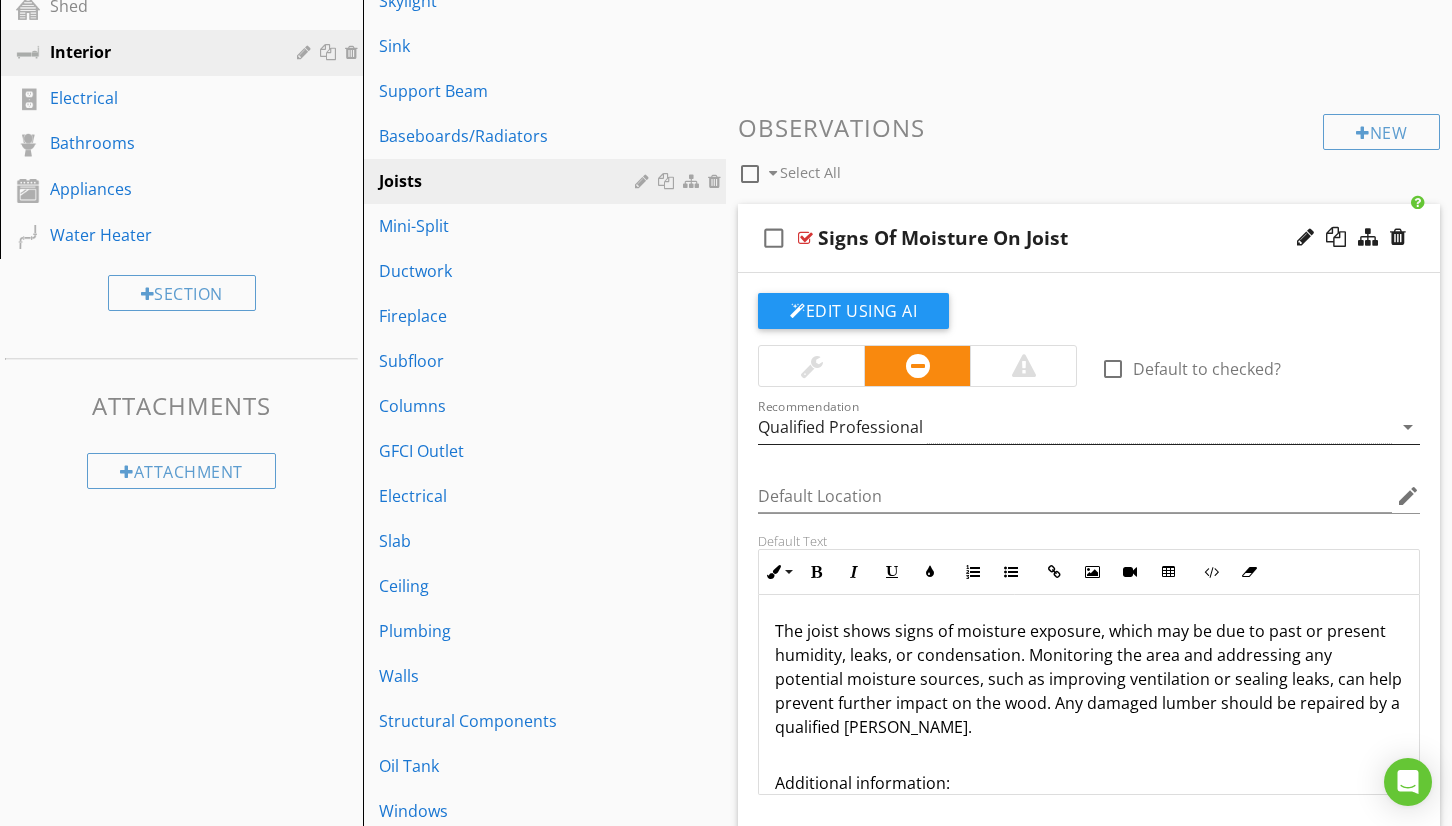 scroll, scrollTop: 617, scrollLeft: 0, axis: vertical 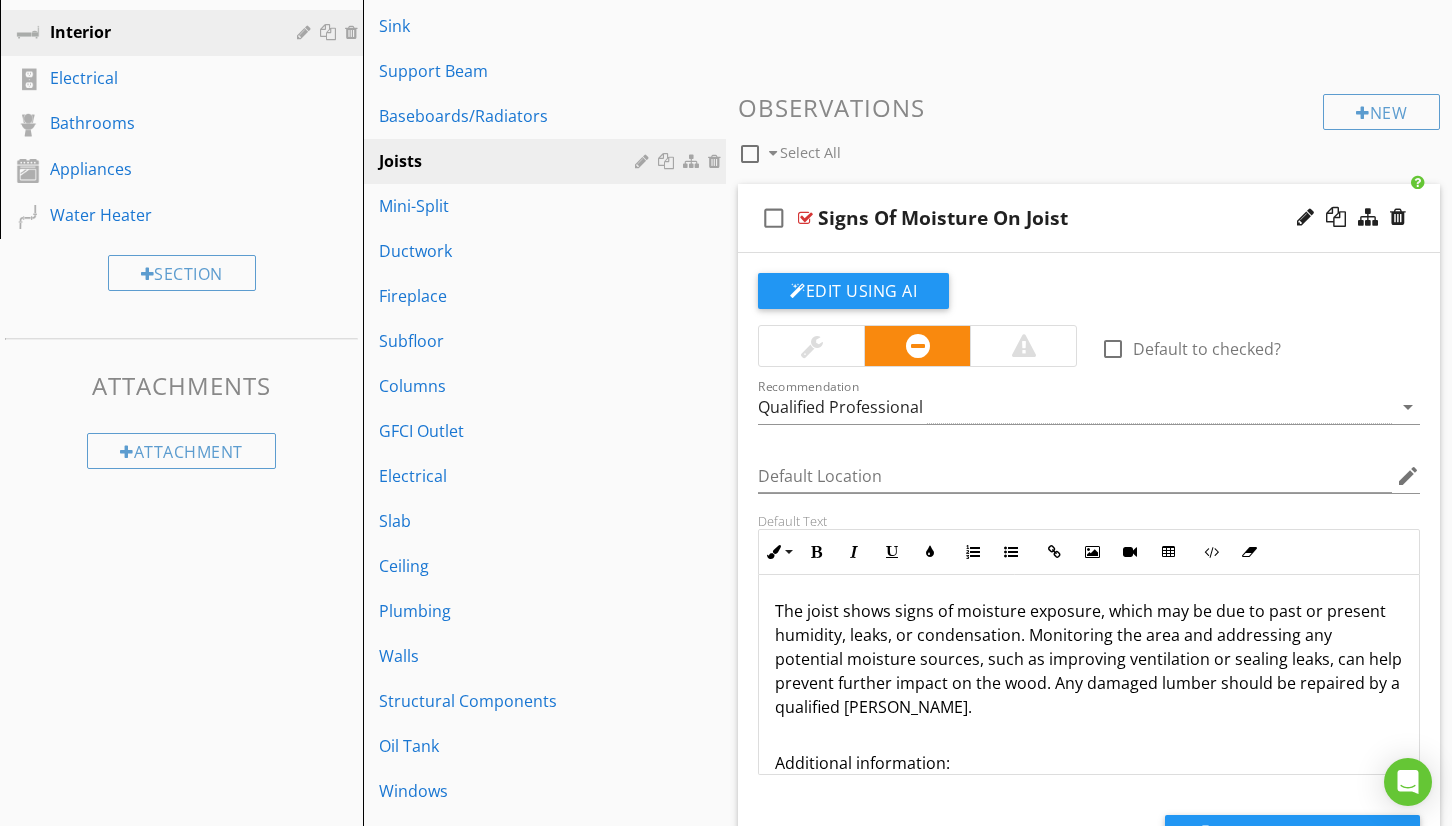 click on "The joist shows signs of moisture exposure, which may be due to past or present humidity, leaks, or condensation. Monitoring the area and addressing any potential moisture sources, such as improving ventilation or sealing leaks, can help prevent further impact on the wood. Any damaged lumber should be repaired by a qualified [PERSON_NAME].  Additional information: Insulating the places where condensation builds up can also help to eliminate moisture. Covering those places such as walls, pipes and ducts with insulation will help keep warm air from coming in contact with the cool surfaces which will prevent condensation. Adding a dehumidifier also helps." at bounding box center [1089, 735] 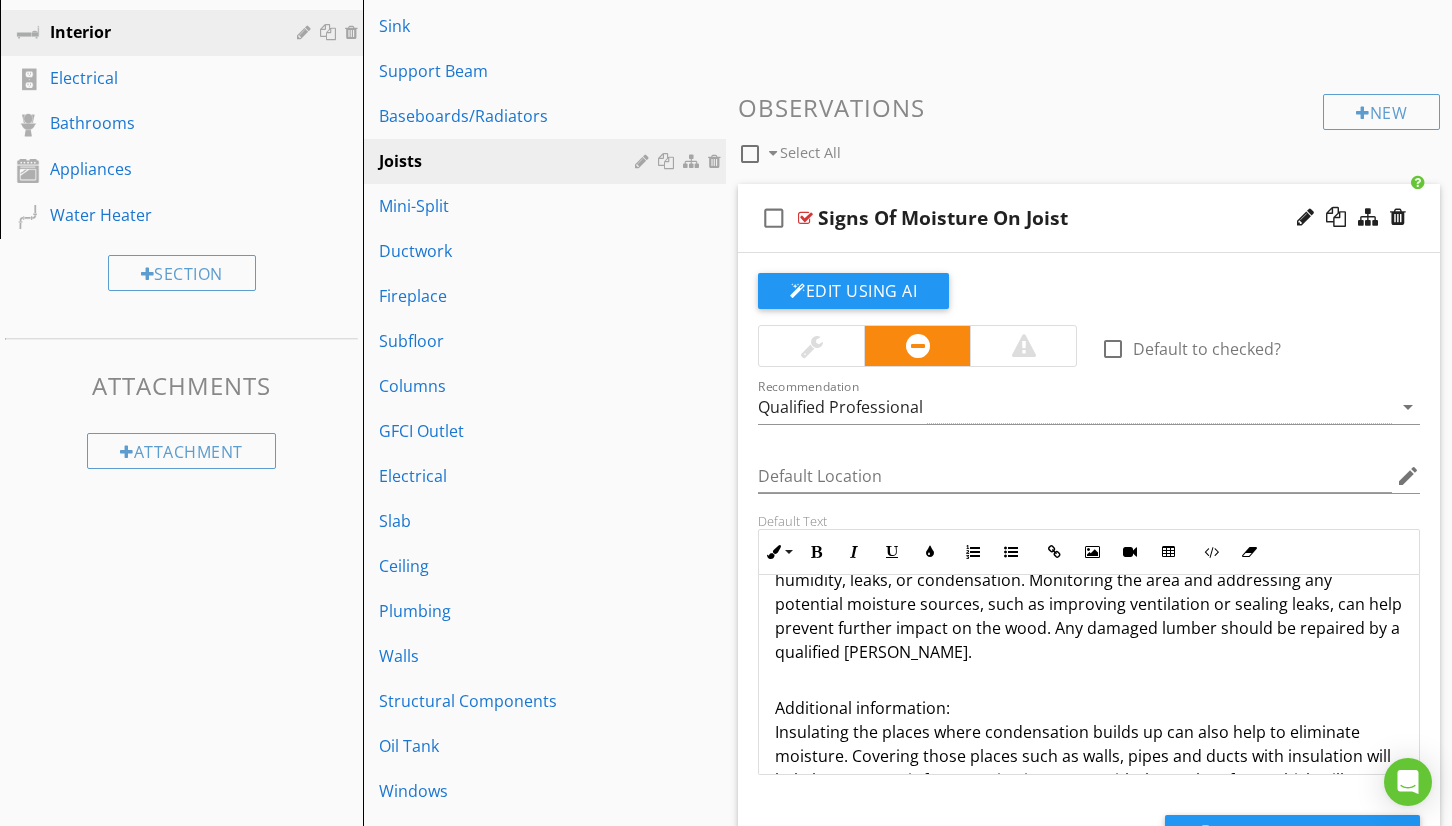 scroll, scrollTop: 53, scrollLeft: 0, axis: vertical 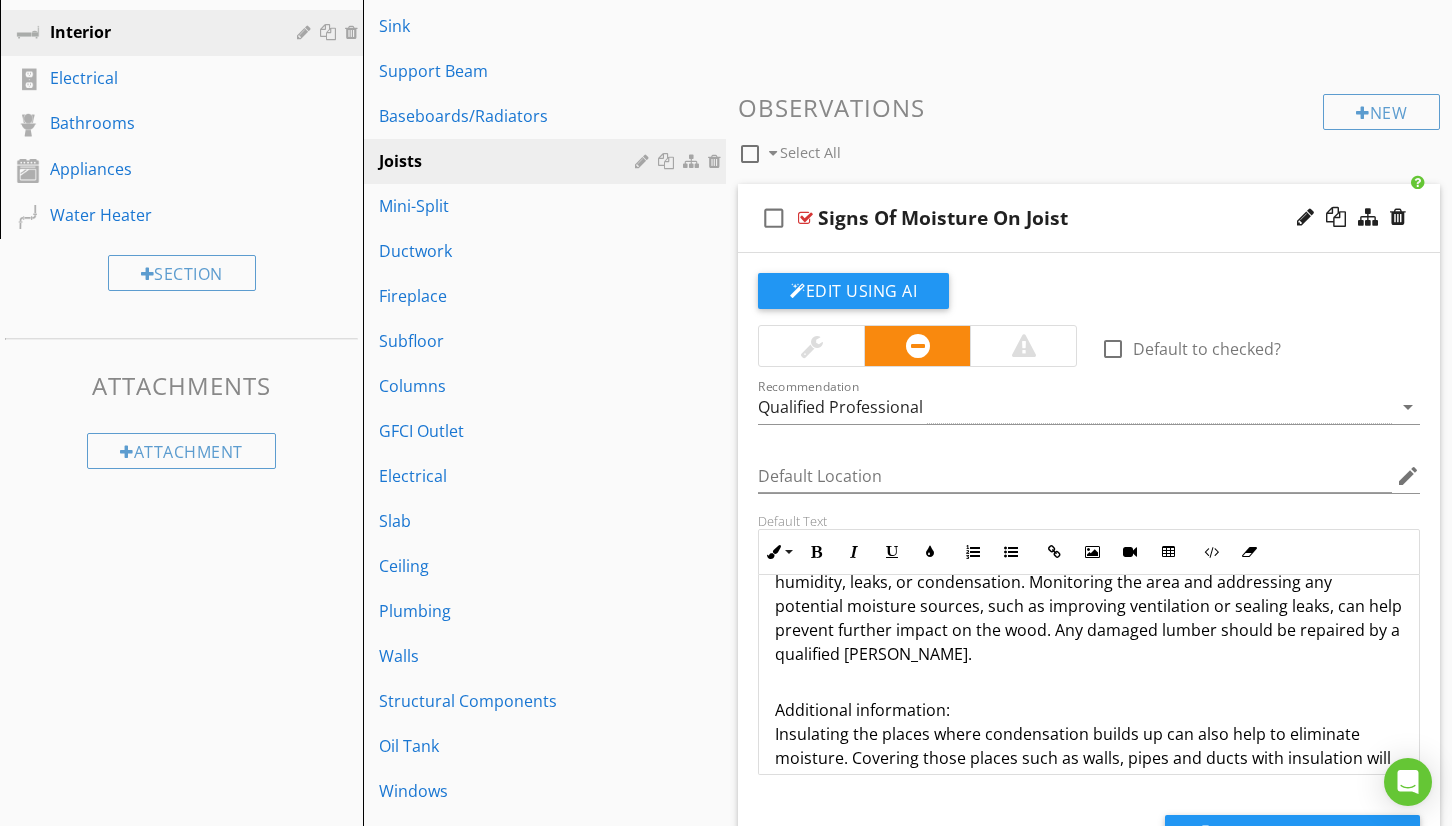 click on "The joist shows signs of moisture exposure, which may be due to past or present humidity, leaks, or condensation. Monitoring the area and addressing any potential moisture sources, such as improving ventilation or sealing leaks, can help prevent further impact on the wood. Any damaged lumber should be repaired by a qualified [PERSON_NAME].  Additional information: Insulating the places where condensation builds up can also help to eliminate moisture. Covering those places such as walls, pipes and ducts with insulation will help keep warm air from coming in contact with the cool surfaces which will prevent condensation. Adding a dehumidifier also helps." at bounding box center [1089, 682] 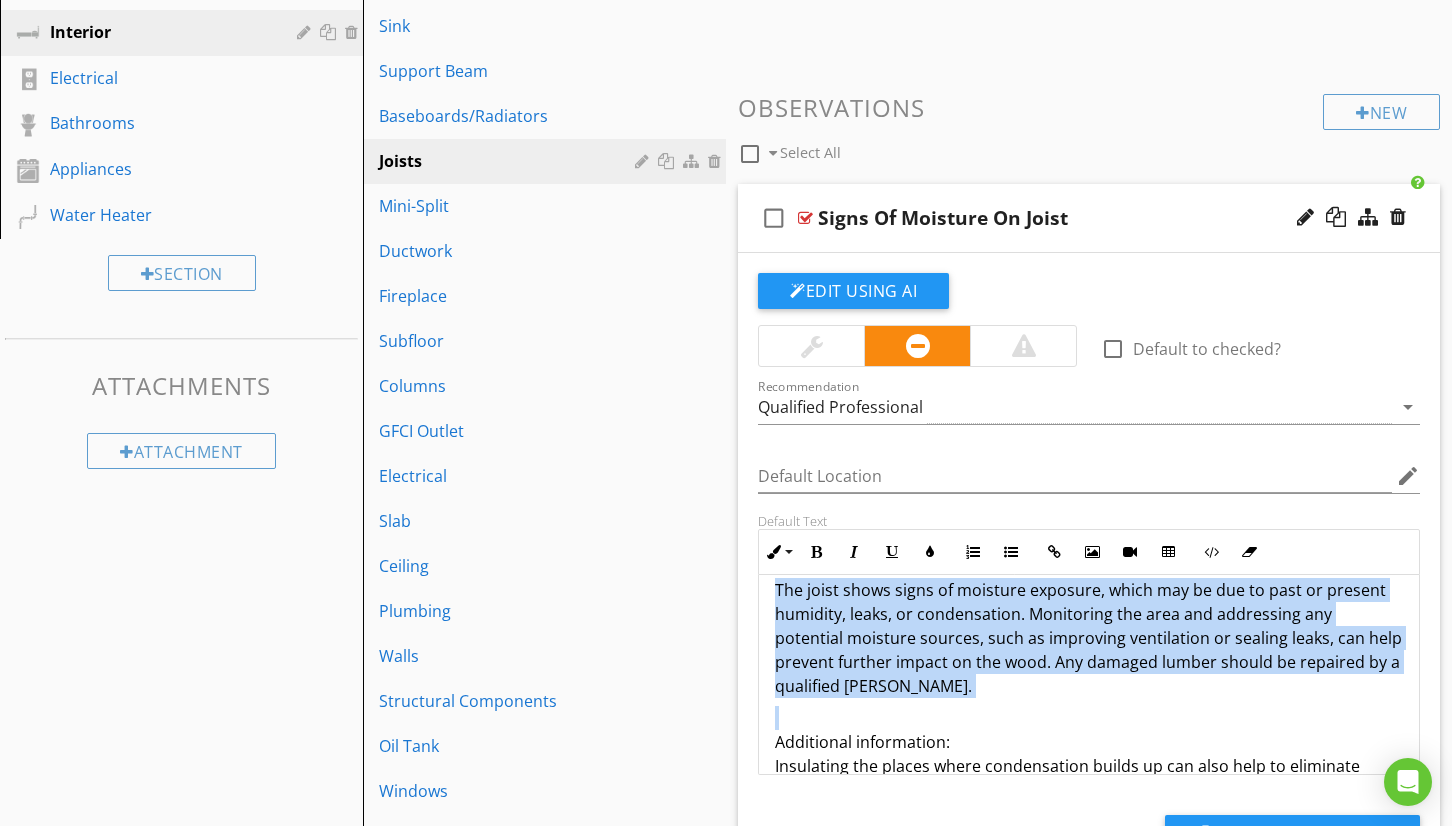 scroll, scrollTop: 0, scrollLeft: 0, axis: both 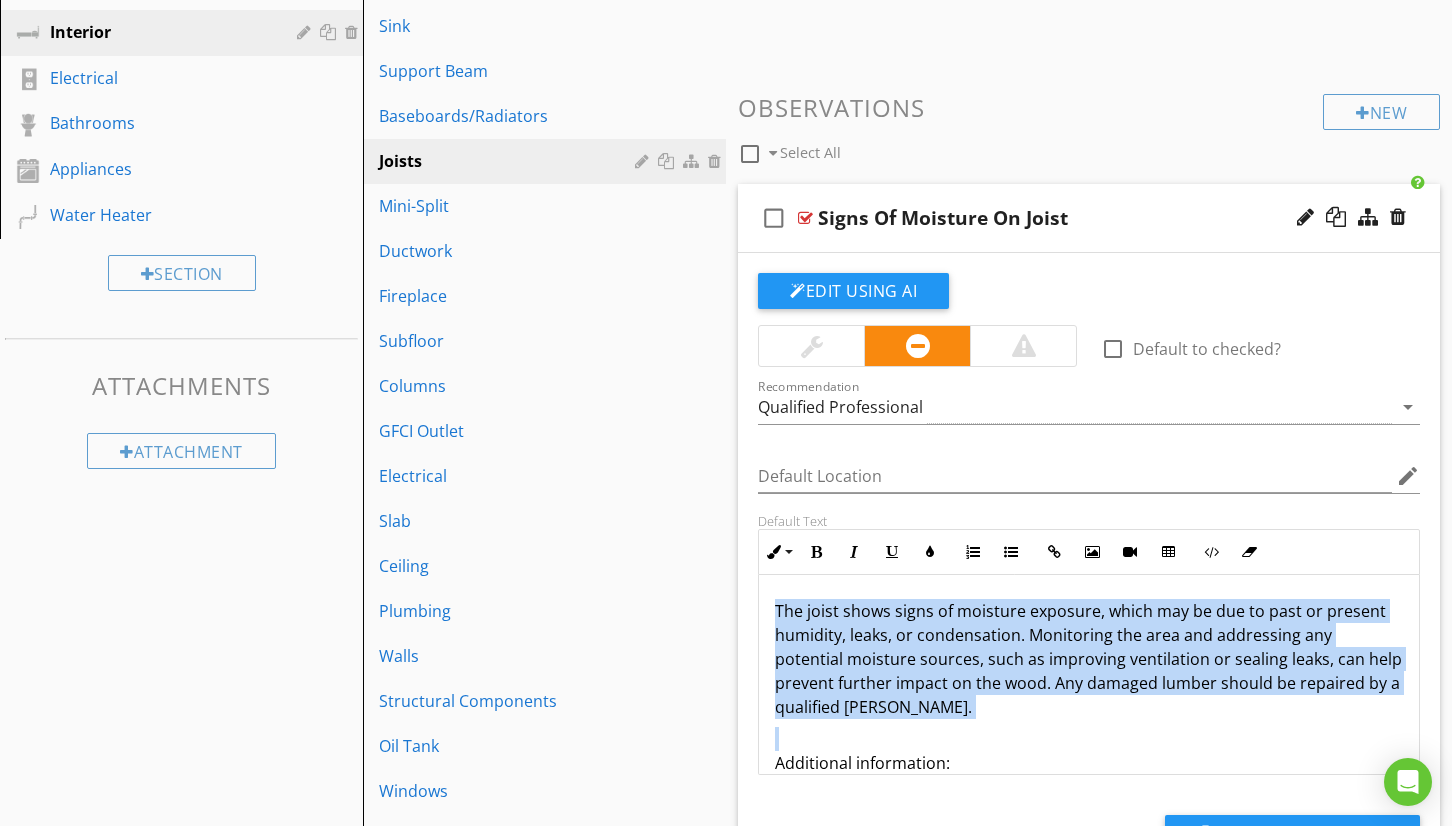 drag, startPoint x: 896, startPoint y: 668, endPoint x: 747, endPoint y: 556, distance: 186.4001 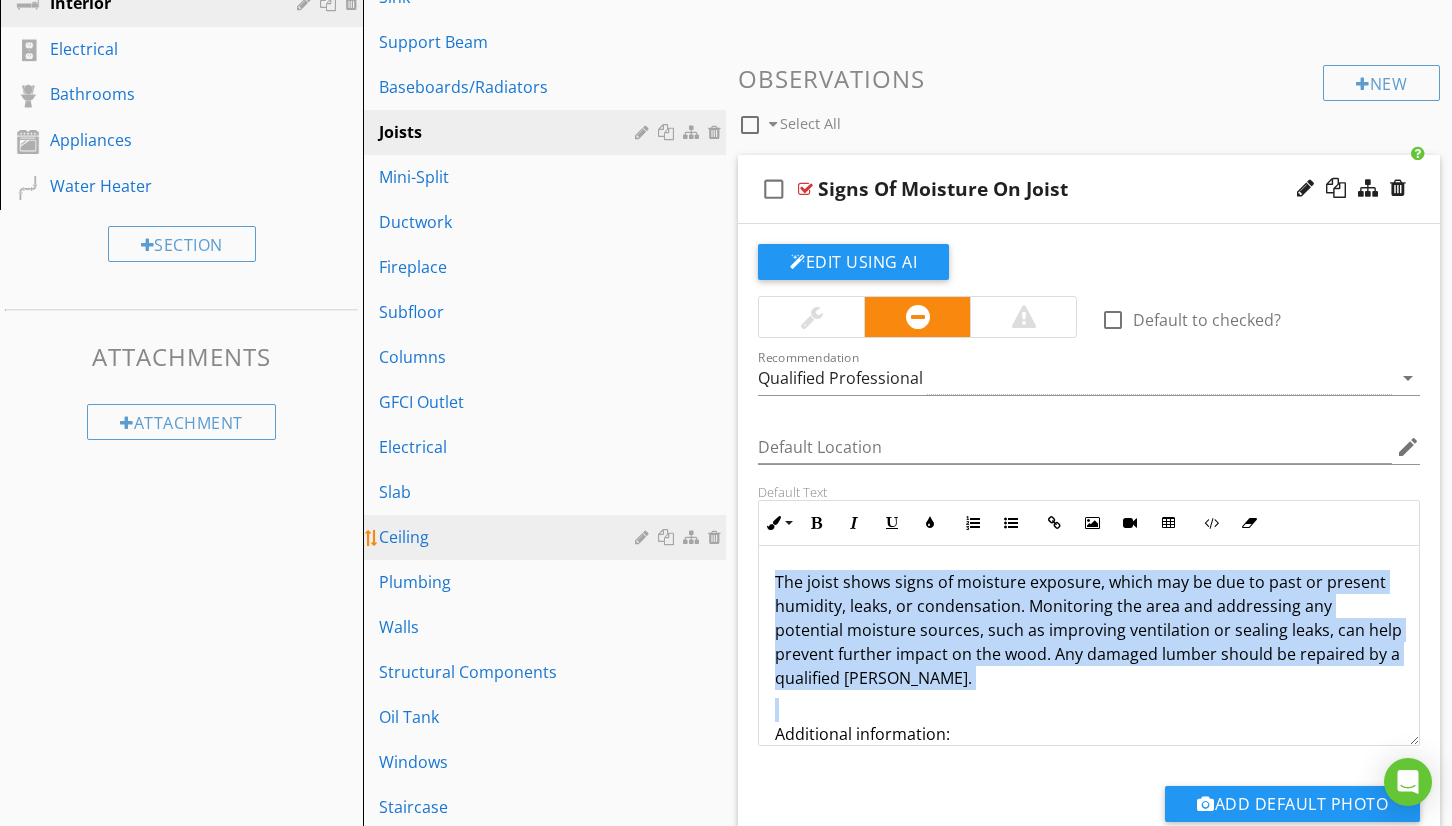 scroll, scrollTop: 649, scrollLeft: 0, axis: vertical 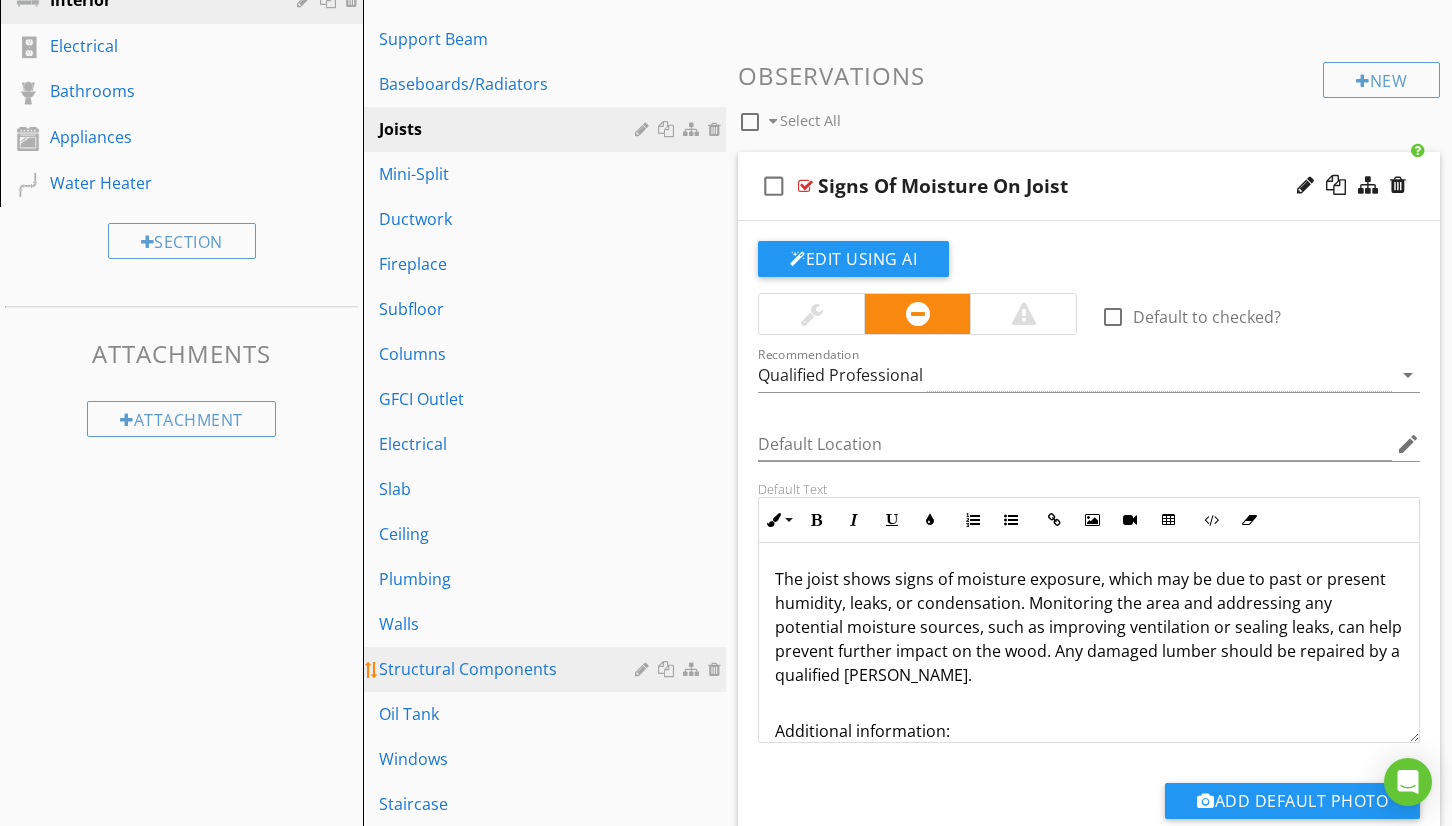 click on "Structural Components" at bounding box center (510, 669) 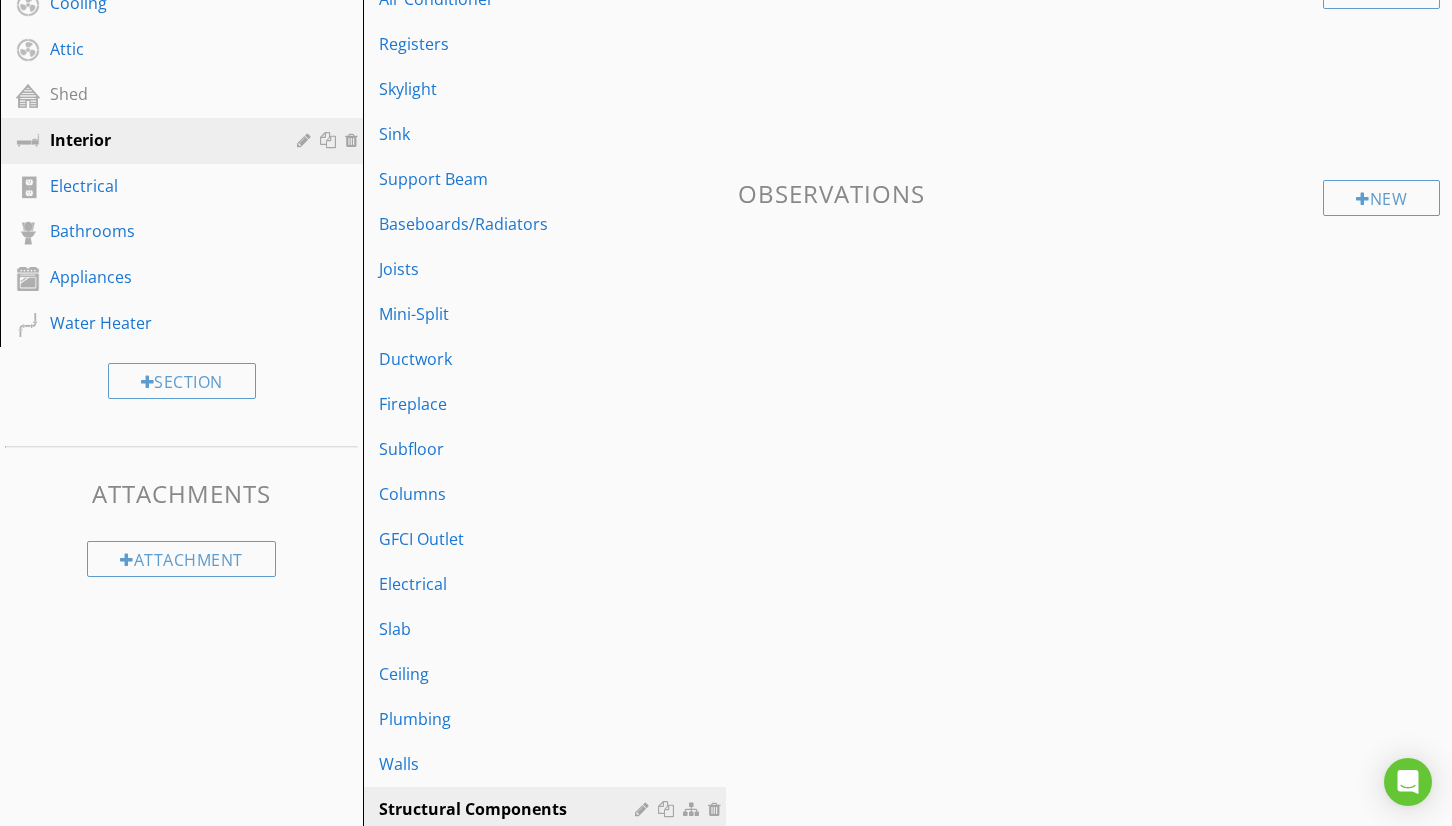 scroll, scrollTop: 508, scrollLeft: 0, axis: vertical 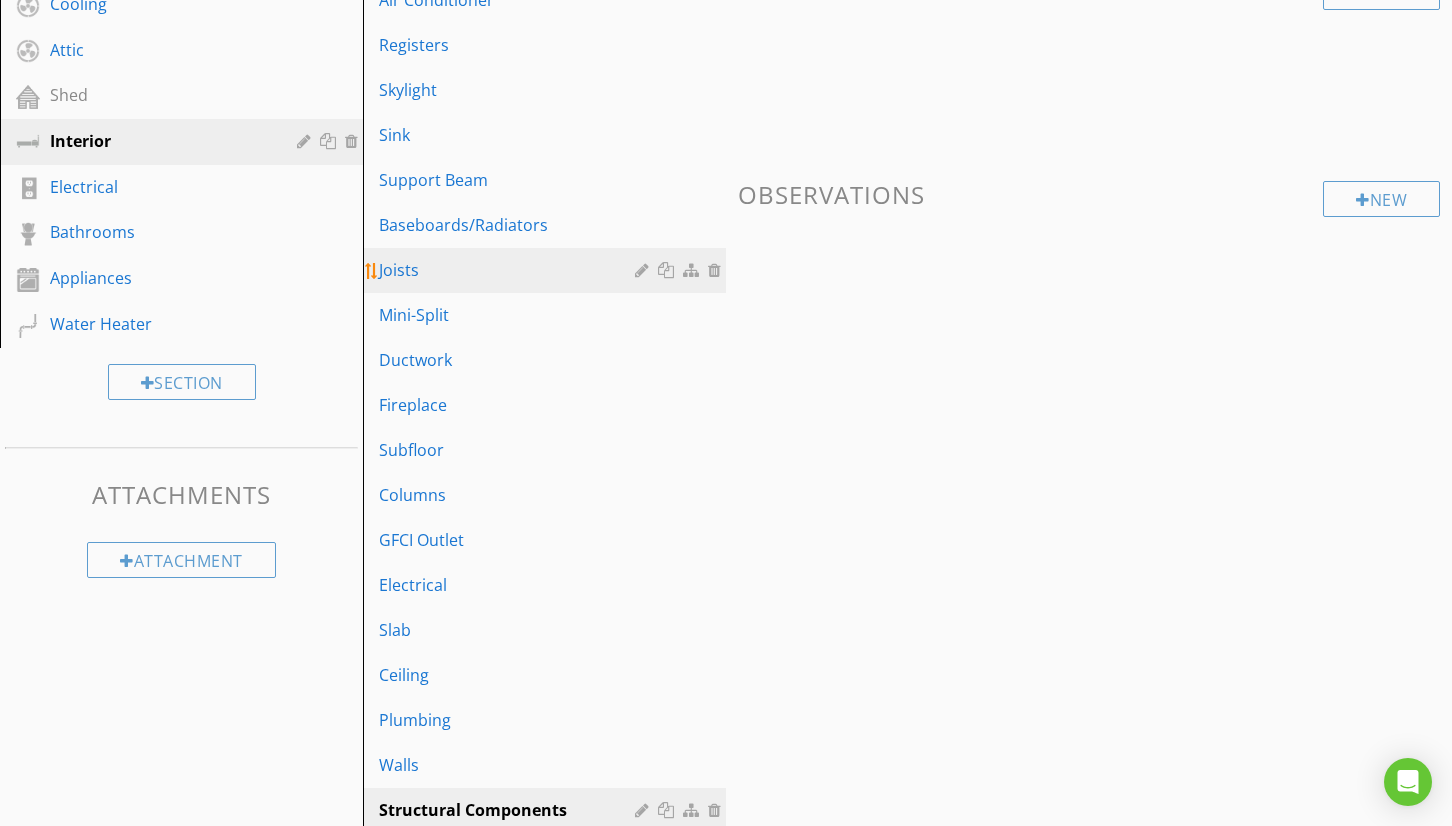 click on "Joists" at bounding box center [547, 270] 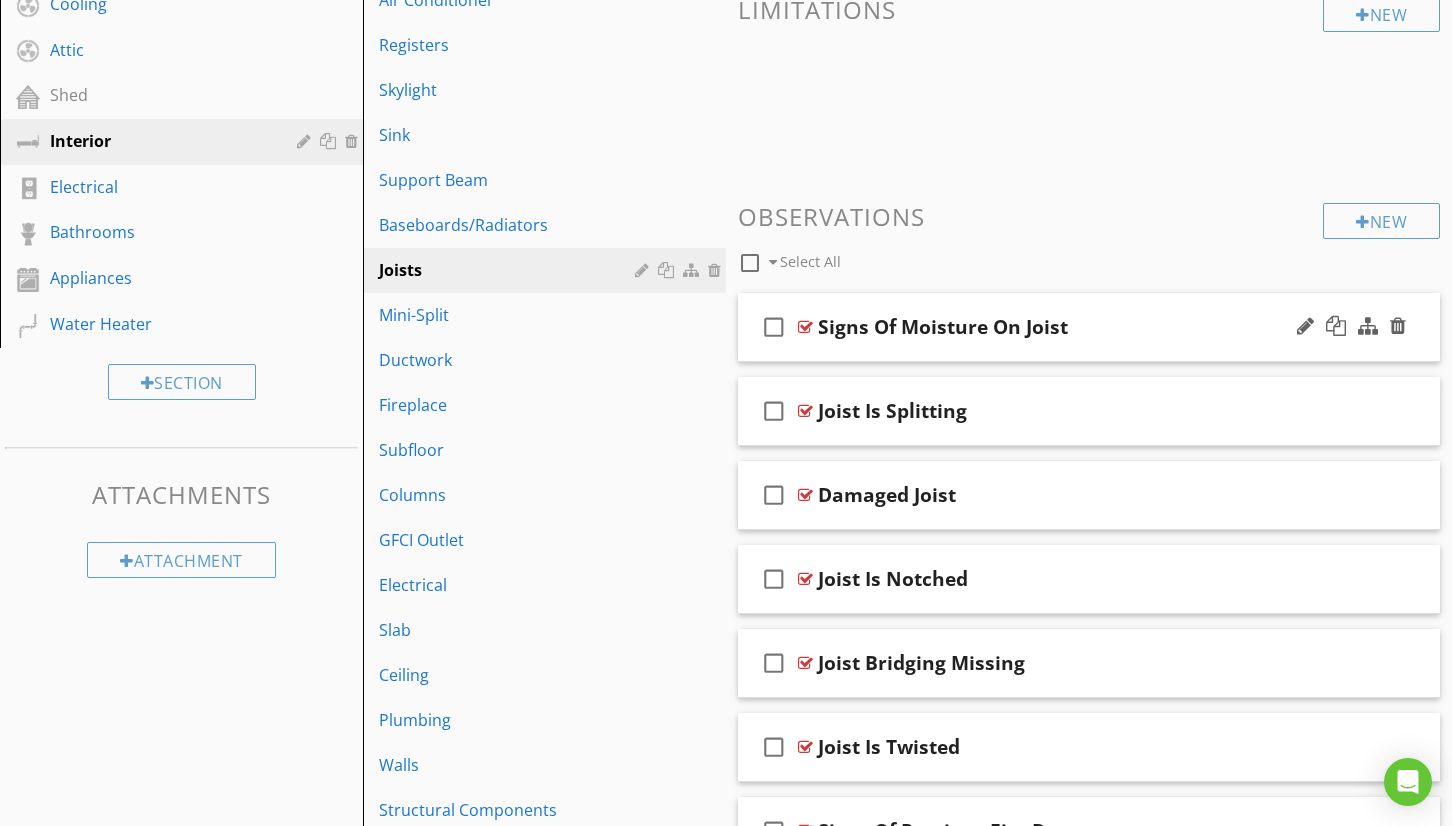 click on "check_box_outline_blank
Signs Of Moisture On Joist" at bounding box center (1089, 327) 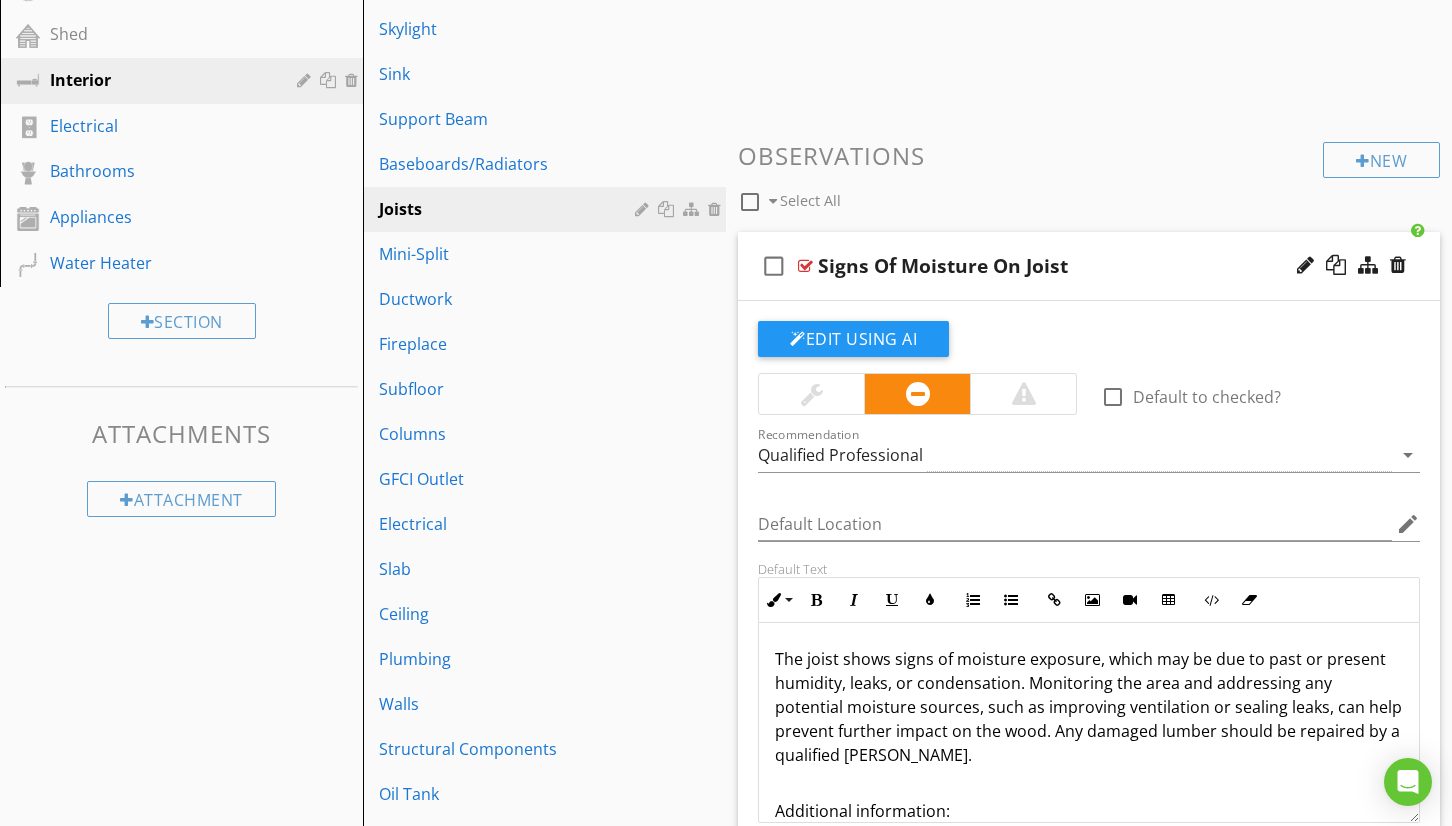 scroll, scrollTop: 570, scrollLeft: 0, axis: vertical 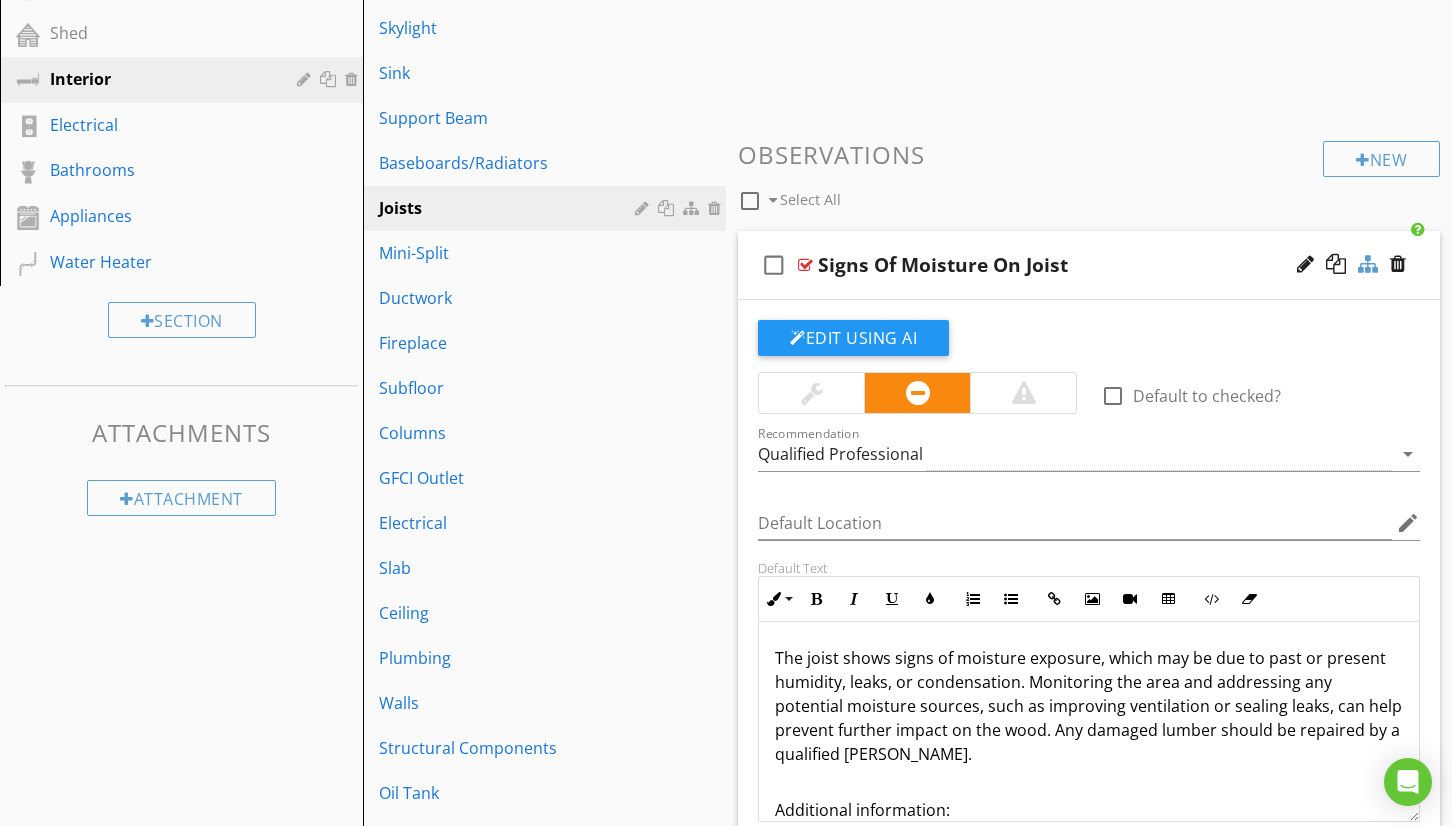 click at bounding box center [1368, 264] 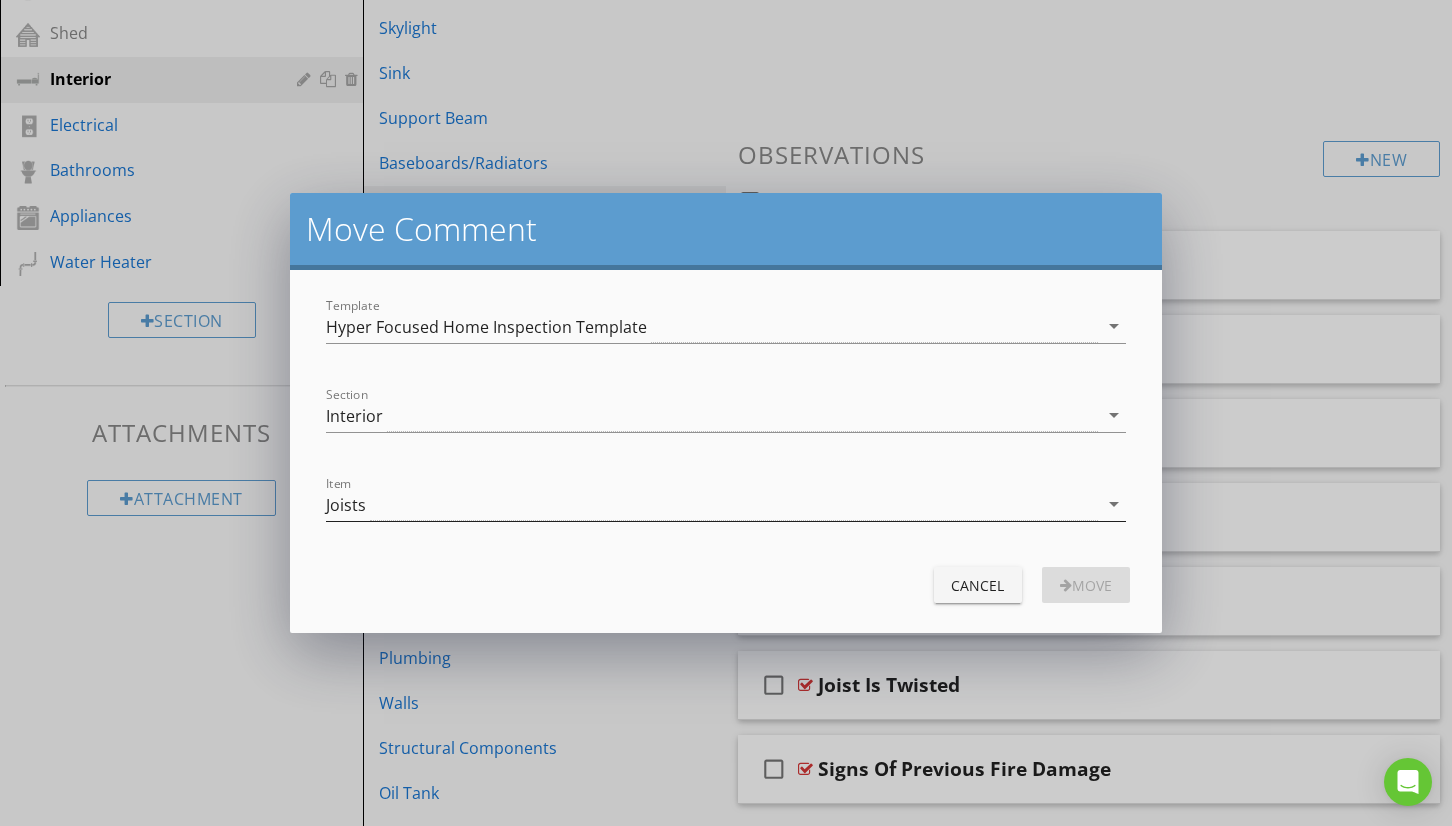 click on "Joists" at bounding box center (711, 504) 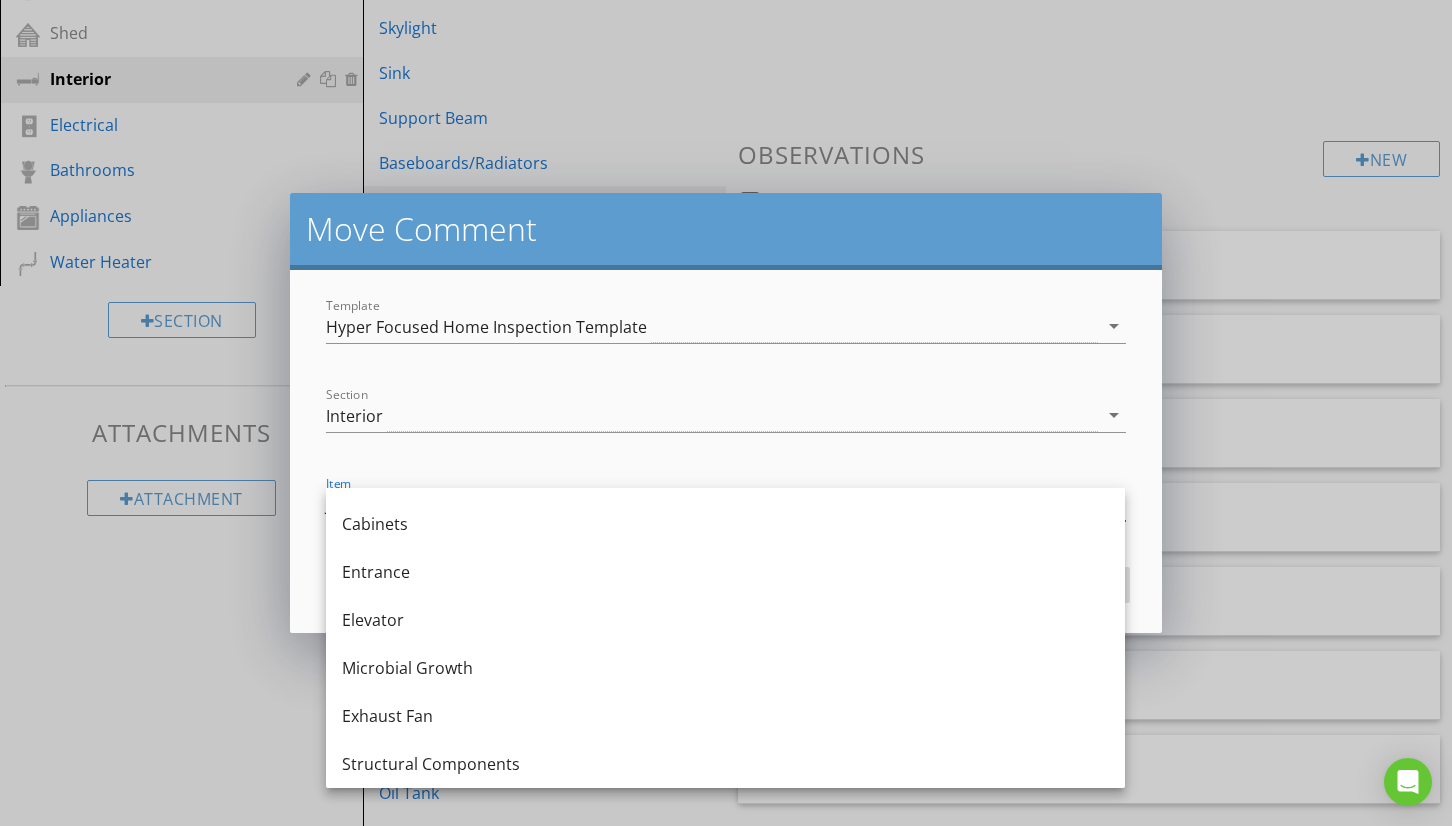 scroll, scrollTop: 1620, scrollLeft: 0, axis: vertical 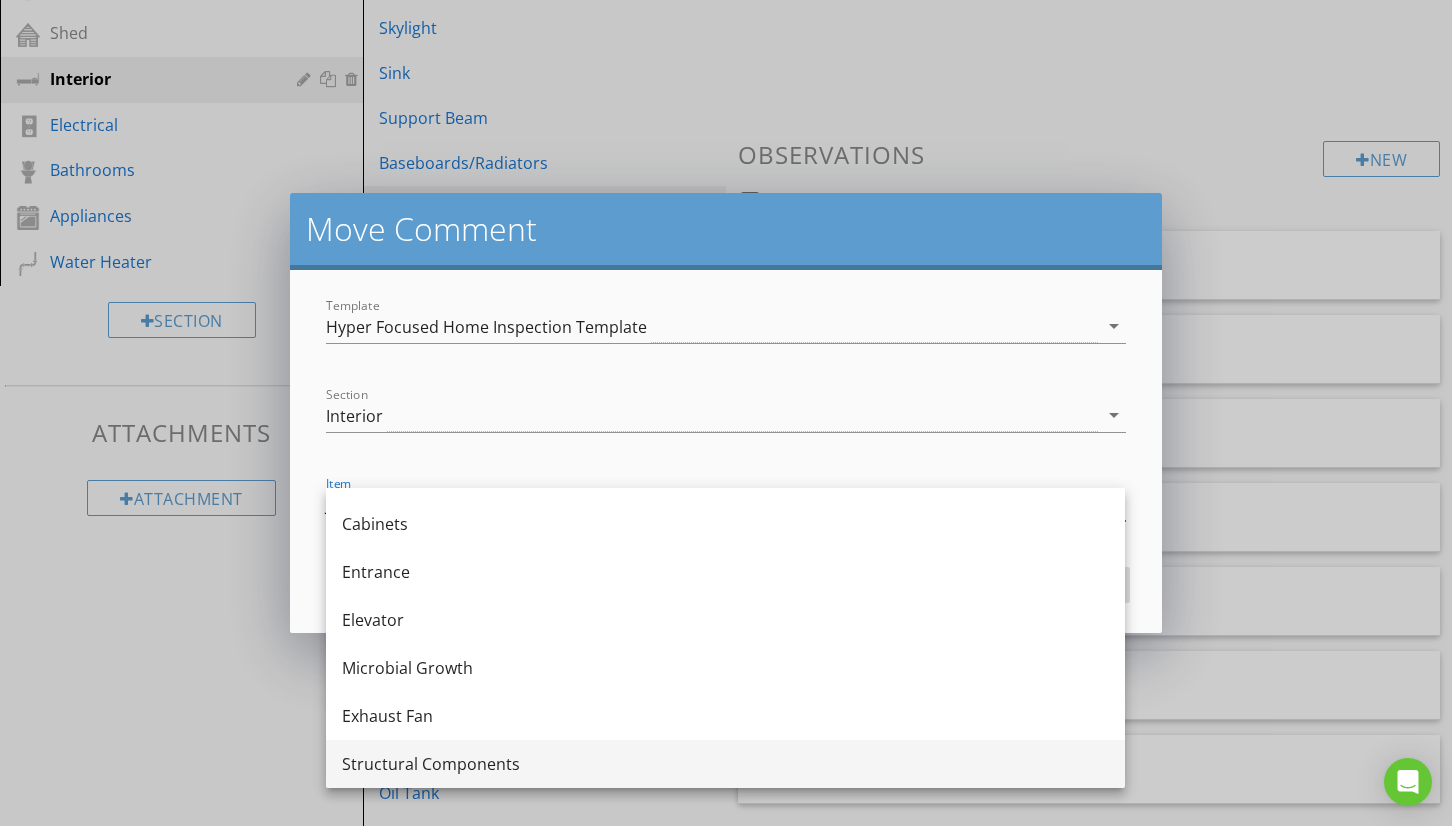 click on "Structural Components" at bounding box center (725, 764) 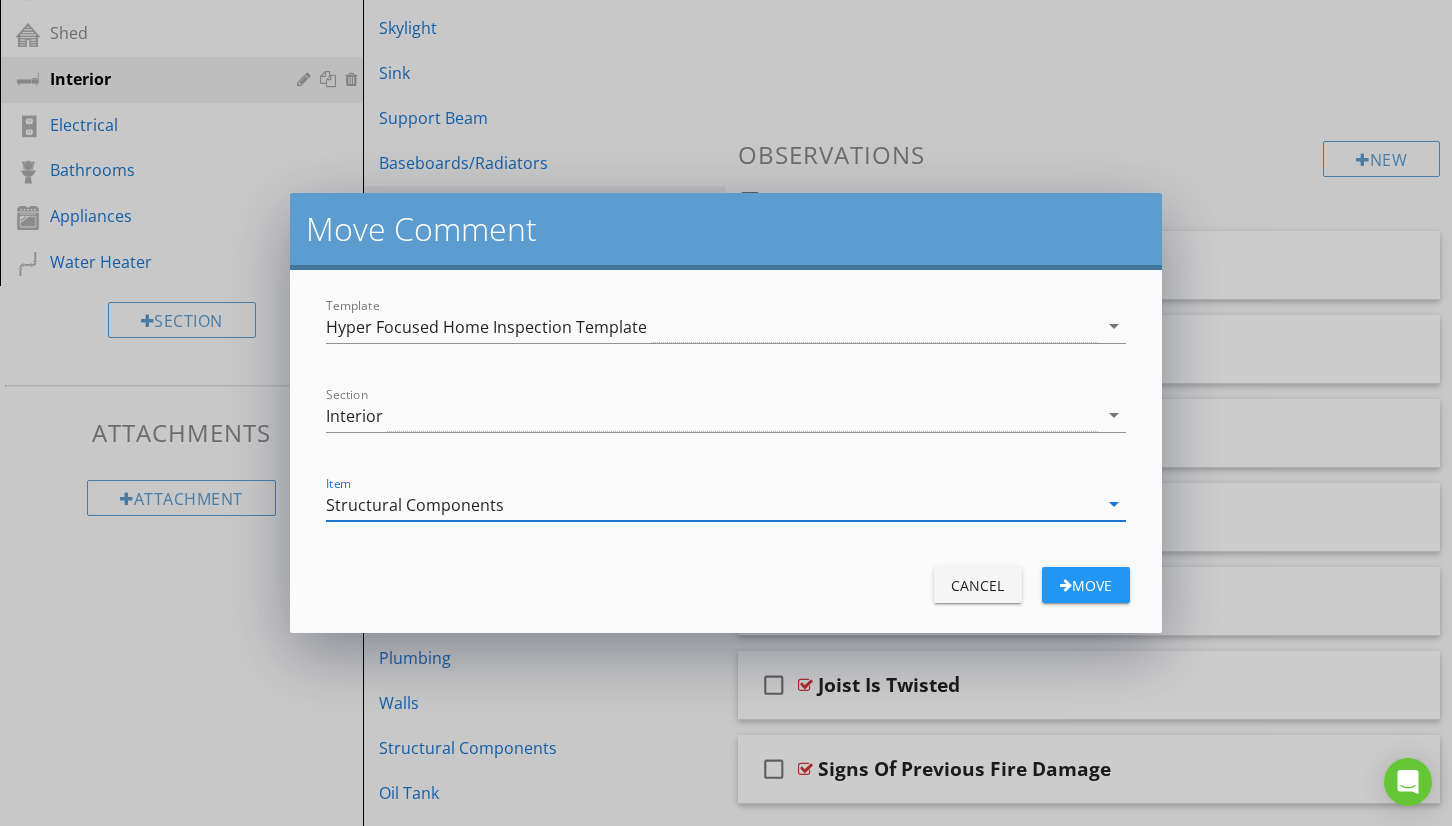 click on "Move" at bounding box center (1086, 585) 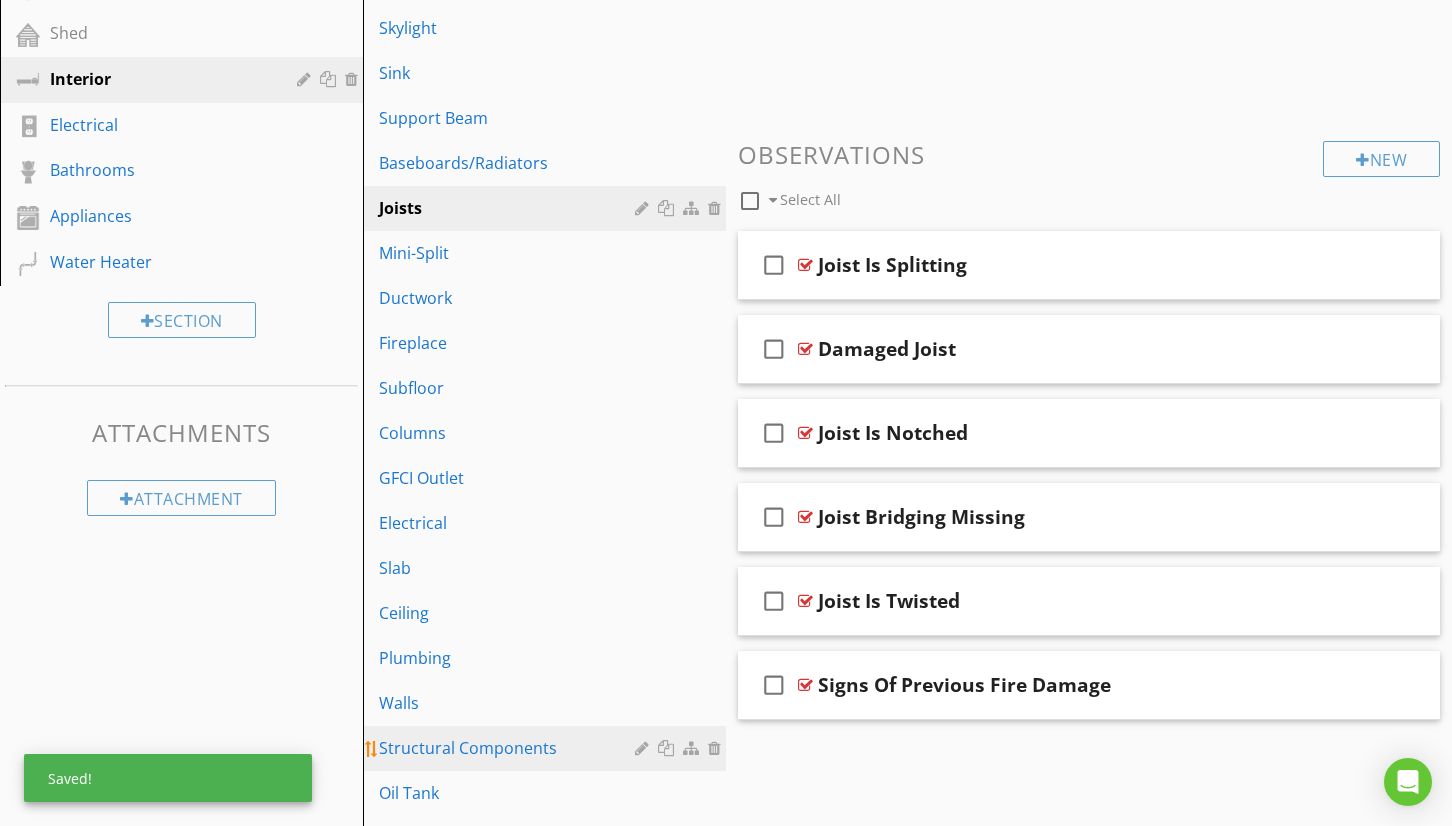 click on "Structural Components" at bounding box center (547, 748) 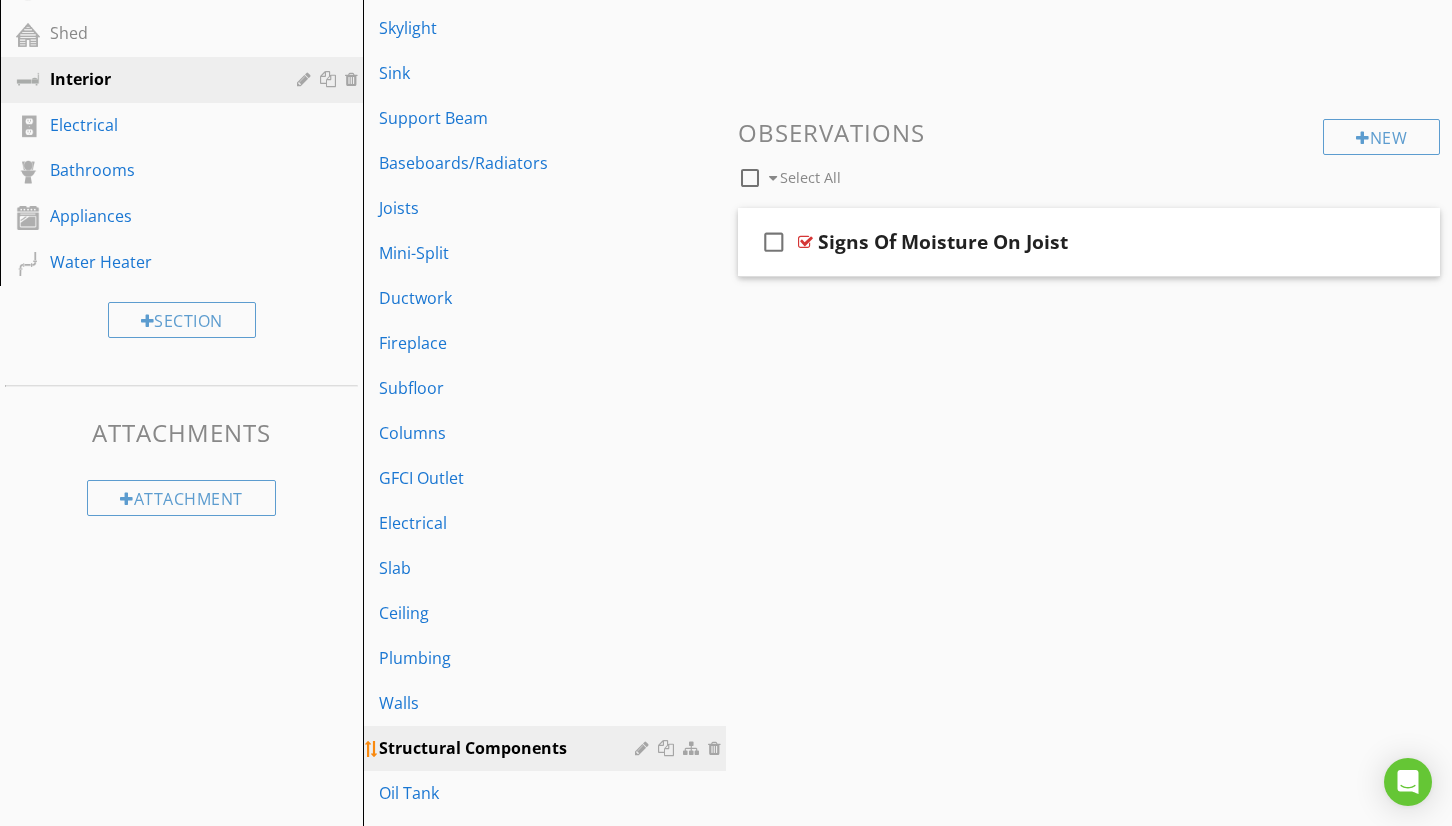 click at bounding box center (644, 748) 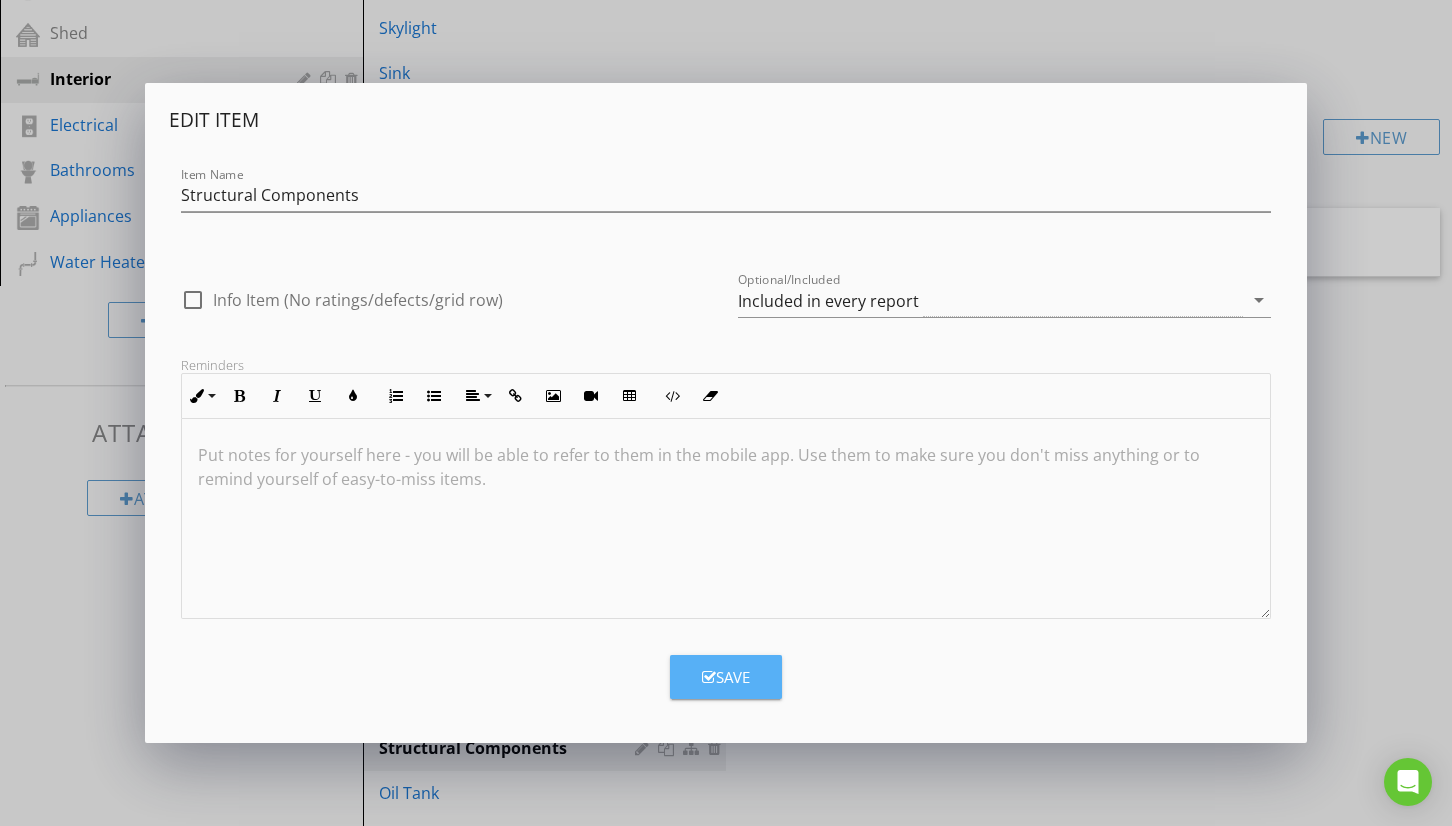 click on "Save" at bounding box center [726, 677] 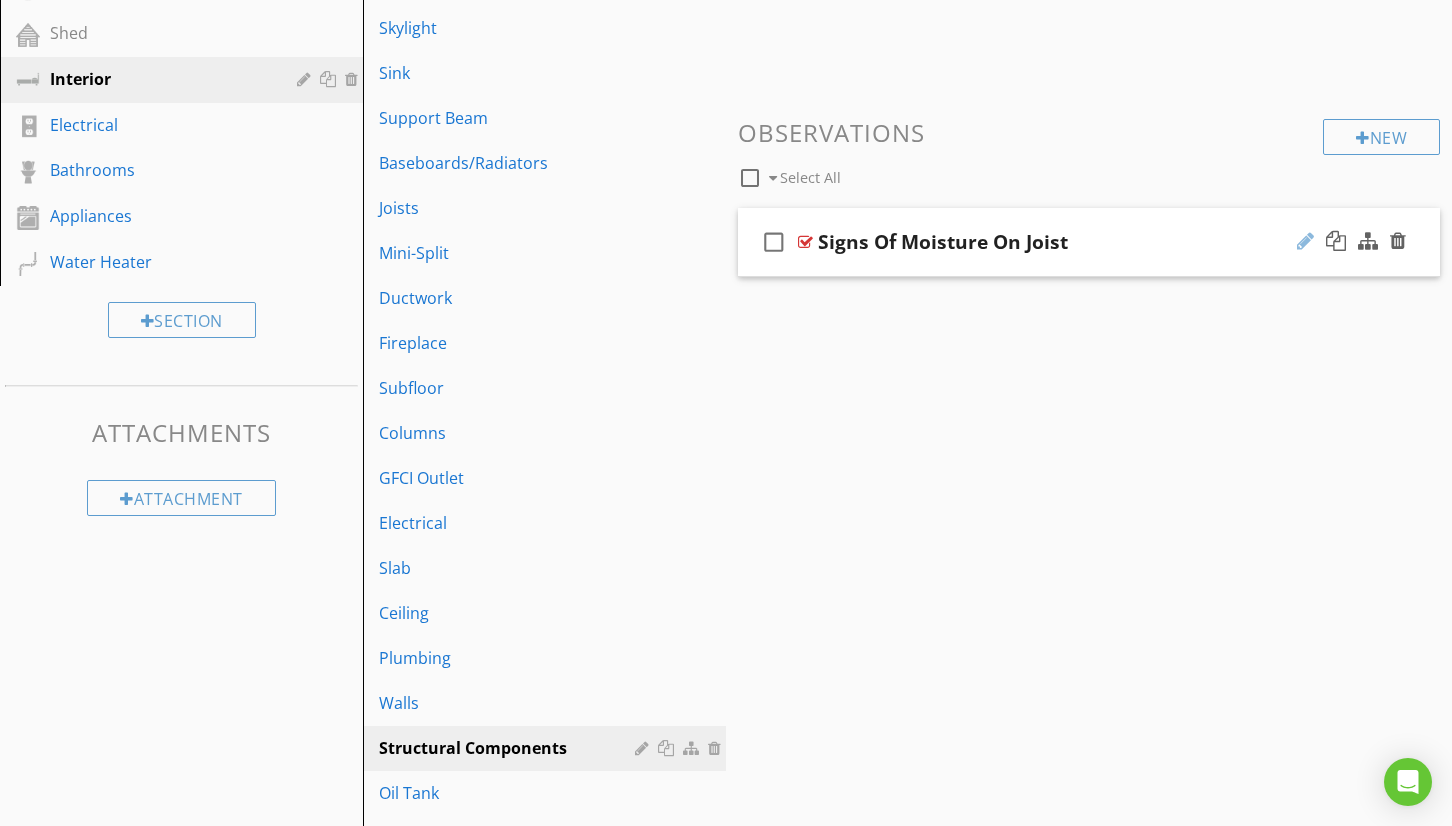click at bounding box center (1305, 241) 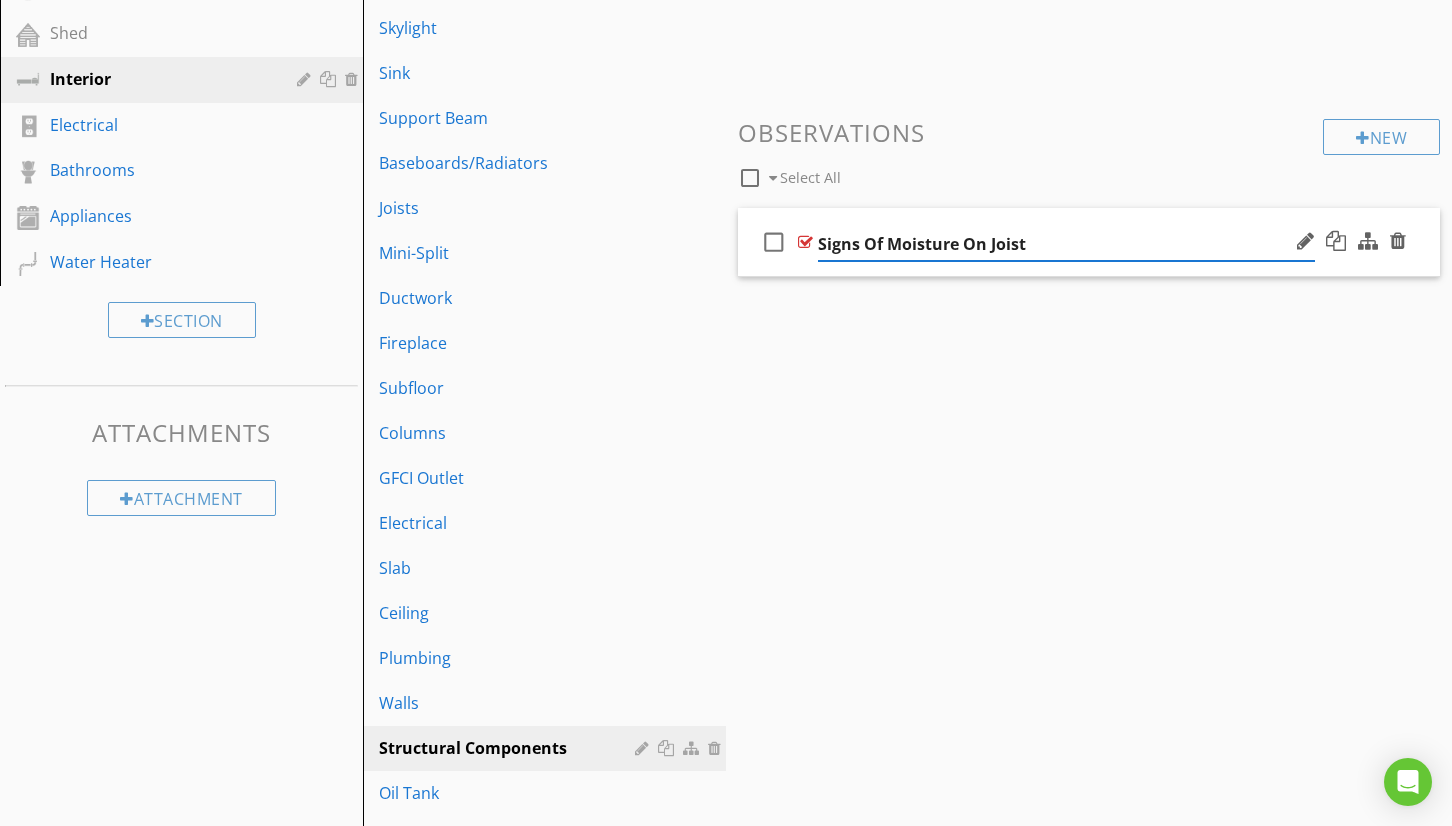 click on "check_box_outline_blank         Signs Of Moisture On Joist" at bounding box center [1089, 242] 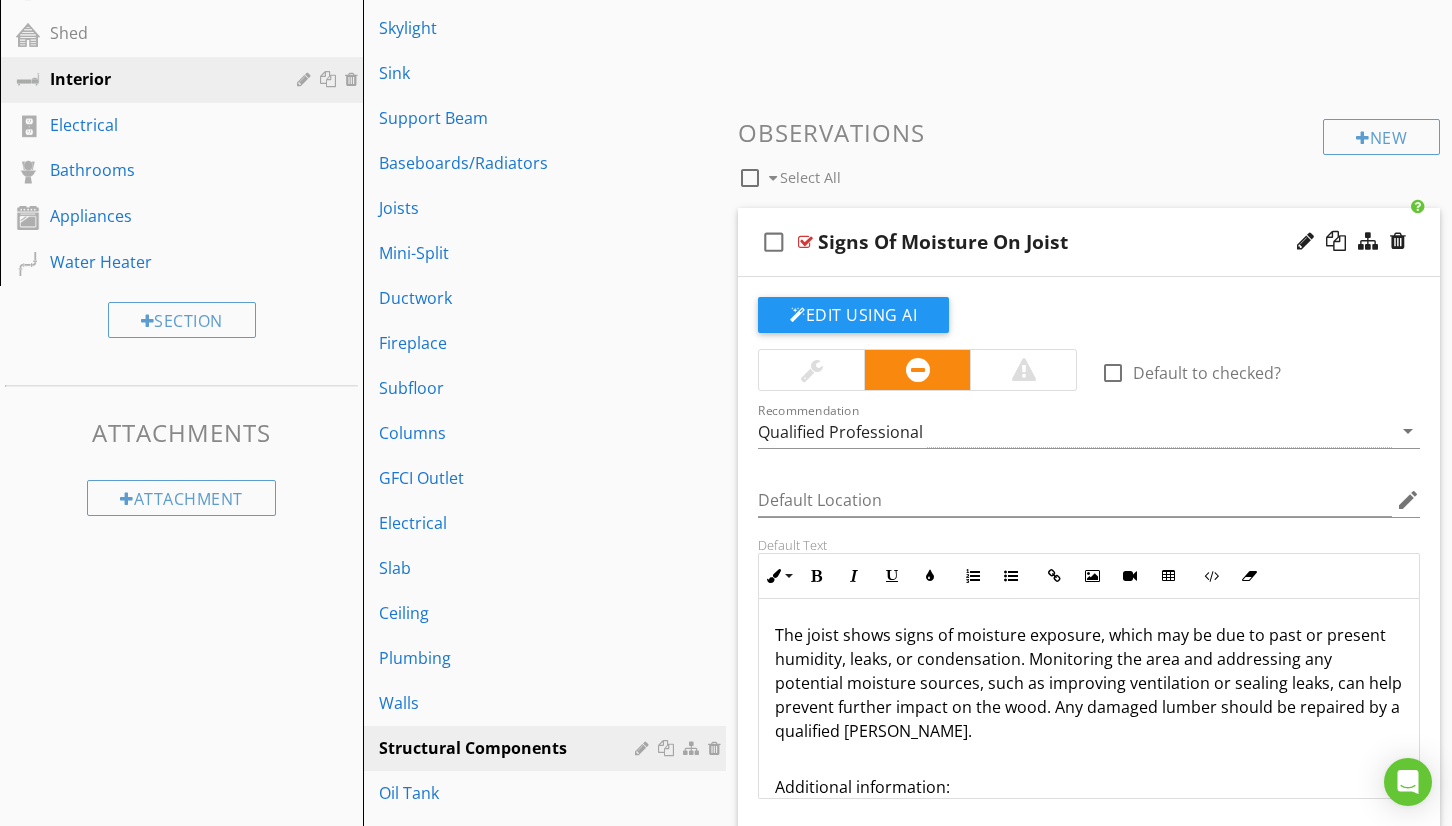 click on "Signs Of Moisture On Joist" at bounding box center [1066, 242] 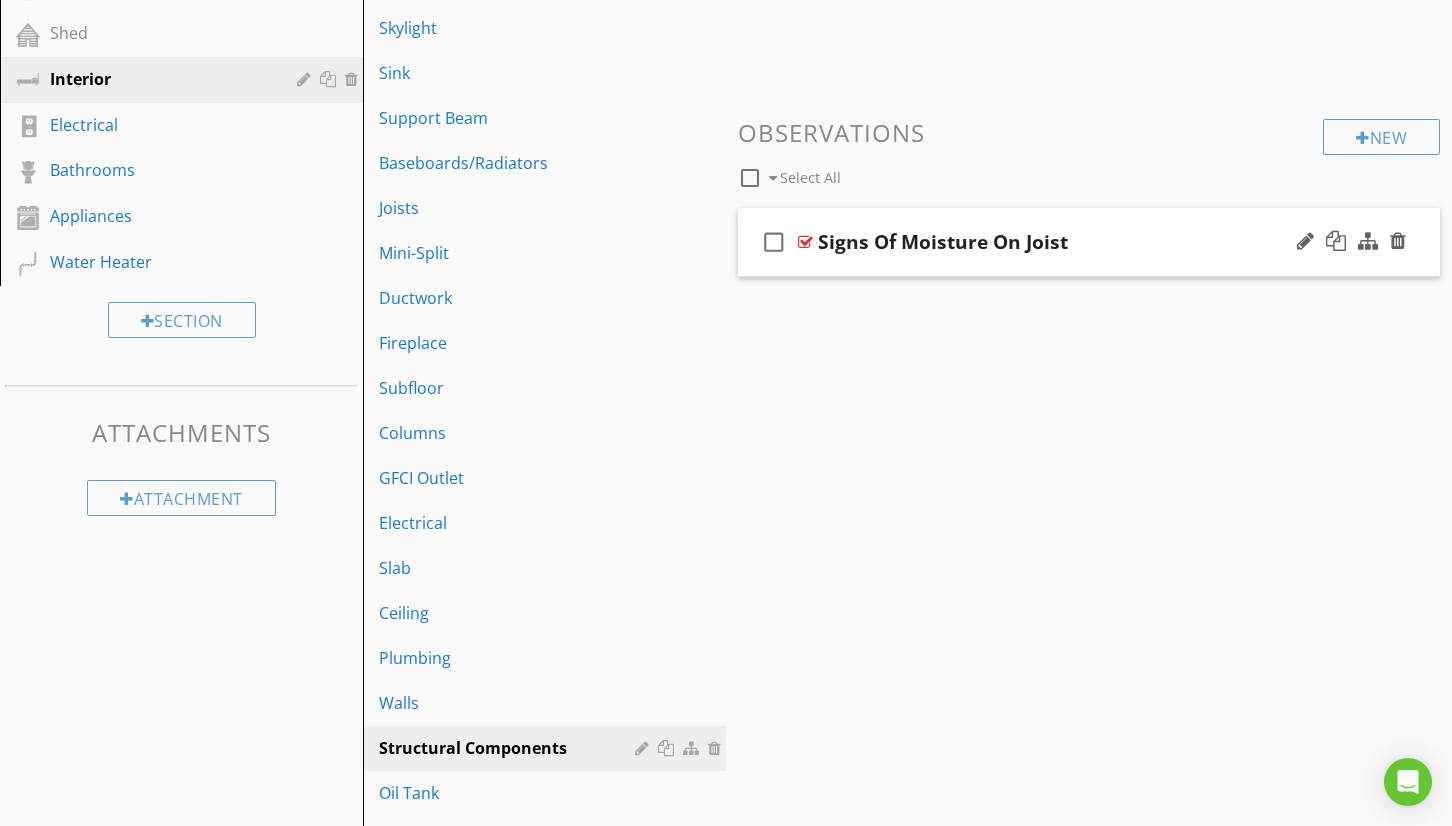 click on "Signs Of Moisture On Joist" at bounding box center (1066, 242) 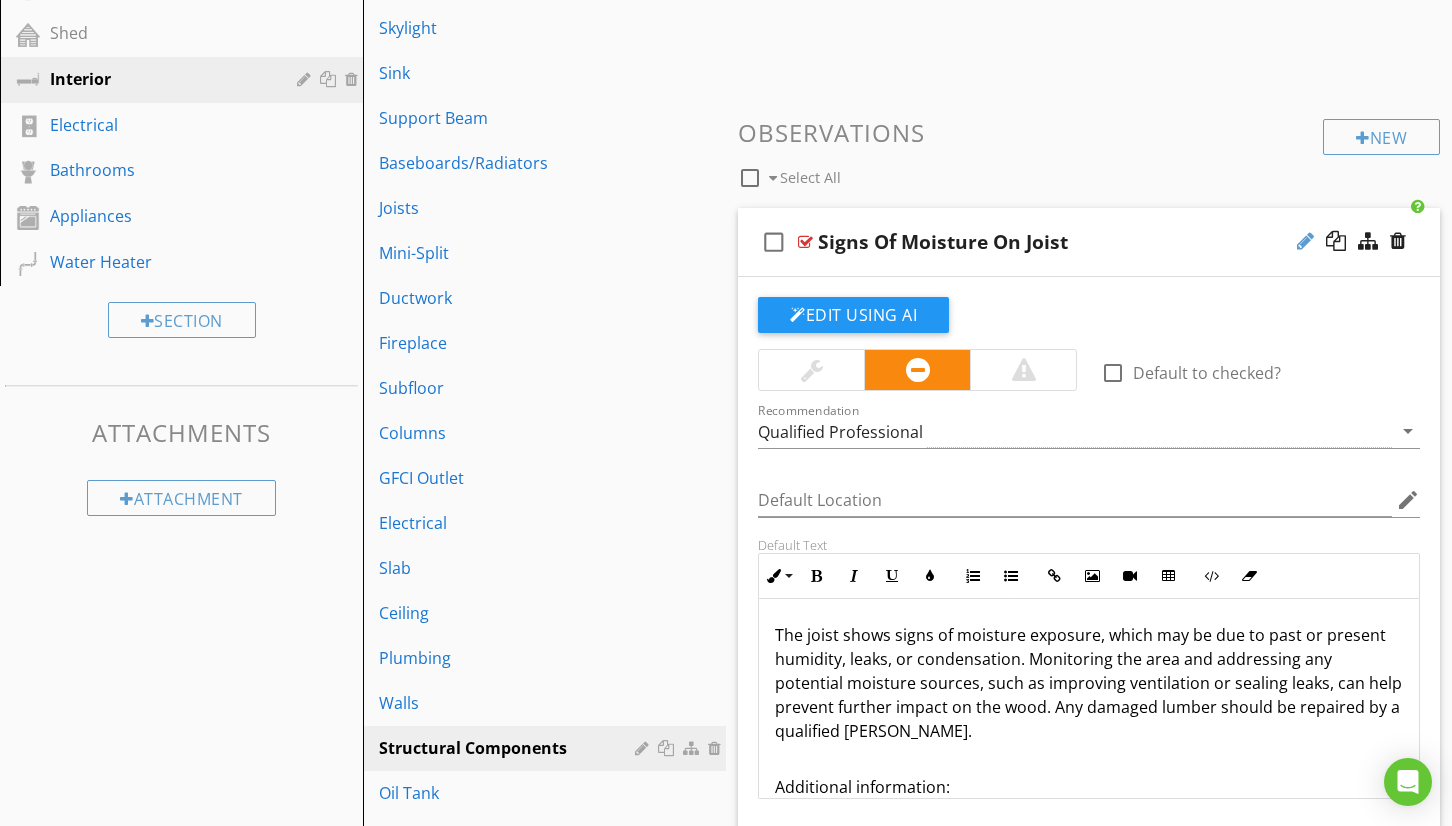 click at bounding box center [1305, 241] 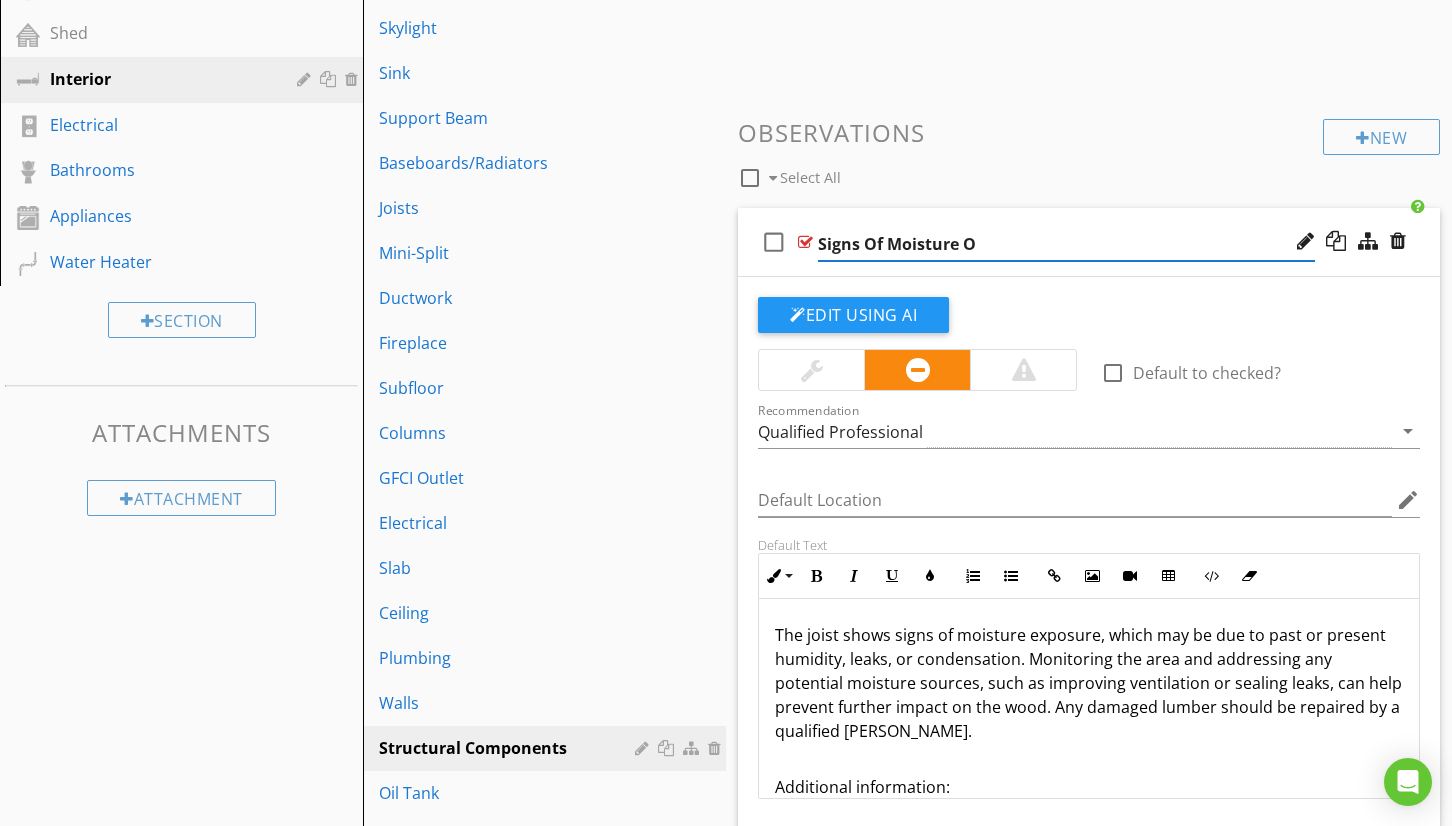 type on "Signs Of Moisture" 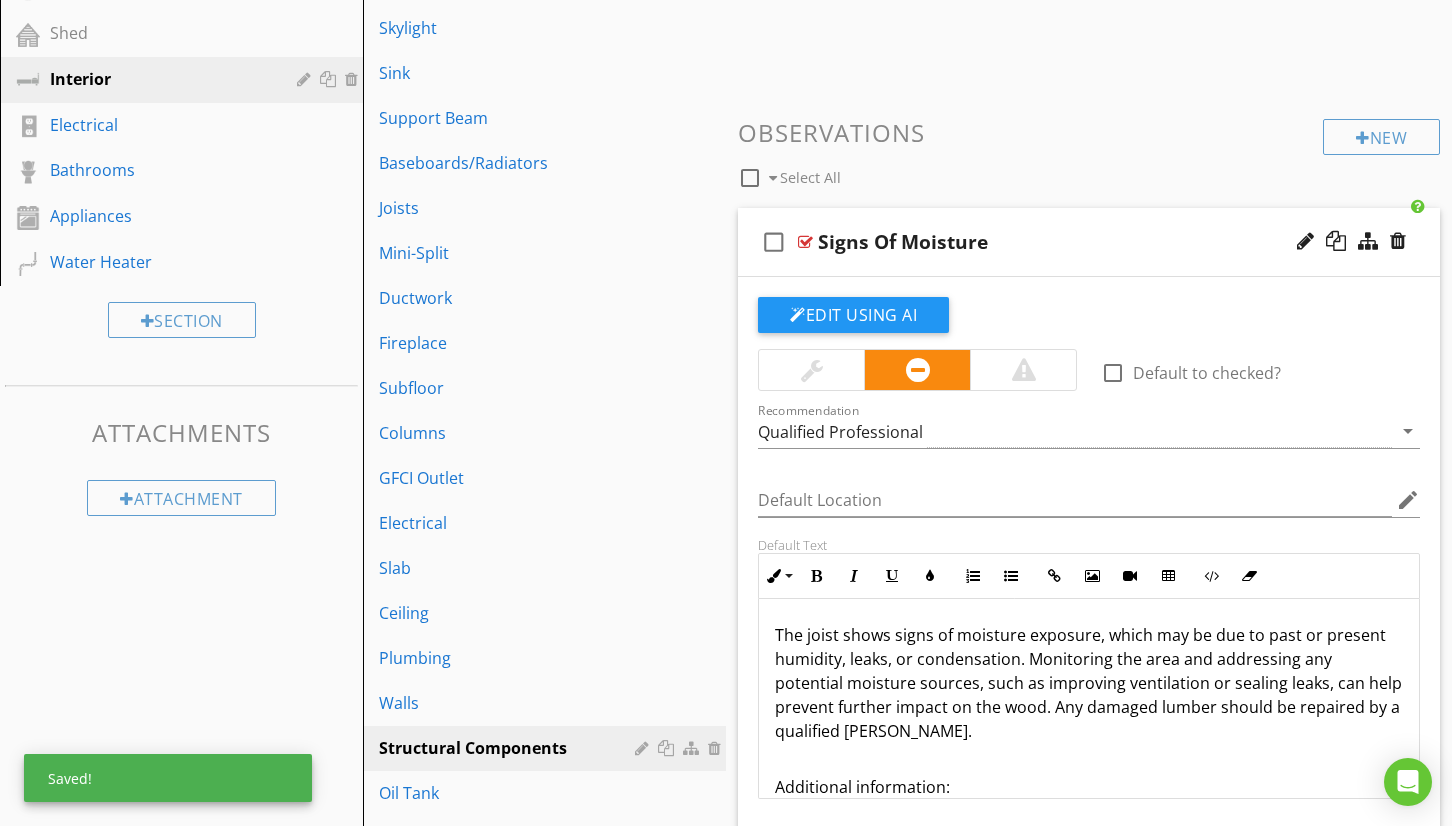 click on "The joist shows signs of moisture exposure, which may be due to past or present humidity, leaks, or condensation. Monitoring the area and addressing any potential moisture sources, such as improving ventilation or sealing leaks, can help prevent further impact on the wood. Any damaged lumber should be repaired by a qualified [PERSON_NAME]." at bounding box center [1089, 683] 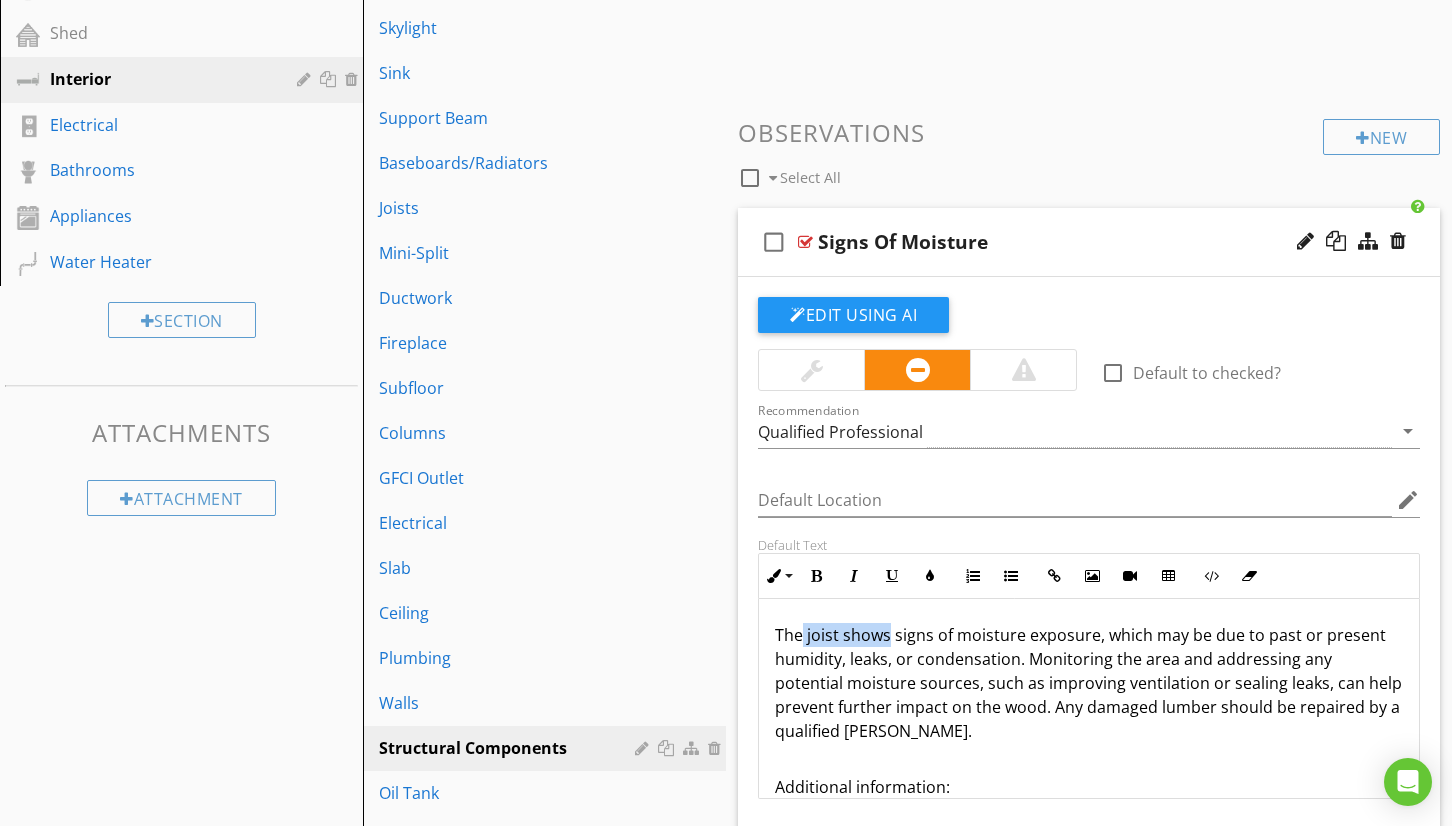 drag, startPoint x: 889, startPoint y: 638, endPoint x: 802, endPoint y: 638, distance: 87 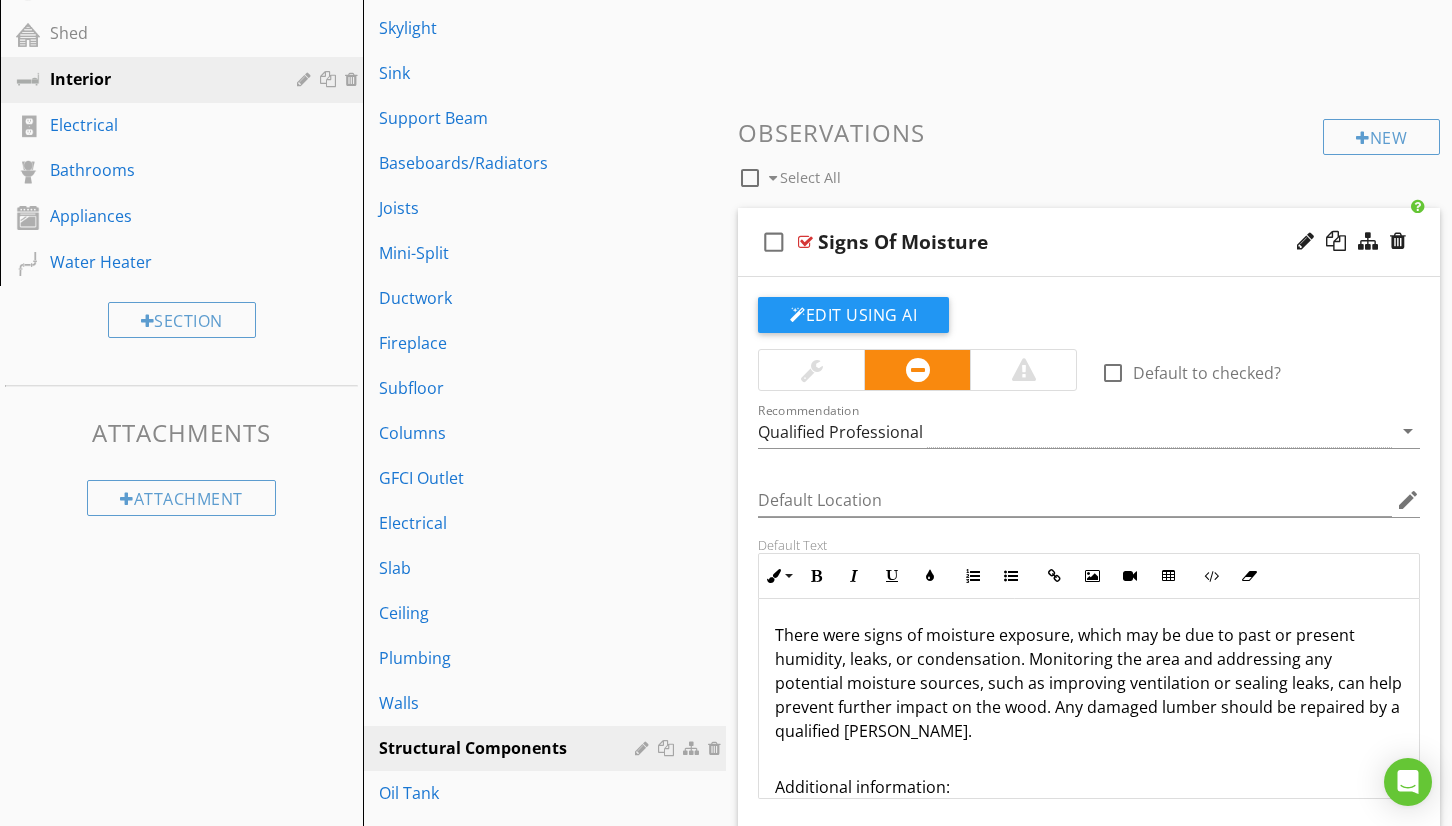 click on "There were signs of moisture exposure, which may be due to past or present humidity, leaks, or condensation. Monitoring the area and addressing any potential moisture sources, such as improving ventilation or sealing leaks, can help prevent further impact on the wood. Any damaged lumber should be repaired by a qualified [PERSON_NAME]." at bounding box center [1089, 683] 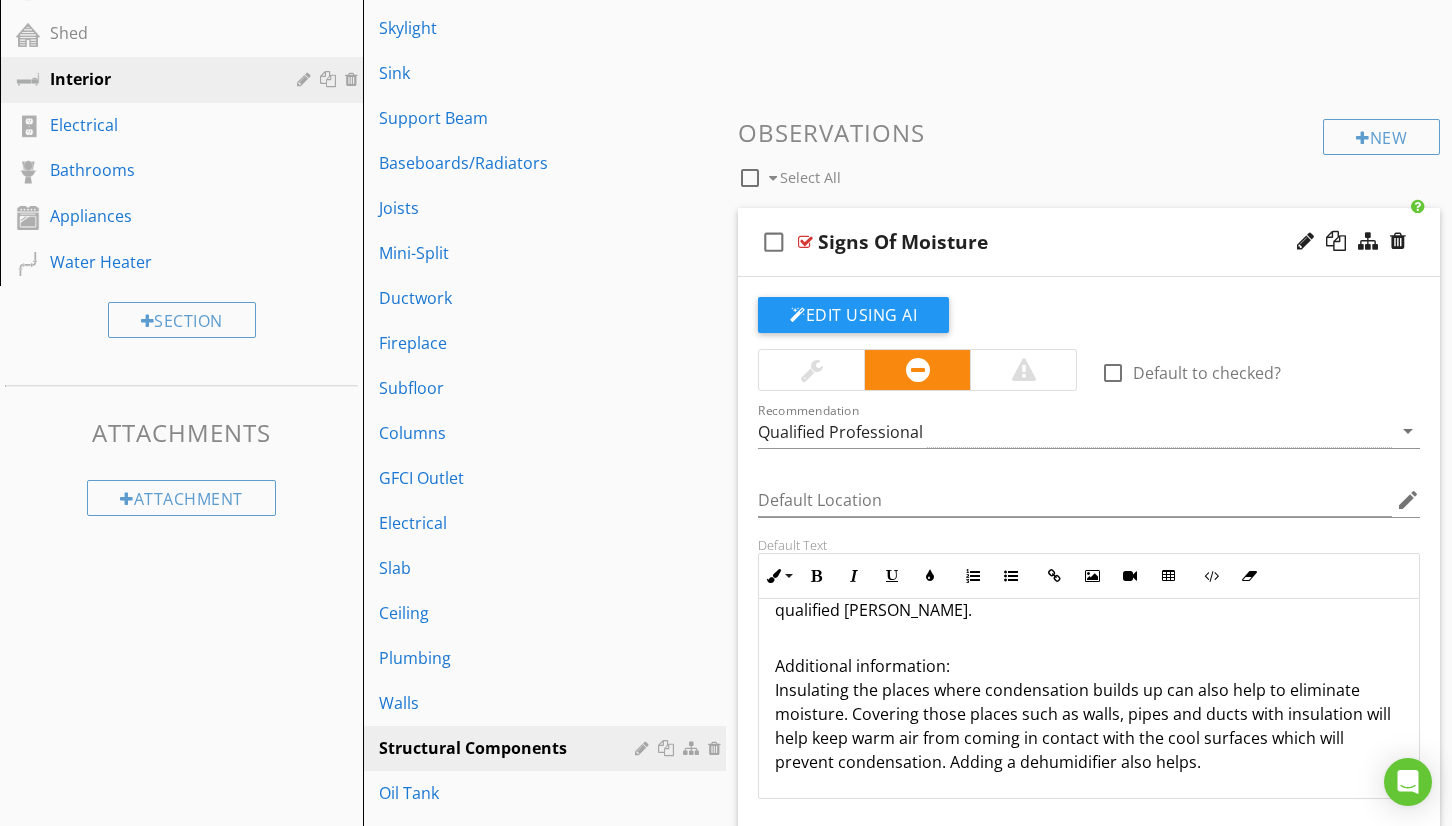 scroll, scrollTop: 121, scrollLeft: 0, axis: vertical 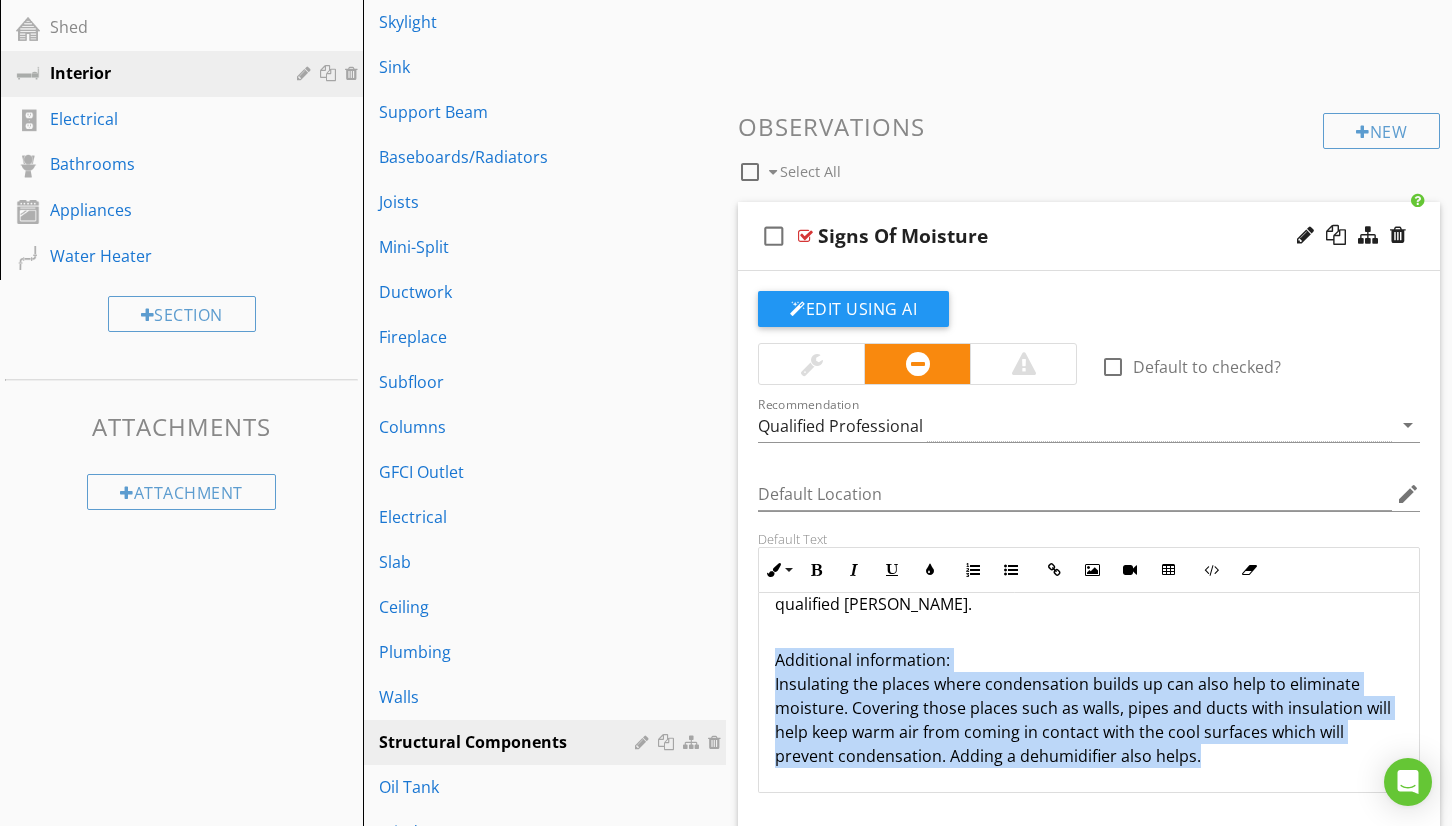 drag, startPoint x: 1169, startPoint y: 758, endPoint x: 771, endPoint y: 657, distance: 410.6154 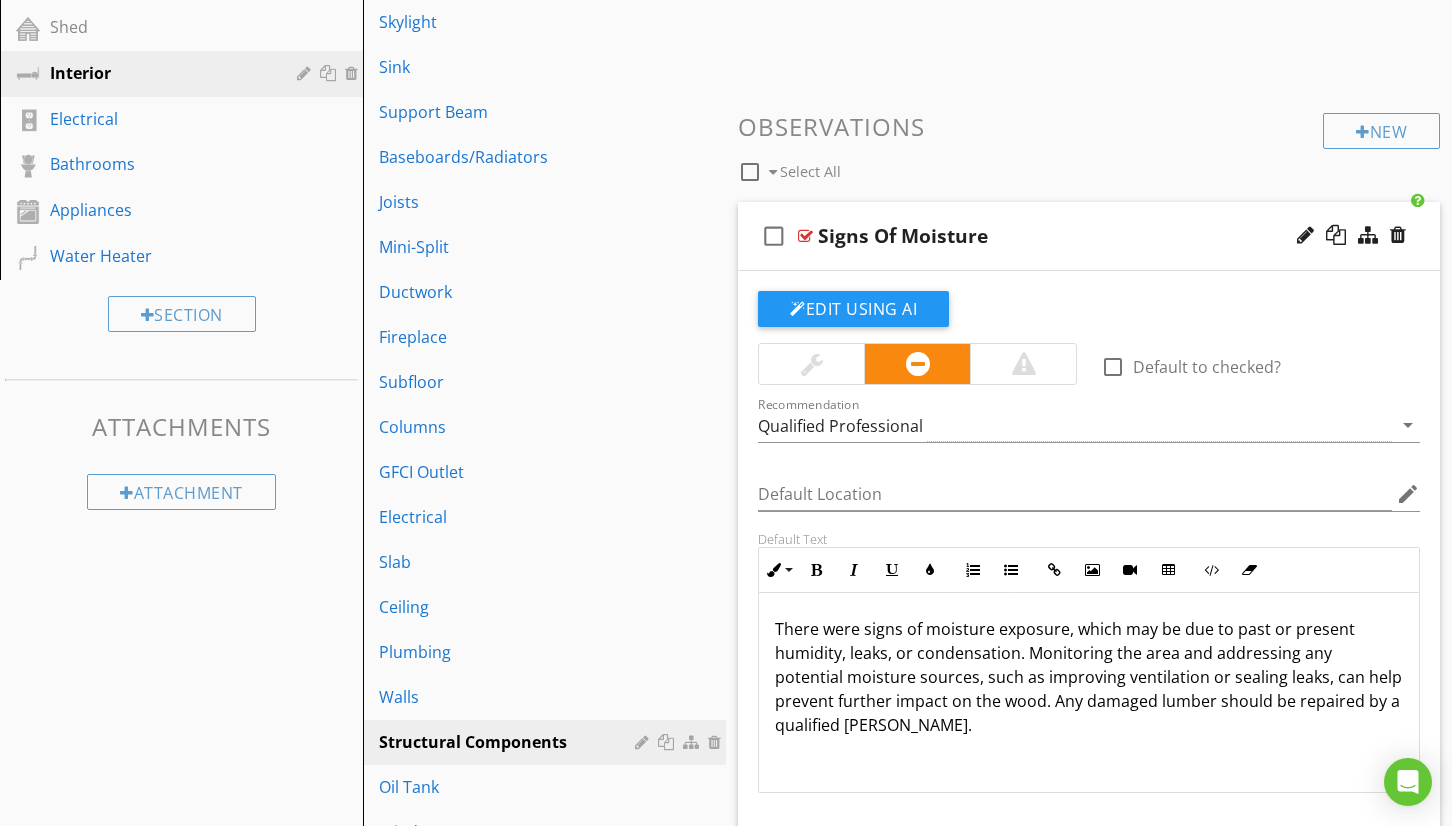 scroll, scrollTop: 0, scrollLeft: 0, axis: both 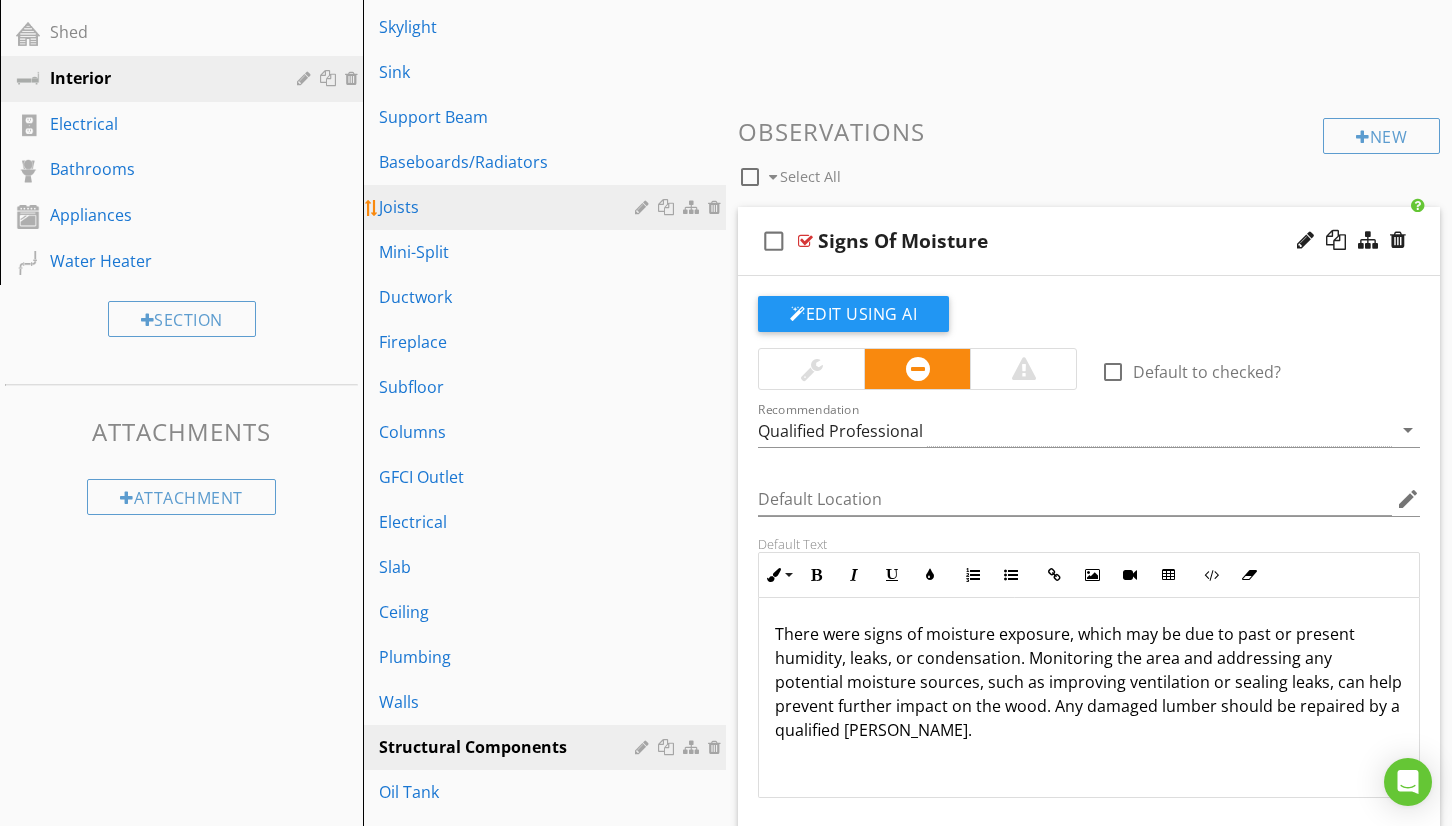 click on "Joists" at bounding box center (510, 207) 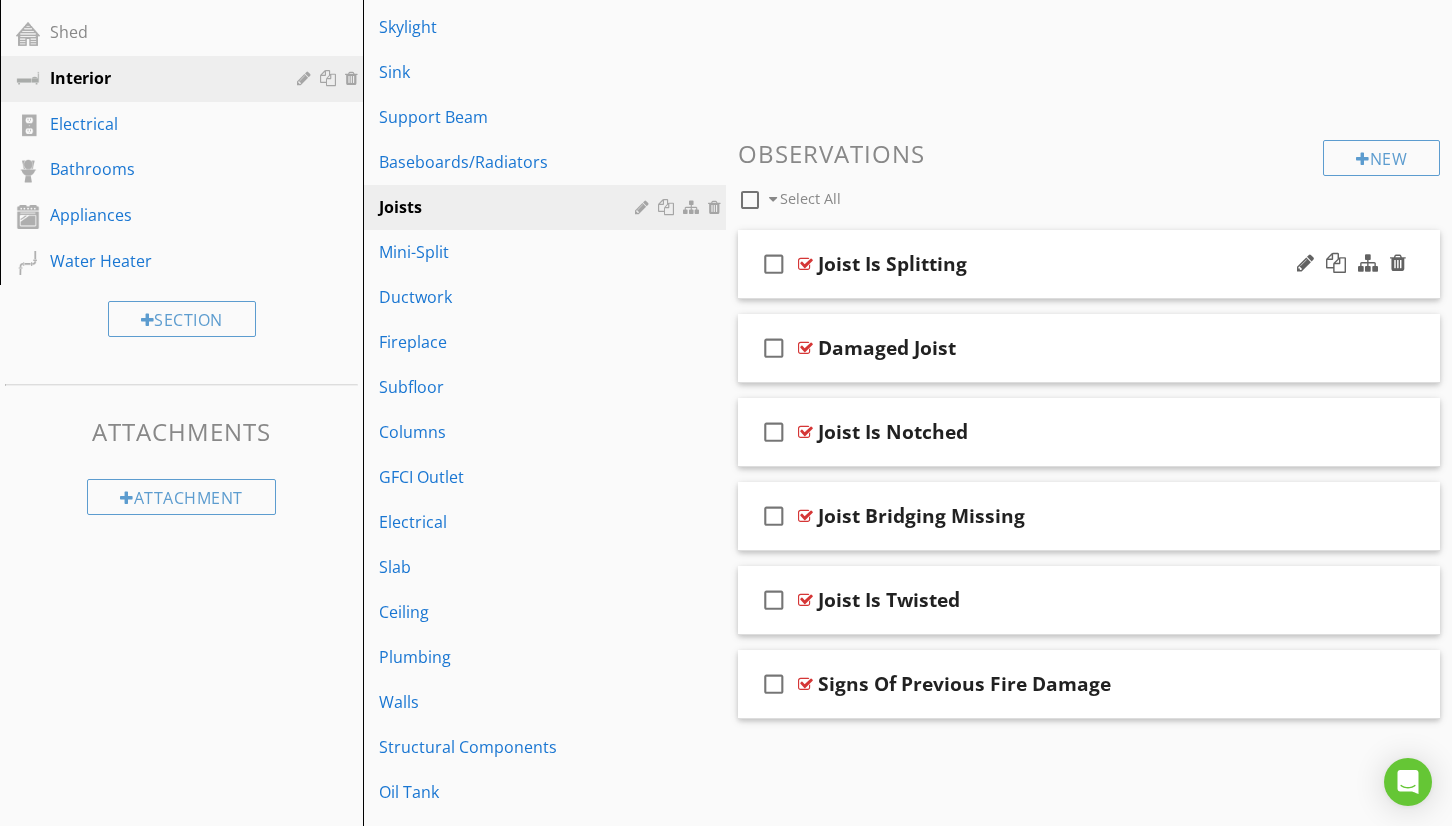 click on "check_box_outline_blank
Joist Is Splitting" at bounding box center (1089, 264) 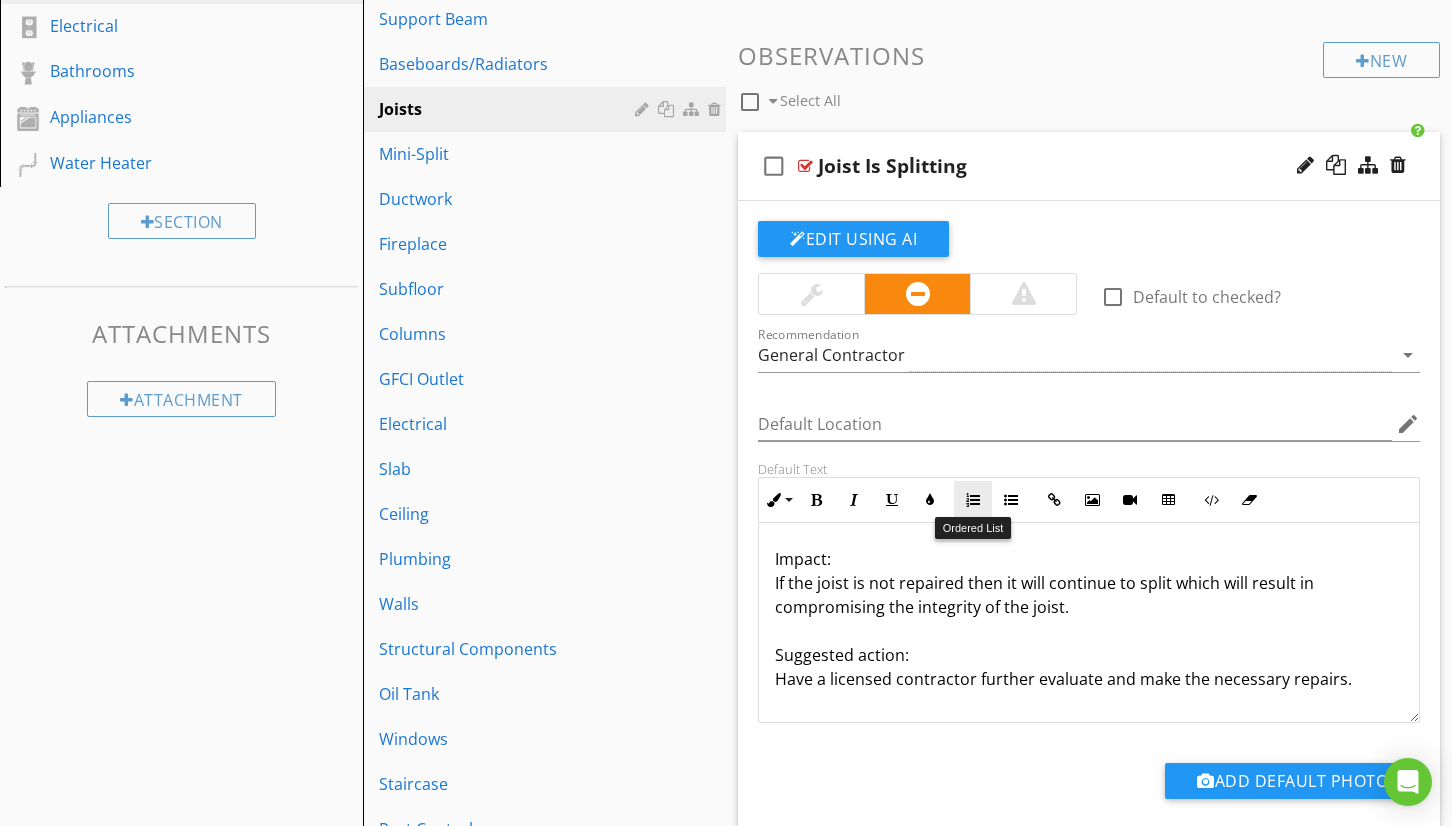 scroll, scrollTop: 672, scrollLeft: 0, axis: vertical 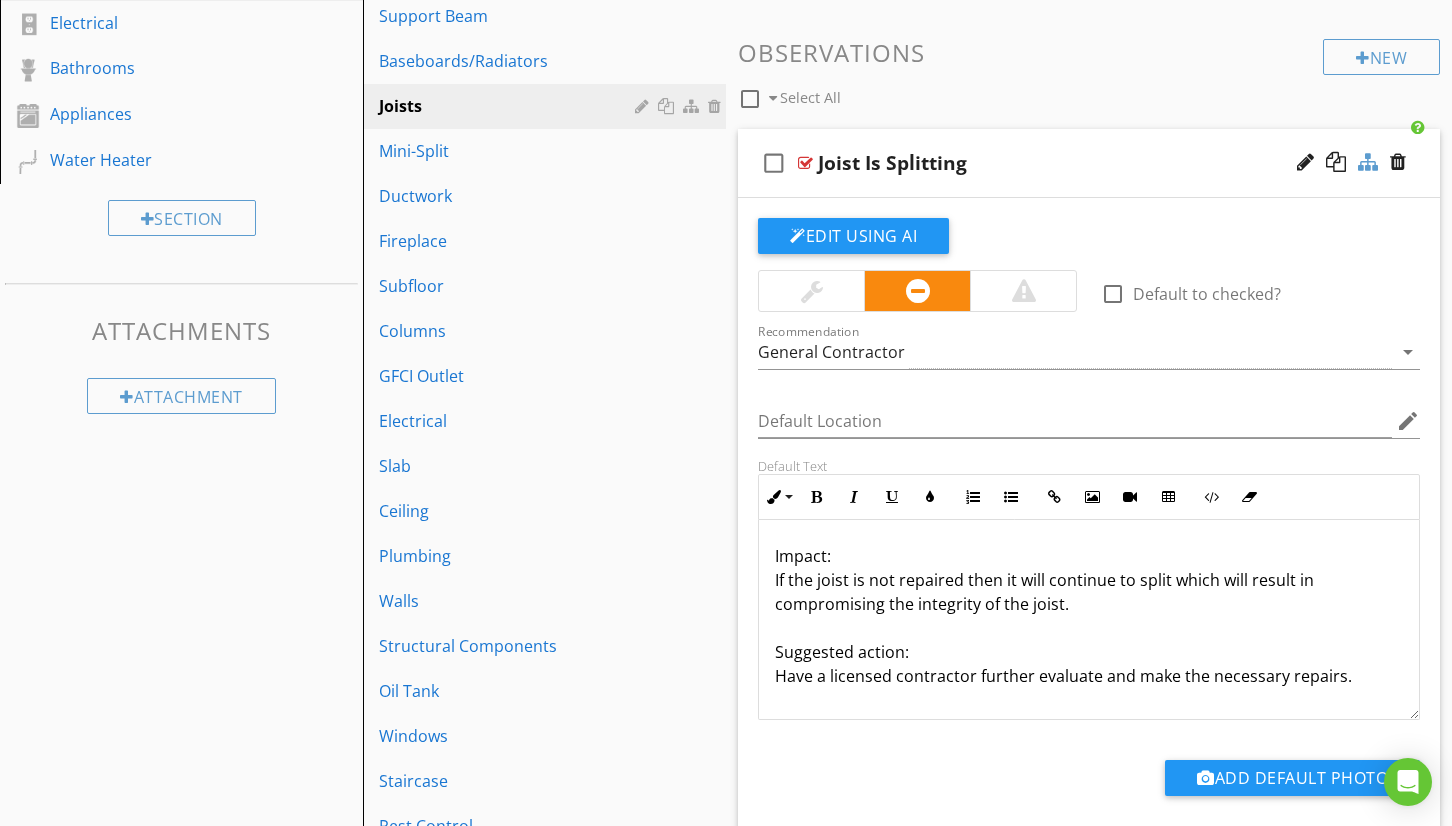click at bounding box center (1368, 162) 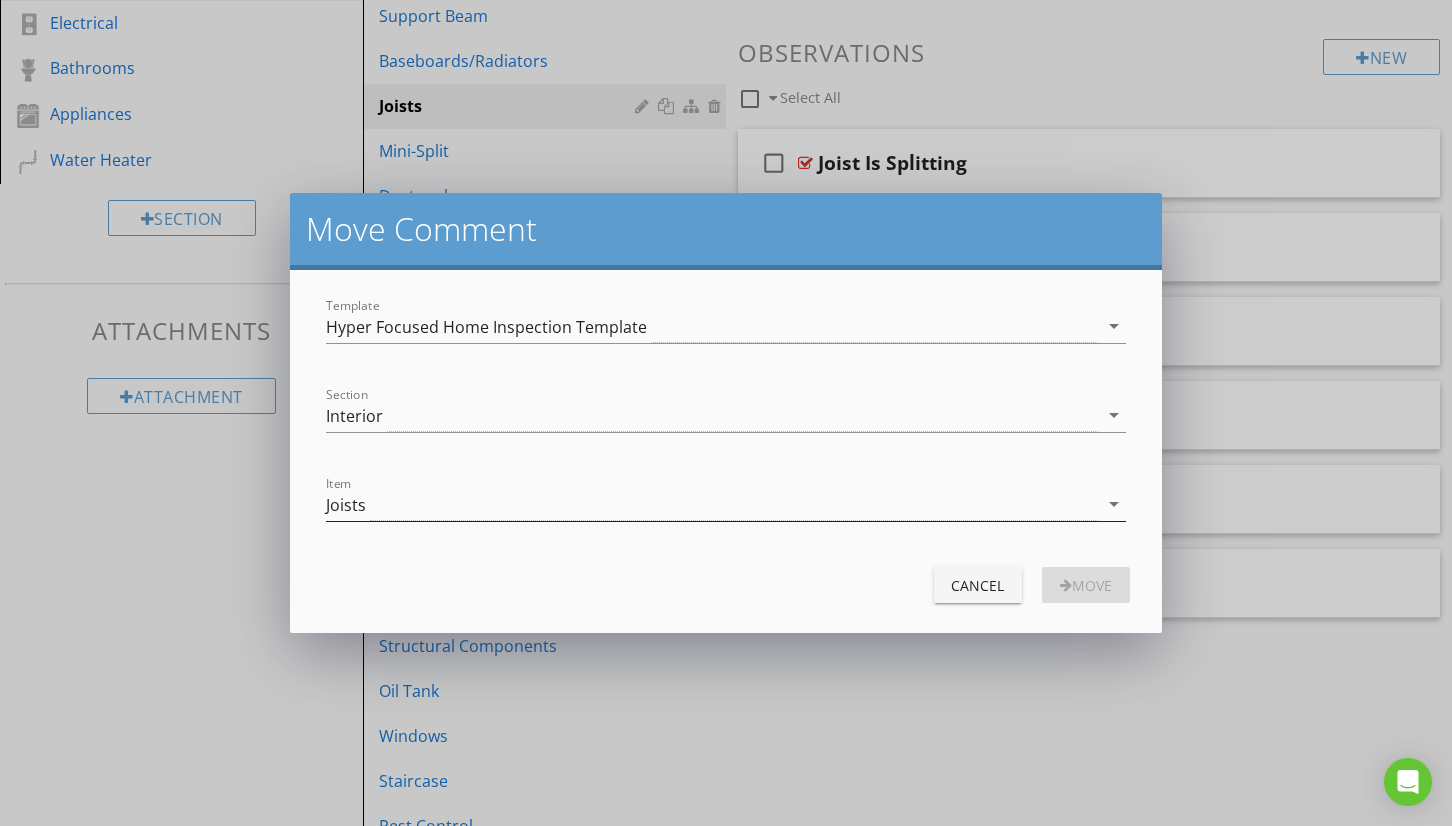 click on "Joists" at bounding box center [711, 504] 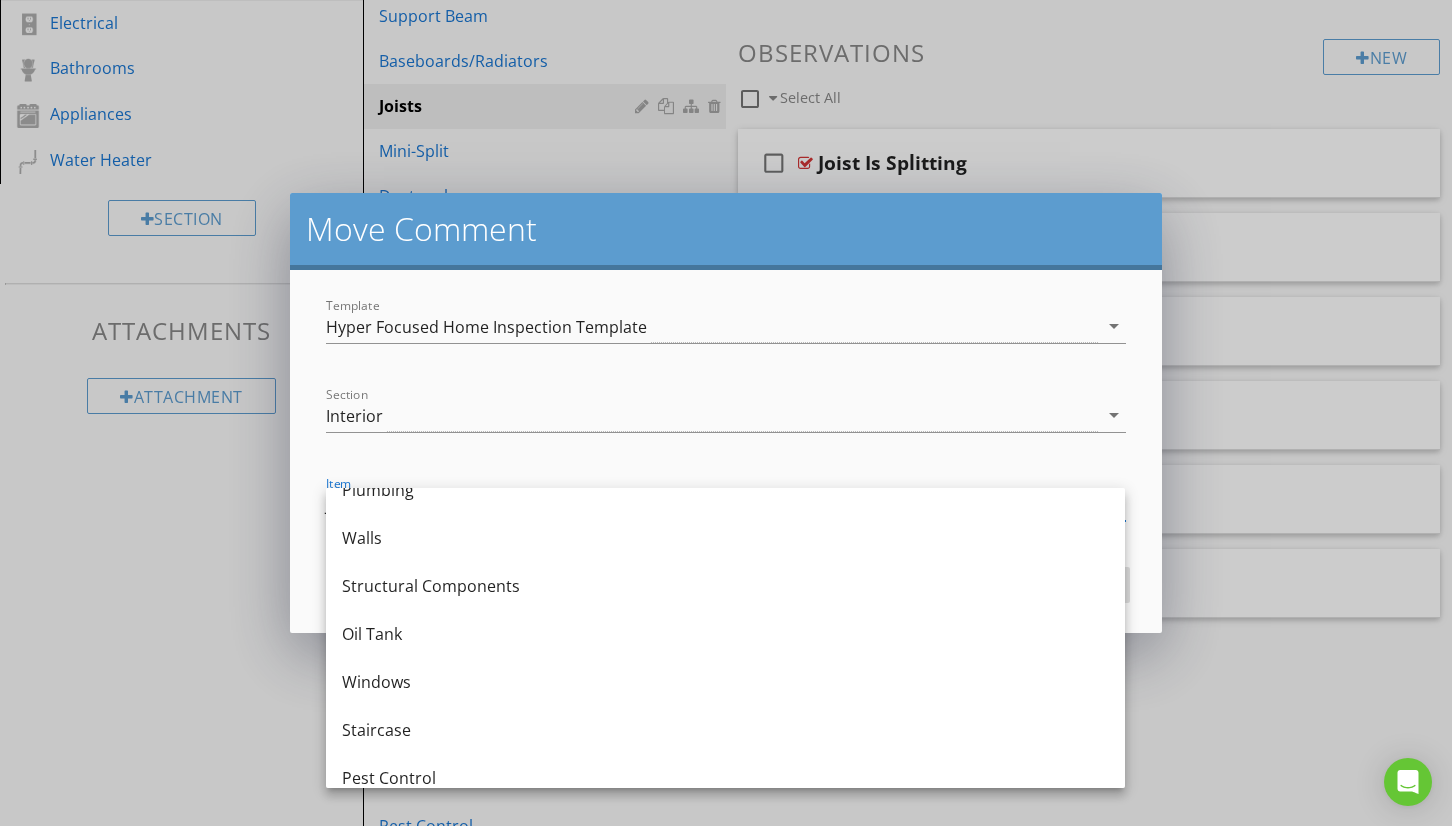 scroll, scrollTop: 996, scrollLeft: 0, axis: vertical 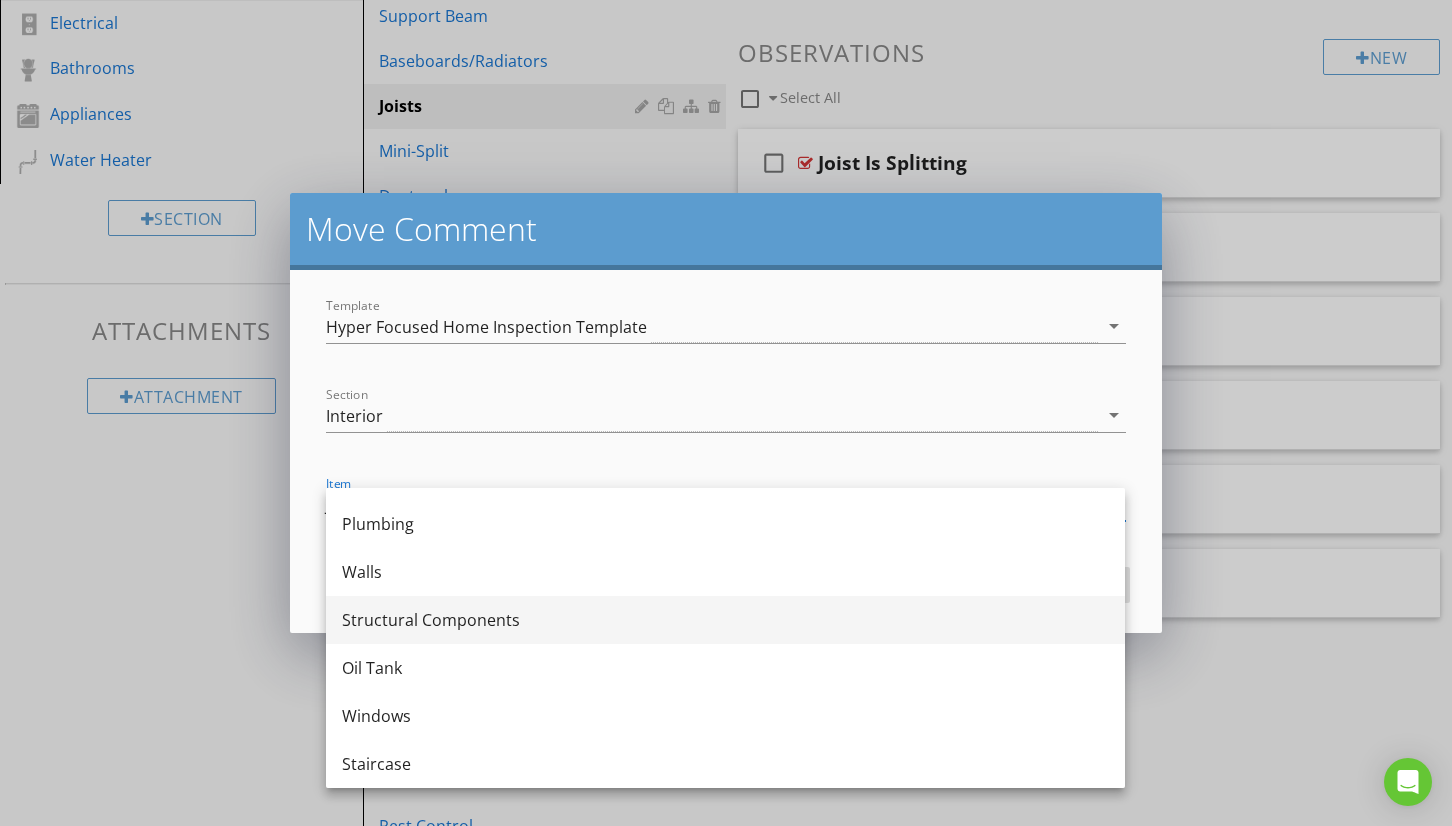 click on "Structural Components" at bounding box center (725, 620) 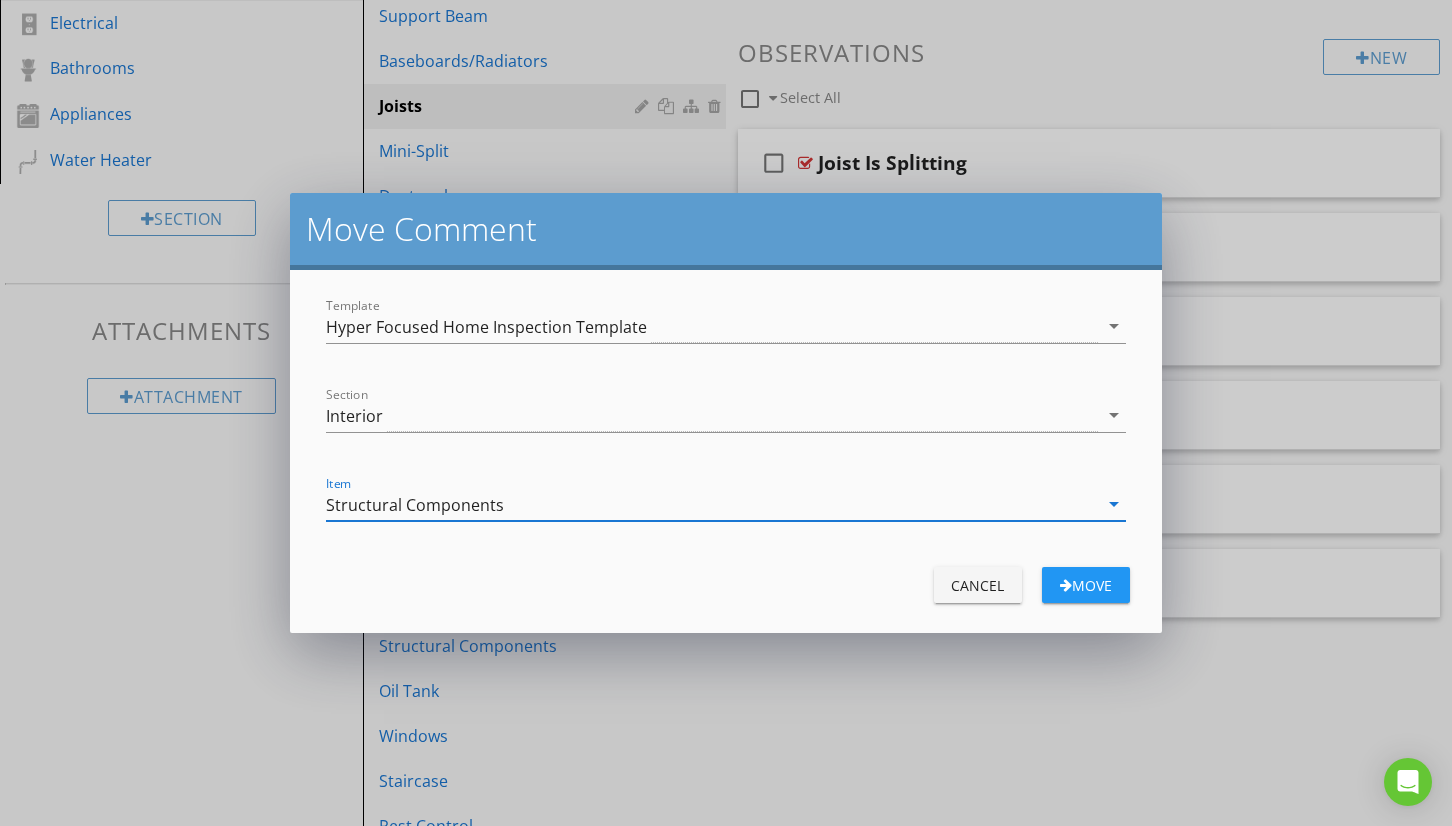 click on "Move" at bounding box center [1086, 585] 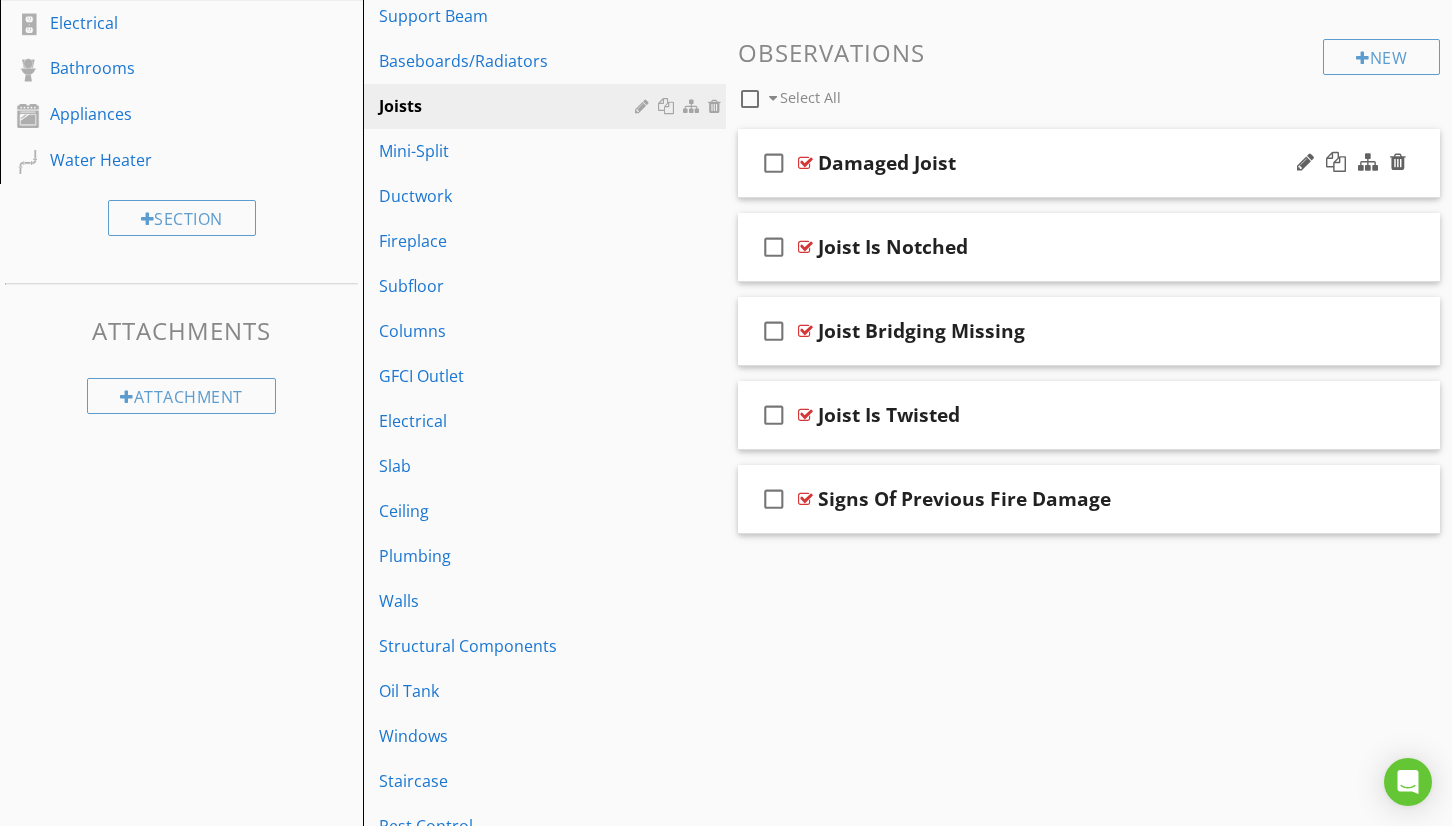 click on "check_box_outline_blank
Damaged Joist" at bounding box center [1089, 163] 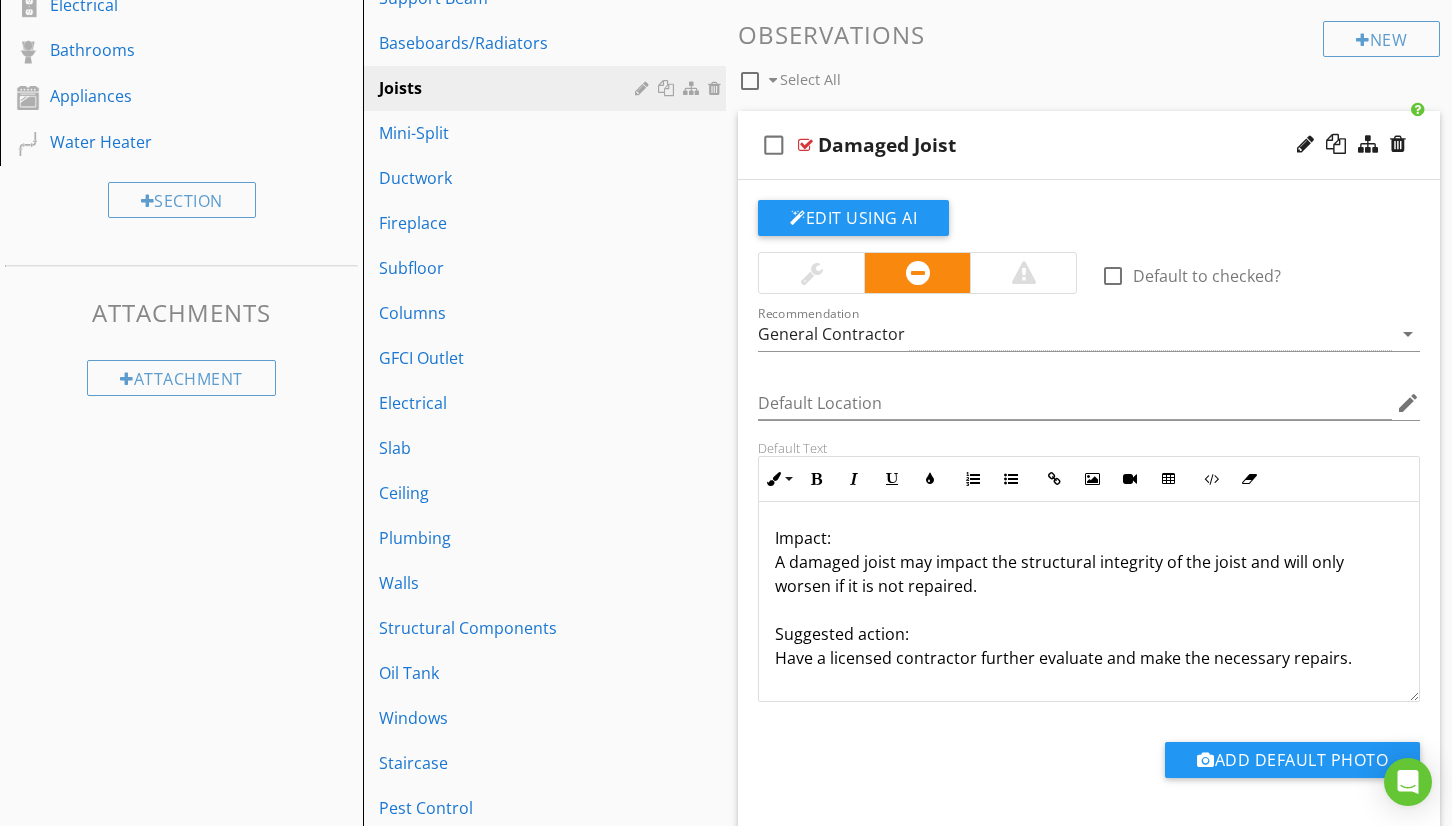scroll, scrollTop: 692, scrollLeft: 0, axis: vertical 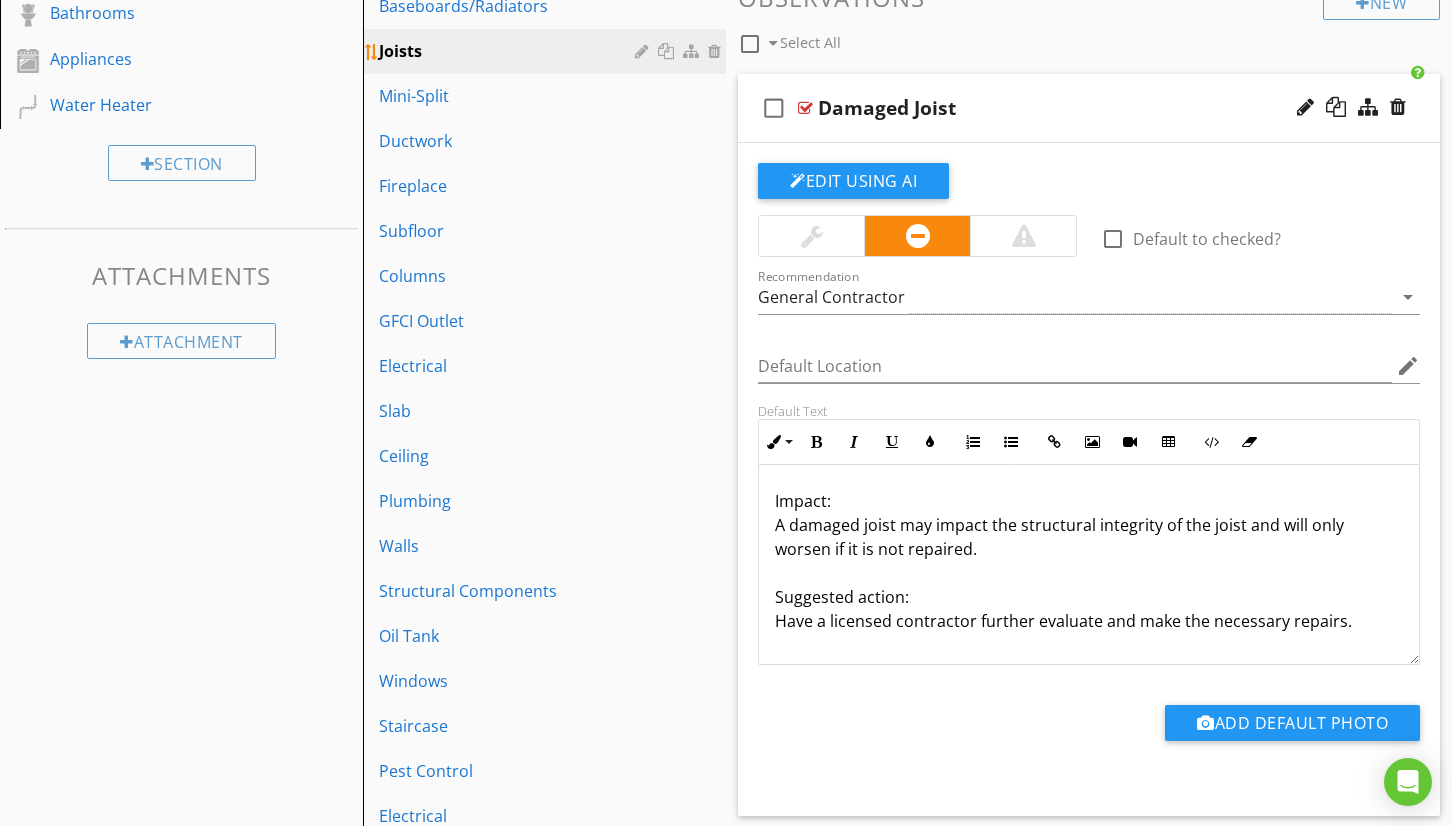 click at bounding box center (693, 51) 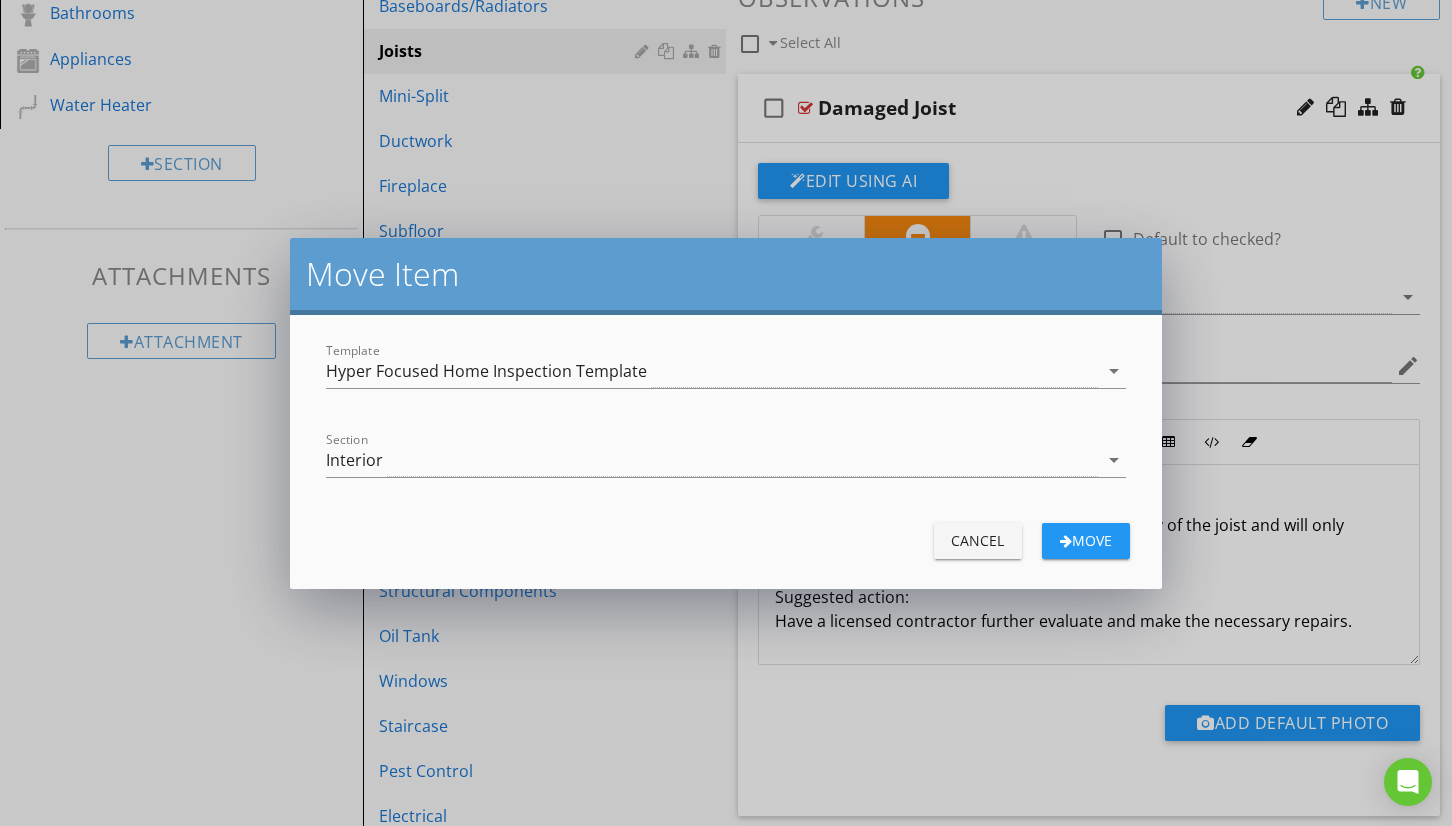 click on "Cancel" at bounding box center (978, 540) 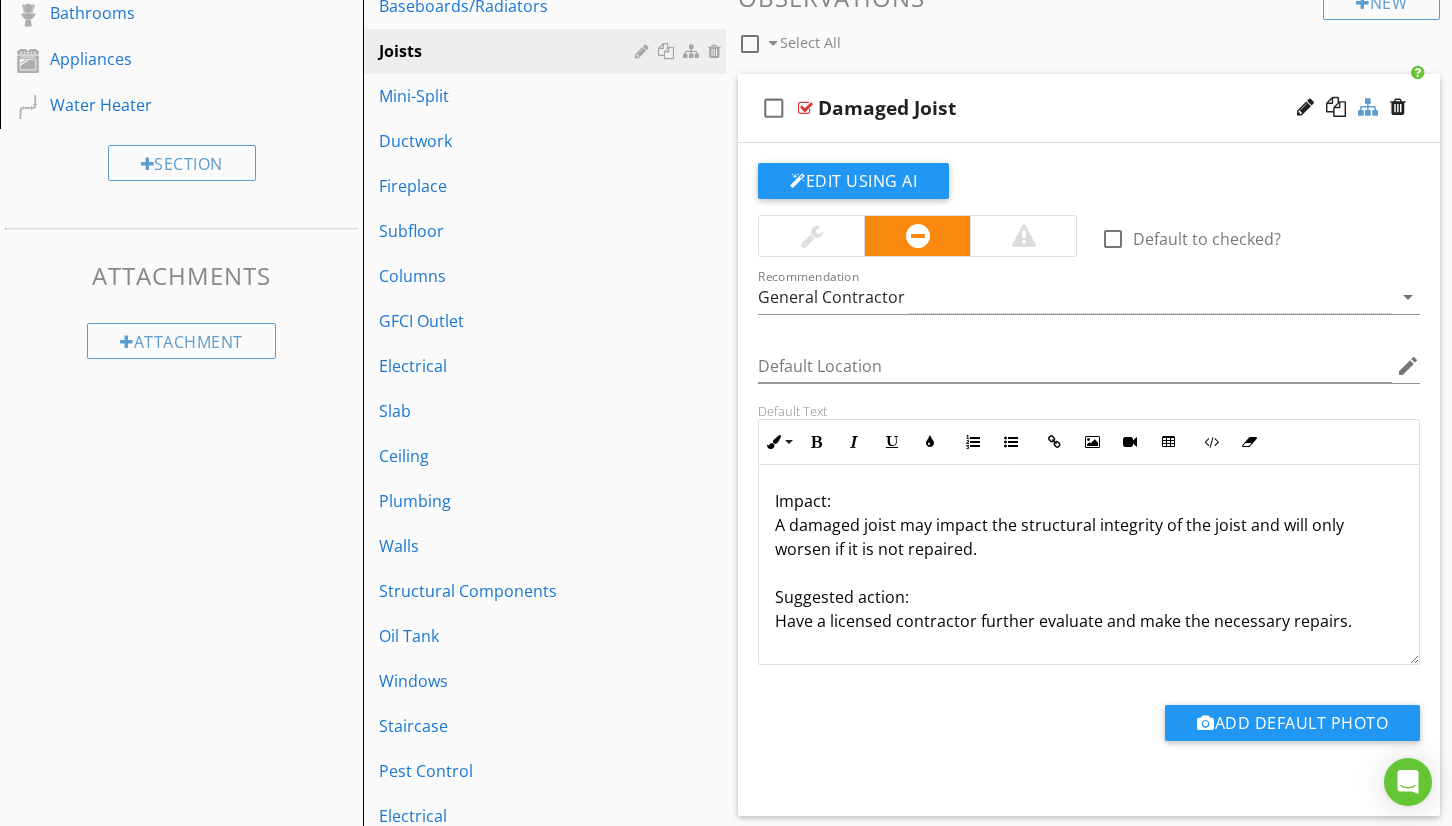 click at bounding box center [1368, 107] 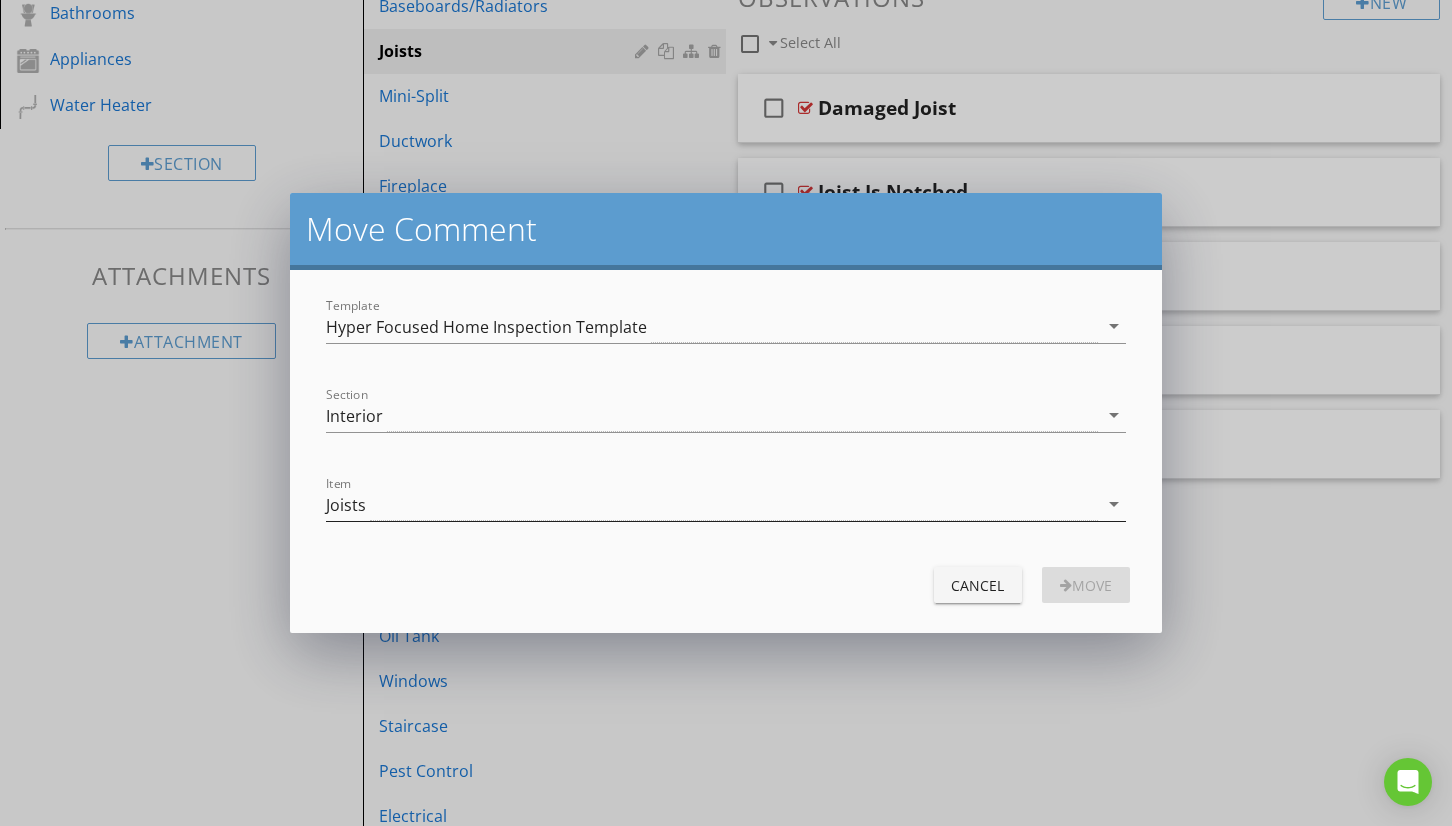 click on "Joists" at bounding box center (711, 504) 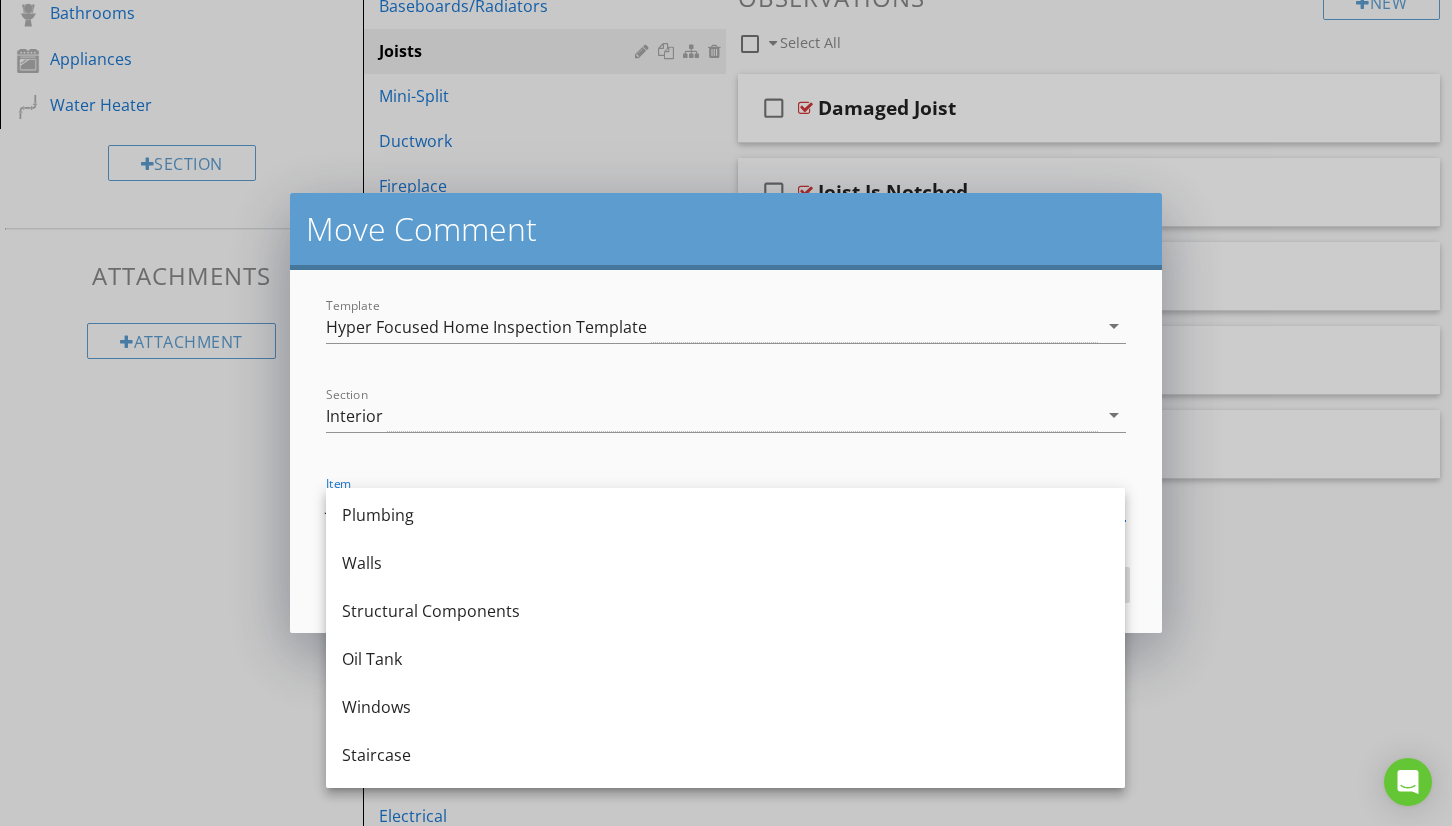 scroll, scrollTop: 1025, scrollLeft: 0, axis: vertical 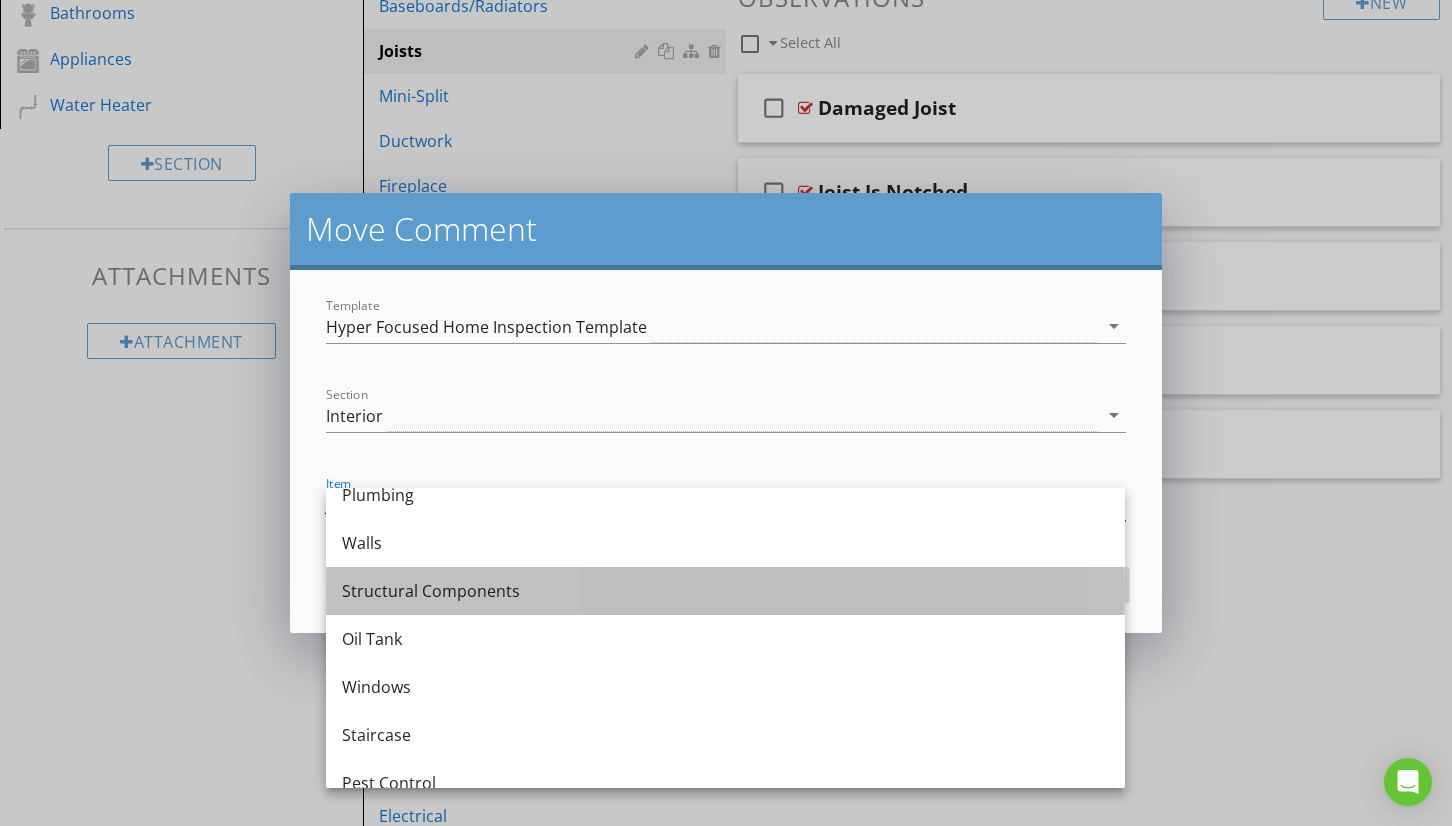 click on "Structural Components" at bounding box center (725, 591) 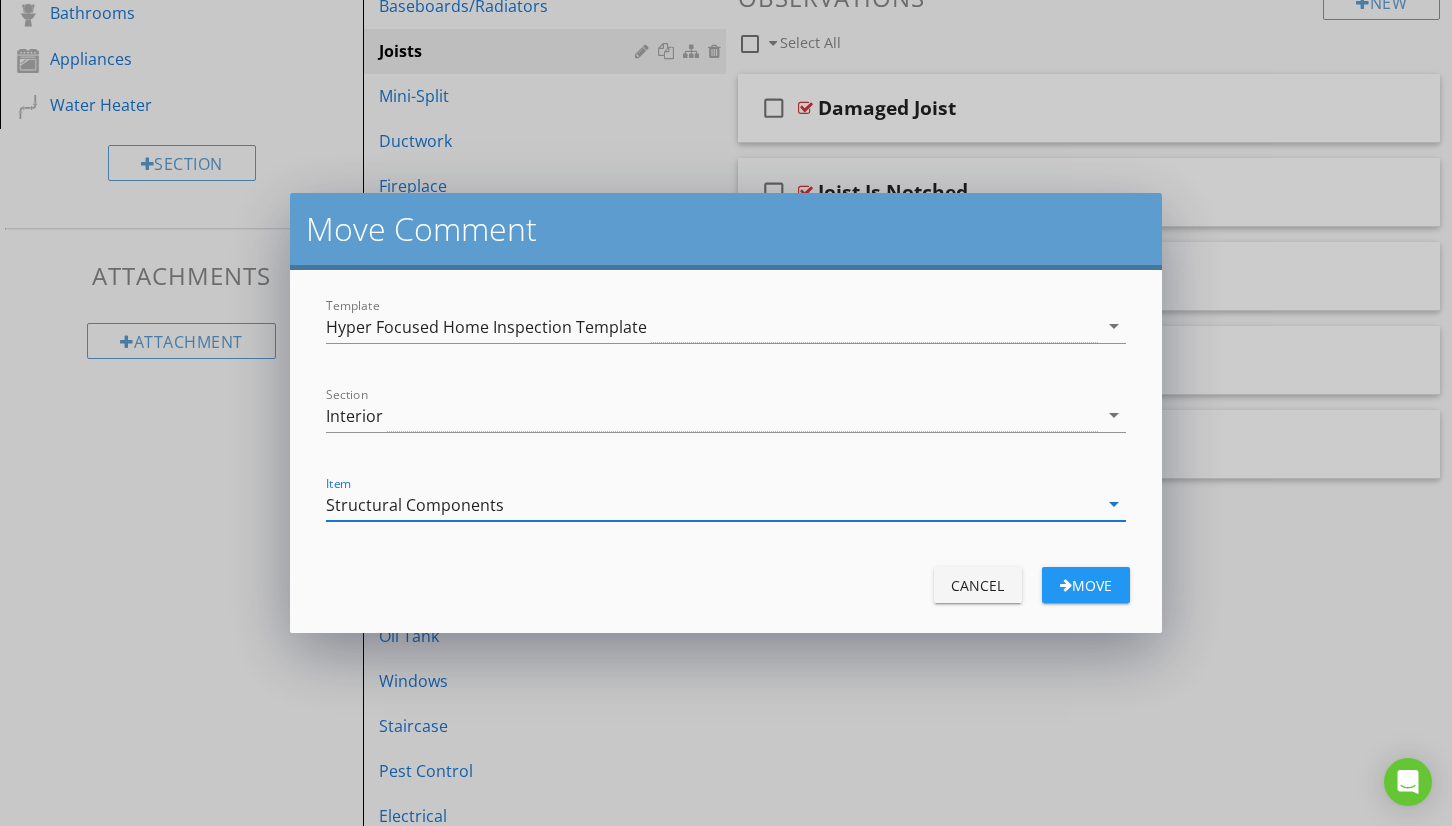 click on "Move" at bounding box center [1086, 585] 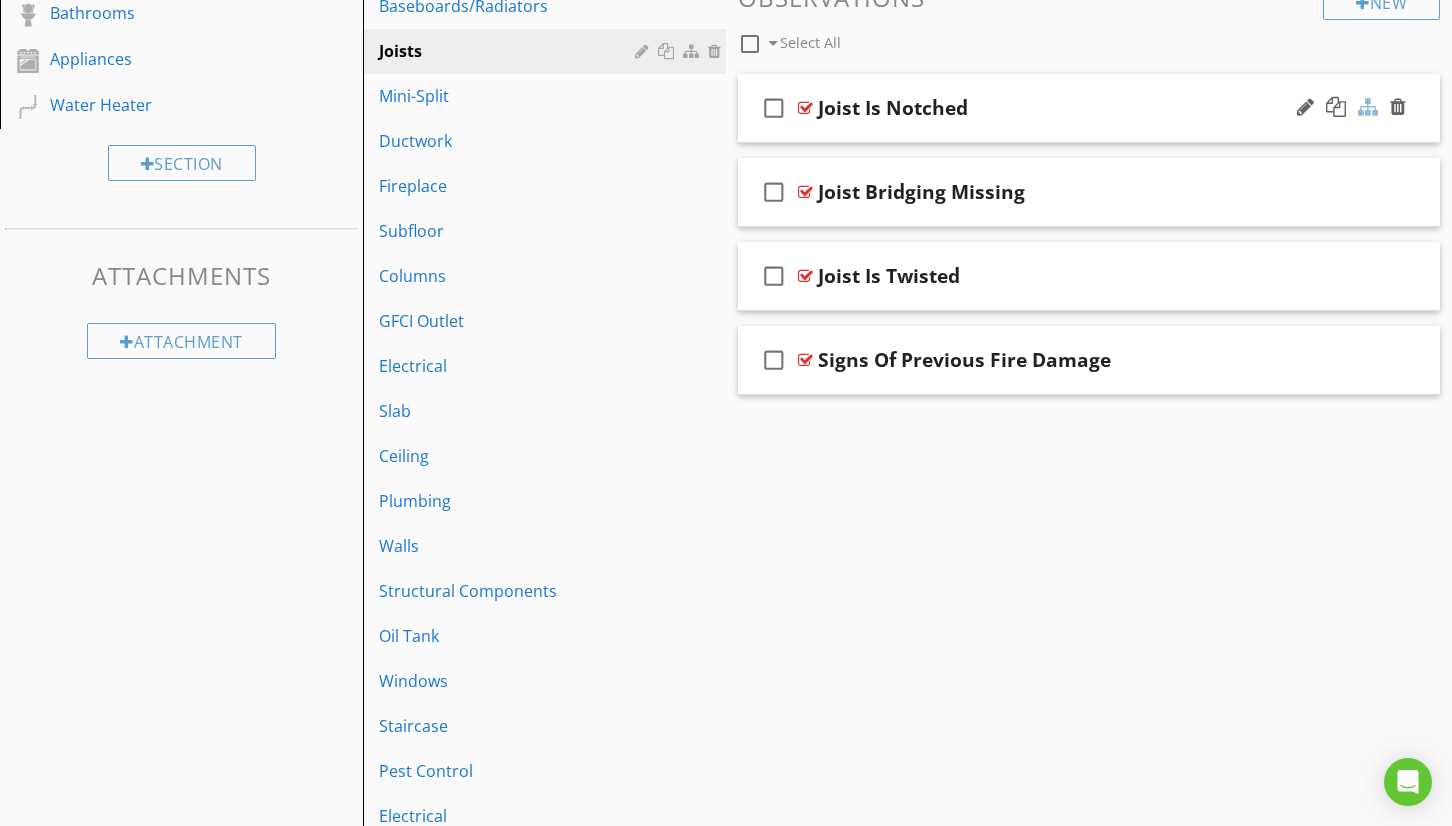 click at bounding box center [1368, 107] 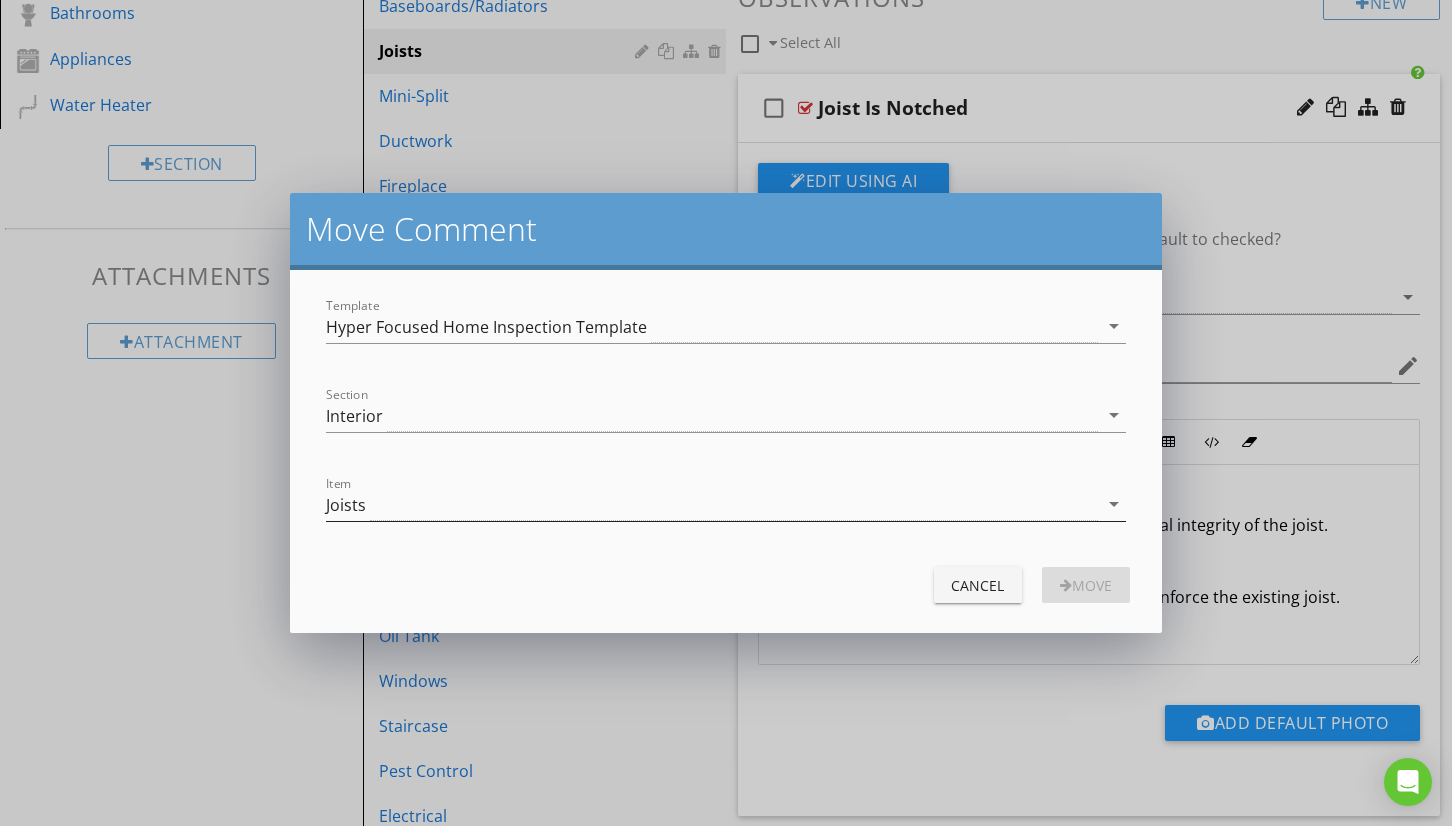 click on "Joists" at bounding box center [711, 504] 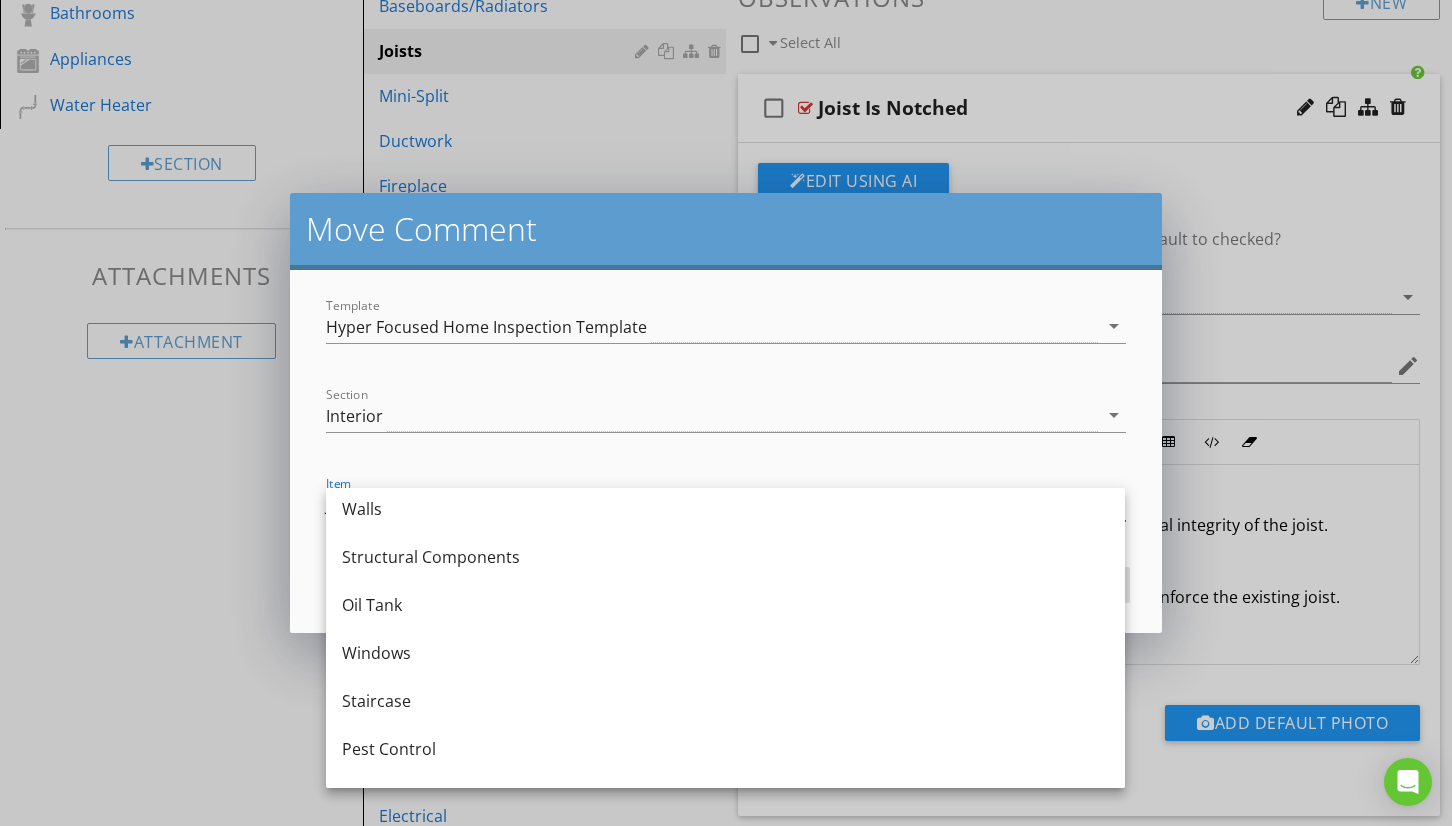 scroll, scrollTop: 1079, scrollLeft: 0, axis: vertical 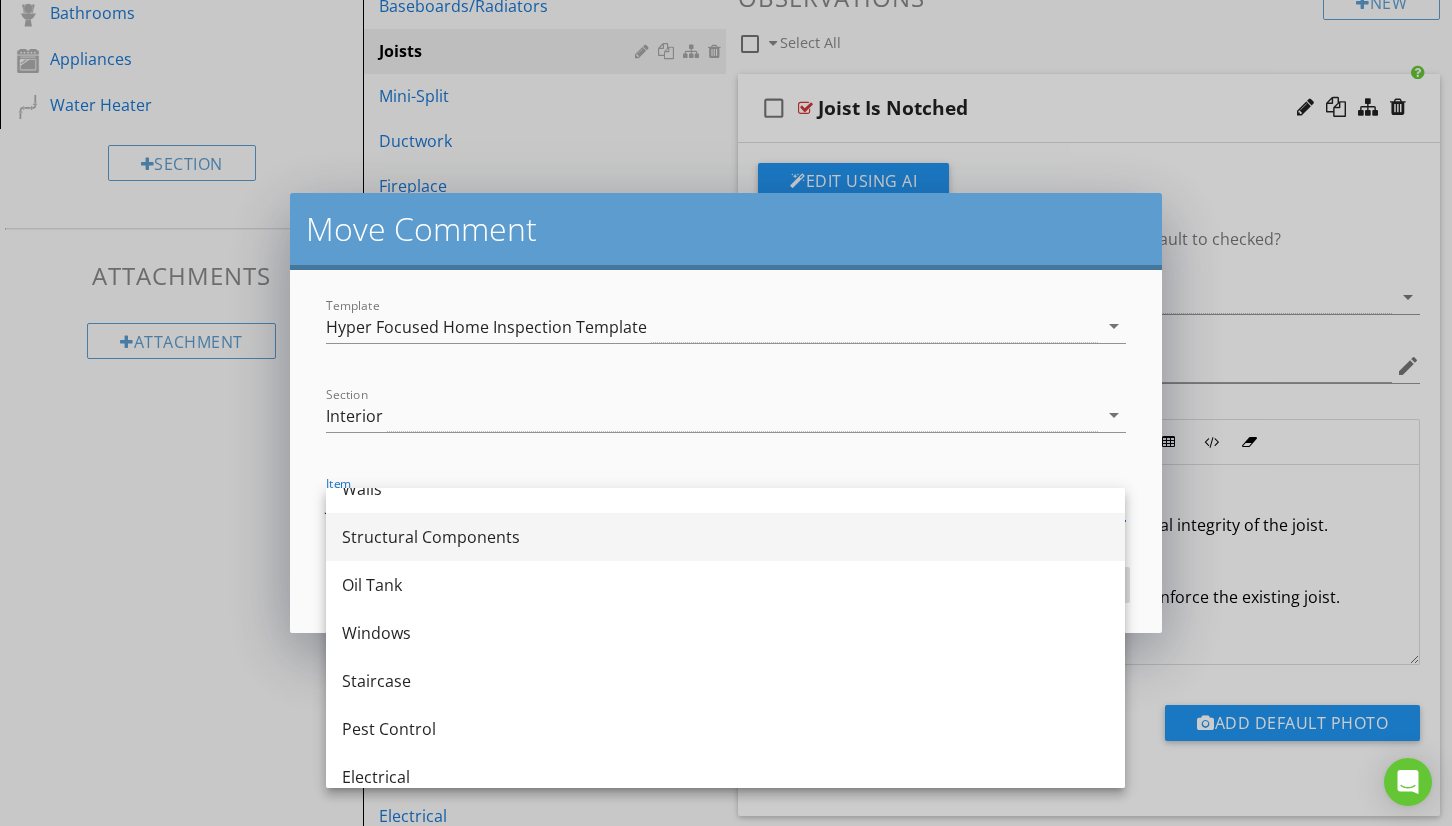 click on "Structural Components" at bounding box center (725, 537) 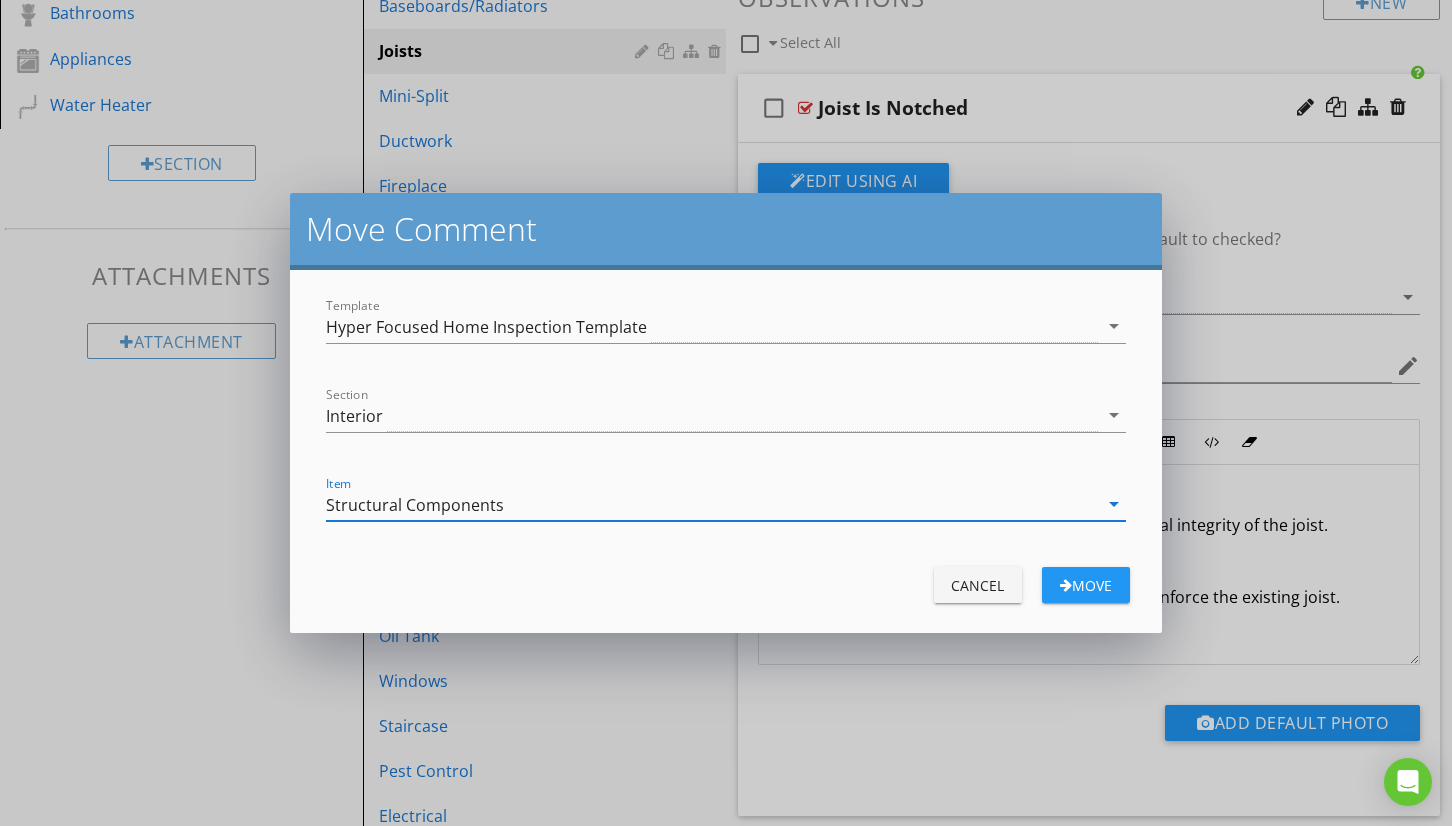 click on "Move" at bounding box center [1086, 585] 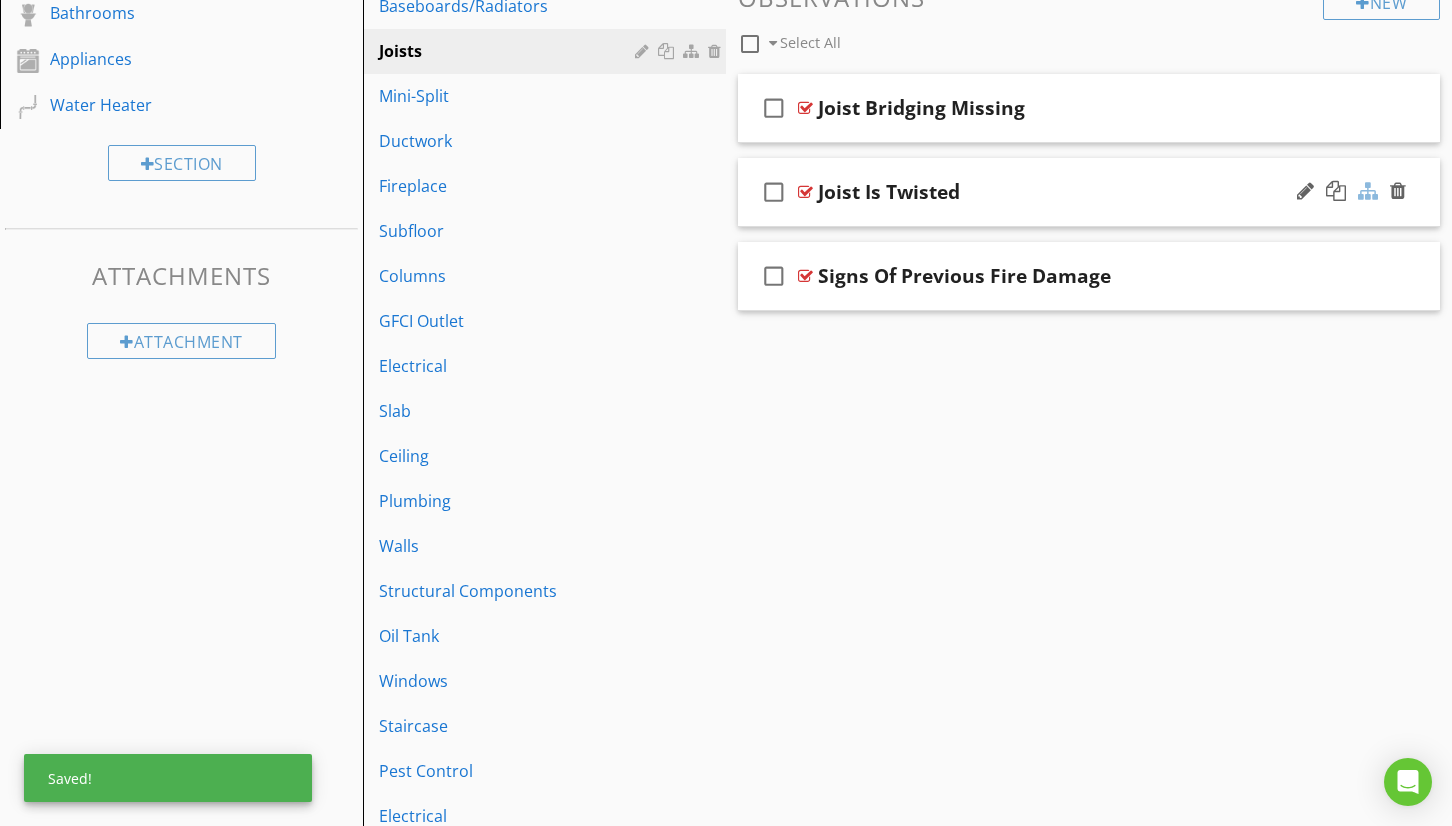 click at bounding box center (1368, 191) 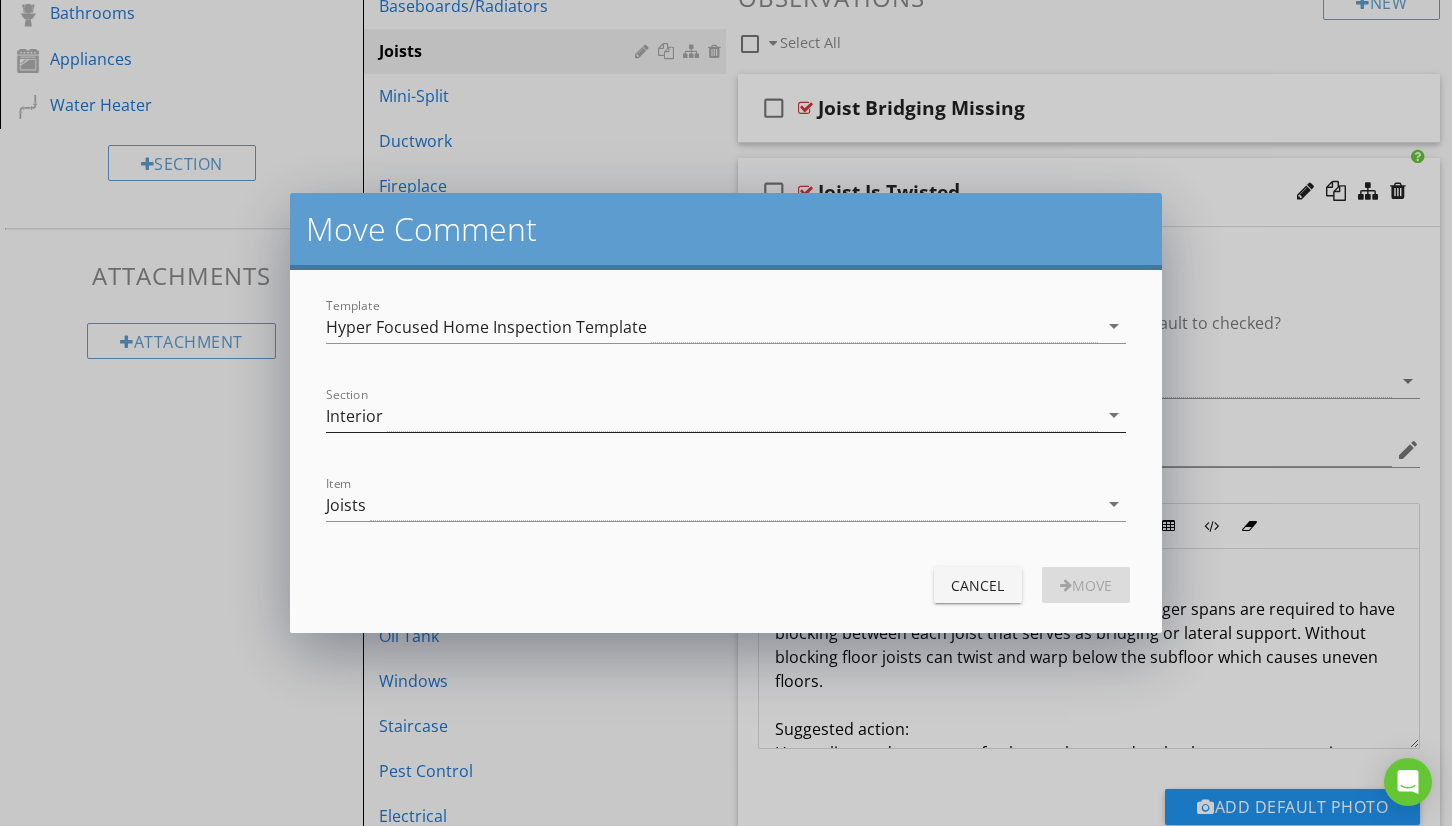 click on "Interior" at bounding box center [711, 415] 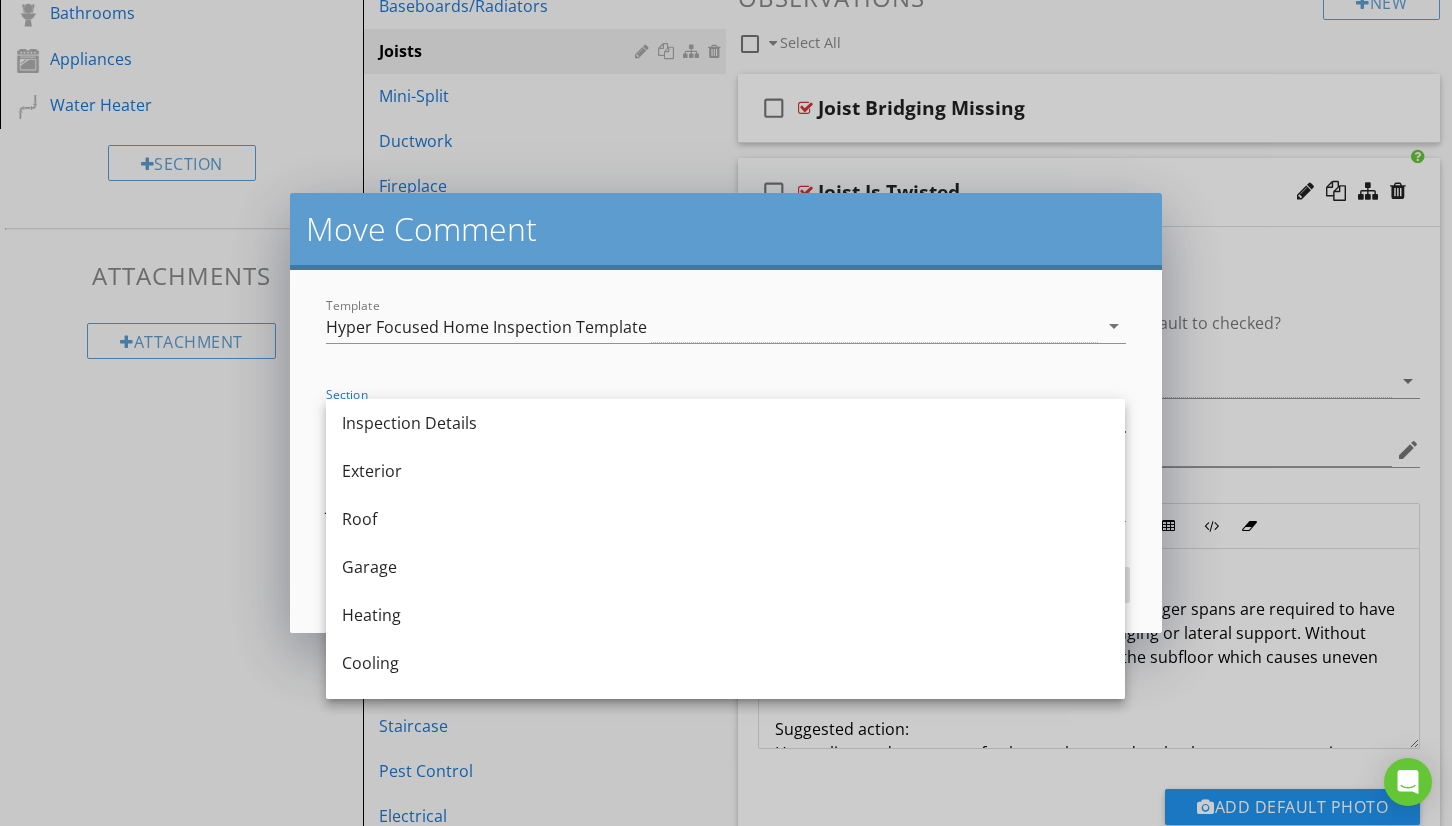 click at bounding box center (725, 357) 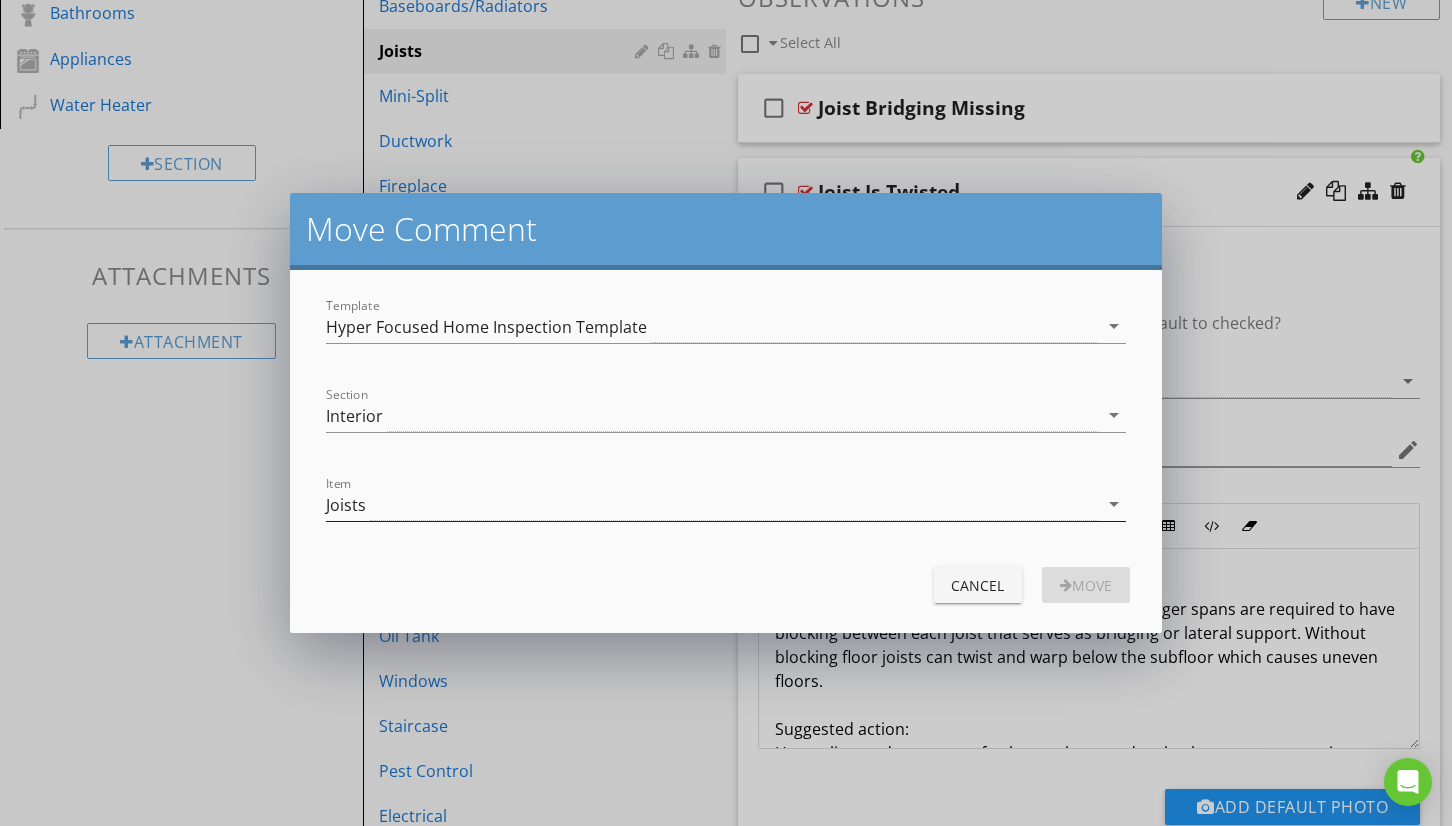 click on "Joists" at bounding box center [711, 504] 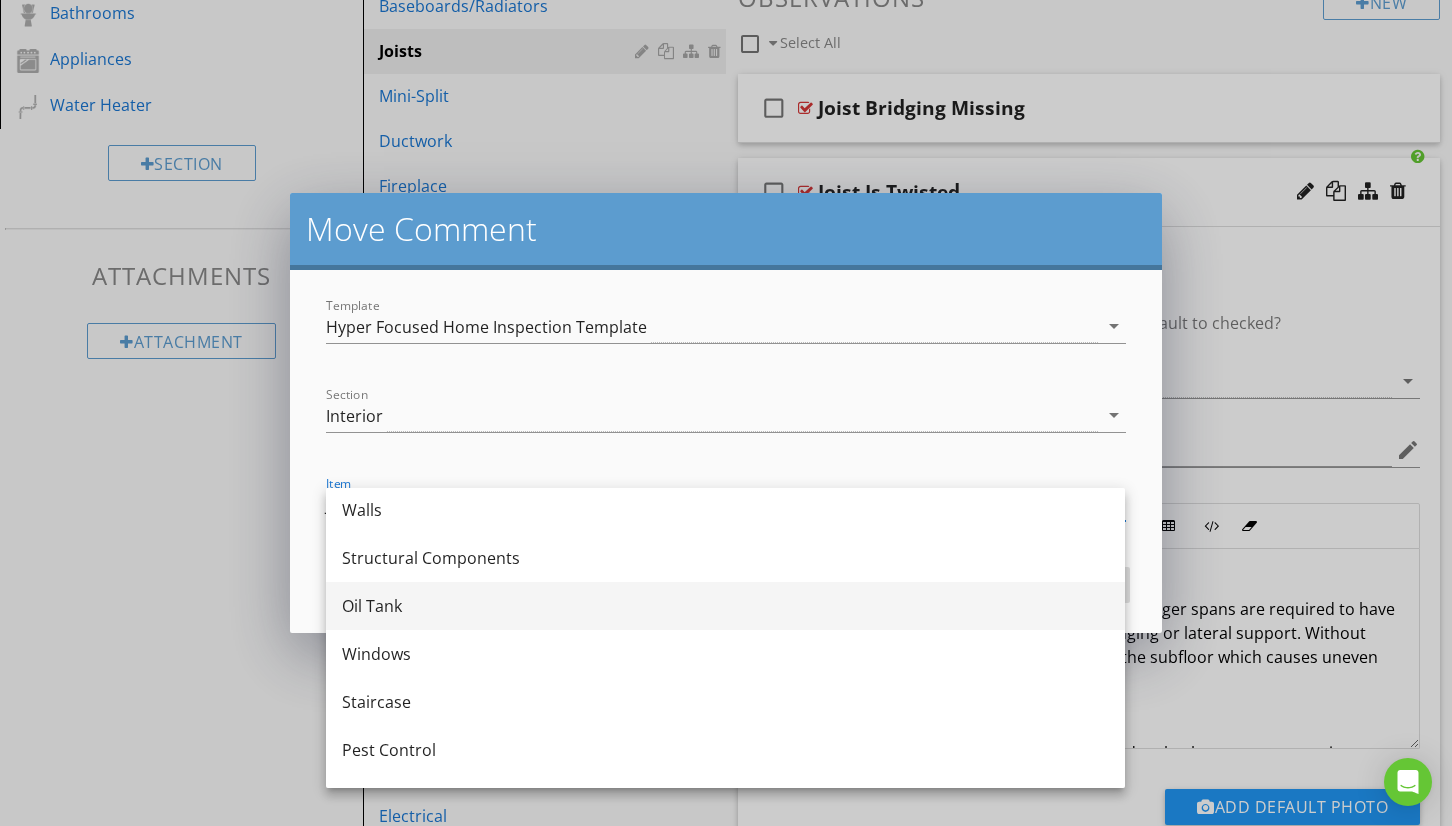 scroll, scrollTop: 1086, scrollLeft: 0, axis: vertical 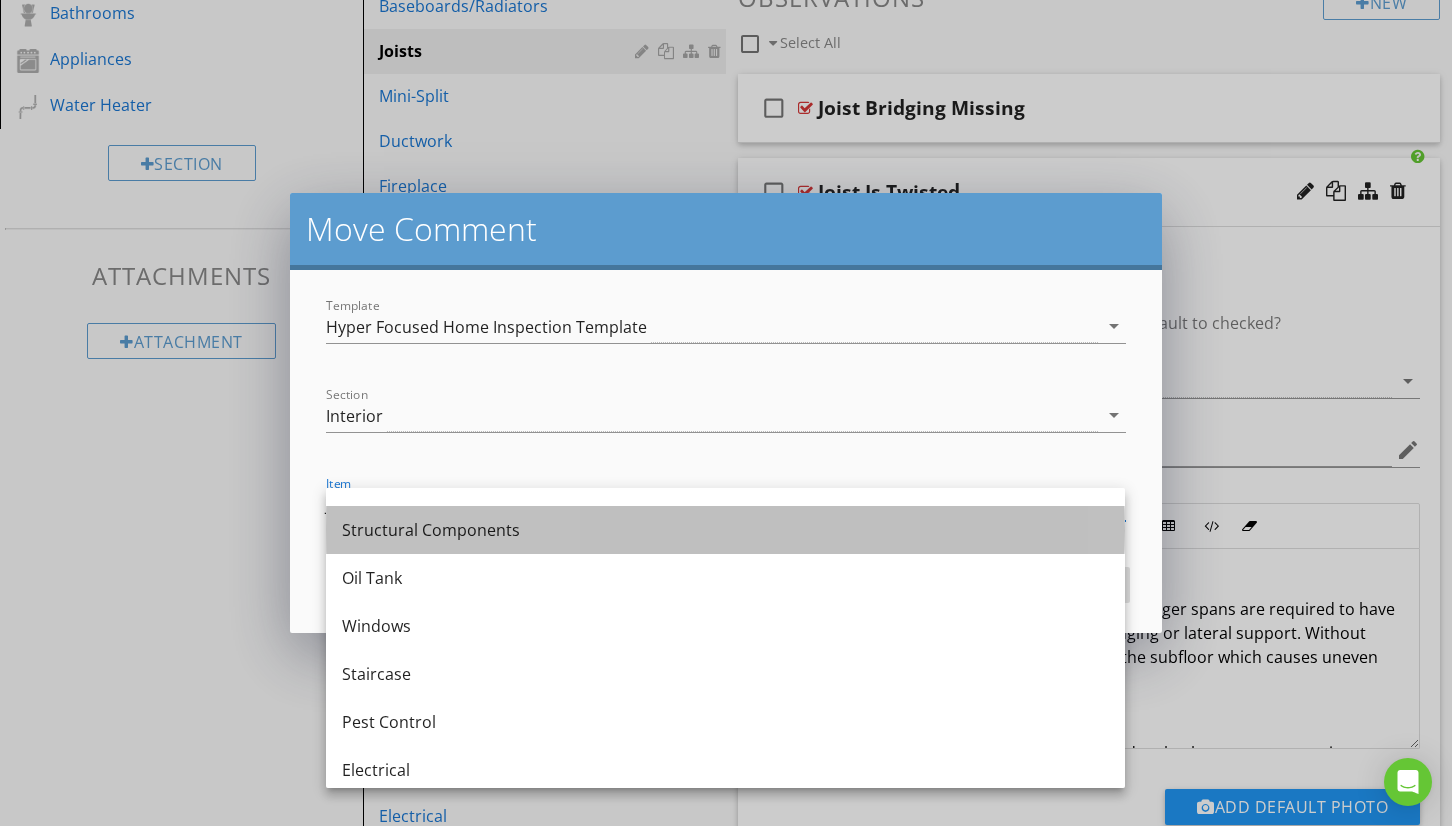 click on "Structural Components" at bounding box center (725, 530) 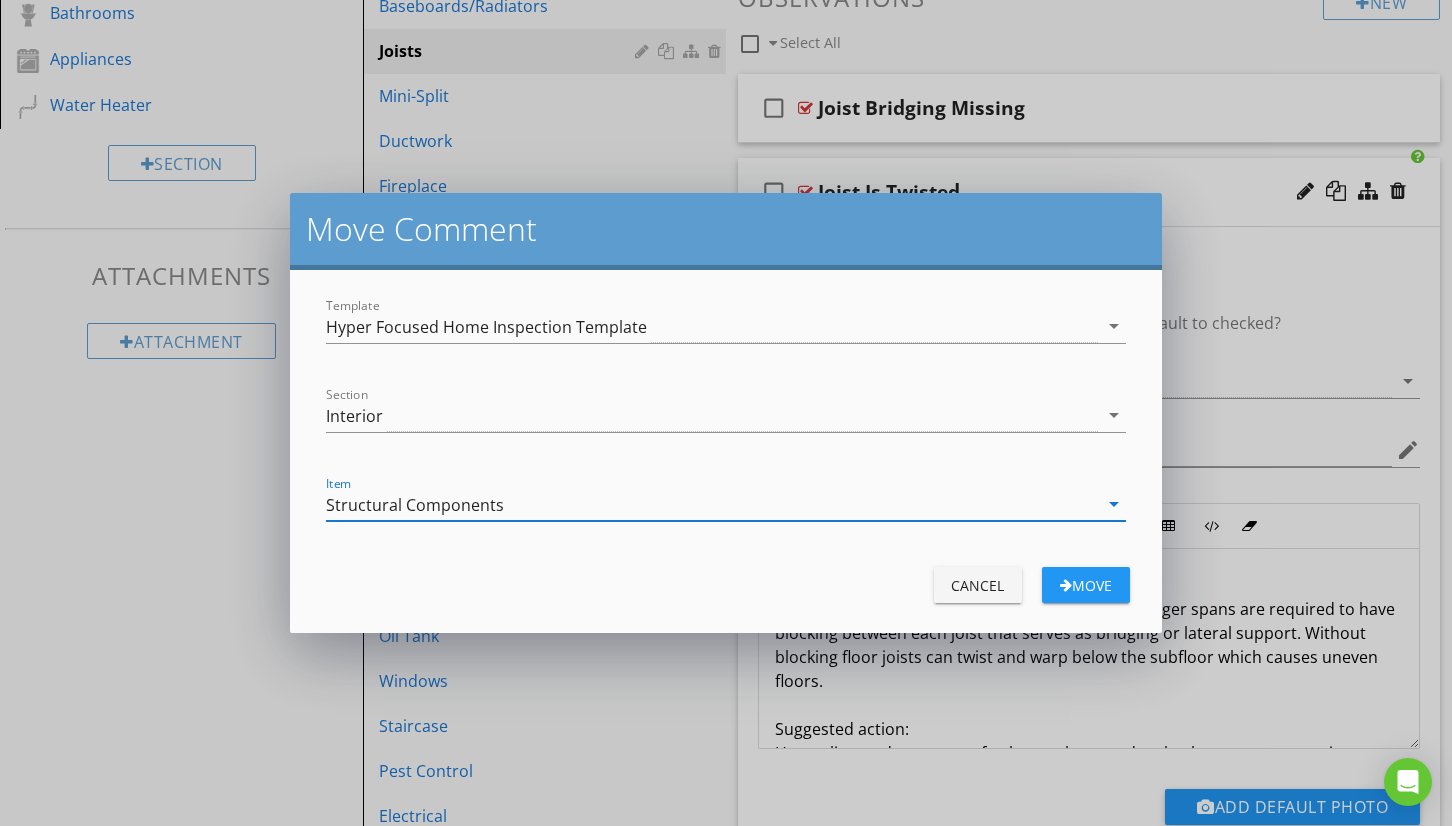 click on "Move" at bounding box center [1086, 585] 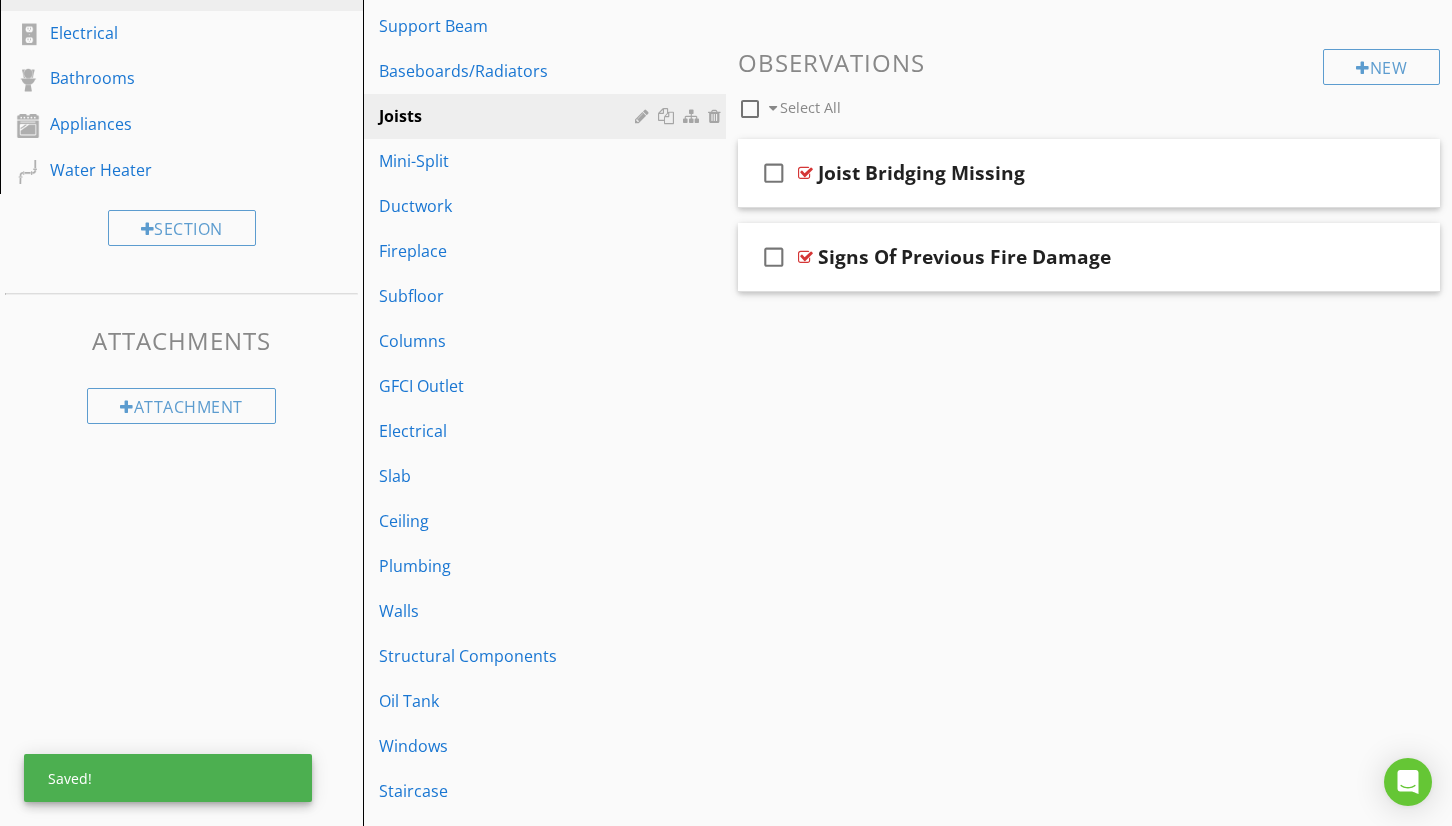 scroll, scrollTop: 657, scrollLeft: 0, axis: vertical 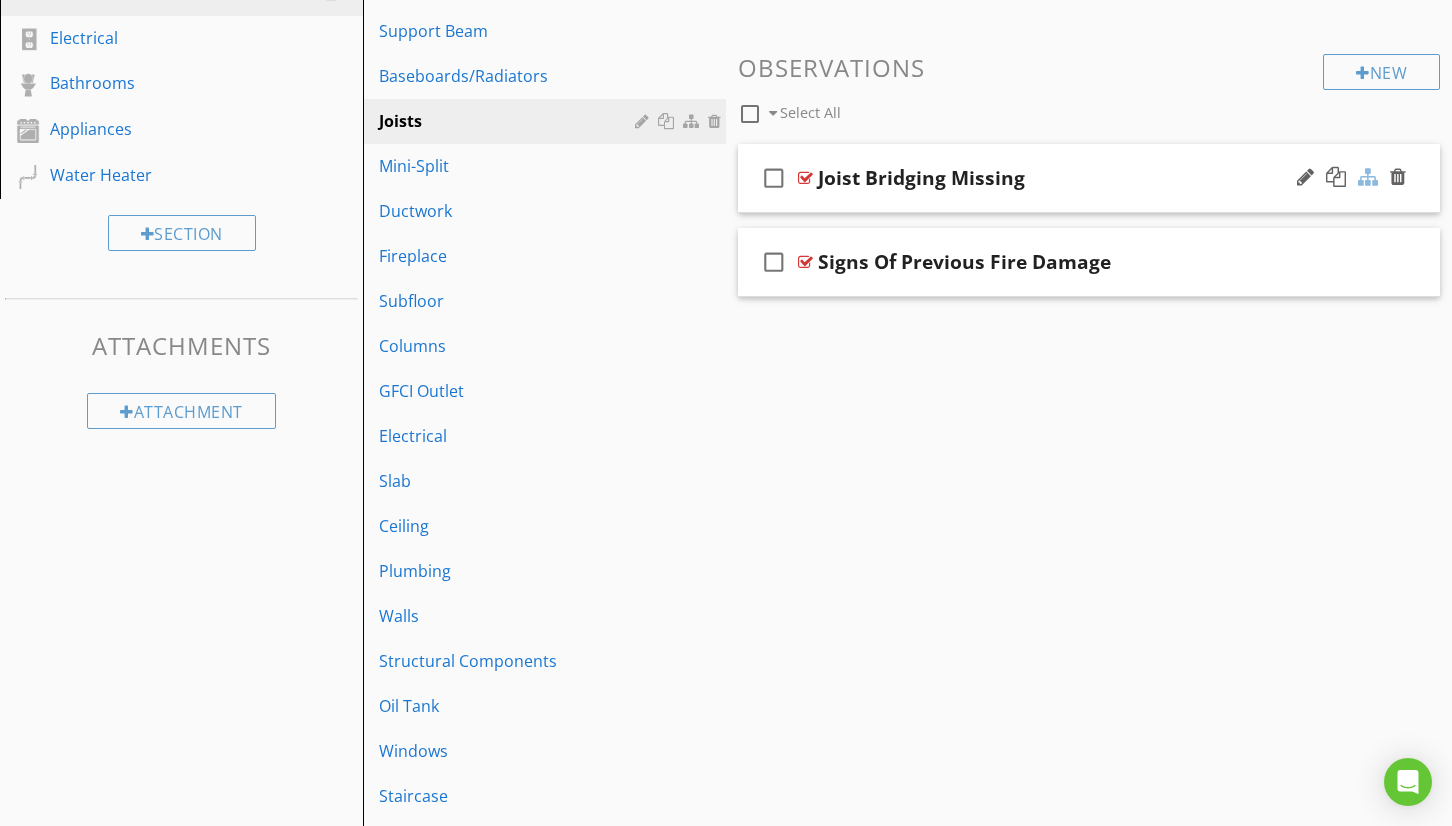 click at bounding box center (1368, 177) 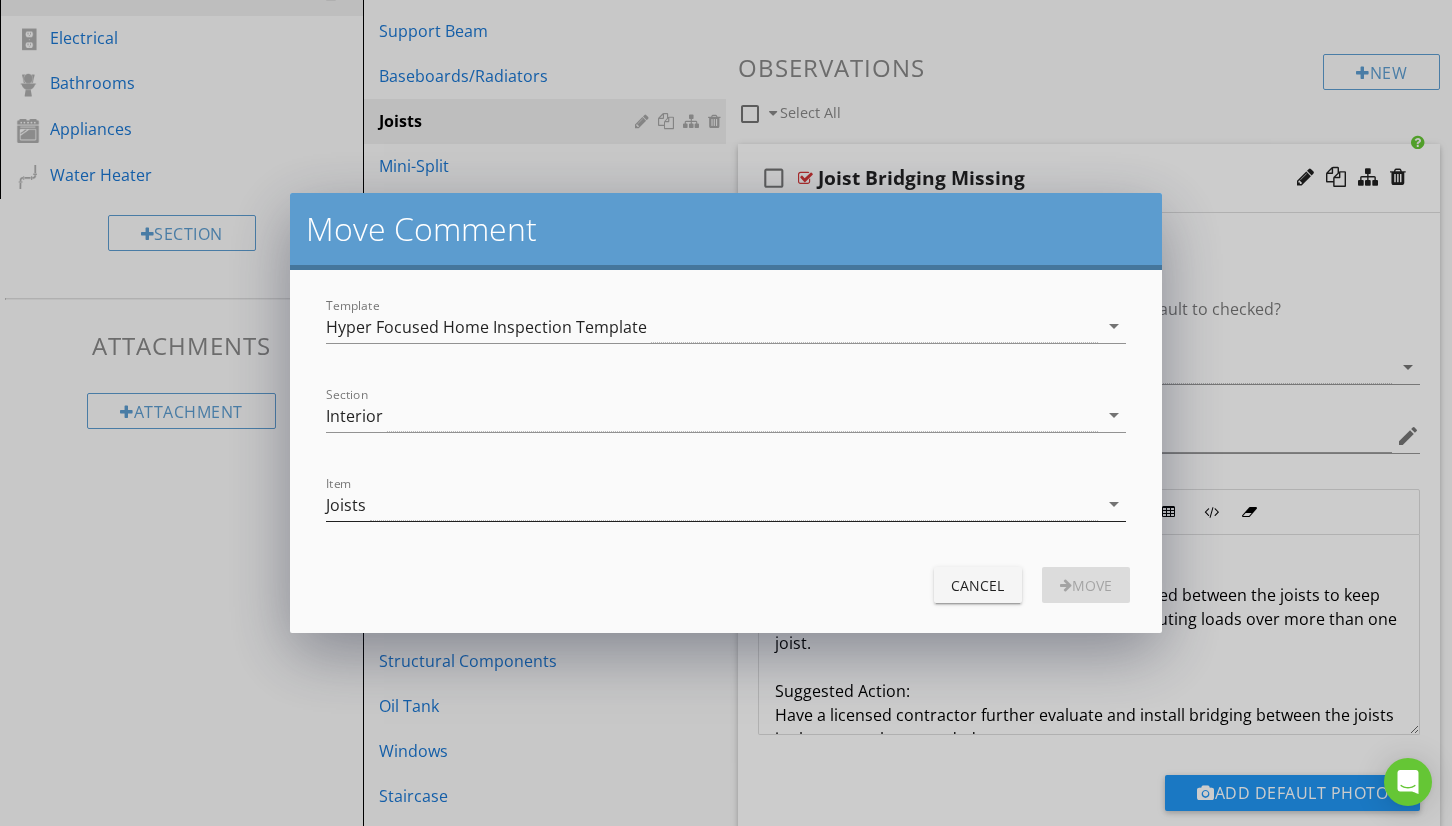 click on "Joists" at bounding box center (711, 504) 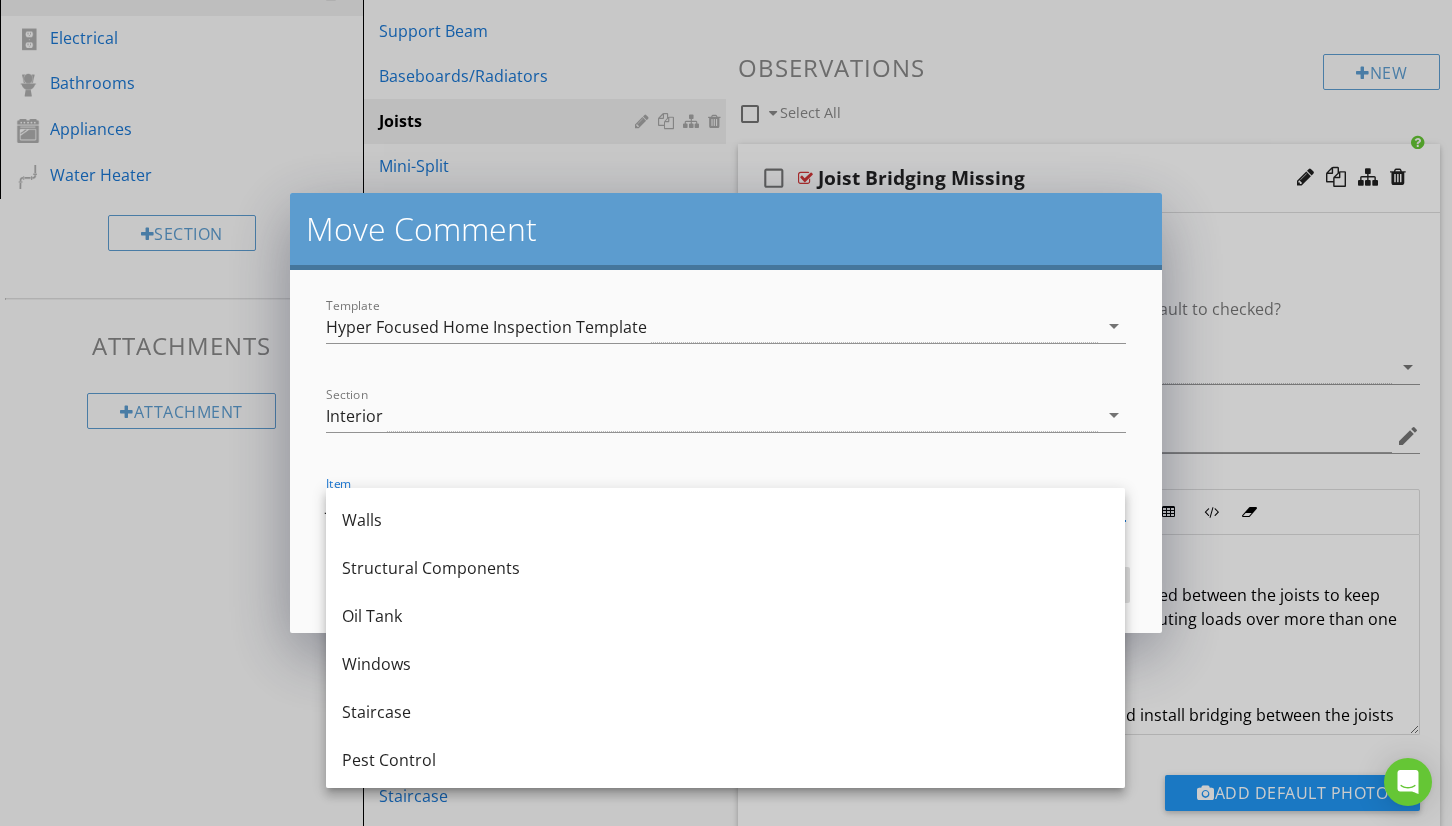 scroll, scrollTop: 1041, scrollLeft: 0, axis: vertical 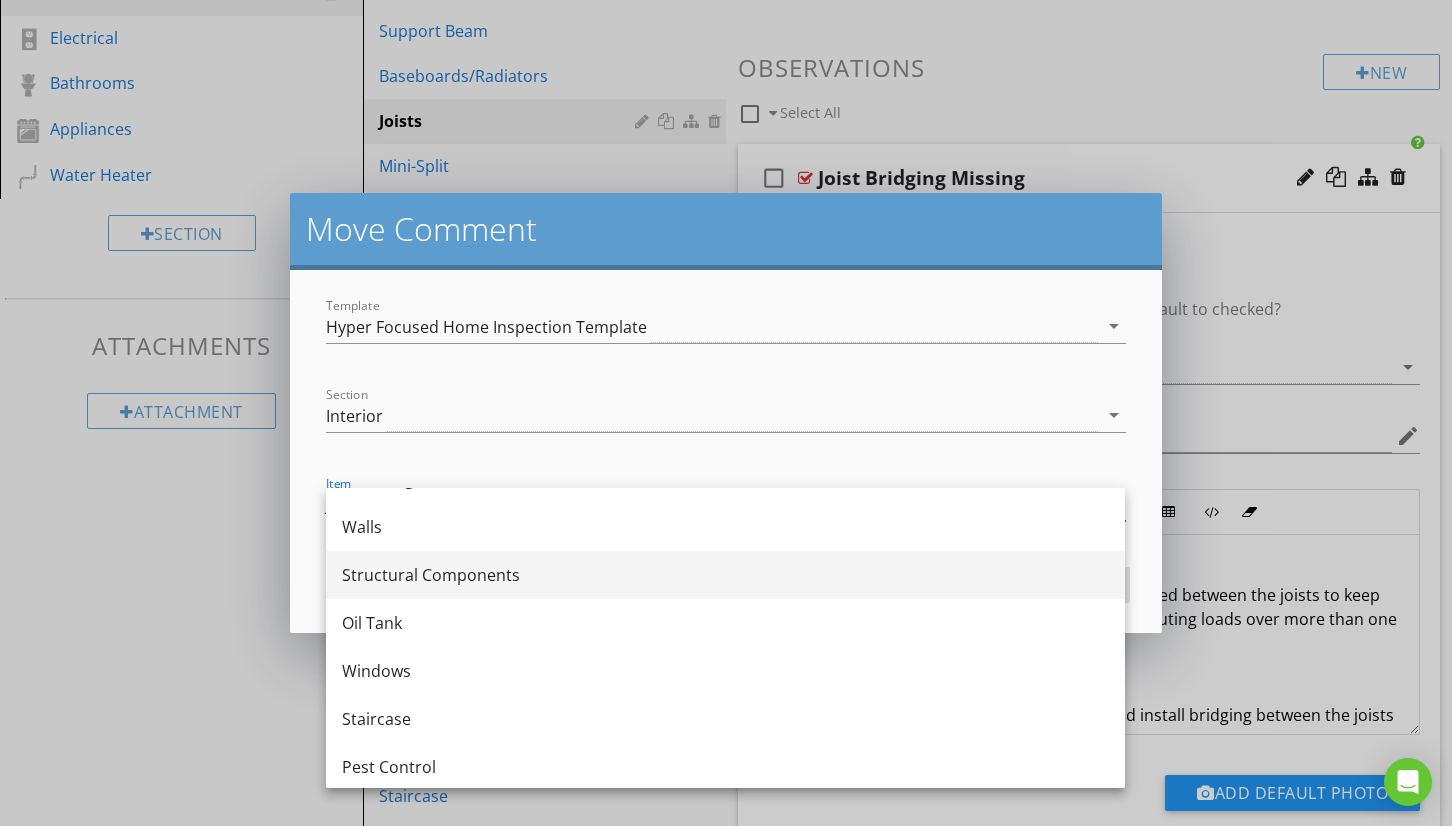 click on "Structural Components" at bounding box center (725, 575) 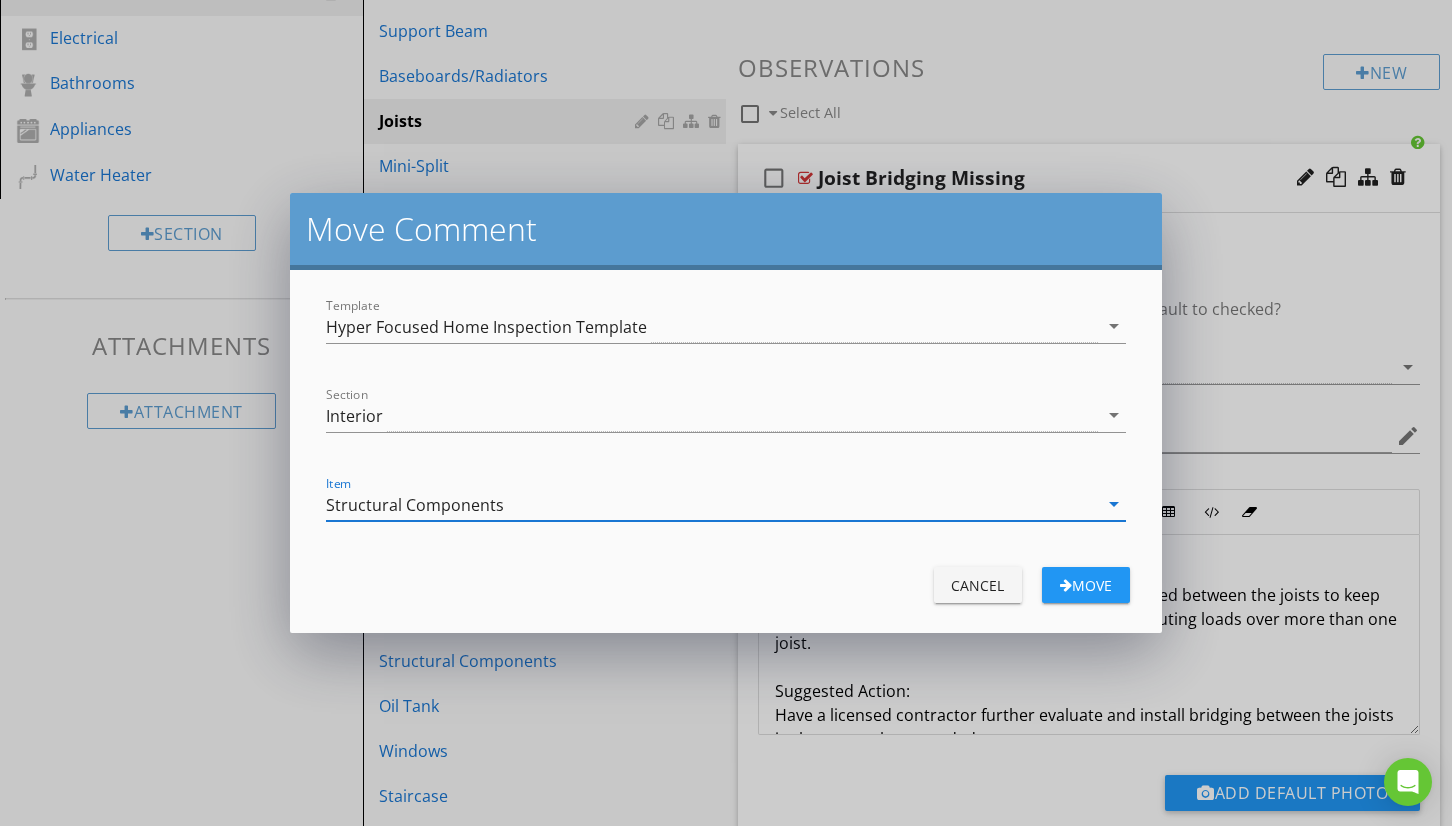 click on "Move" at bounding box center [1086, 585] 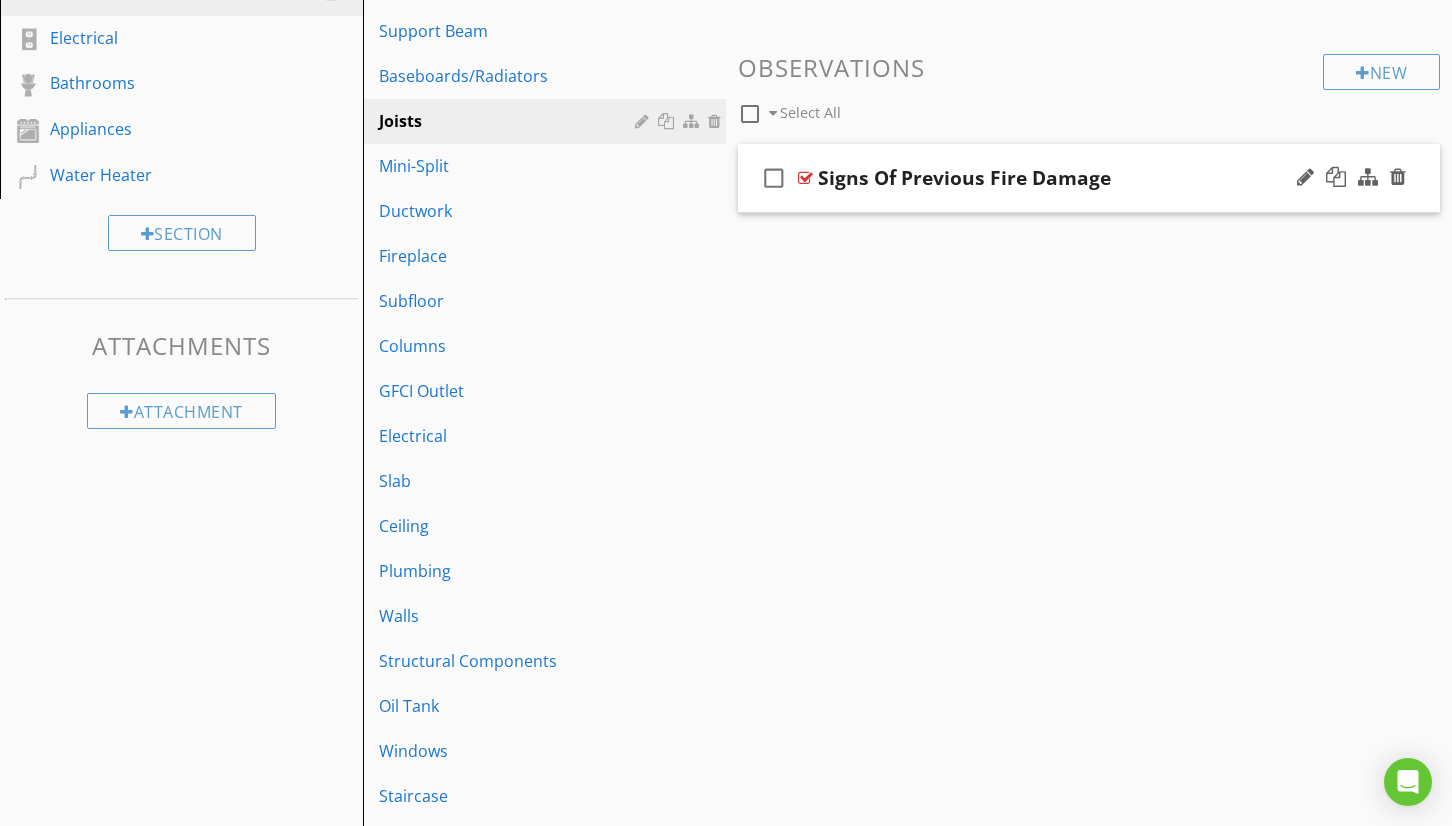 click on "check_box_outline_blank
Signs Of Previous Fire Damage" at bounding box center [1089, 178] 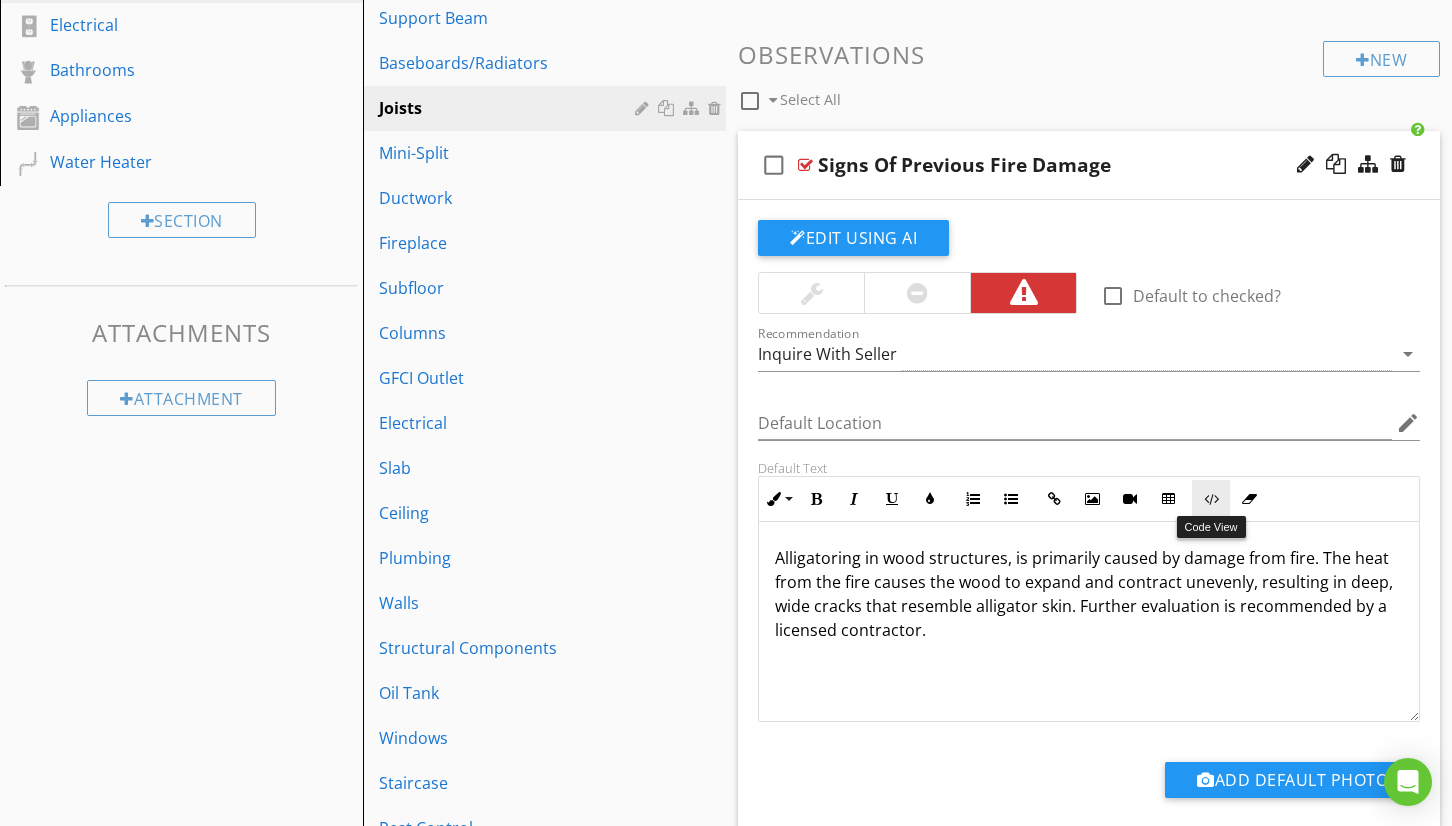 scroll, scrollTop: 665, scrollLeft: 0, axis: vertical 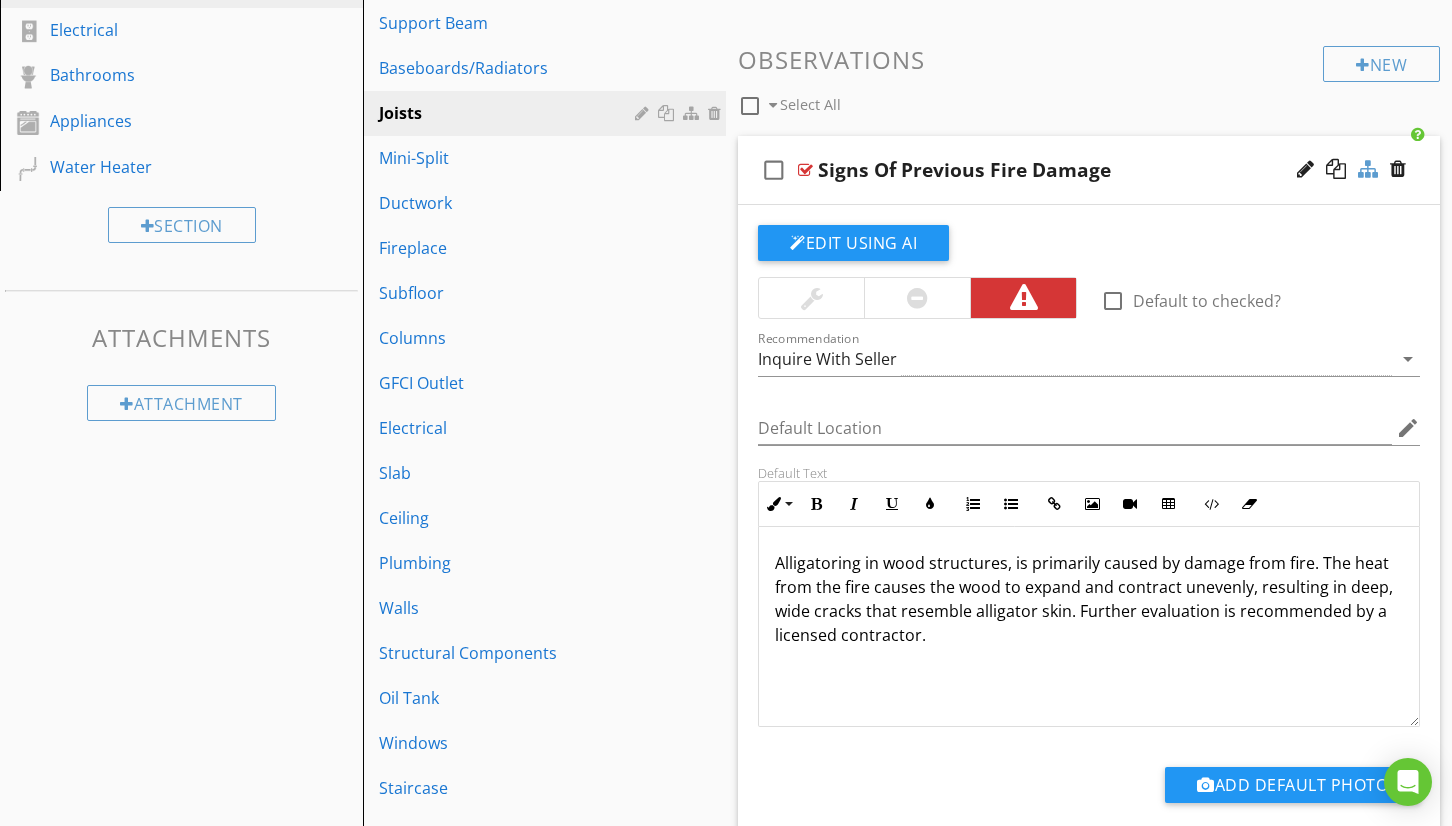 click at bounding box center [1368, 169] 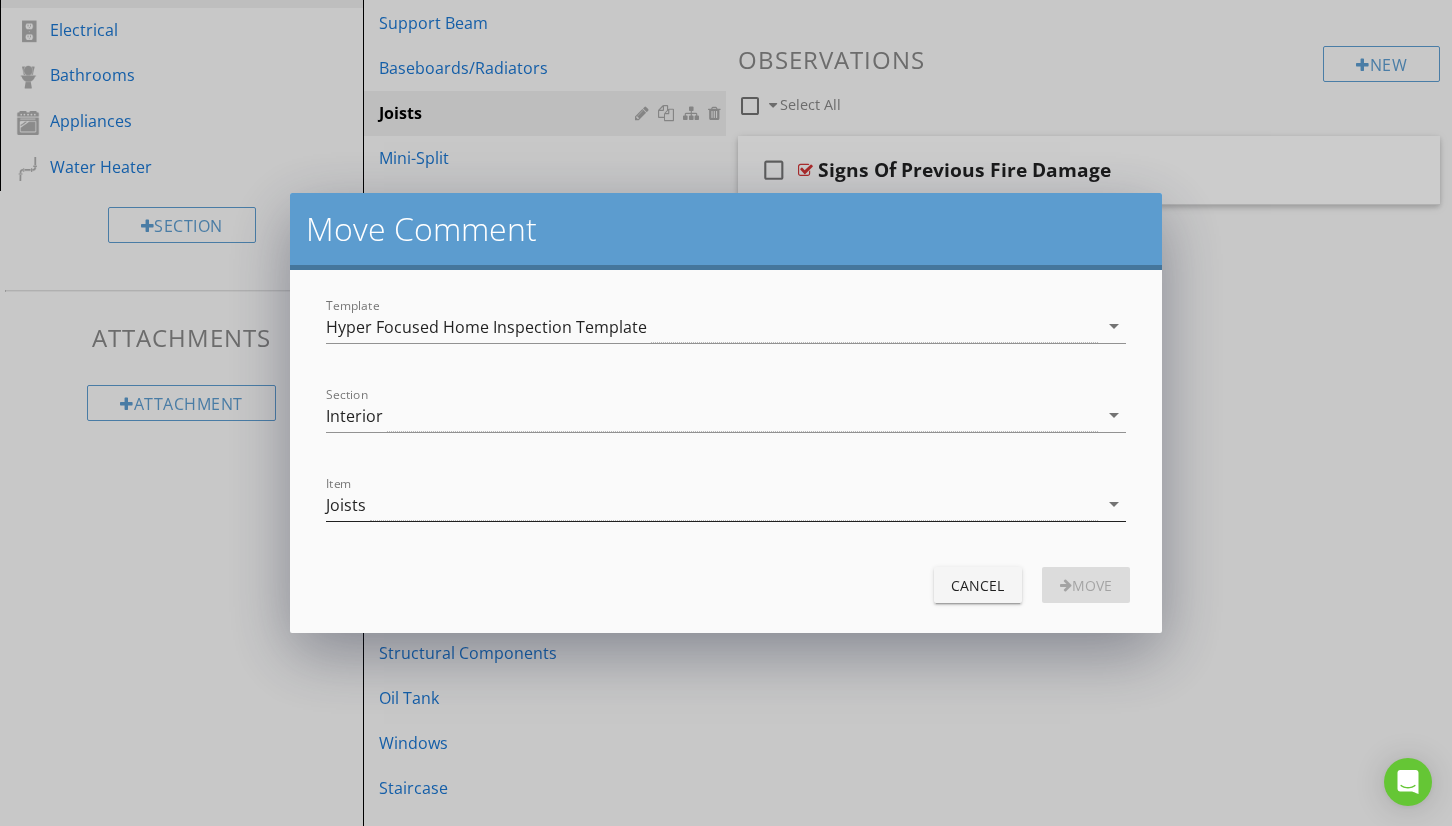 click on "Joists" at bounding box center [711, 504] 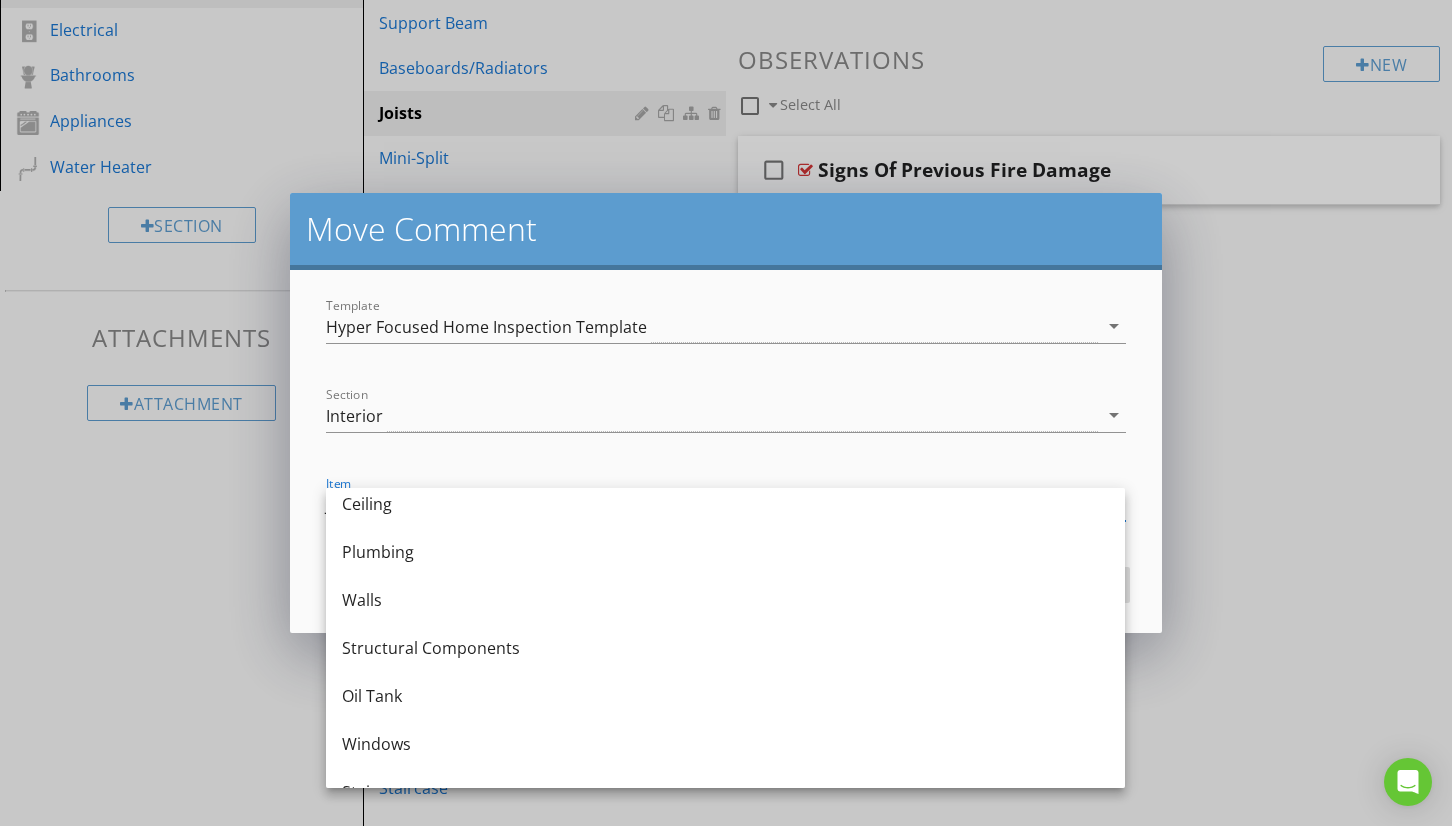 scroll, scrollTop: 1051, scrollLeft: 0, axis: vertical 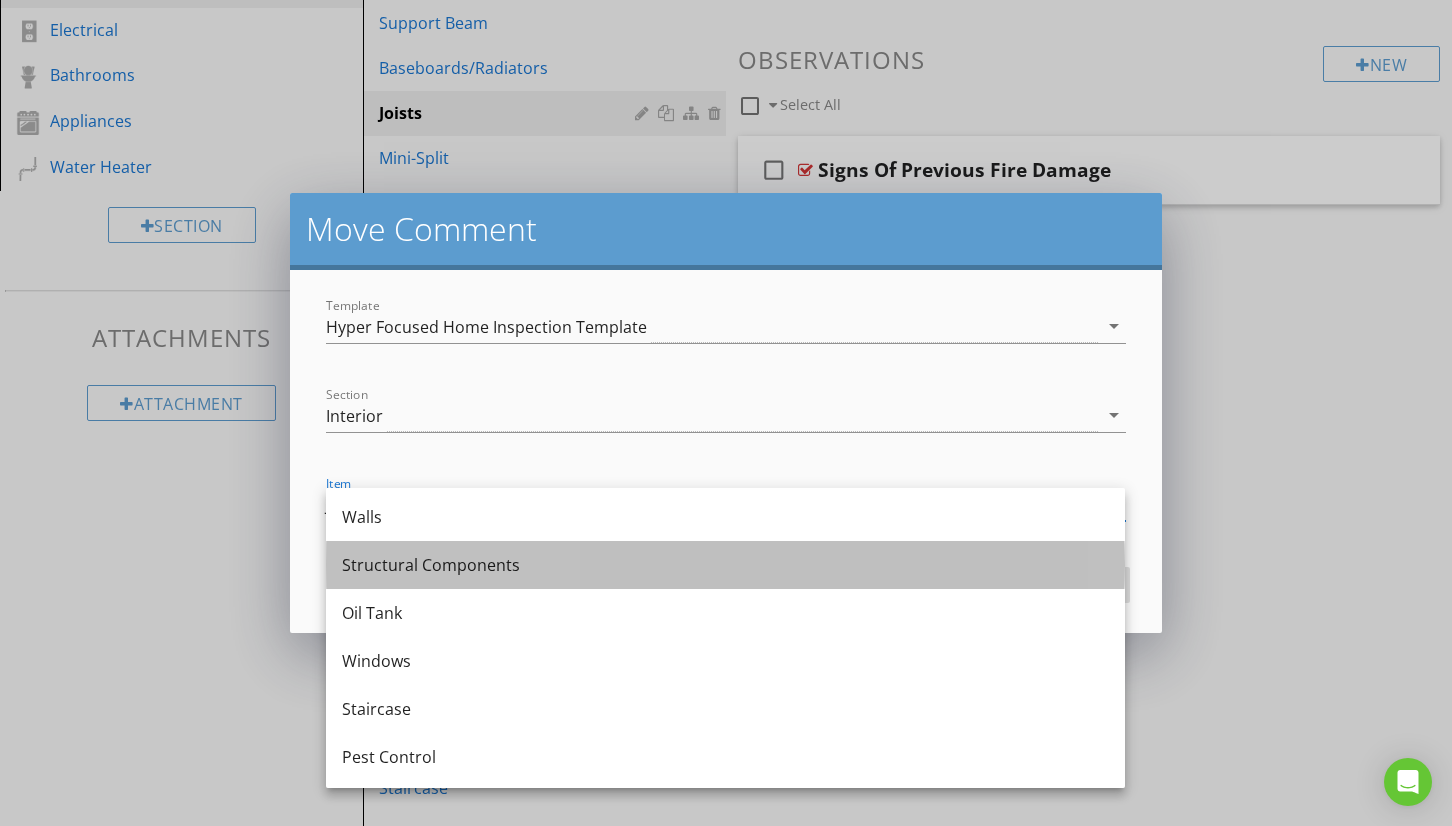 click on "Structural Components" at bounding box center [725, 565] 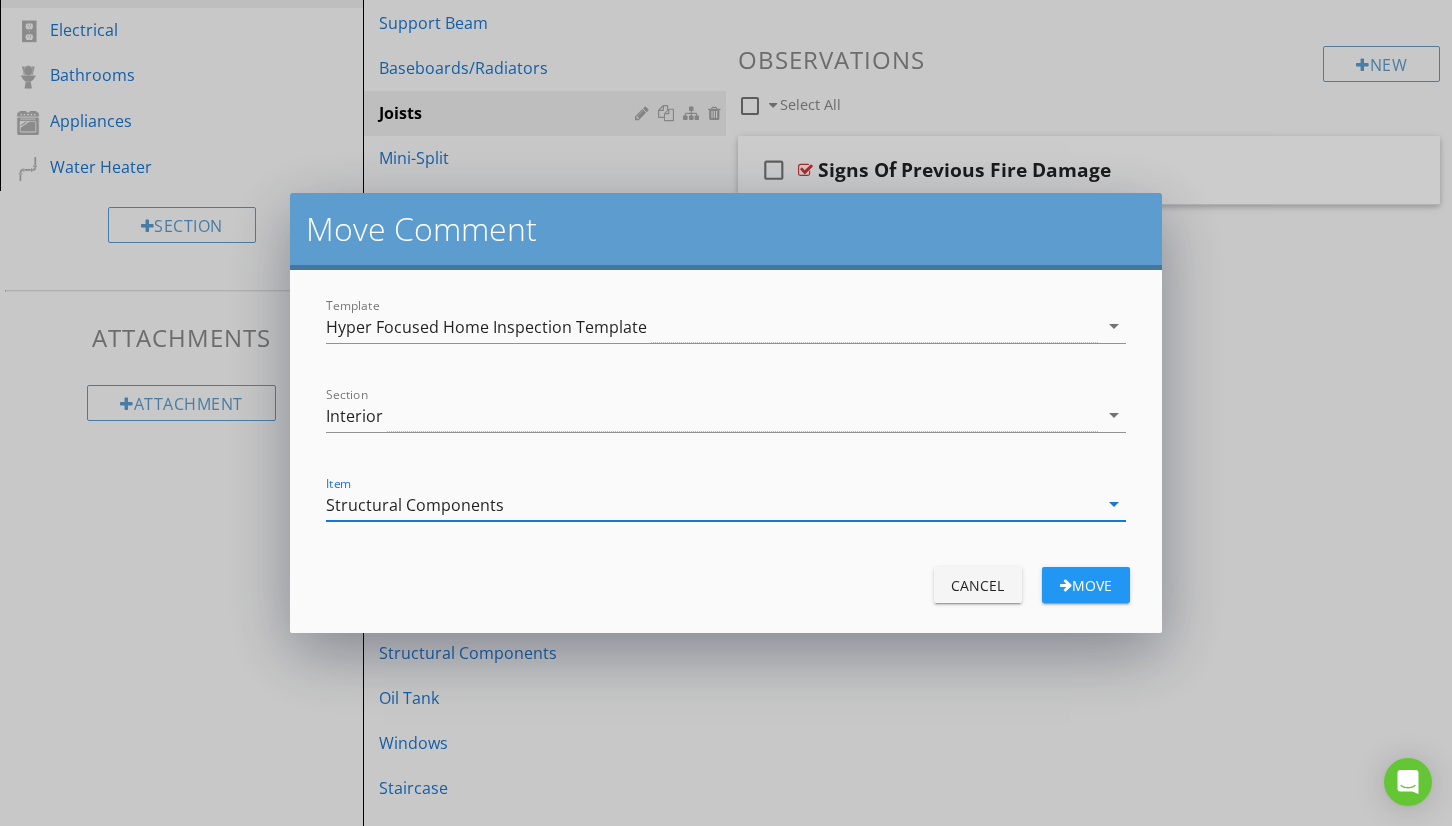 click on "Move" at bounding box center [1086, 585] 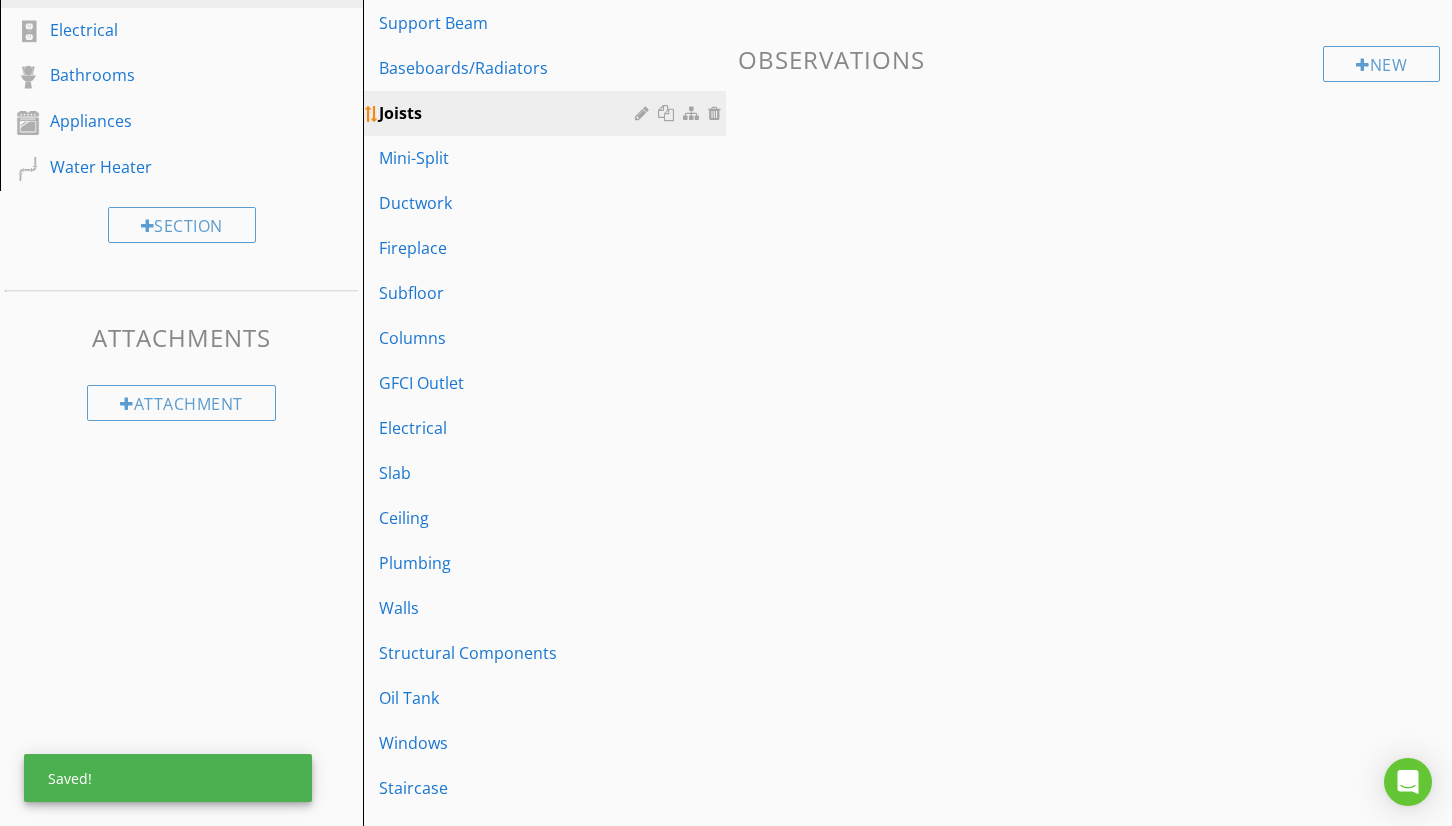 click at bounding box center (717, 113) 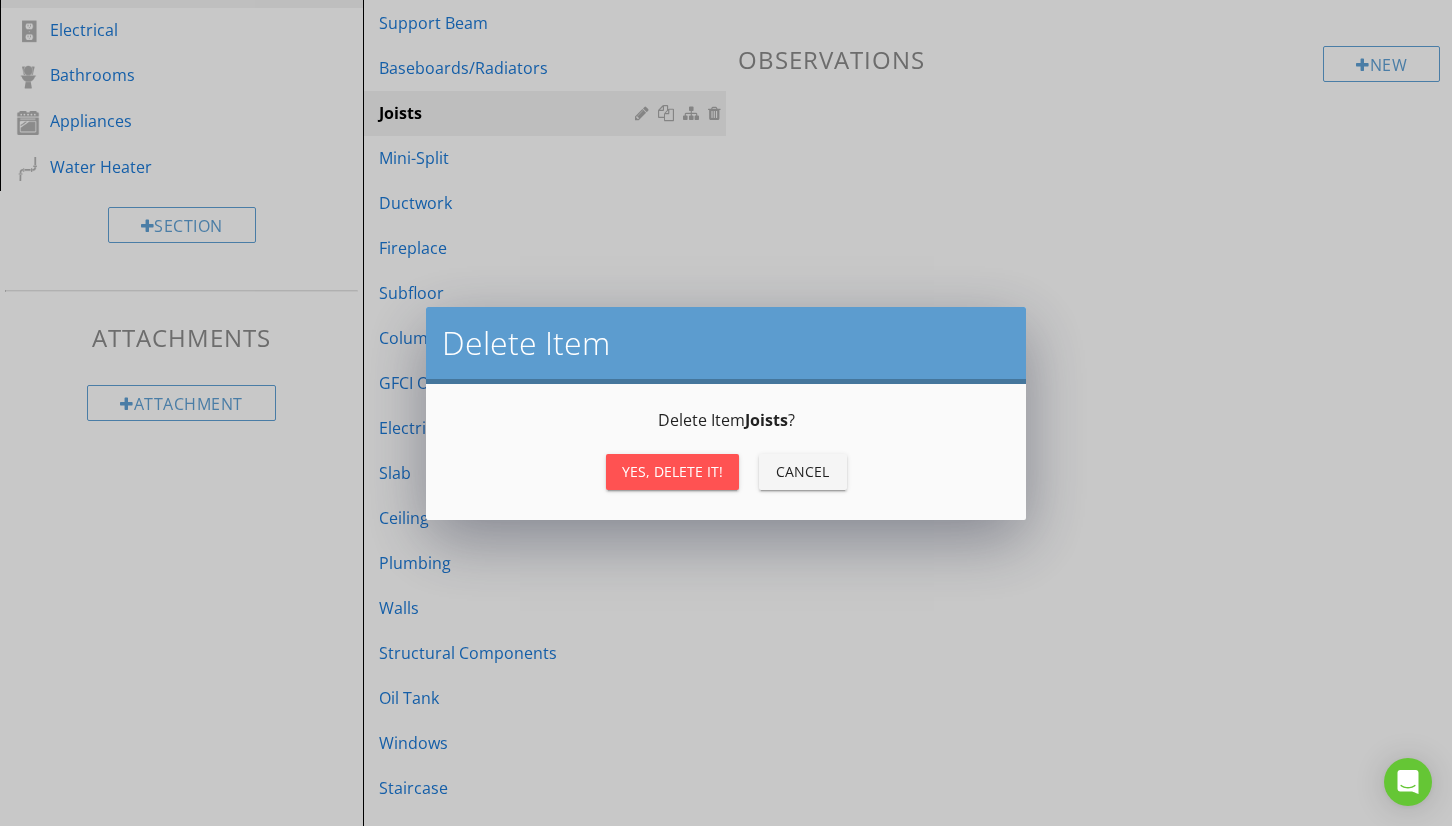 click on "Yes, Delete it!" at bounding box center (672, 472) 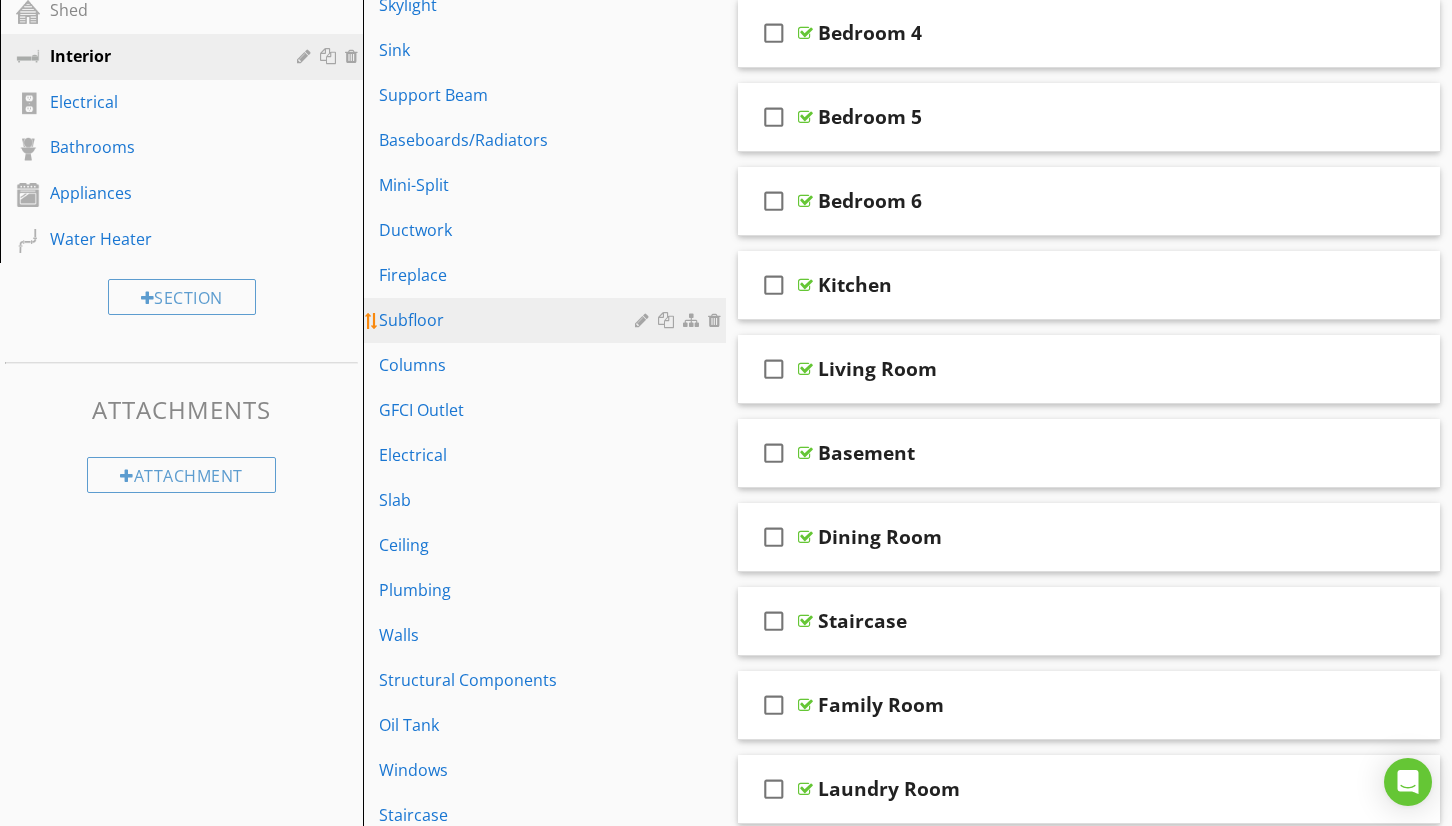 scroll, scrollTop: 575, scrollLeft: 0, axis: vertical 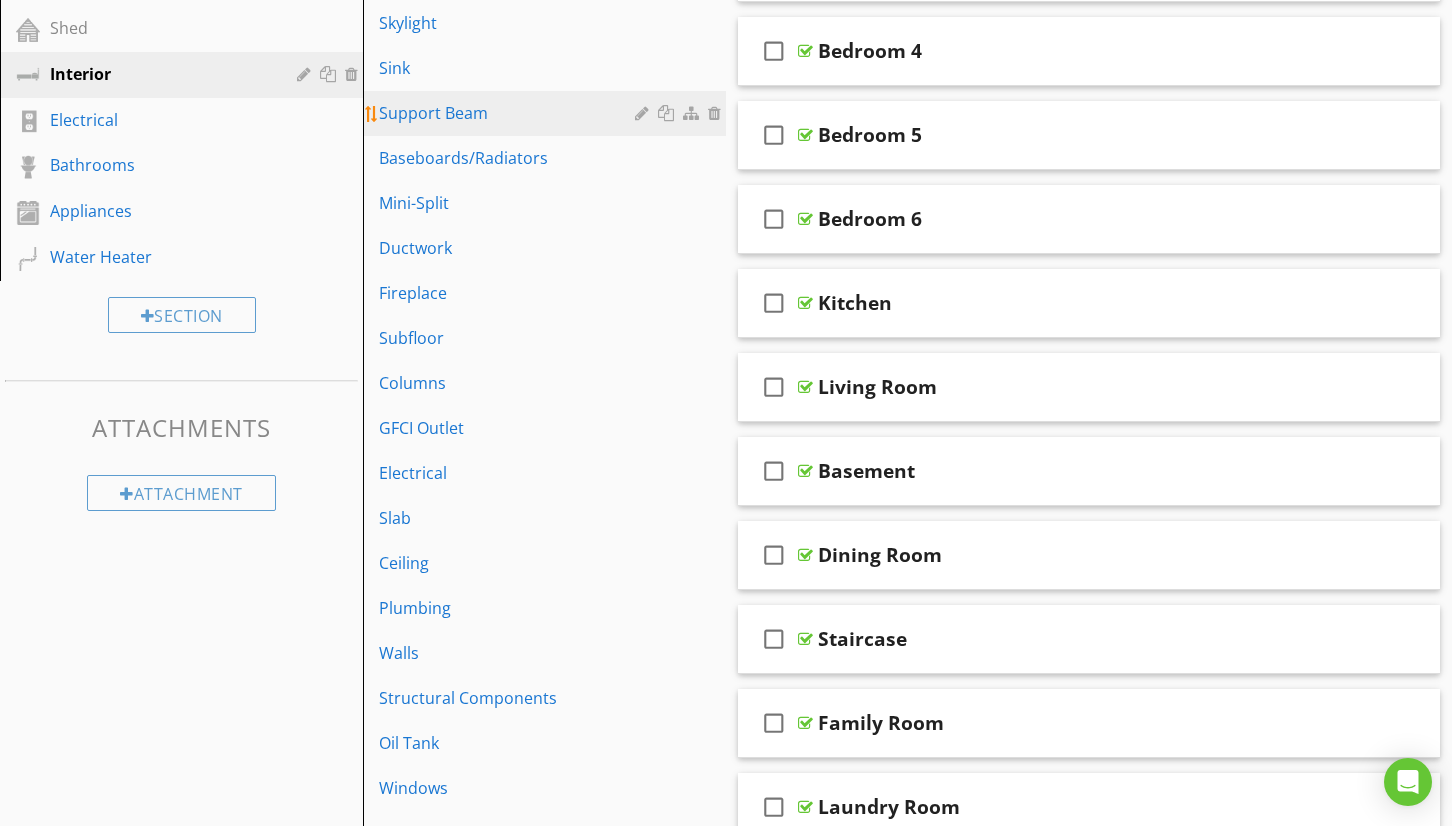 click on "Support Beam" at bounding box center [510, 113] 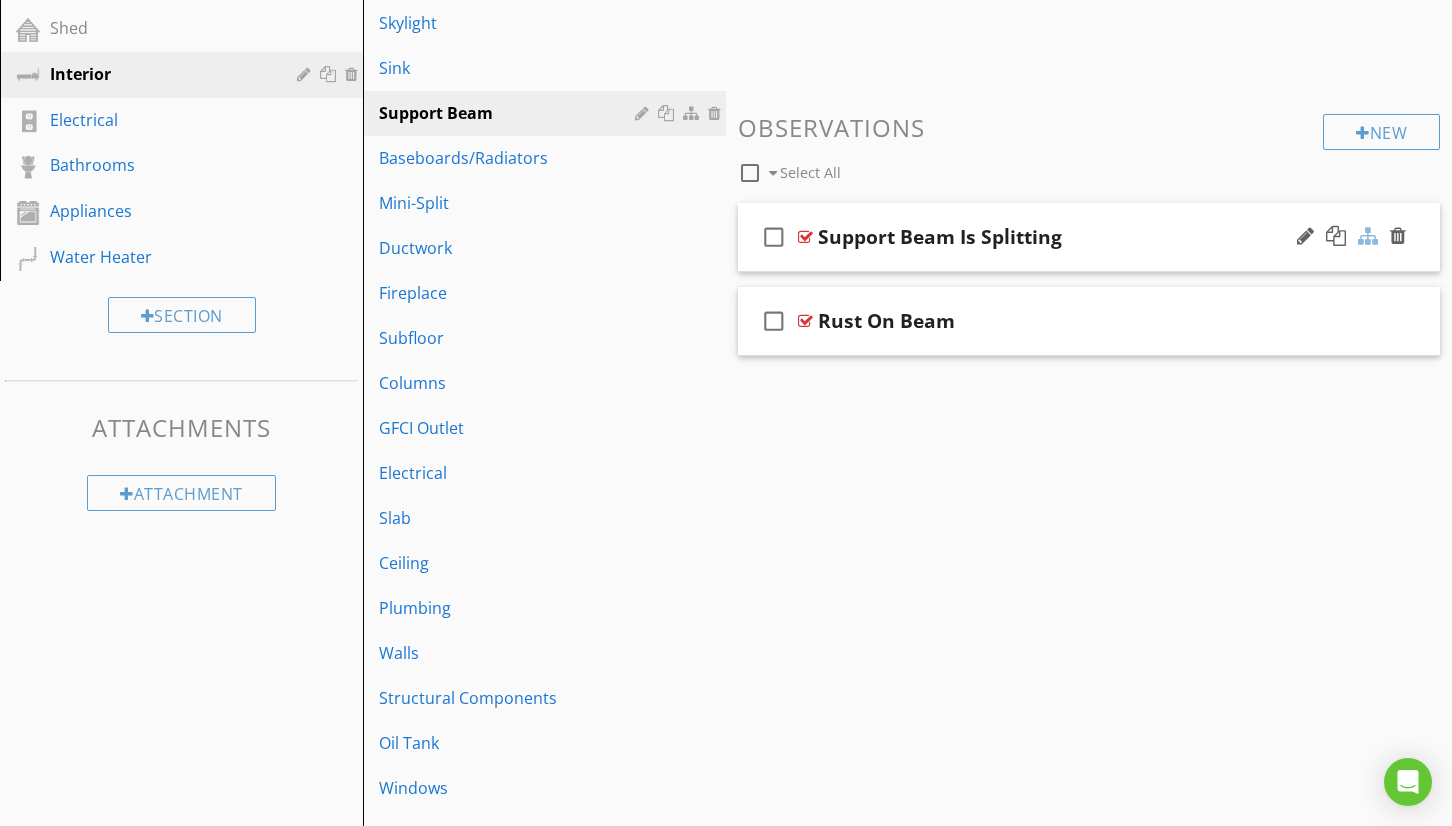 click at bounding box center (1368, 236) 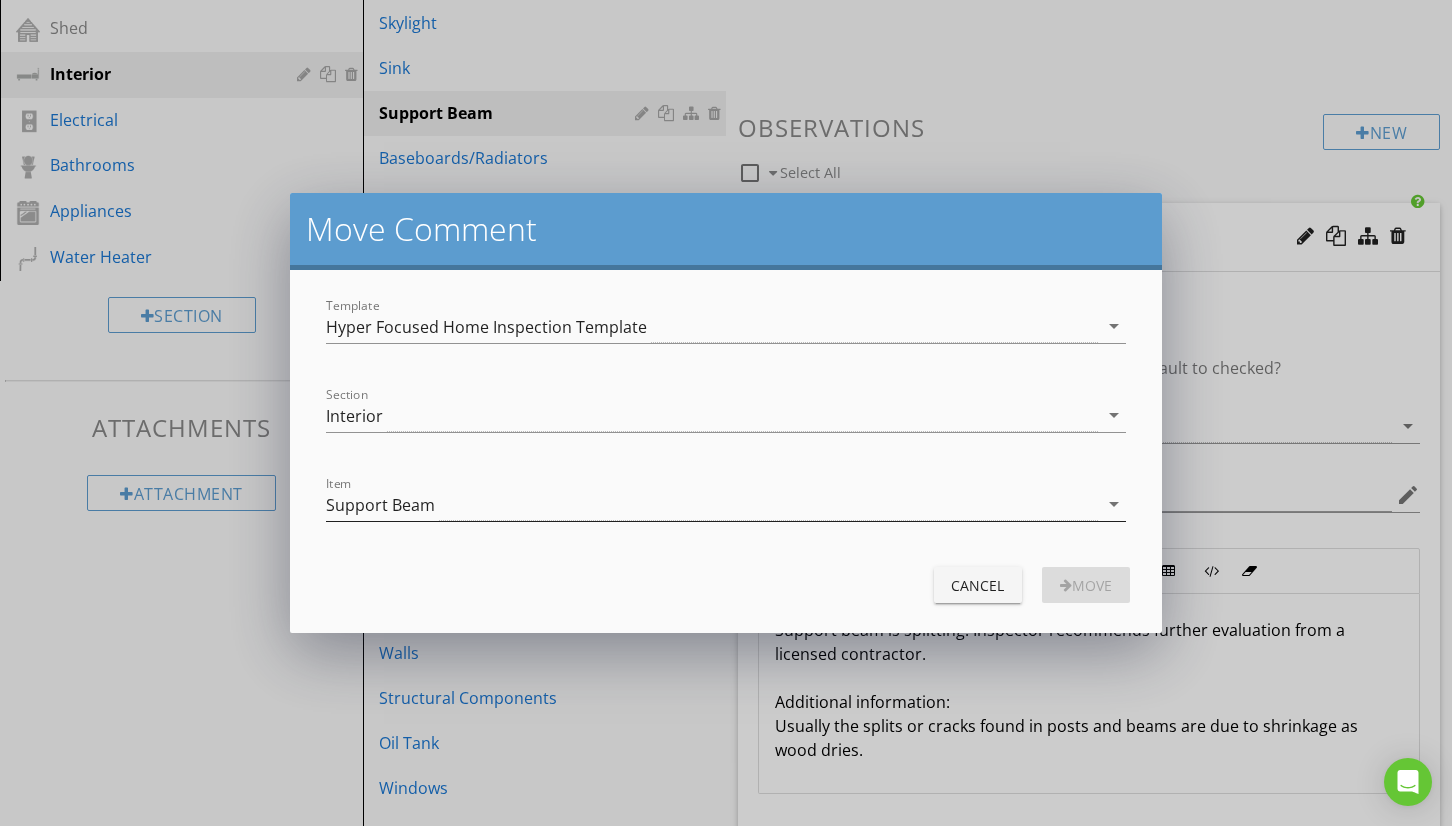 click on "Support Beam" at bounding box center [711, 504] 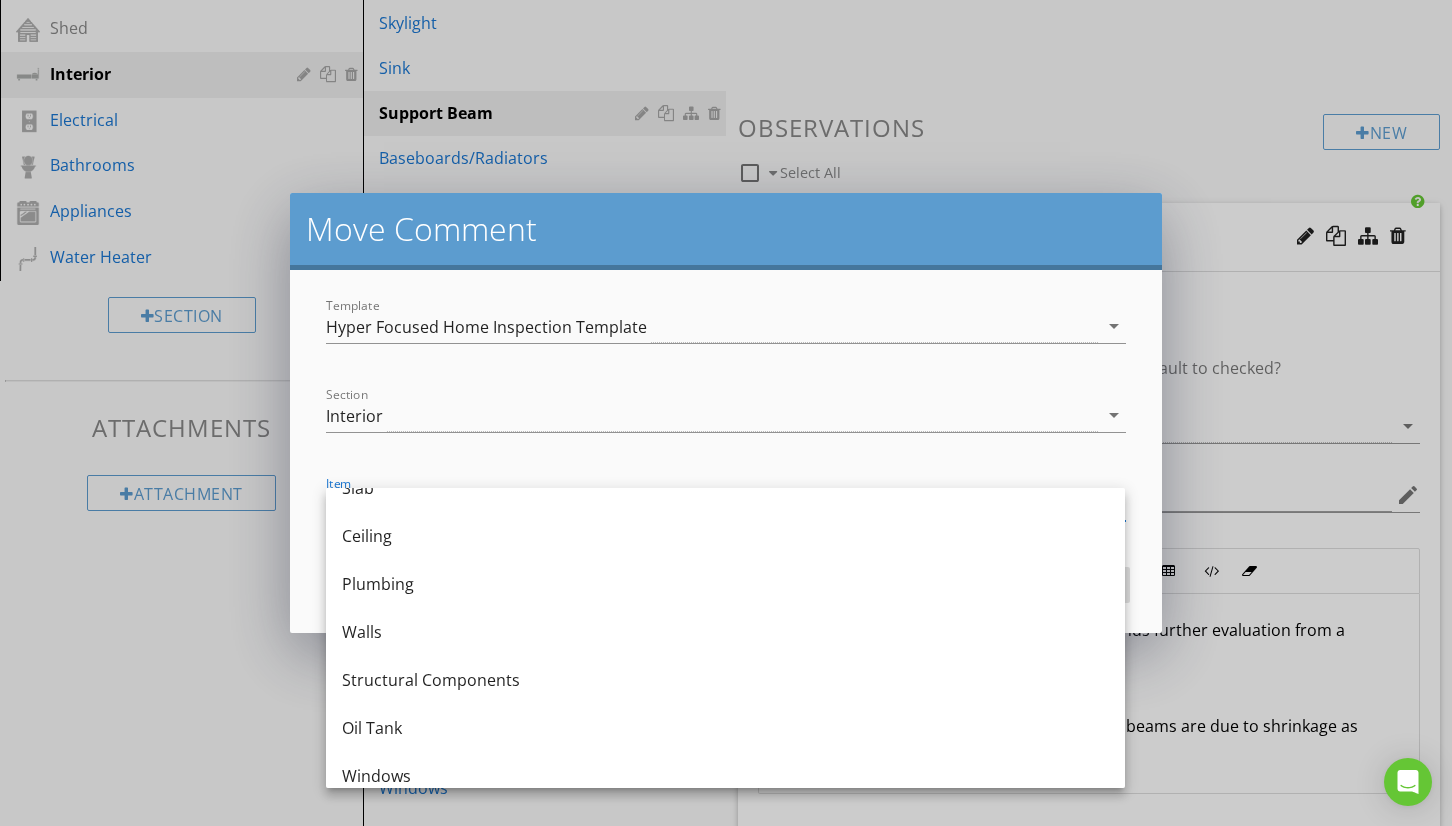 scroll, scrollTop: 939, scrollLeft: 0, axis: vertical 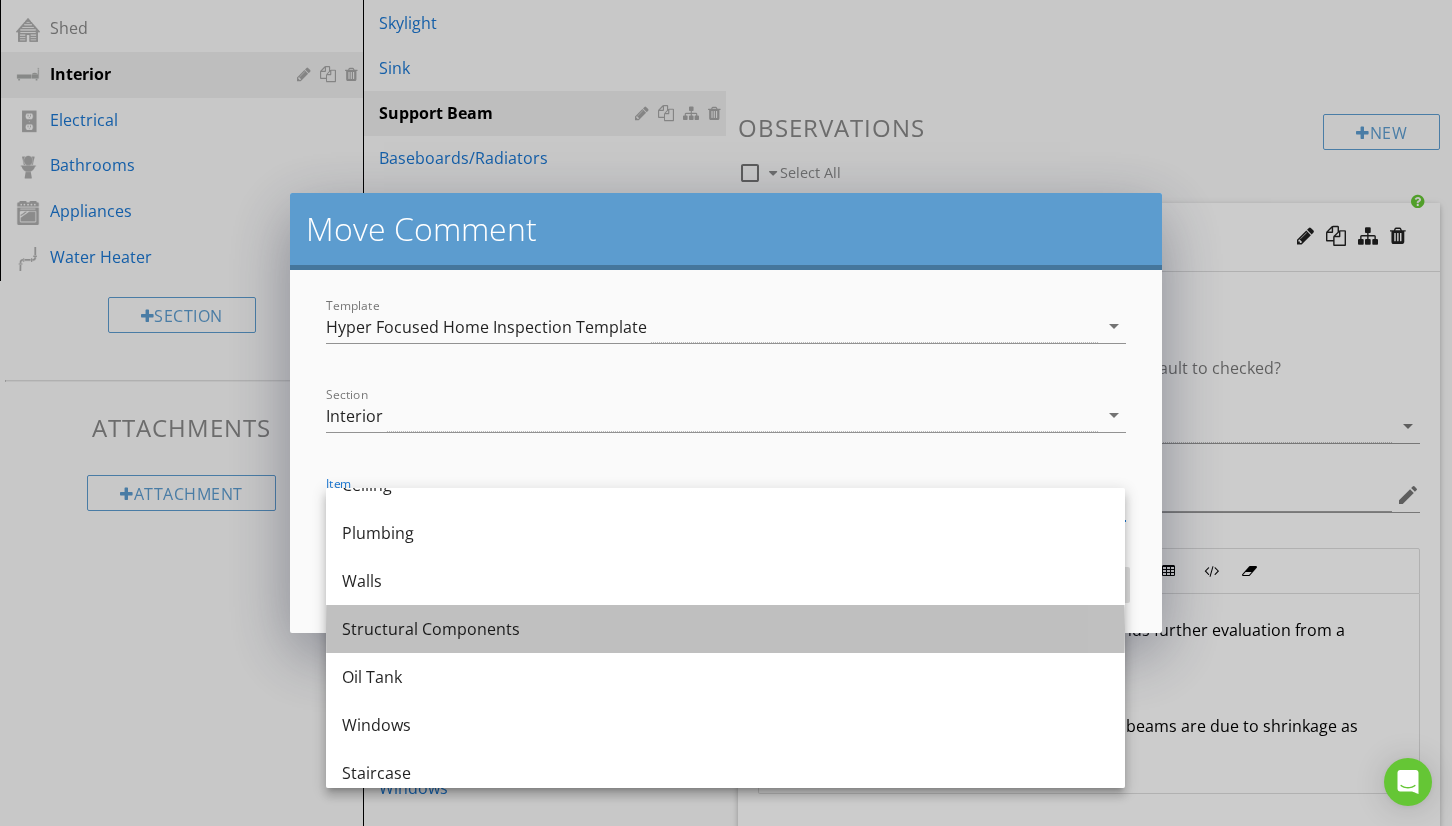 click on "Structural Components" at bounding box center [725, 629] 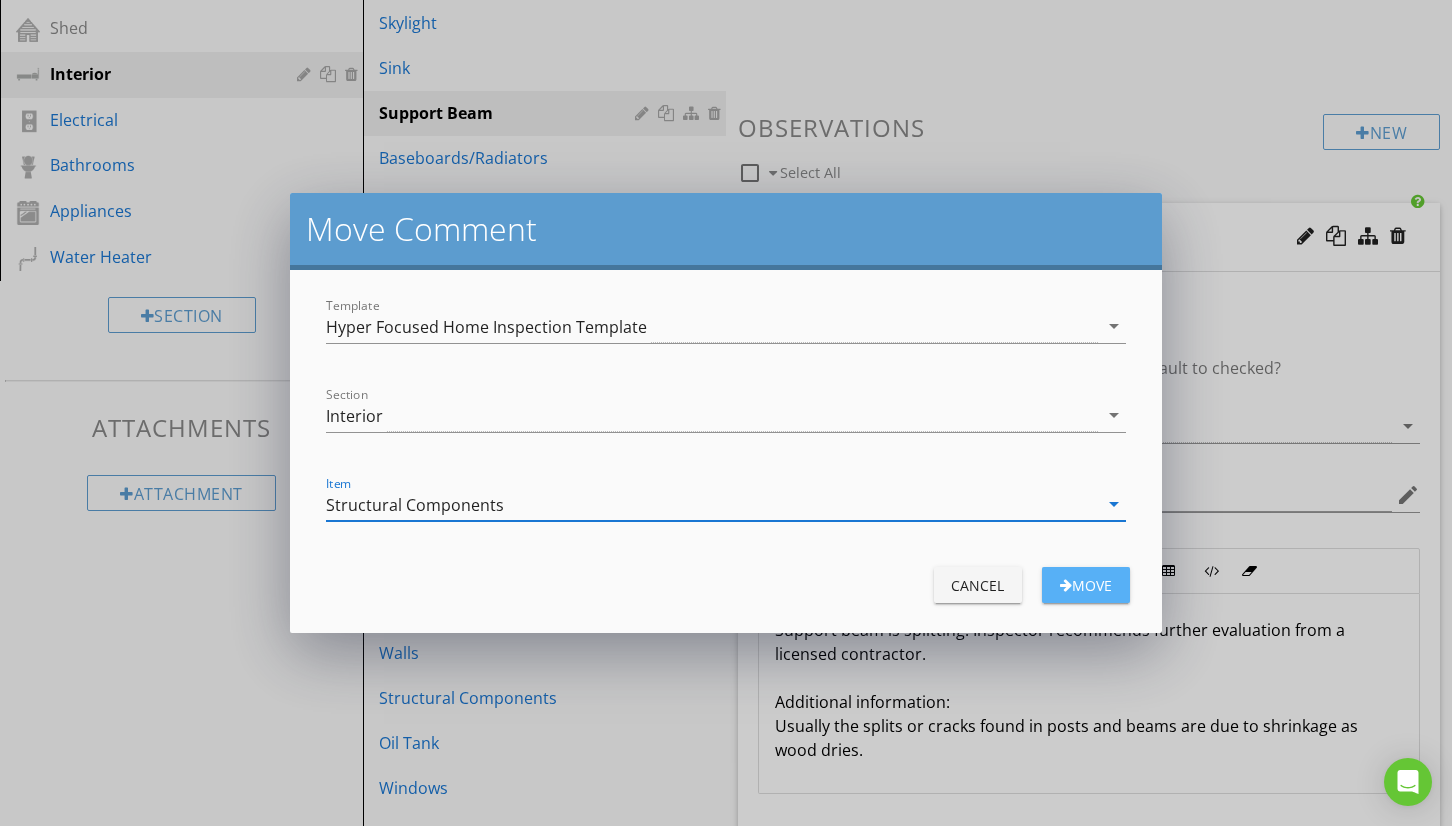 click on "Move" at bounding box center (1086, 585) 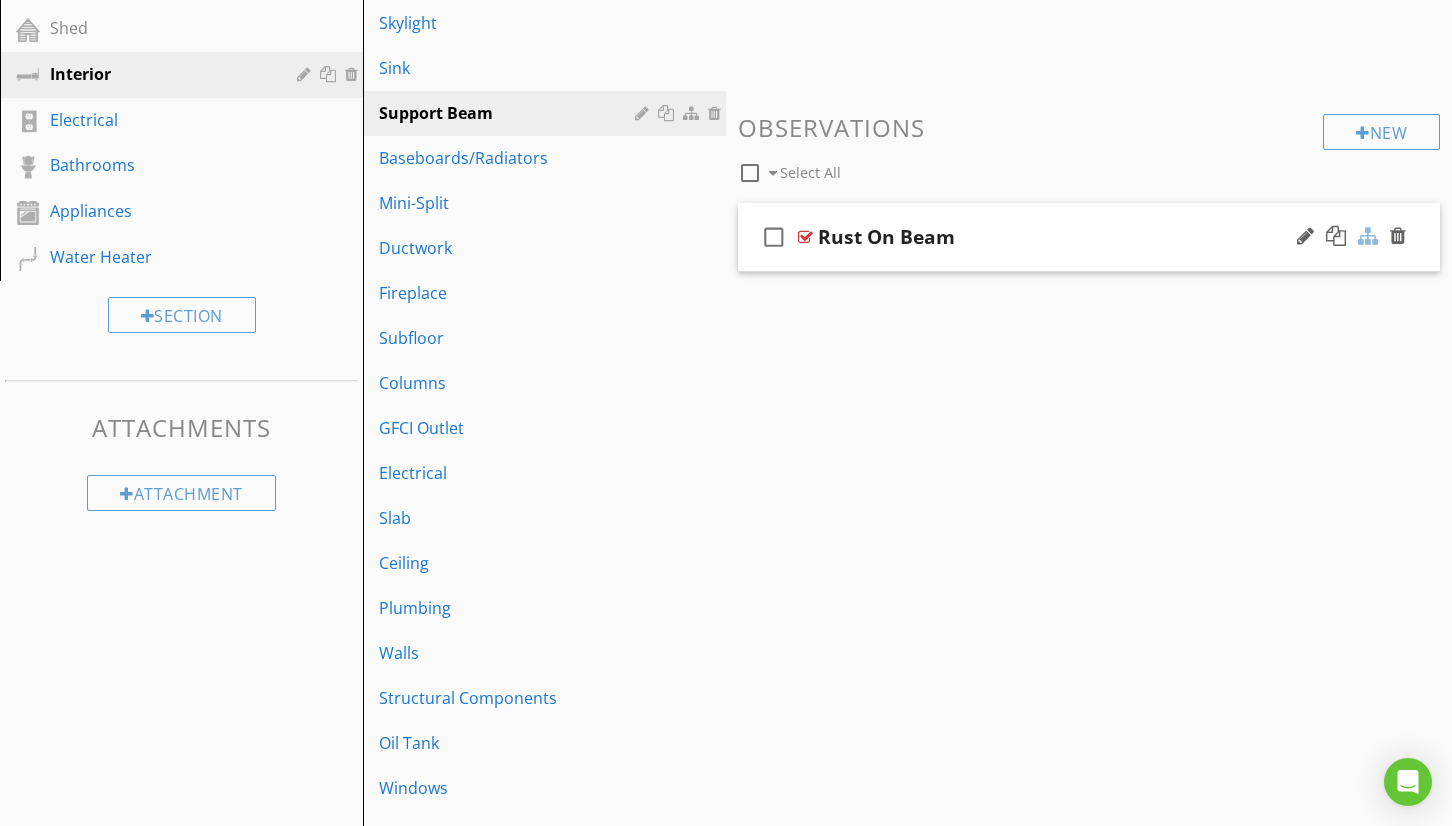 click at bounding box center (1368, 236) 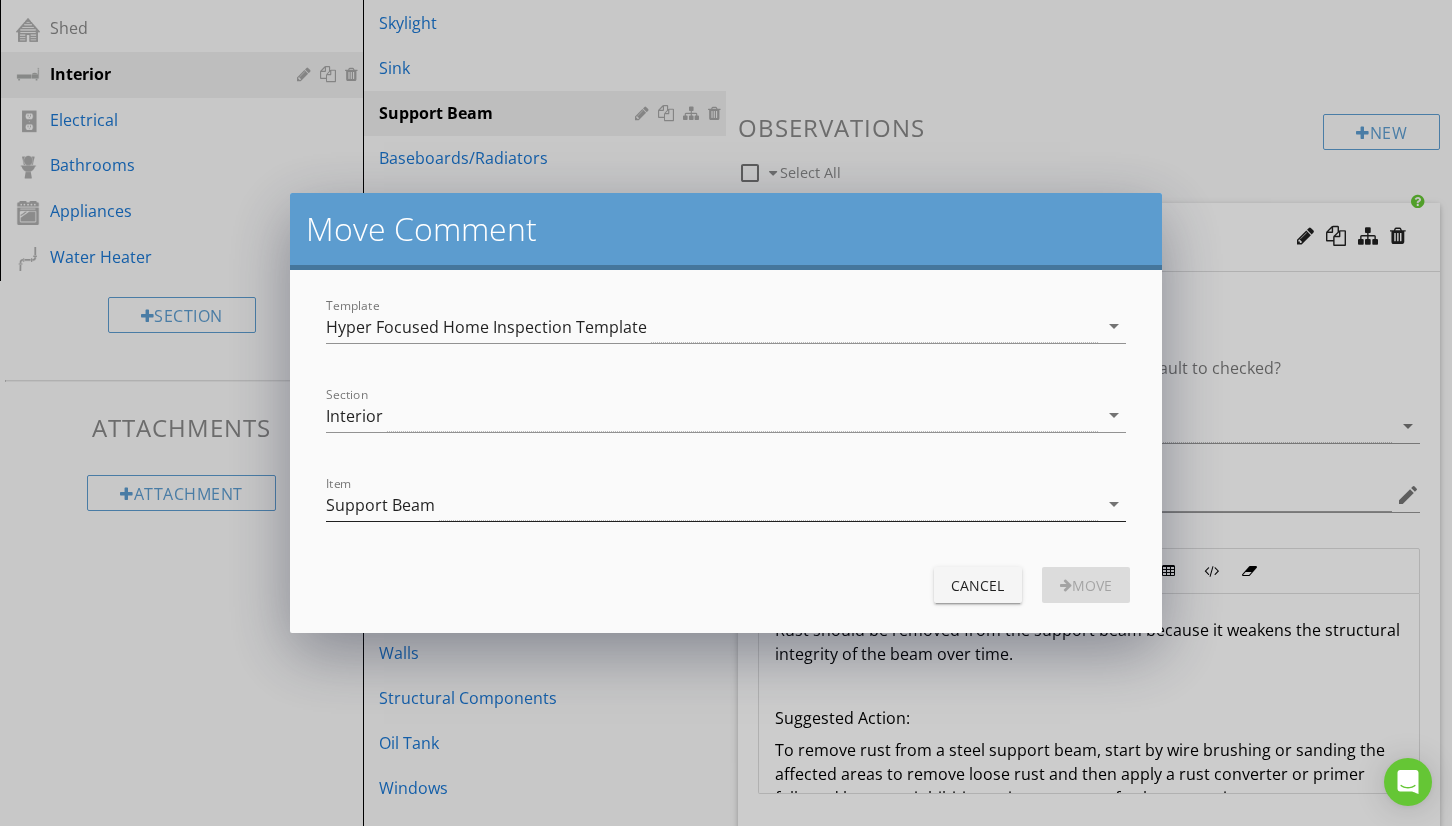 click on "Support Beam" at bounding box center (380, 505) 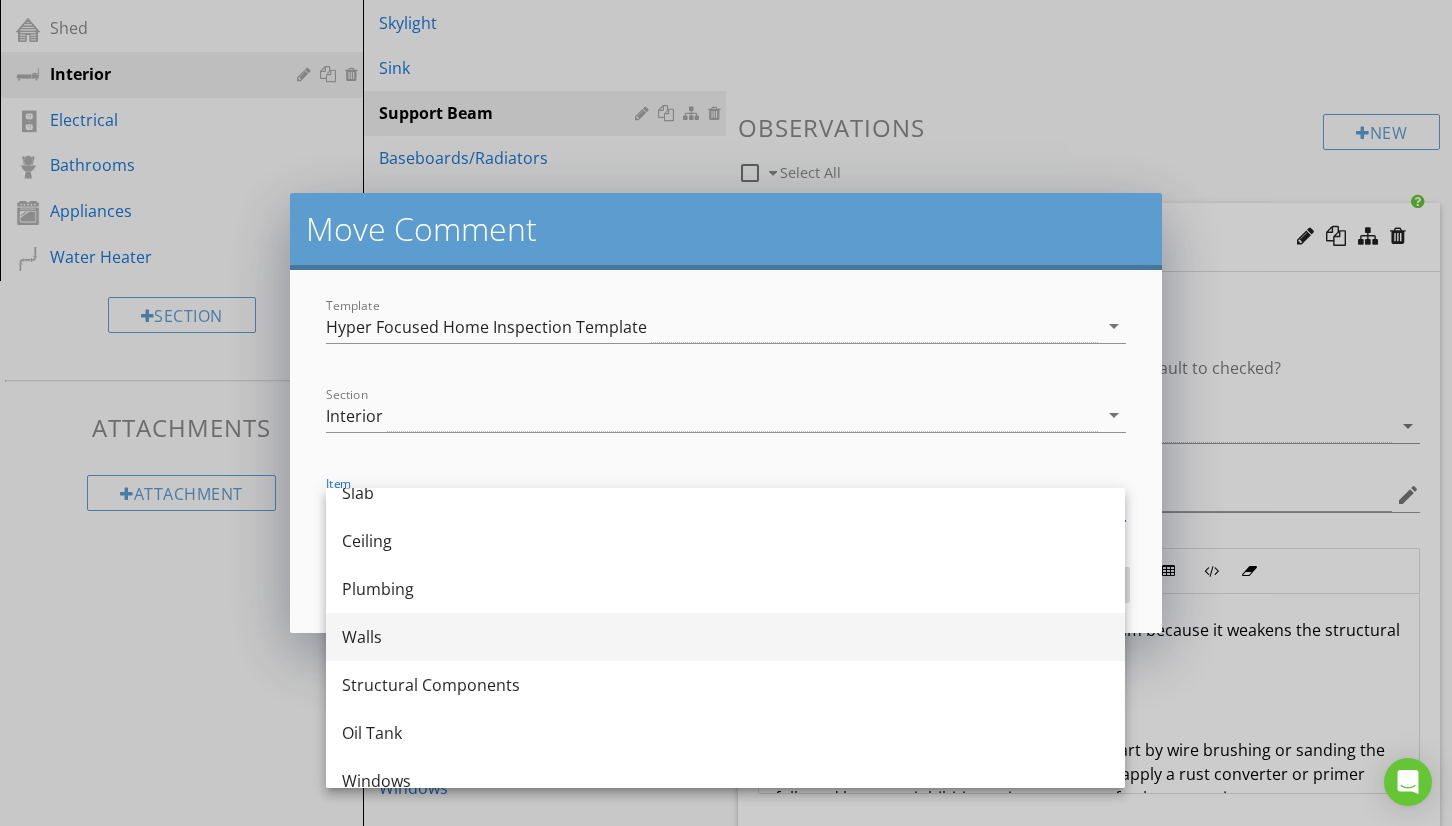 scroll, scrollTop: 886, scrollLeft: 0, axis: vertical 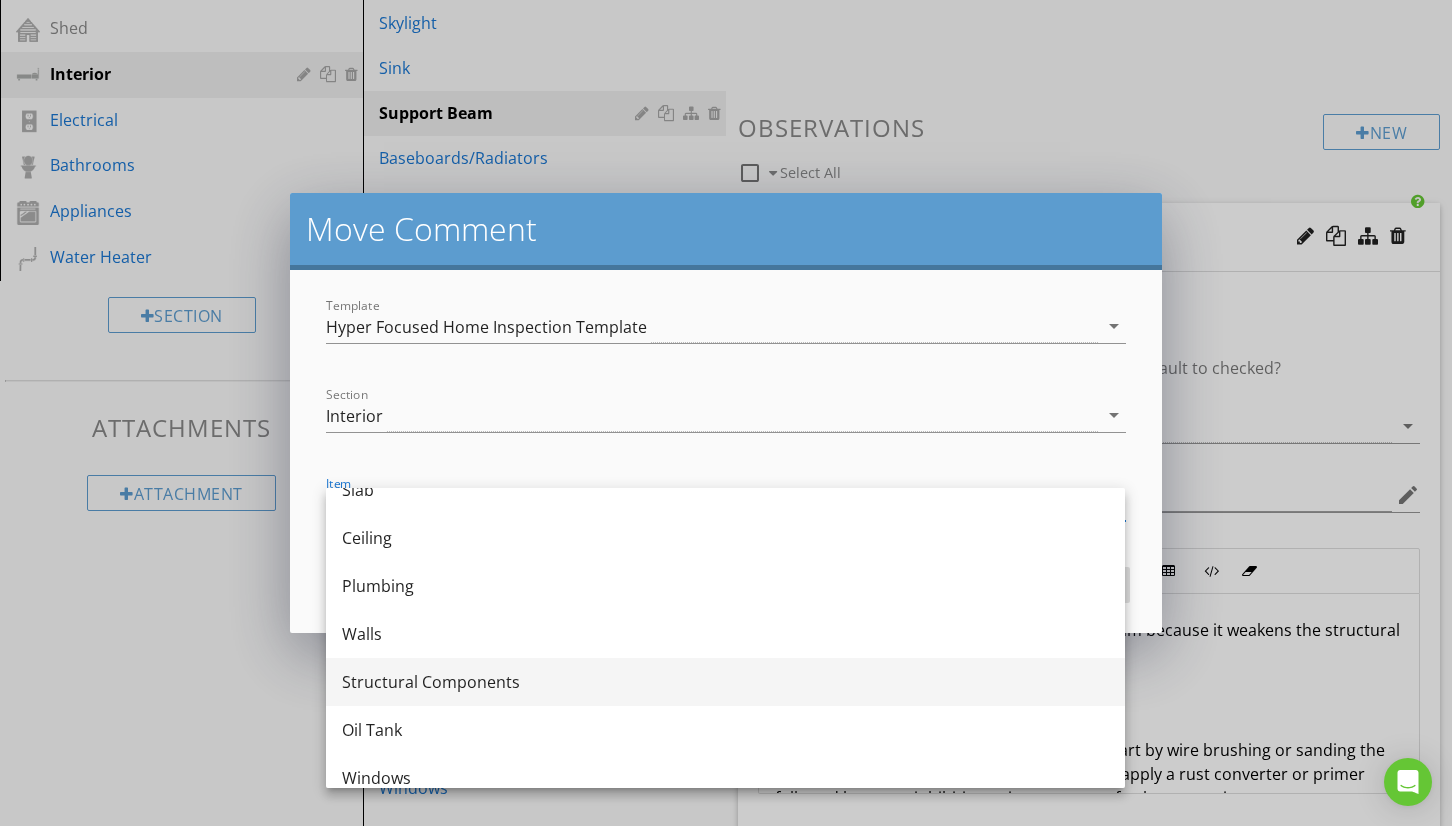 click on "Structural Components" at bounding box center [725, 682] 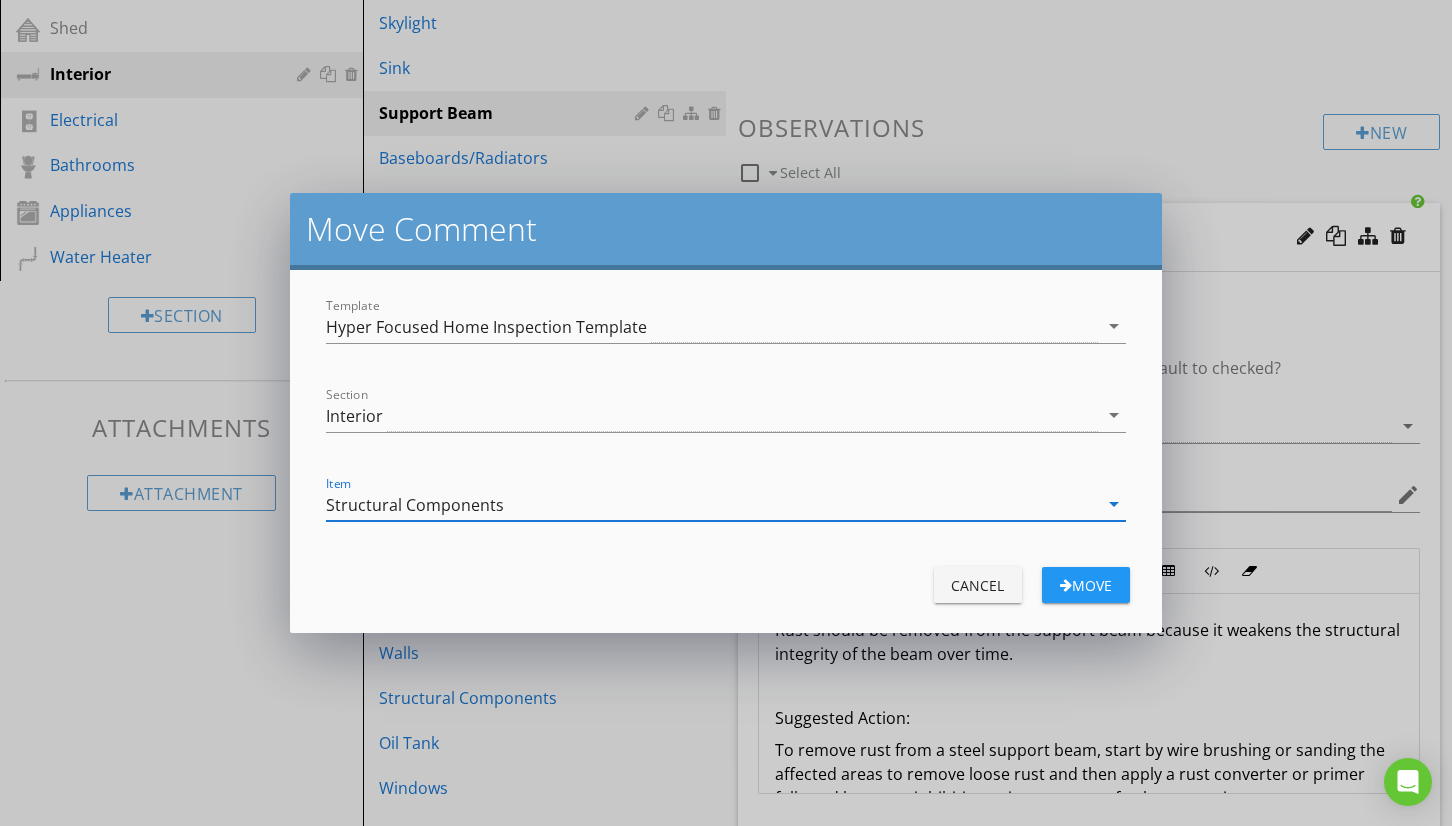 click on "Move" at bounding box center [1086, 585] 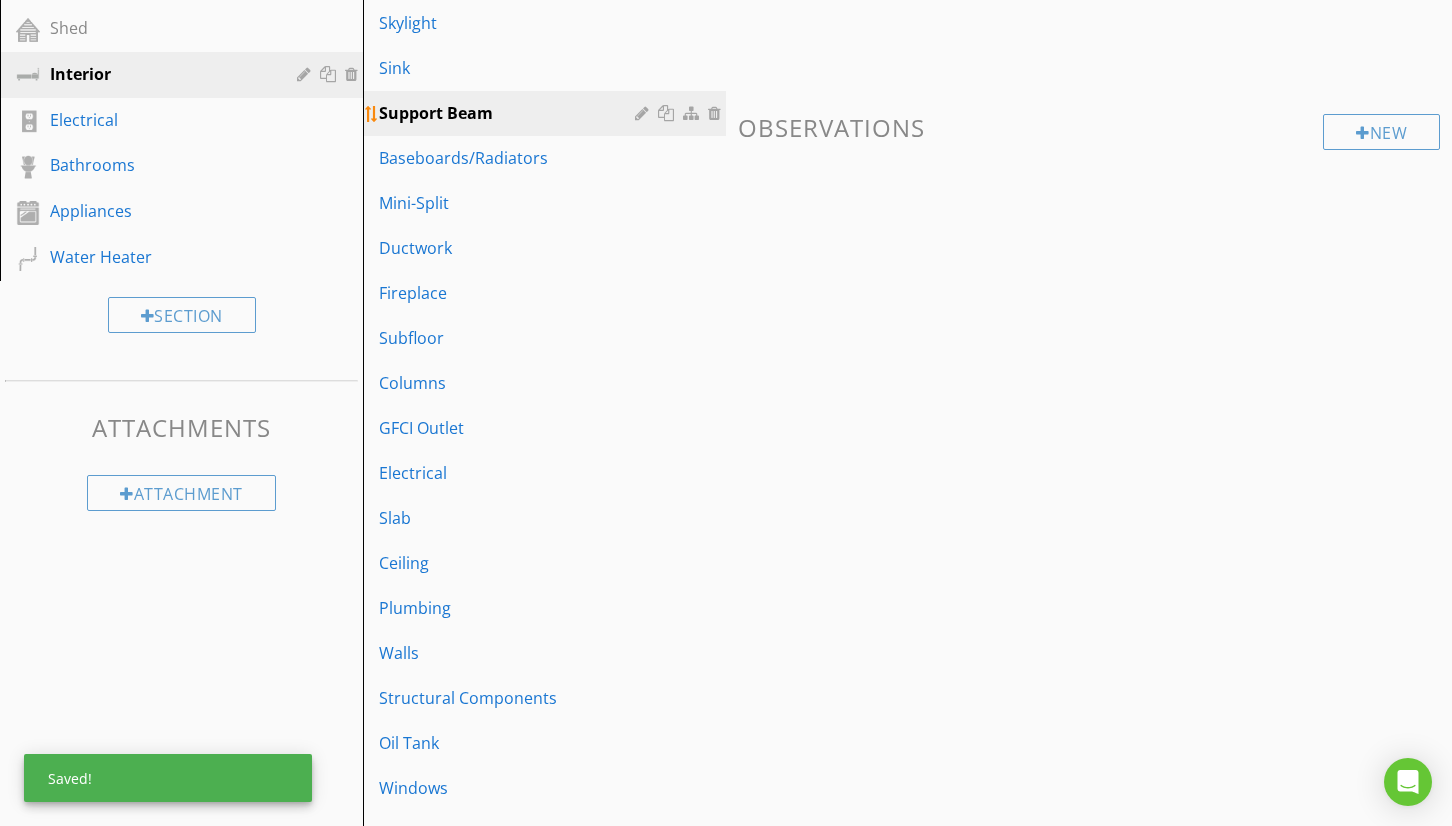 click at bounding box center [717, 113] 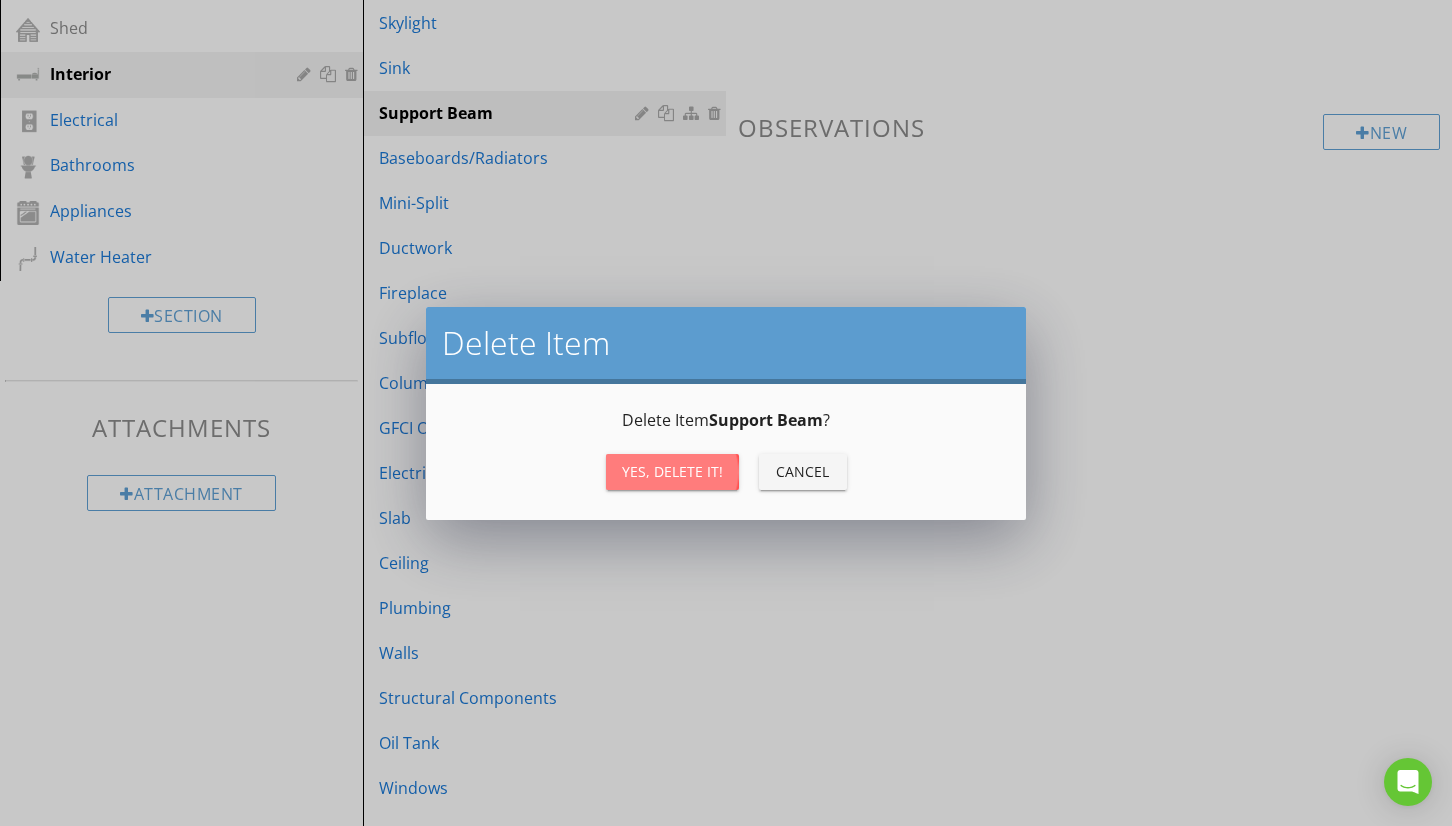 click on "Yes, Delete it!" at bounding box center (672, 471) 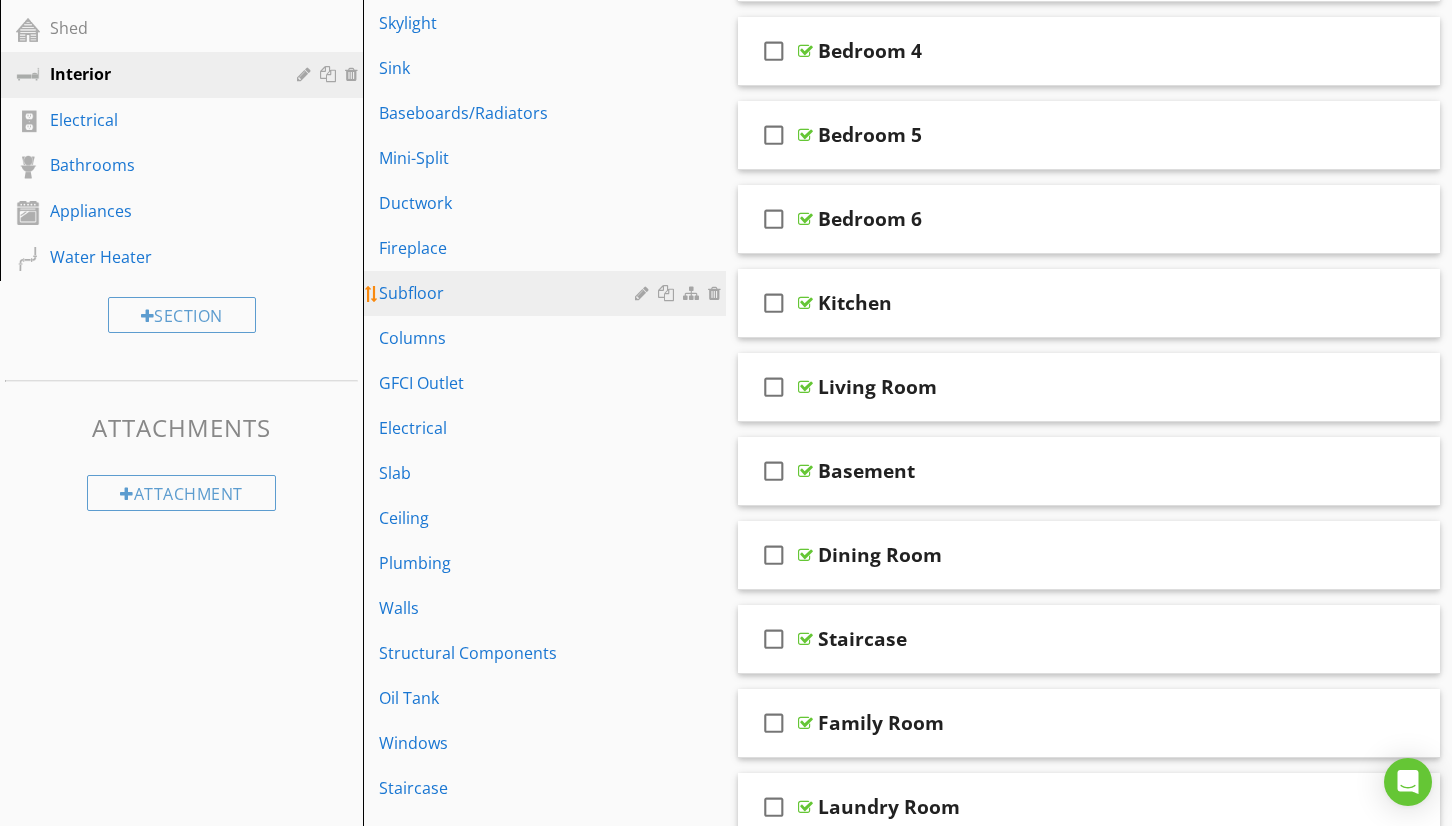 click on "Subfloor" at bounding box center [510, 293] 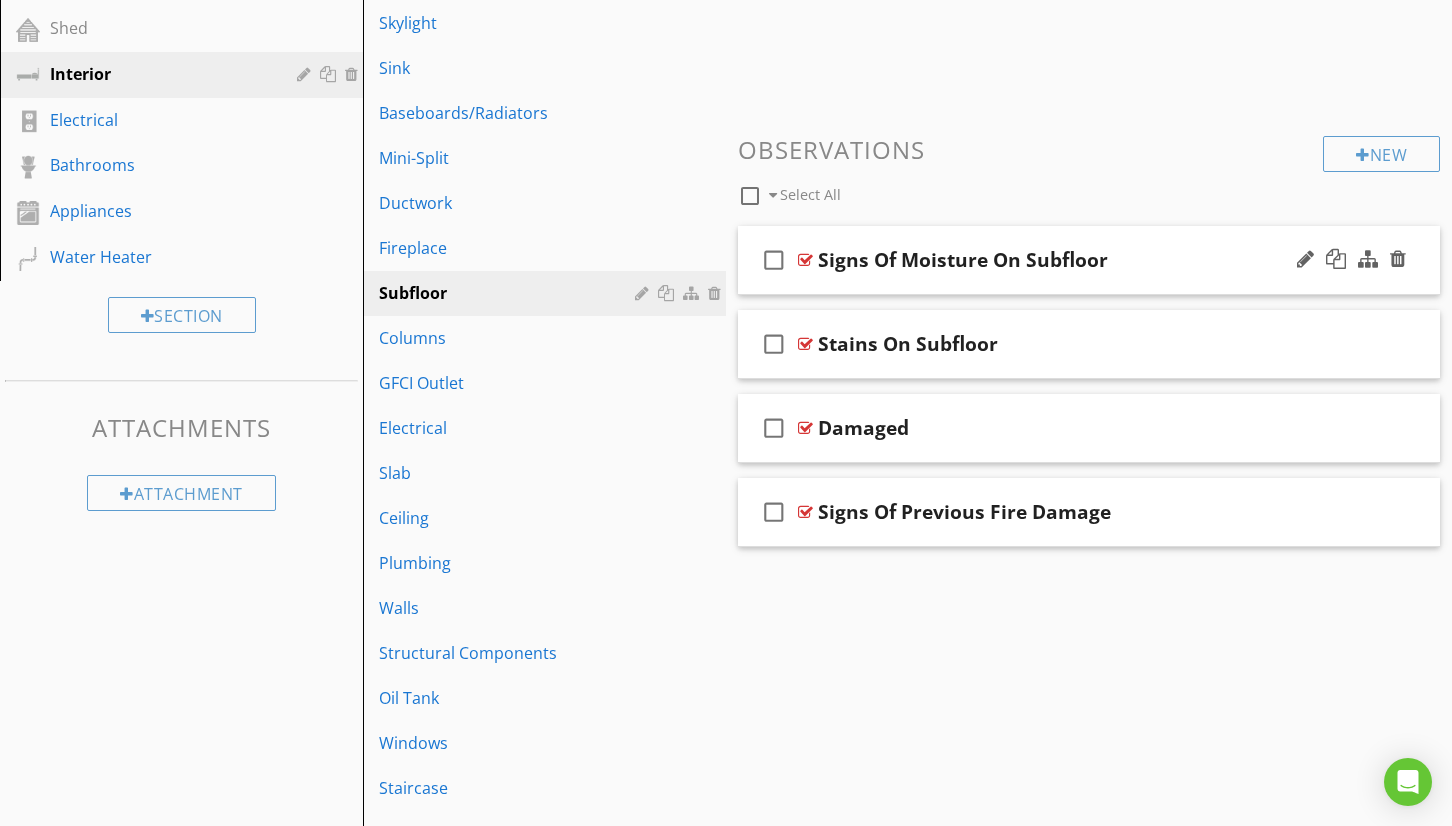 click on "check_box_outline_blank
Signs Of Moisture On Subfloor" at bounding box center (1089, 260) 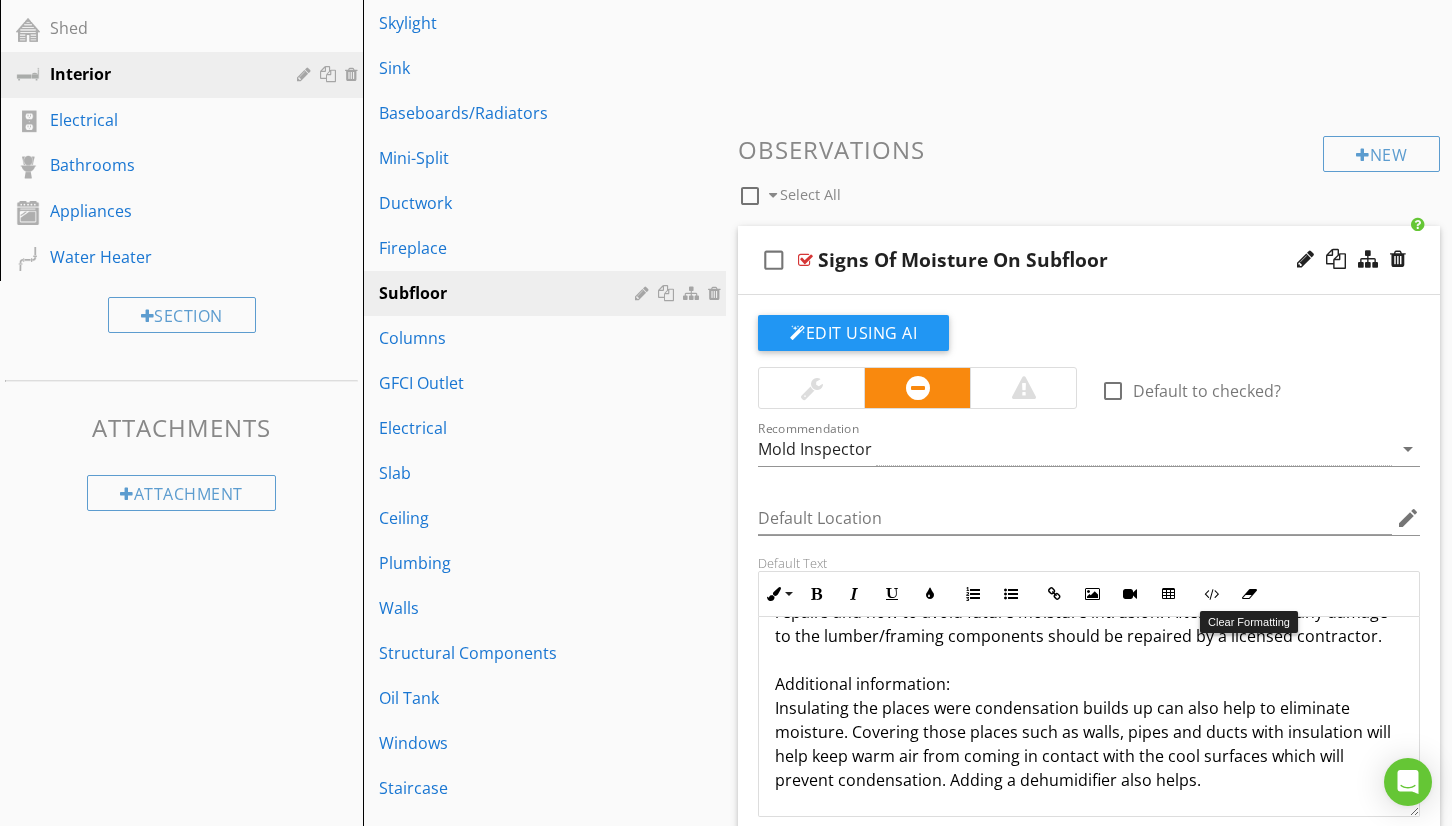 scroll, scrollTop: 65, scrollLeft: 0, axis: vertical 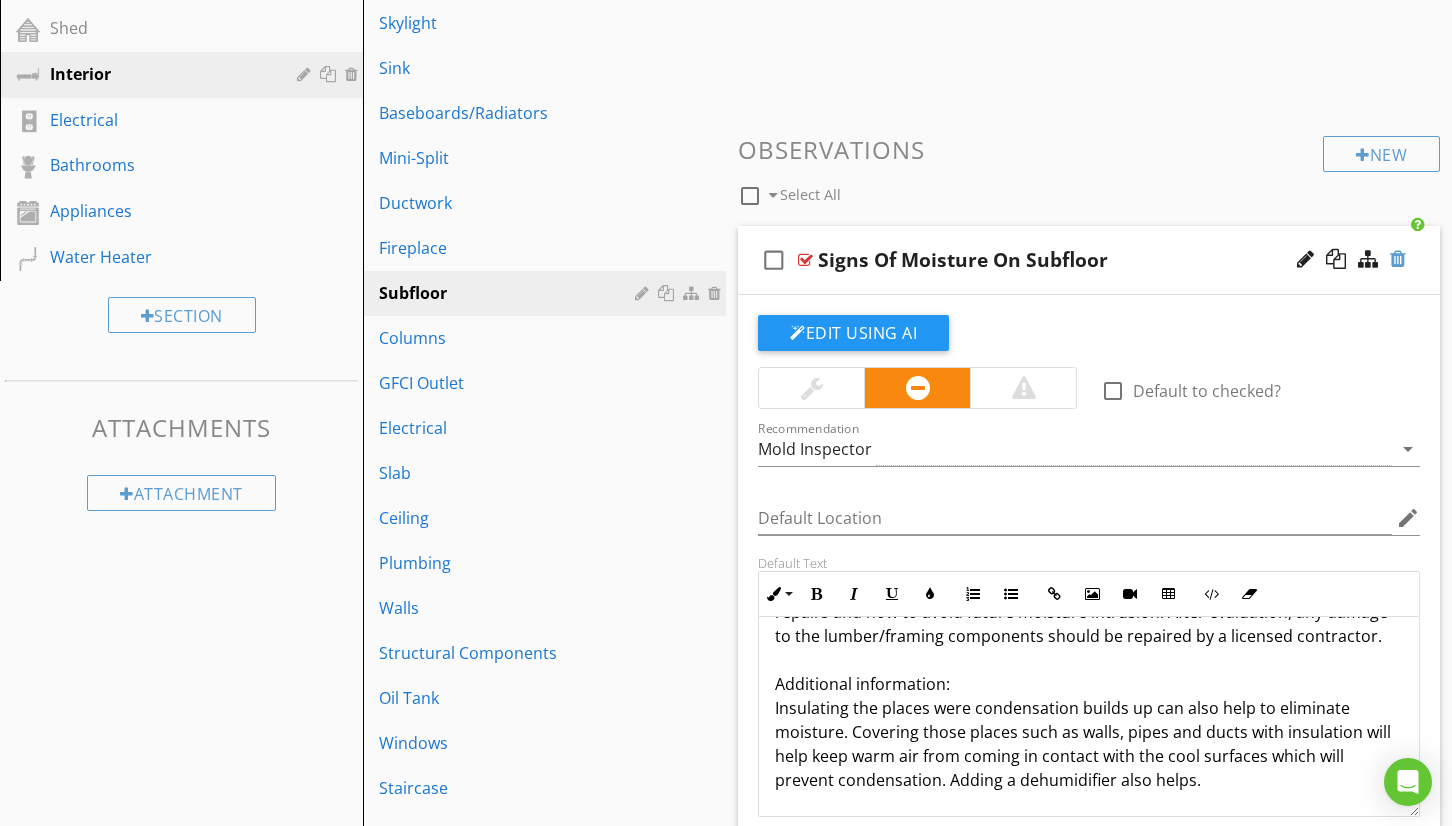 click at bounding box center [1398, 259] 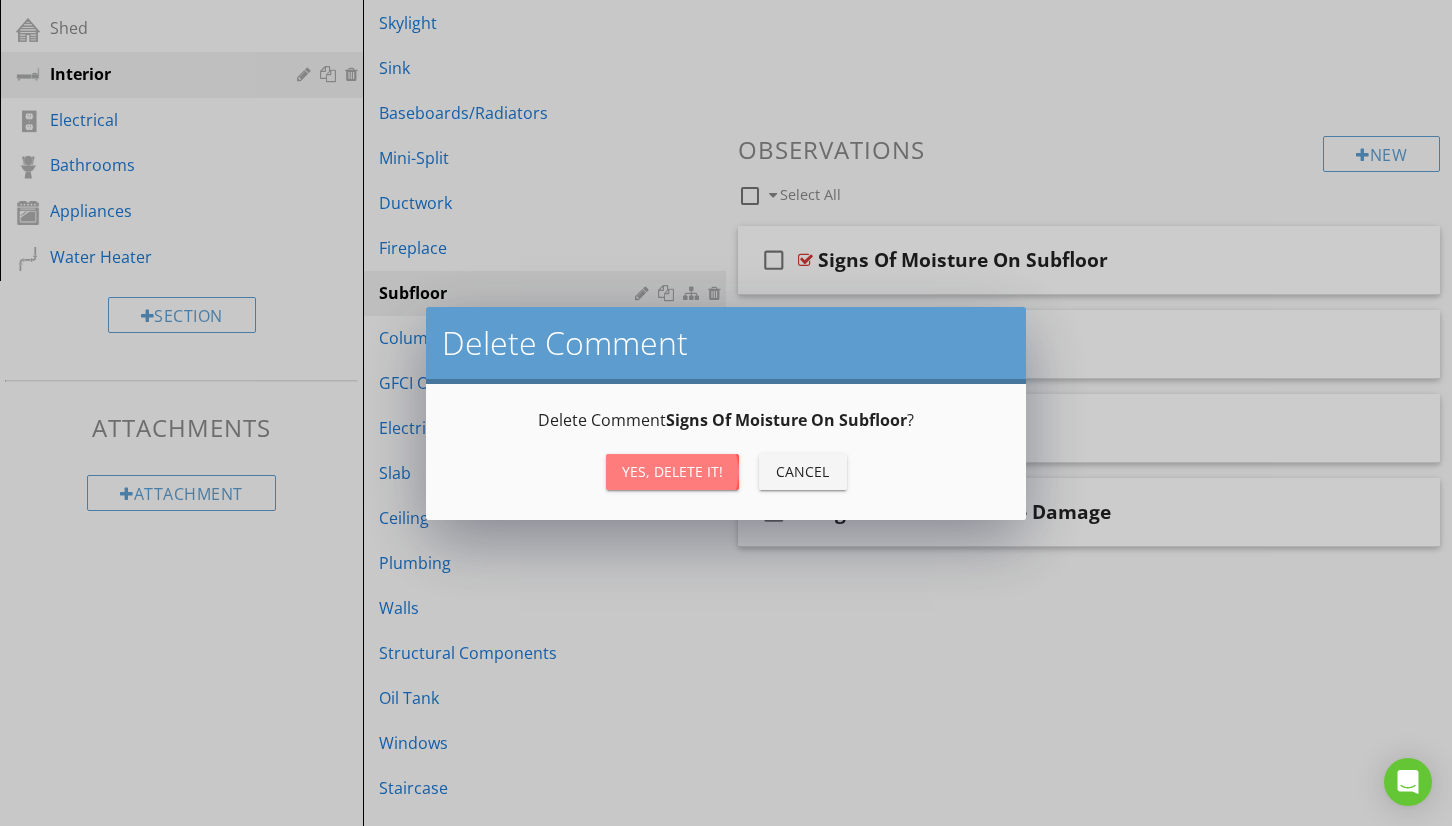 click on "Yes, Delete it!" at bounding box center (672, 471) 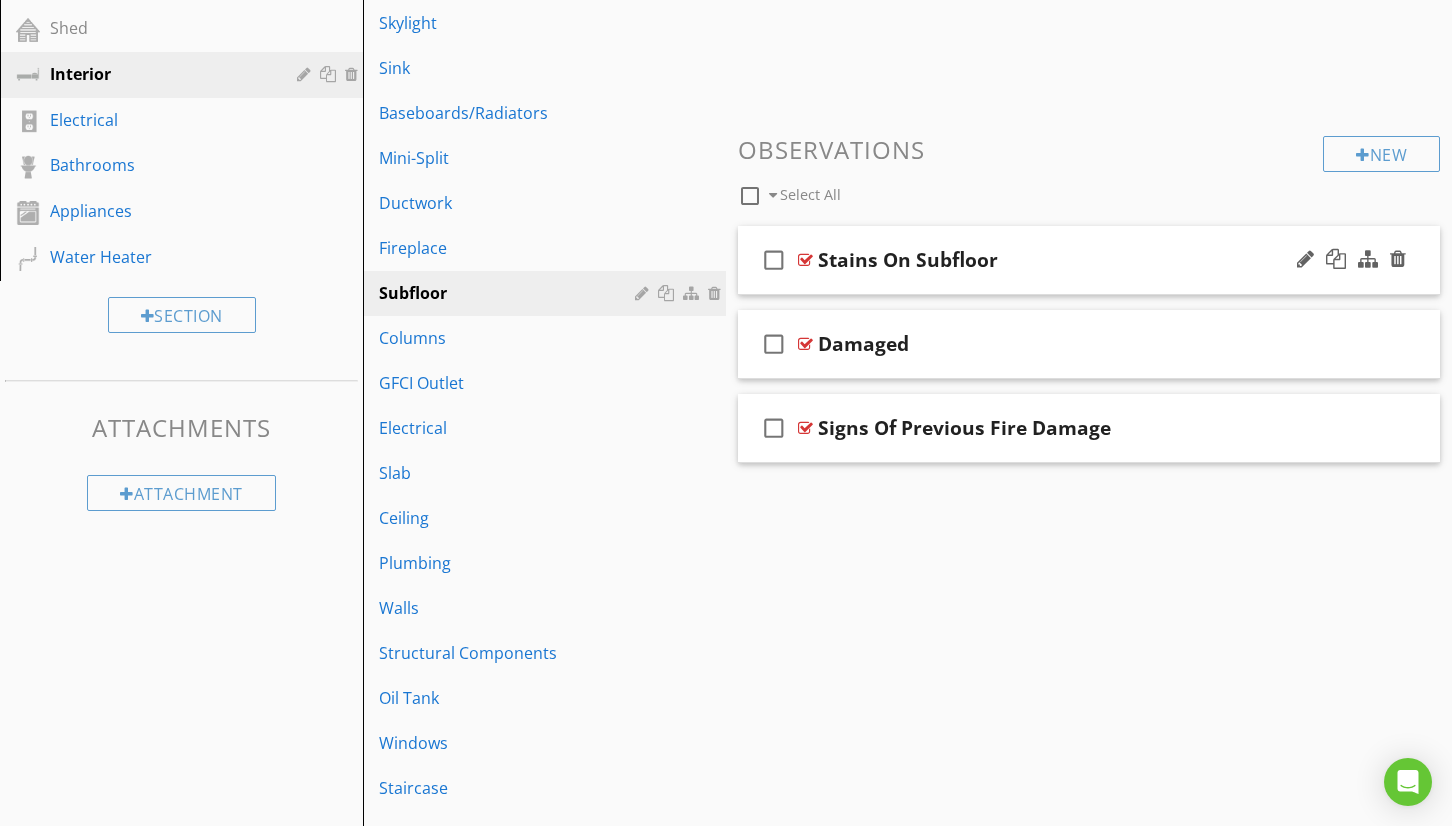 click on "check_box_outline_blank
Stains On Subfloor" at bounding box center [1089, 260] 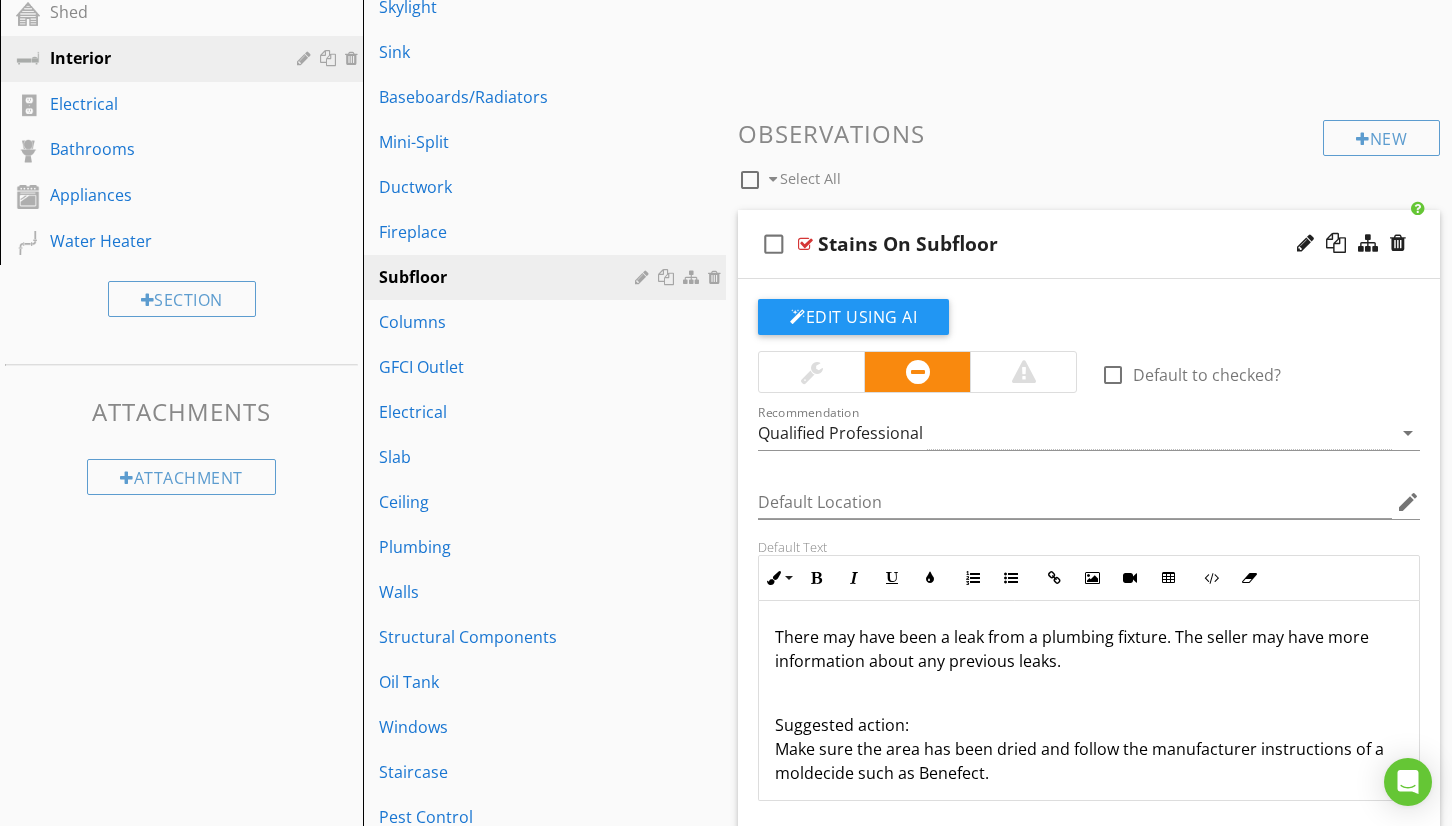 scroll, scrollTop: 618, scrollLeft: 0, axis: vertical 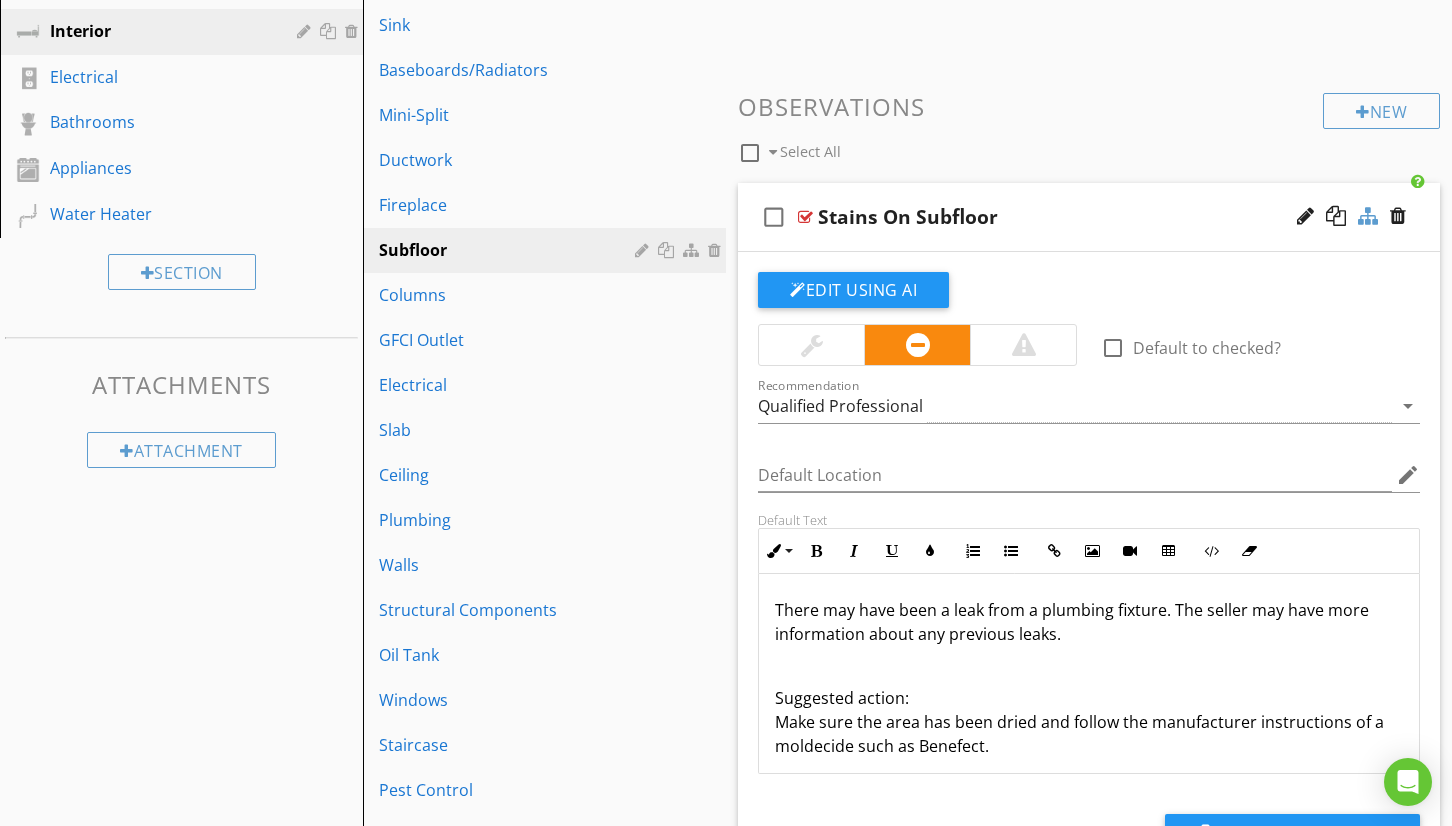 click at bounding box center (1368, 216) 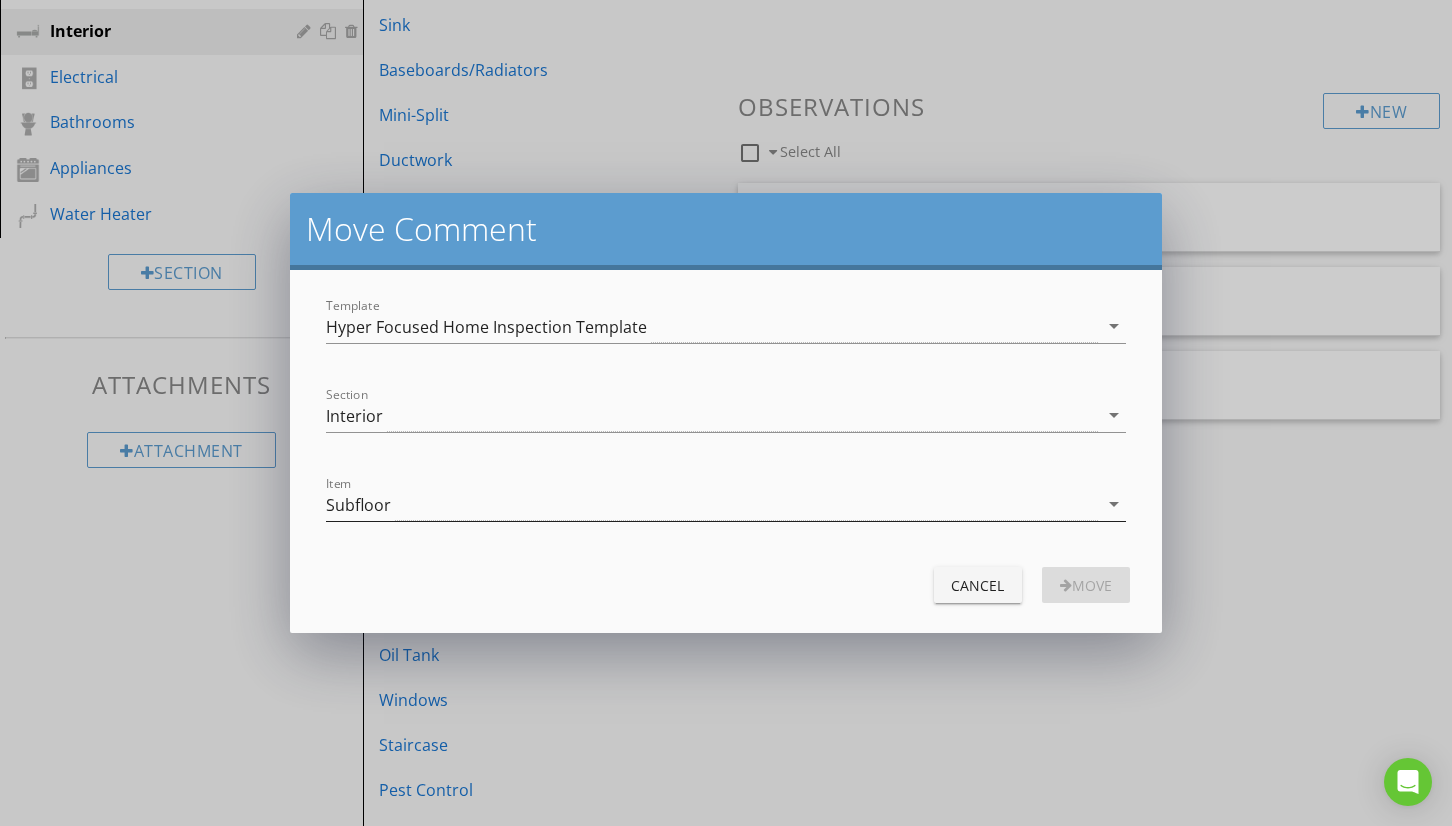 click on "Subfloor" at bounding box center [711, 504] 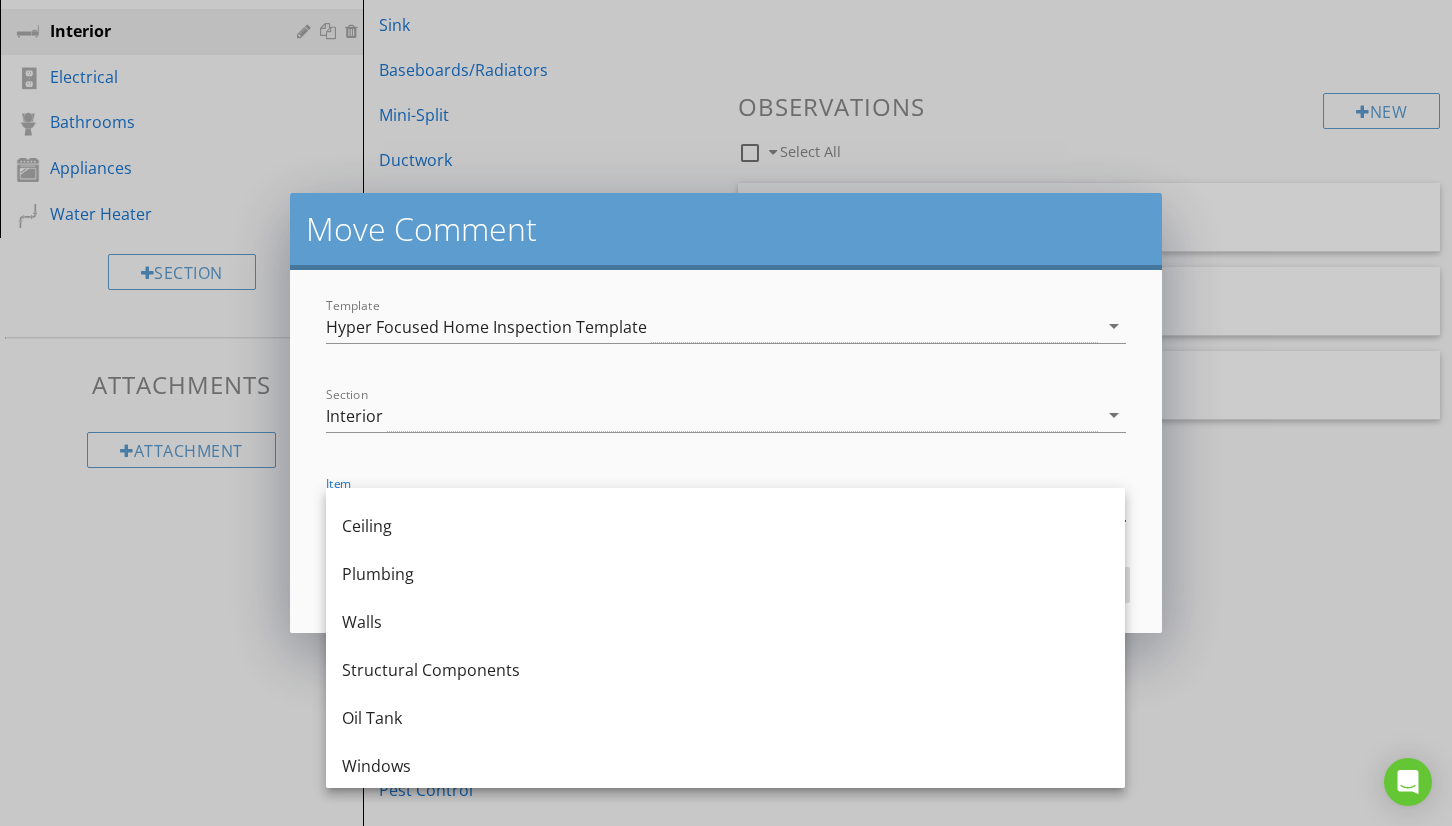 scroll, scrollTop: 864, scrollLeft: 0, axis: vertical 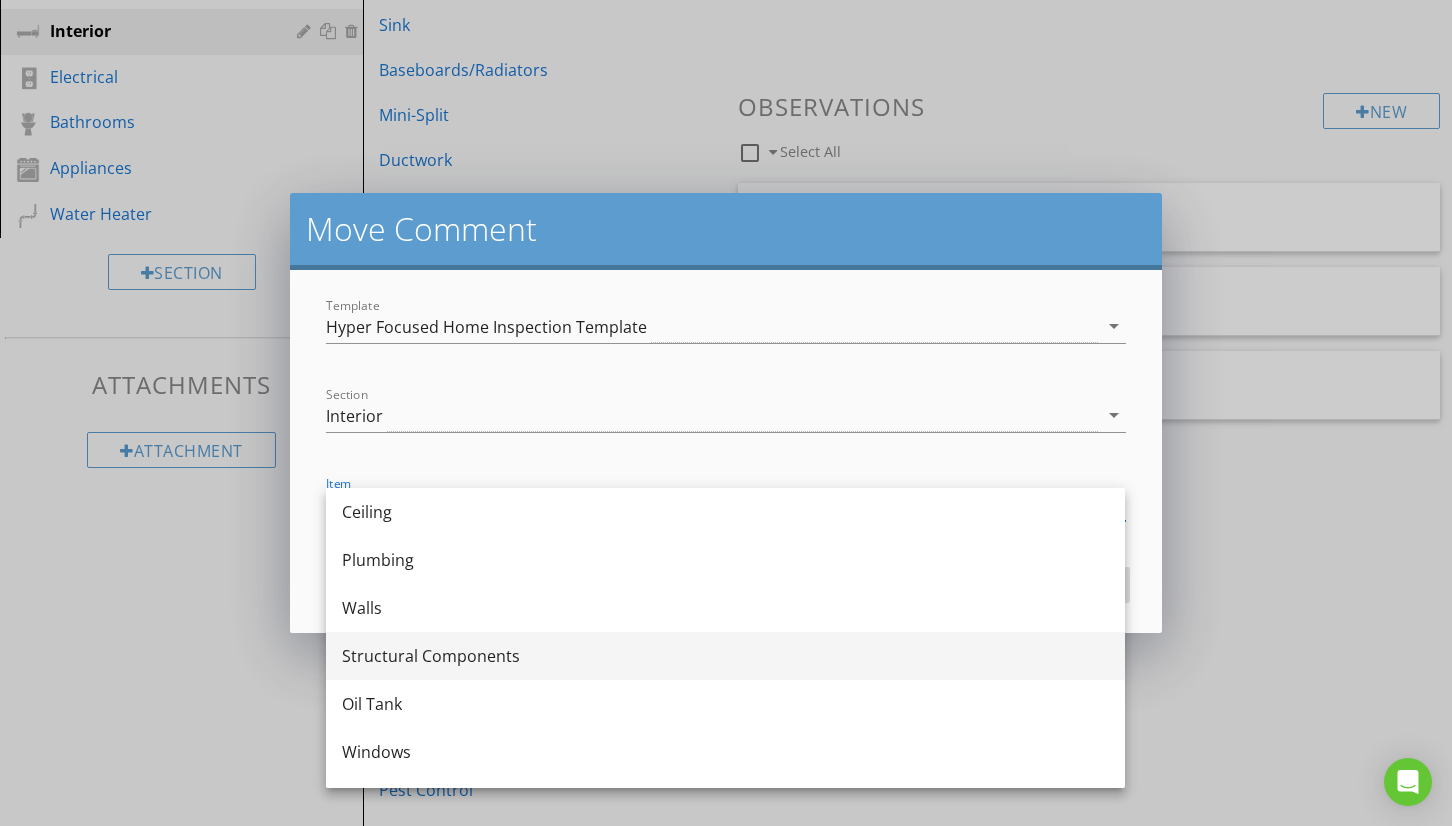 click on "Structural Components" at bounding box center (725, 656) 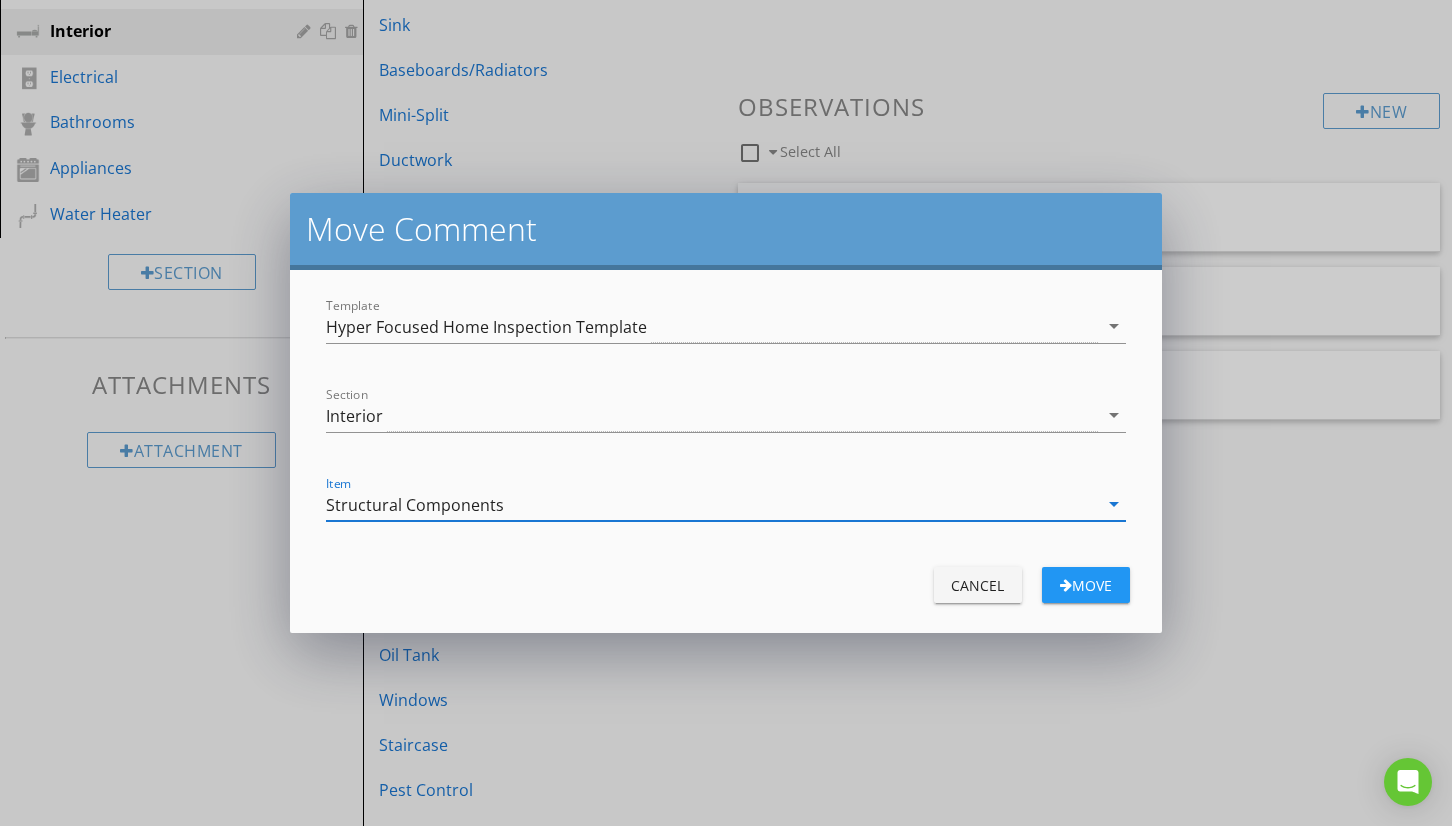 click on "Move" at bounding box center (1086, 585) 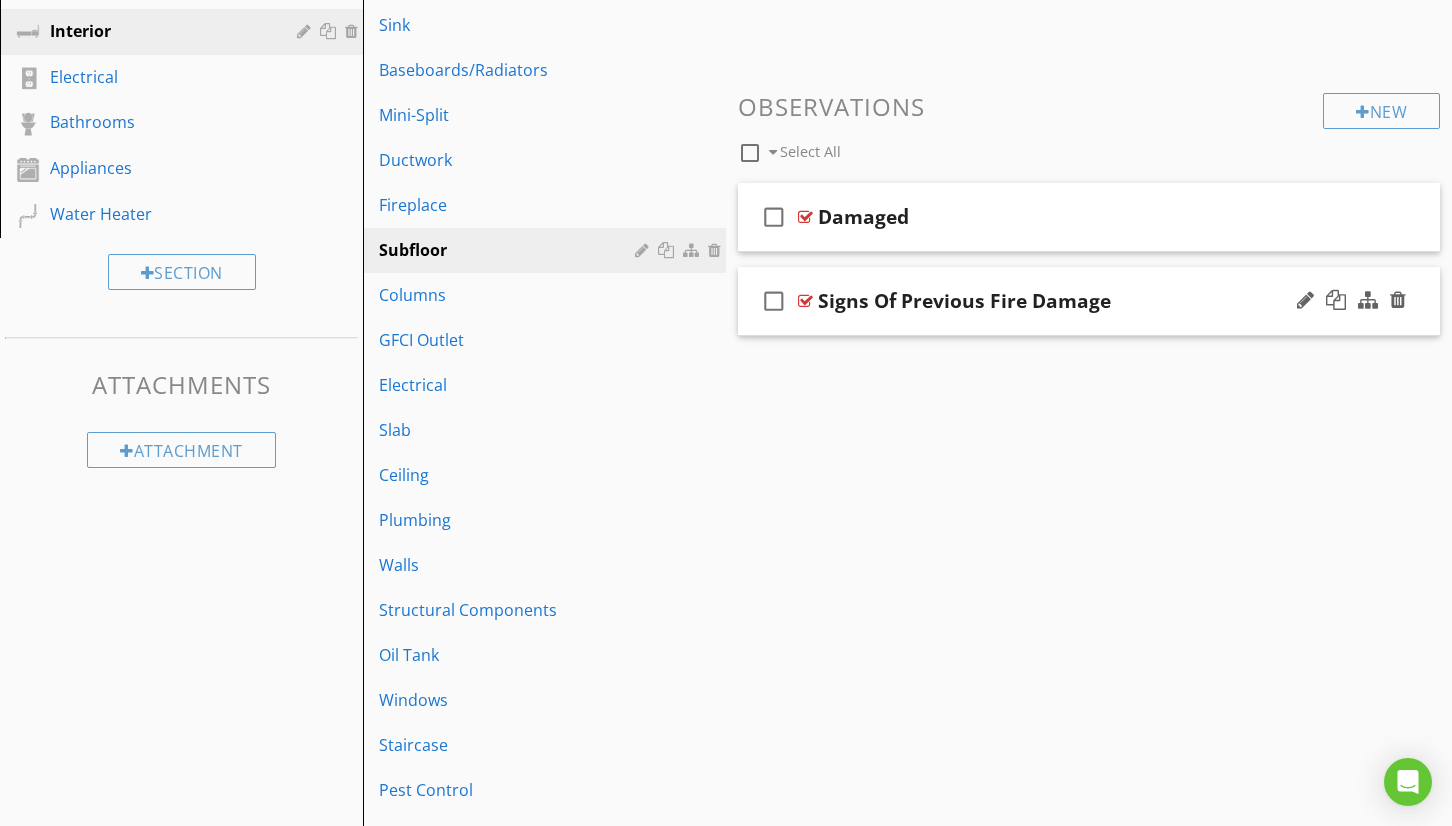 click on "check_box_outline_blank
Signs Of Previous Fire Damage" at bounding box center [1089, 301] 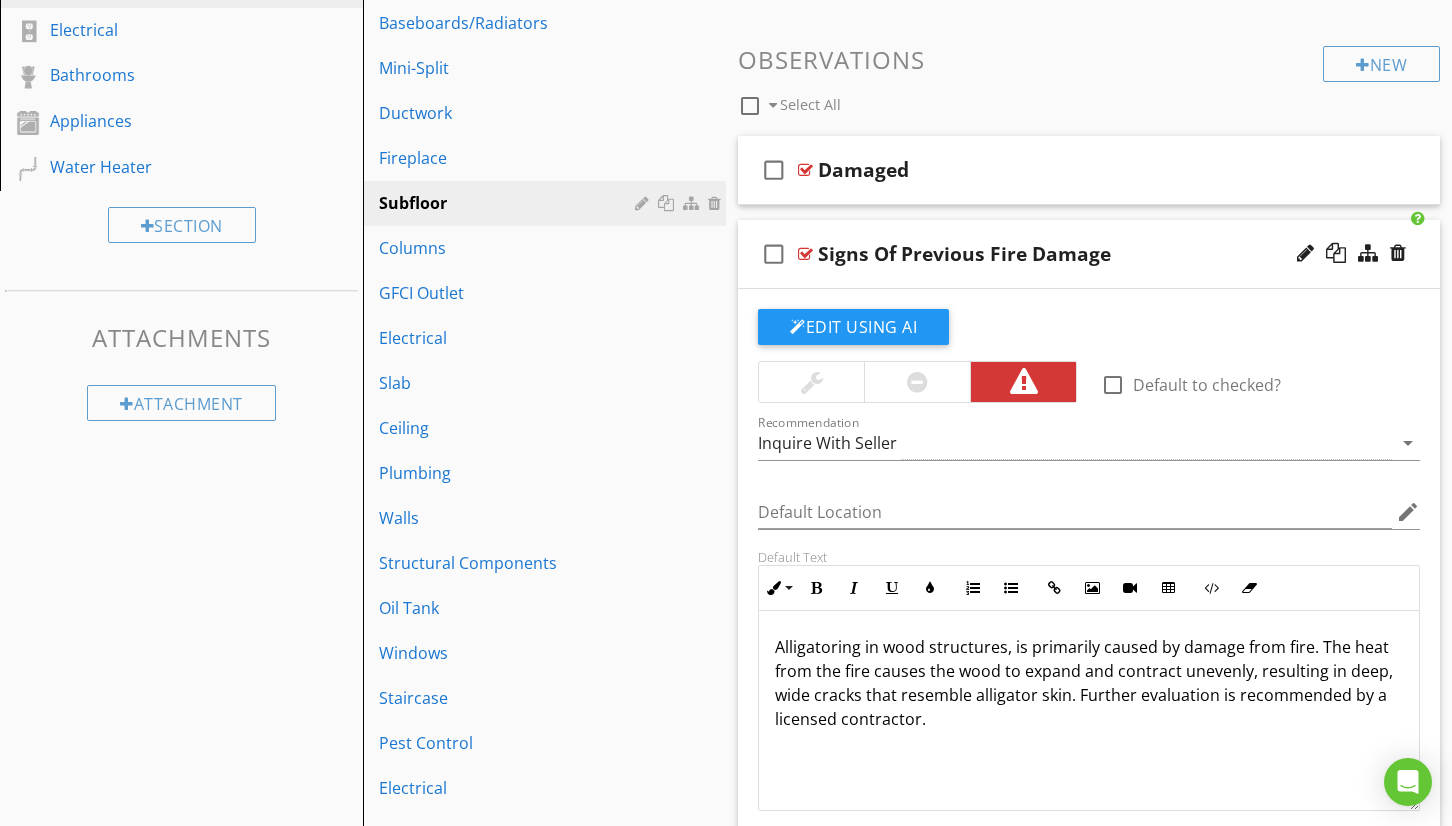 scroll, scrollTop: 665, scrollLeft: 0, axis: vertical 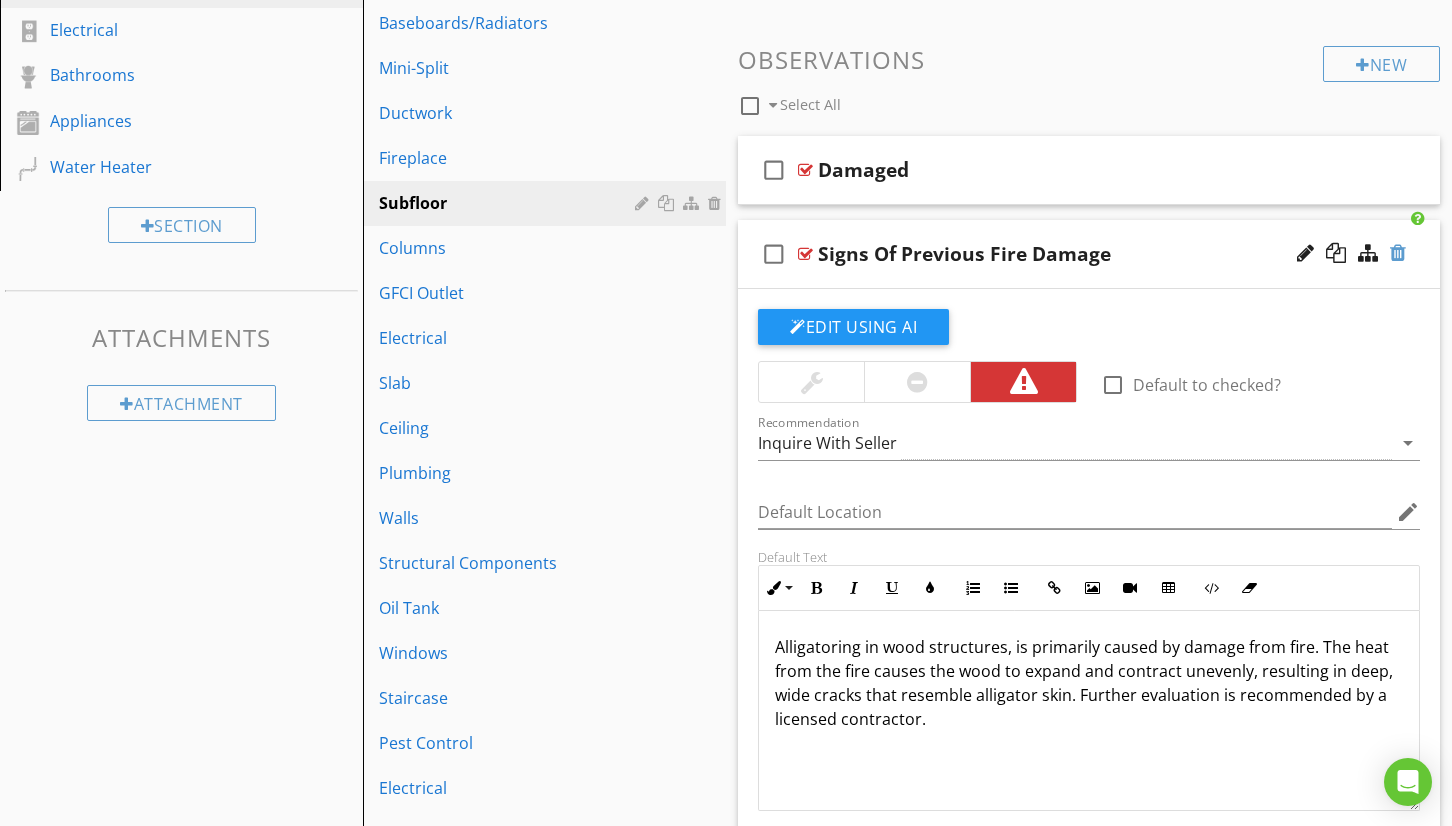 click at bounding box center [1398, 253] 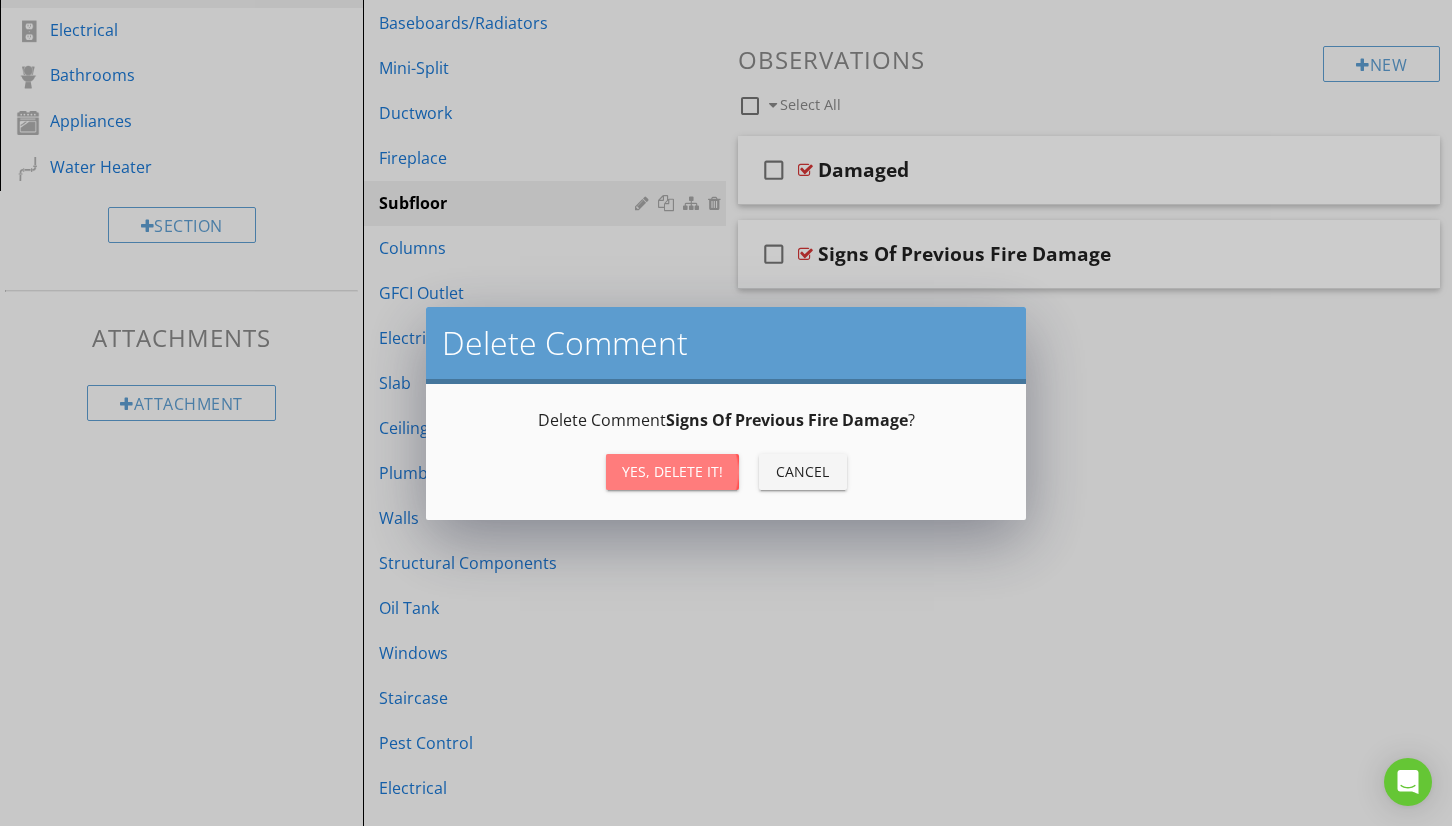 click on "Yes, Delete it!" at bounding box center (672, 471) 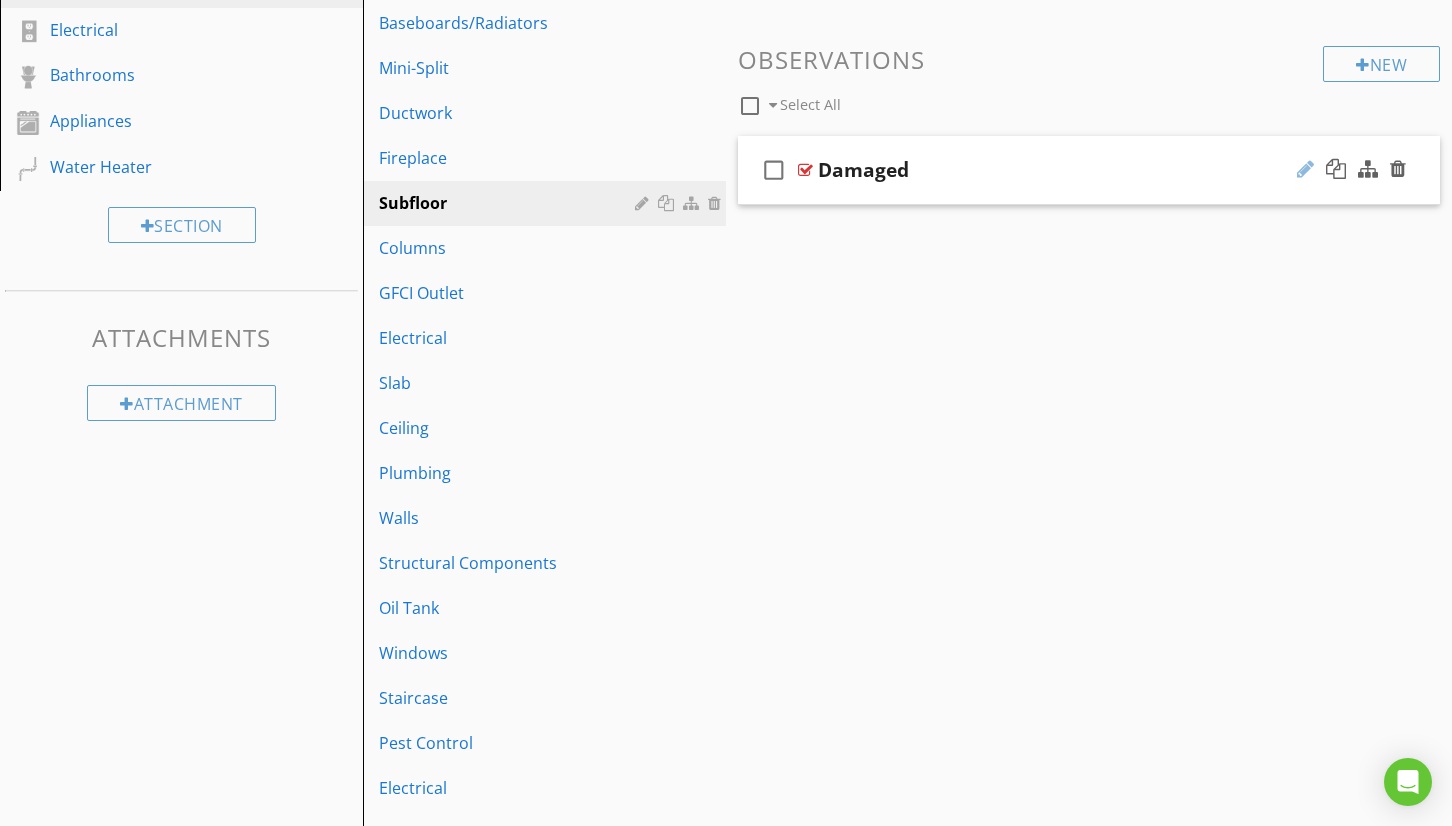 click at bounding box center (1305, 169) 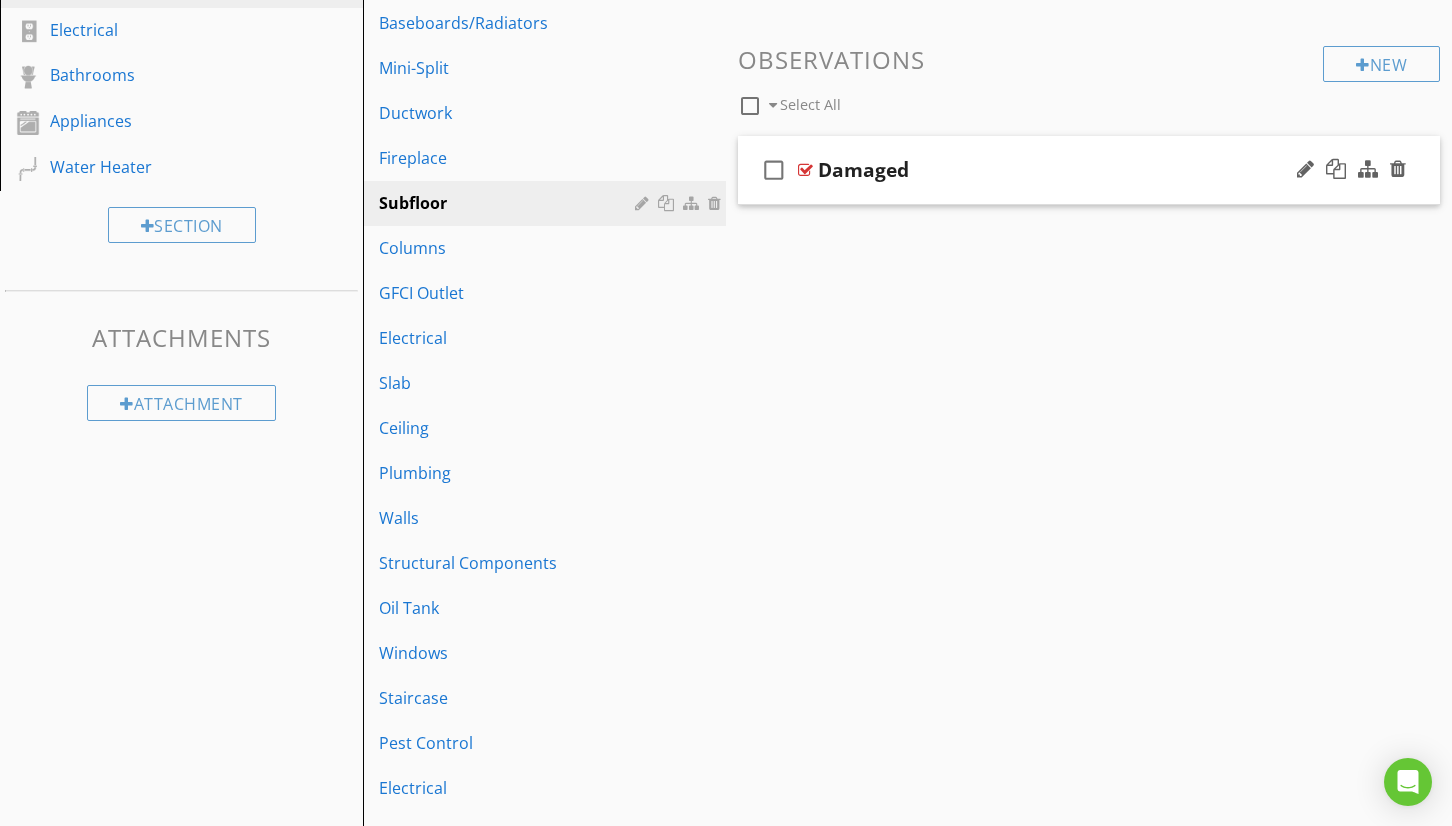 click on "check_box_outline_blank
Damaged" at bounding box center [1089, 170] 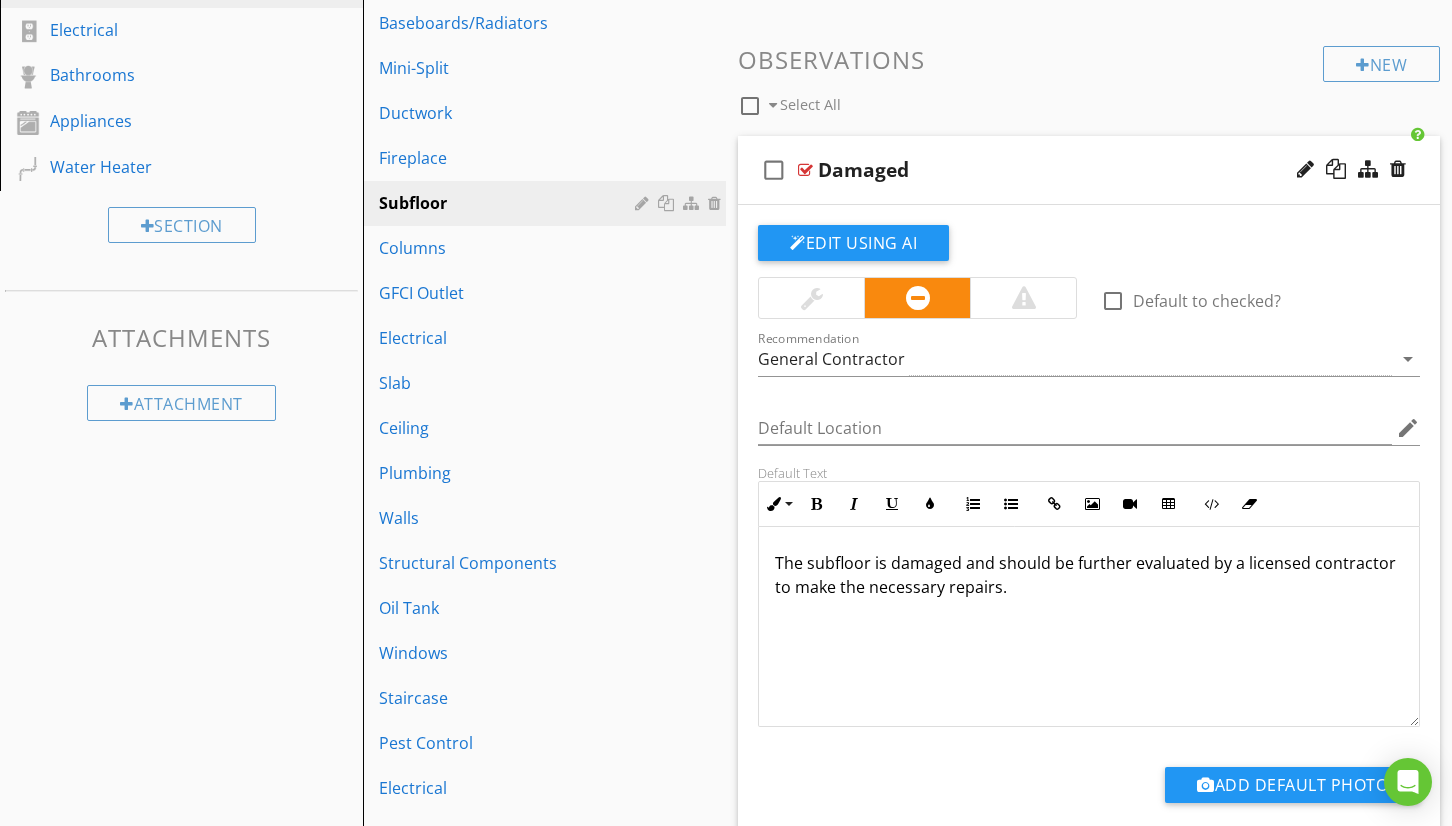 click on "The subfloor is damaged and should be further evaluated by a licensed contractor to make the necessary repairs." at bounding box center (1089, 575) 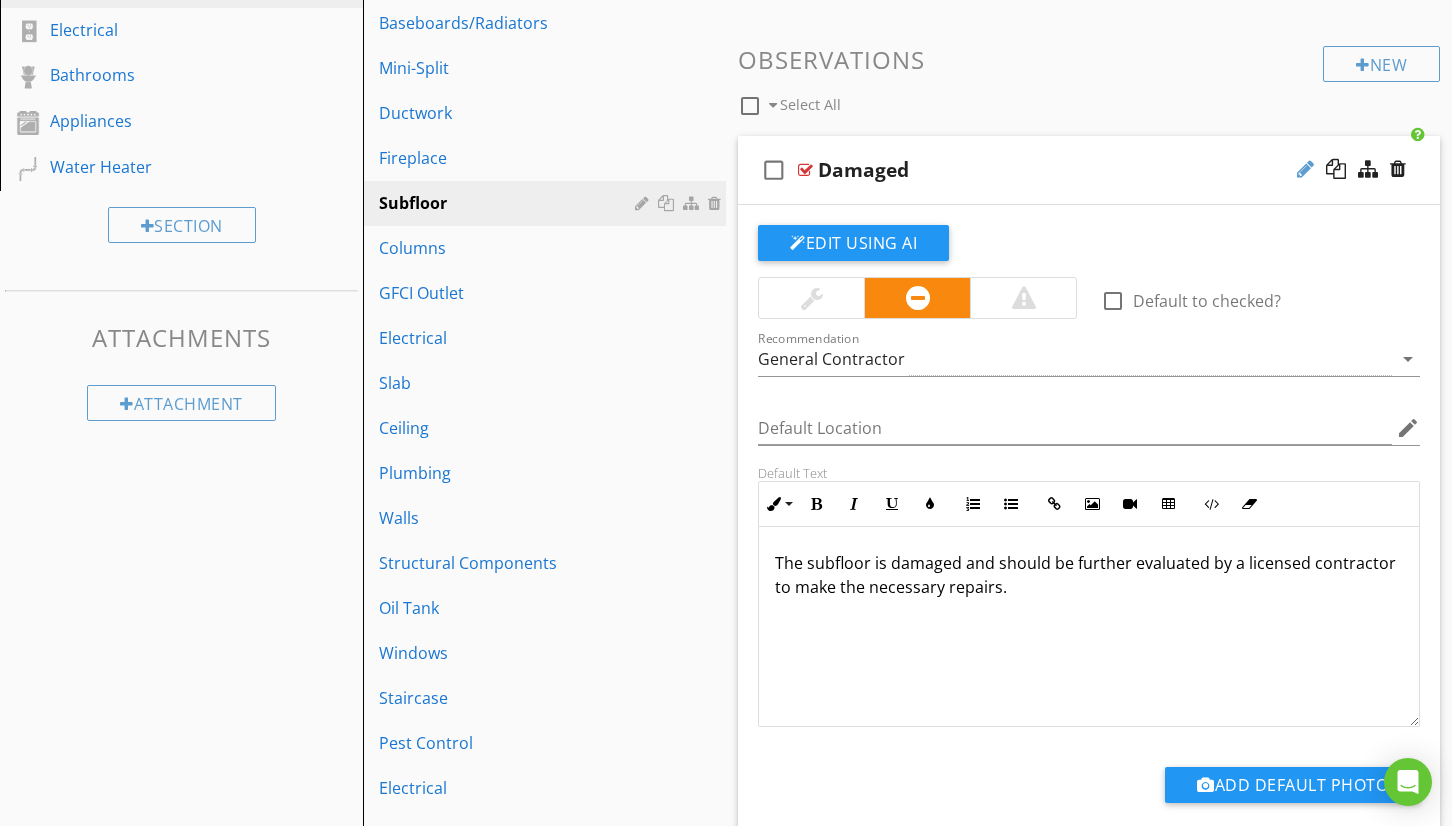 click at bounding box center [1305, 169] 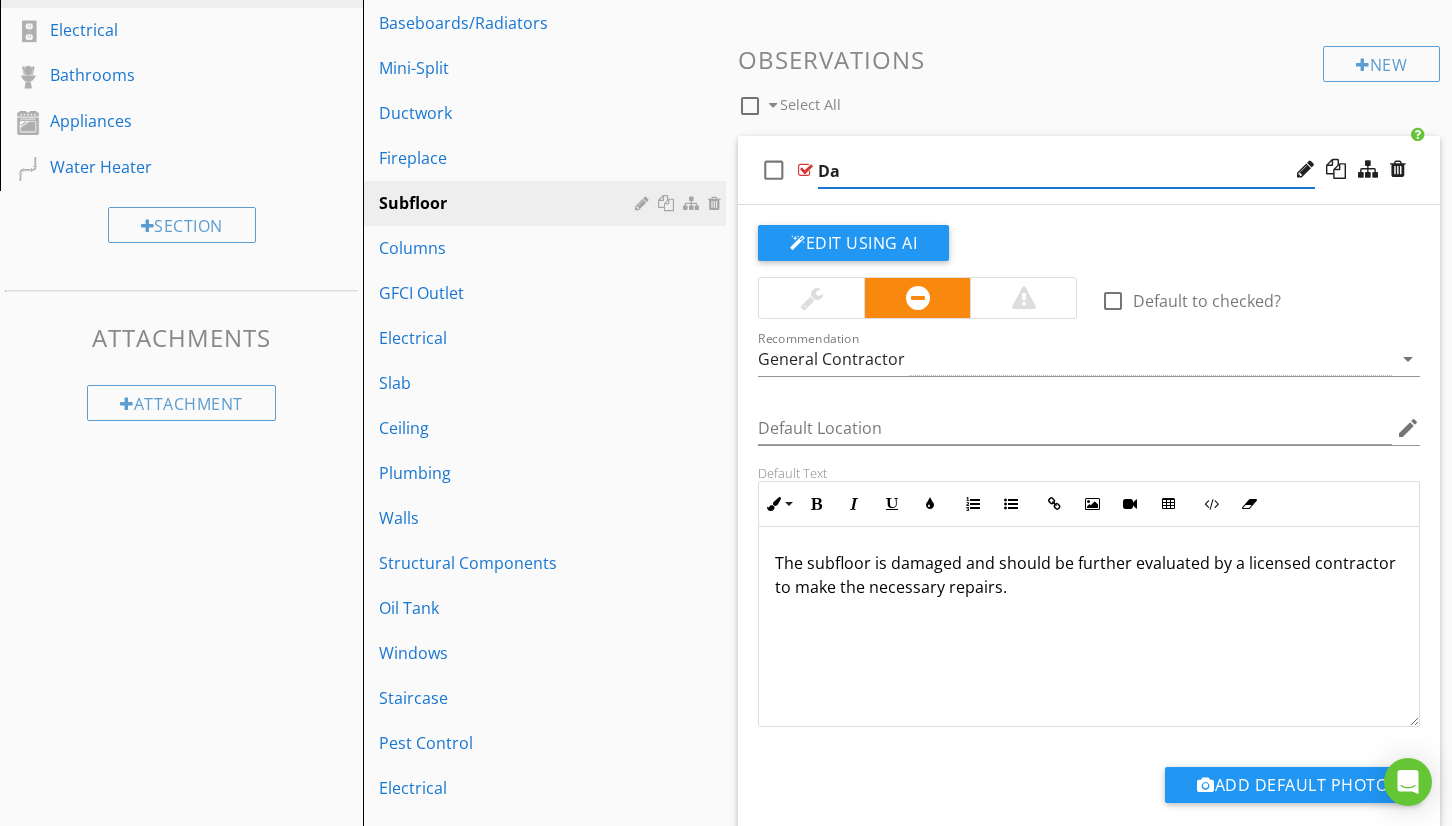 type on "D" 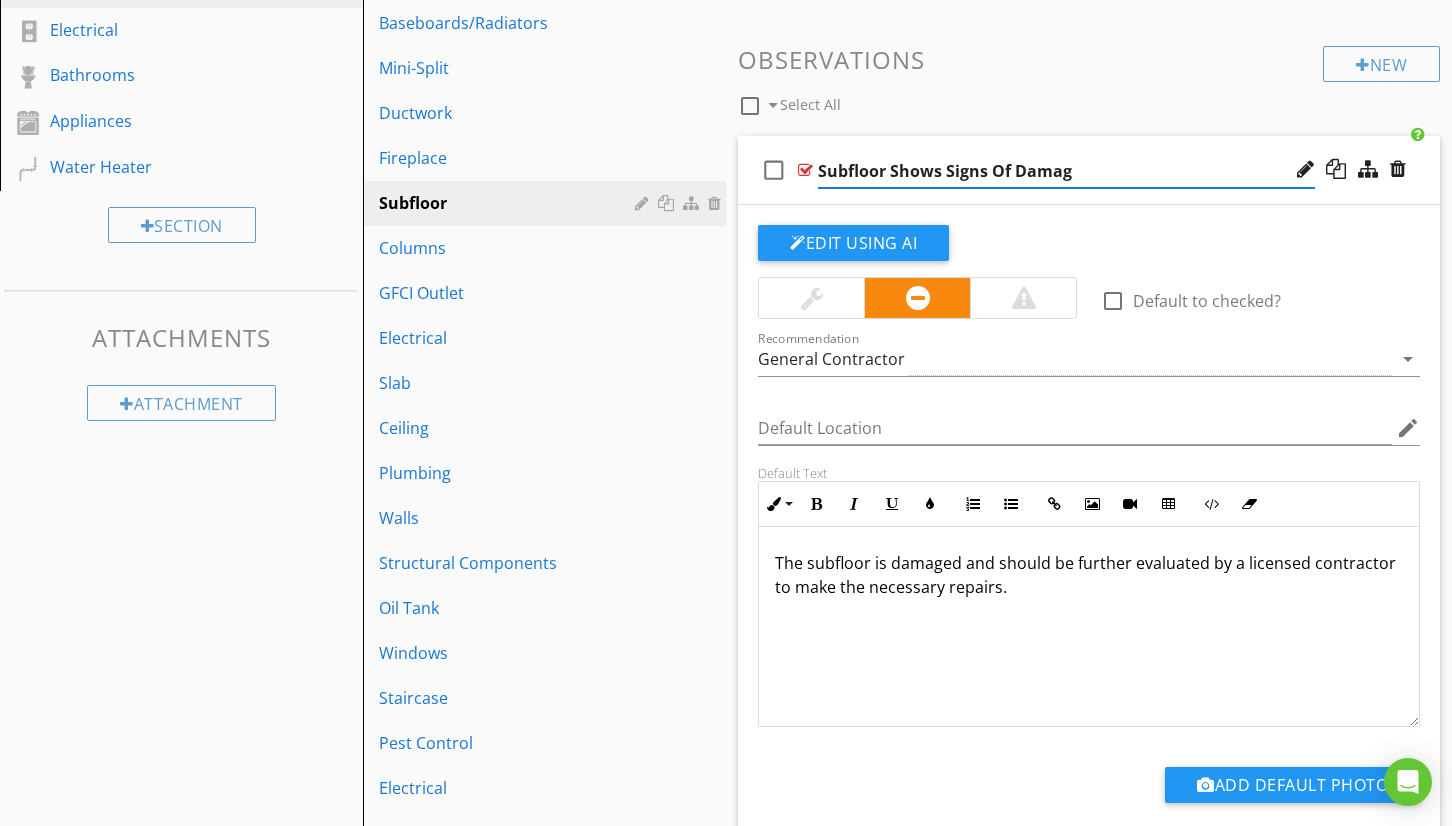 type on "Subfloor Shows Signs Of Damage" 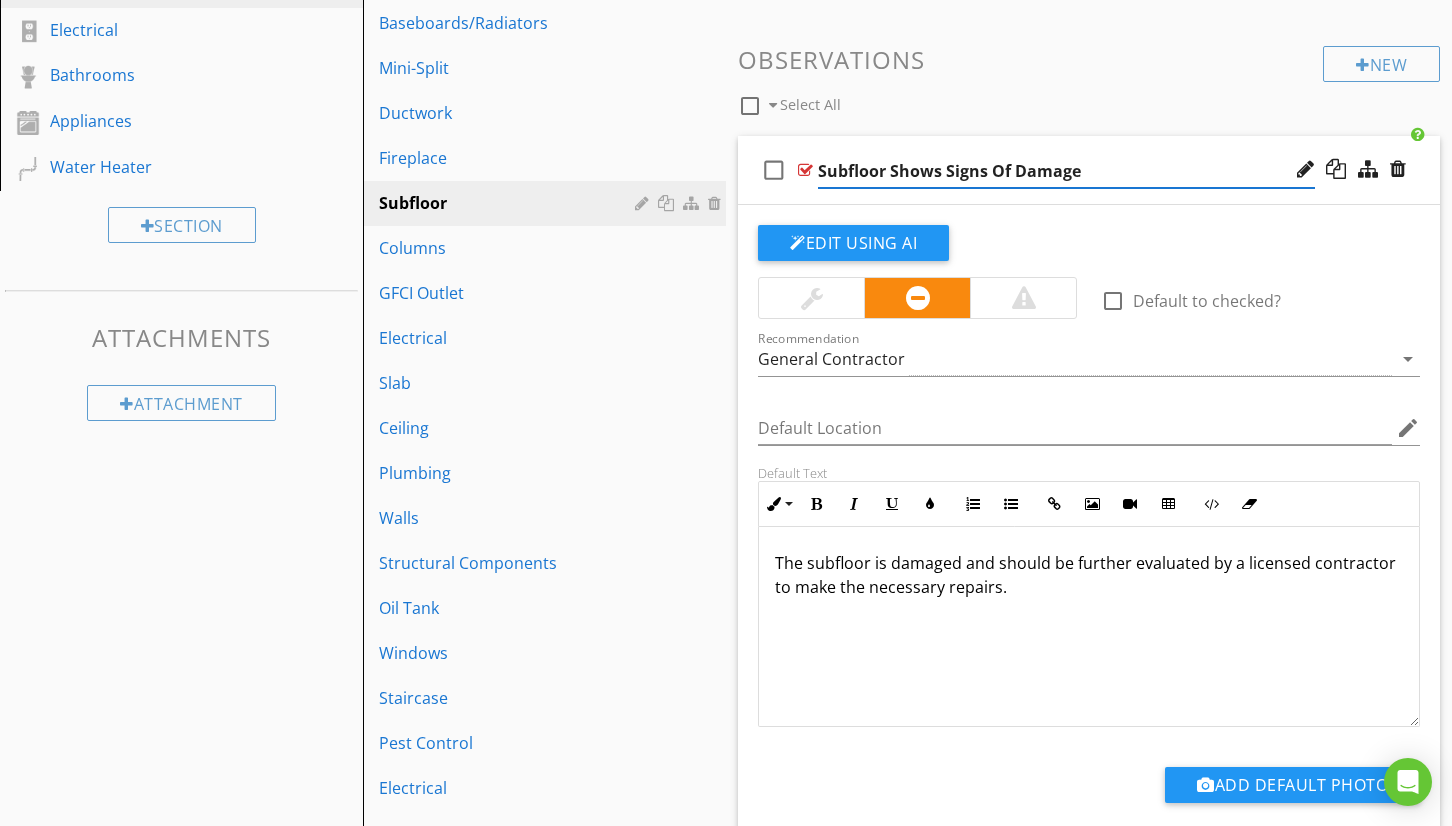 click on "Default Text   Inline Style XLarge Large Normal Small Light Small/Light Bold Italic Underline Colors Ordered List Unordered List Insert Link Insert Image Insert Video Insert Table Code View Clear Formatting The subfloor is damaged and should be further evaluated by a licensed contractor to make the necessary repairs. Enter text here <p>The subfloor is damaged and should be further evaluated by a licensed contractor to make the necessary repairs.</p>" at bounding box center (1089, 596) 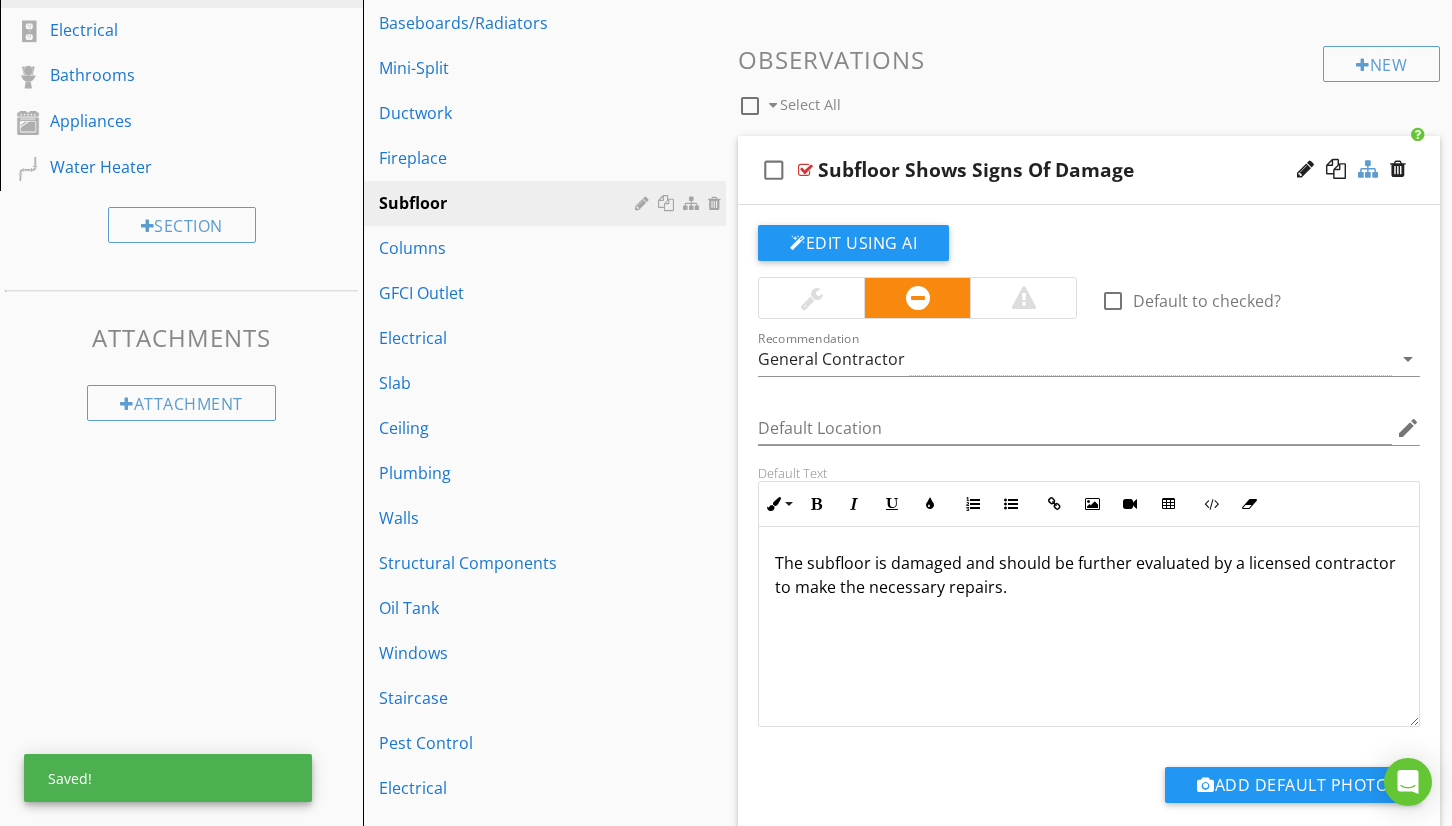 click at bounding box center (1368, 169) 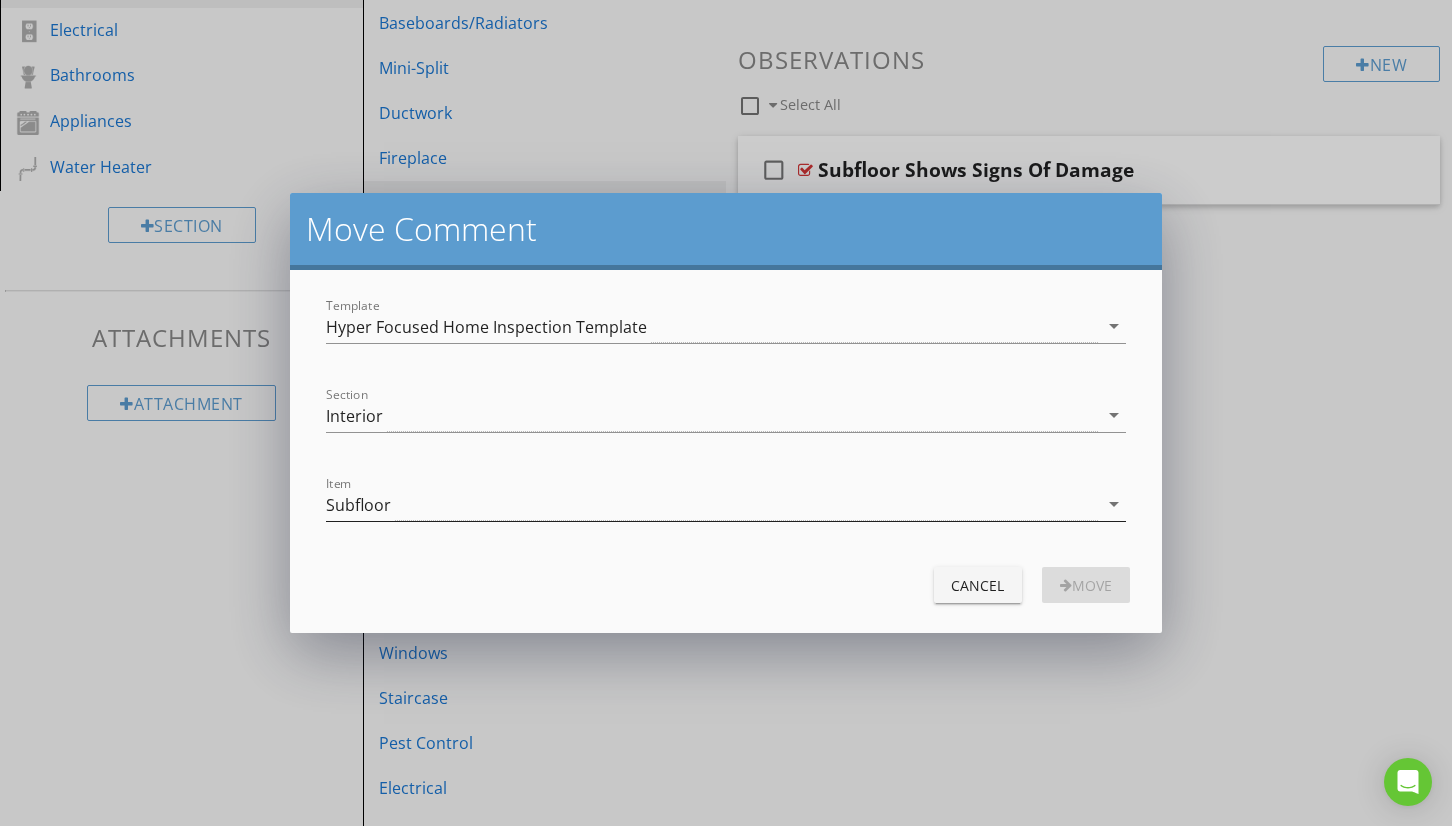 click on "Subfloor" at bounding box center (711, 504) 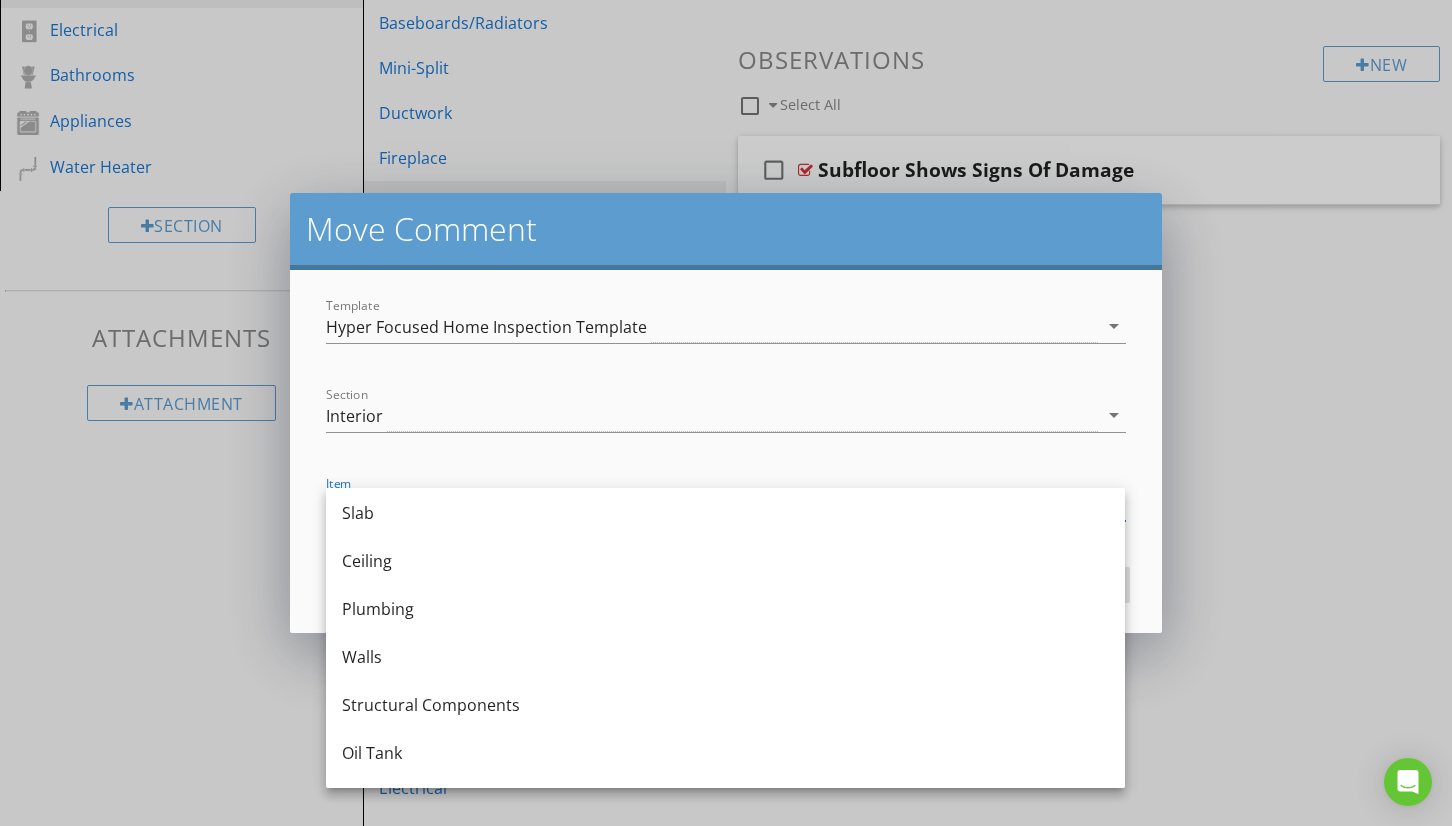 scroll, scrollTop: 820, scrollLeft: 0, axis: vertical 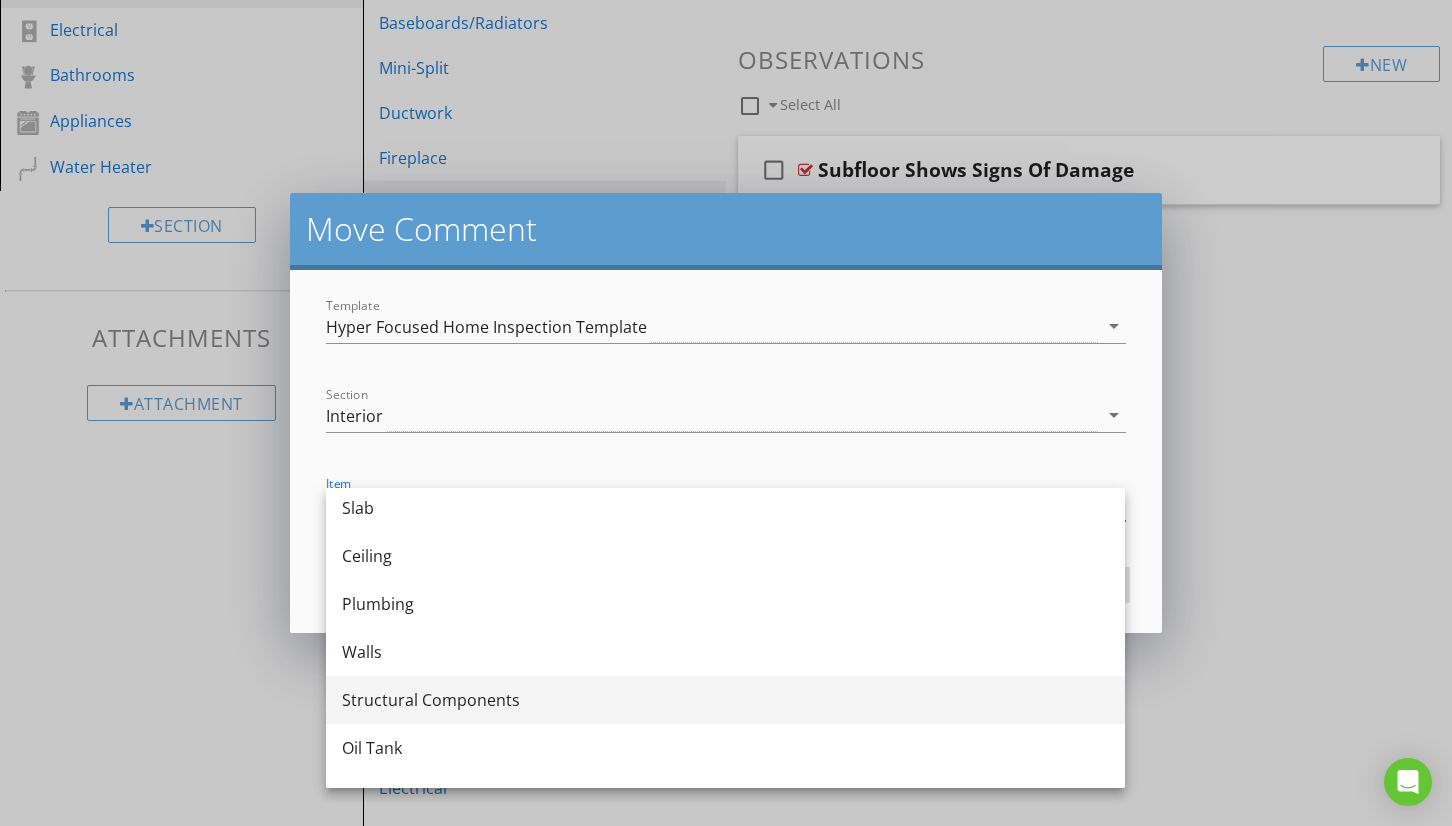 click on "Structural Components" at bounding box center [725, 700] 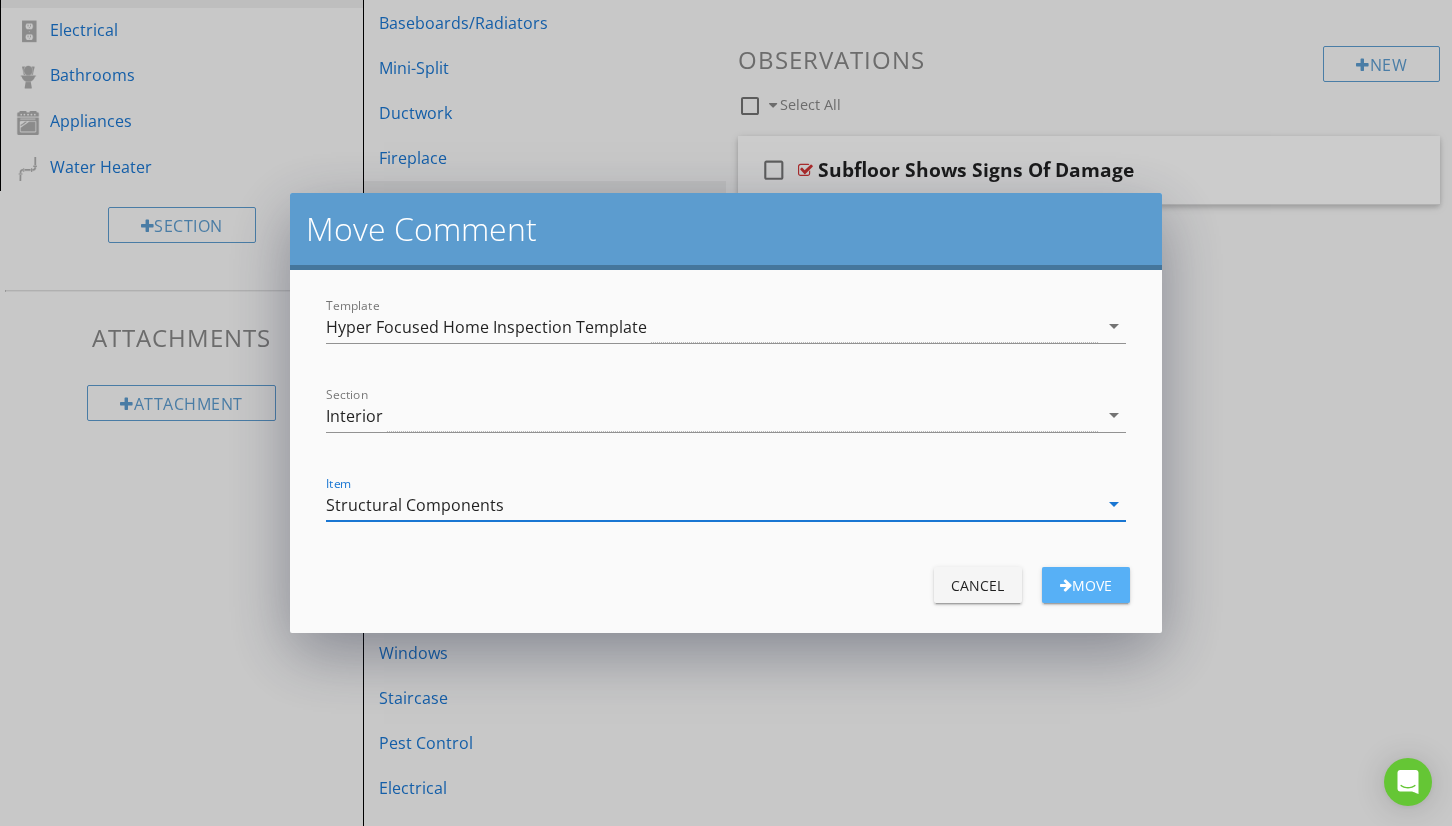 click on "Move" at bounding box center [1086, 585] 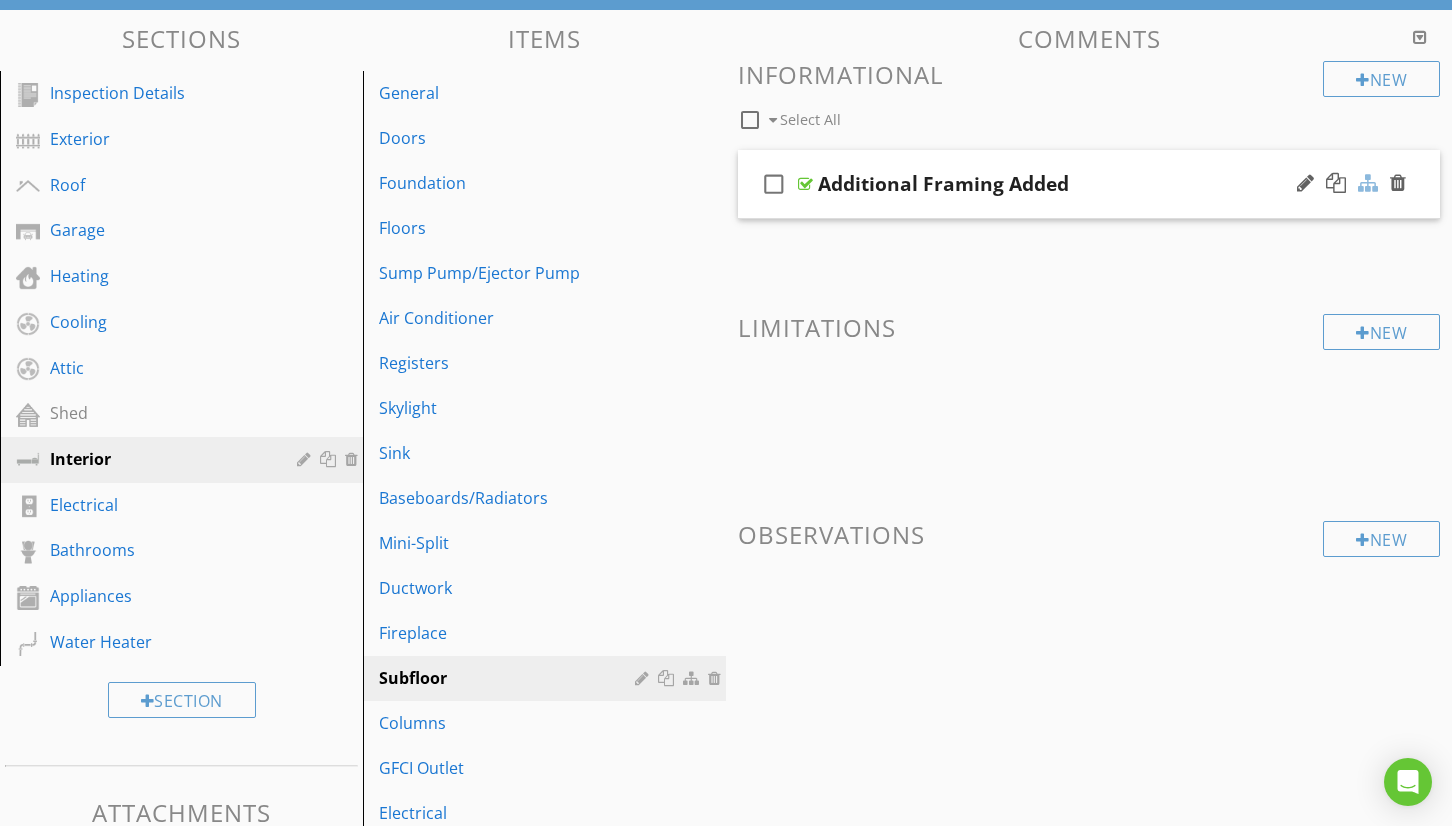 scroll, scrollTop: 189, scrollLeft: 0, axis: vertical 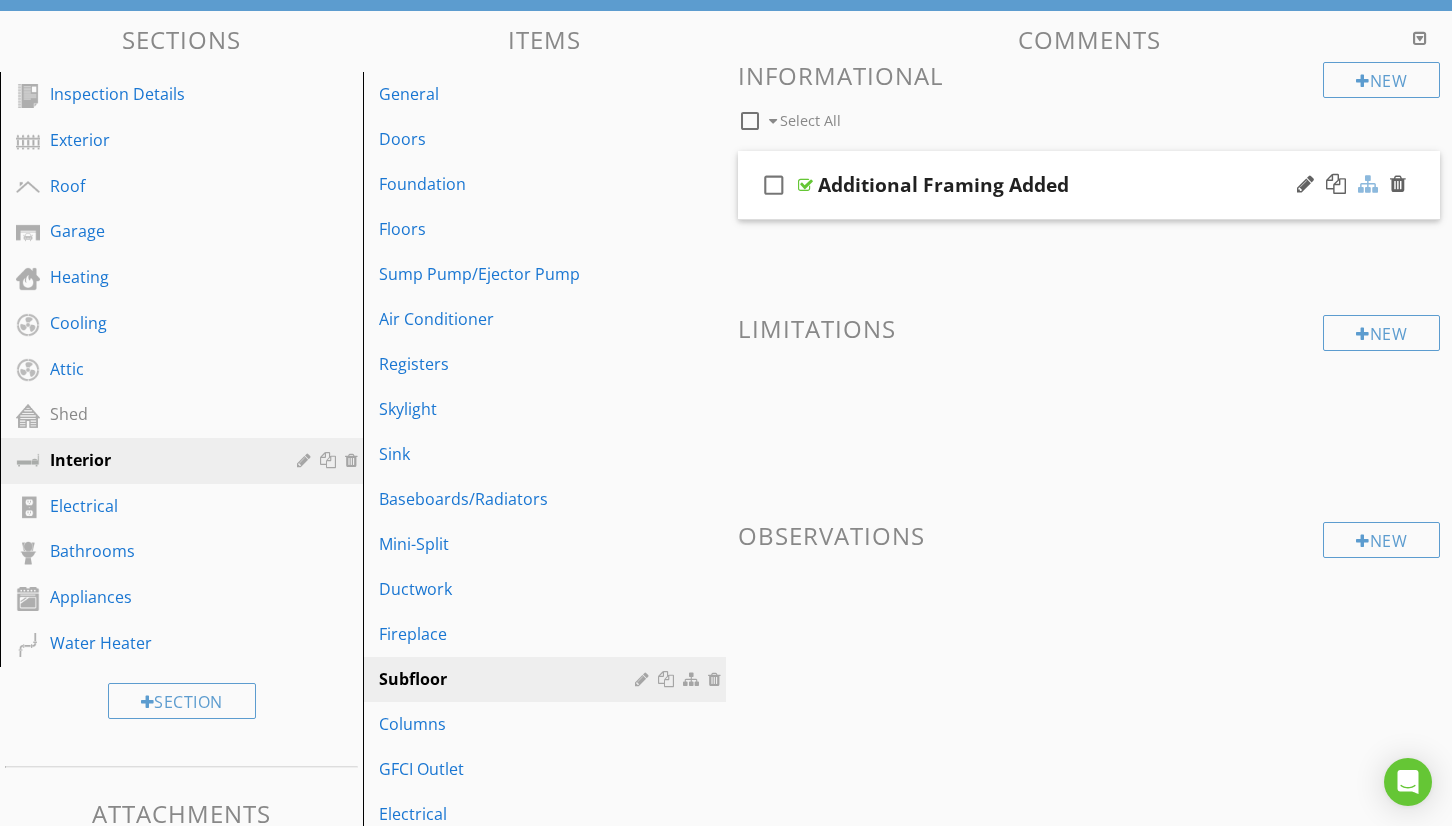 click at bounding box center (1368, 184) 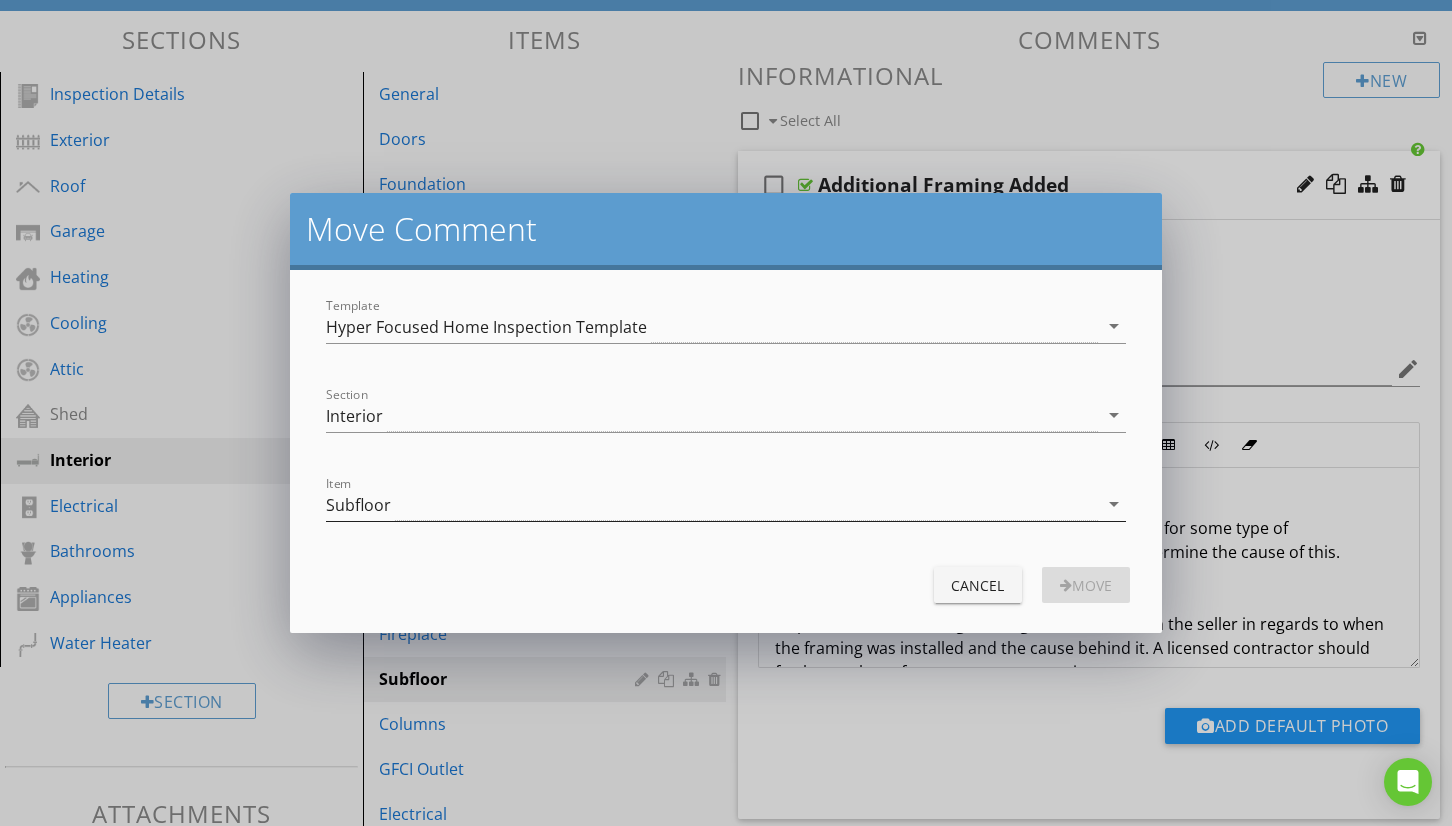 click on "Subfloor" at bounding box center (711, 504) 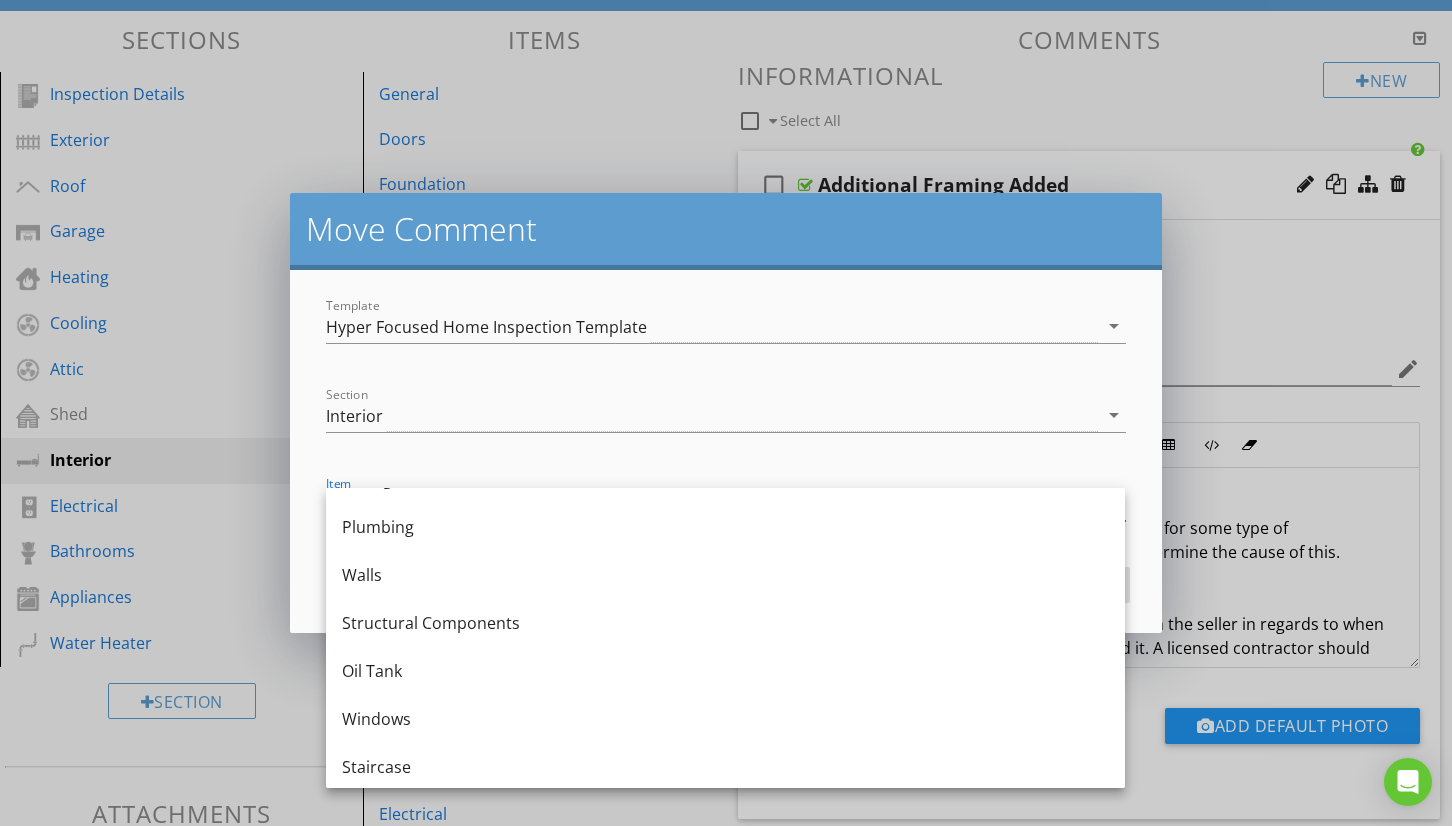 scroll, scrollTop: 923, scrollLeft: 0, axis: vertical 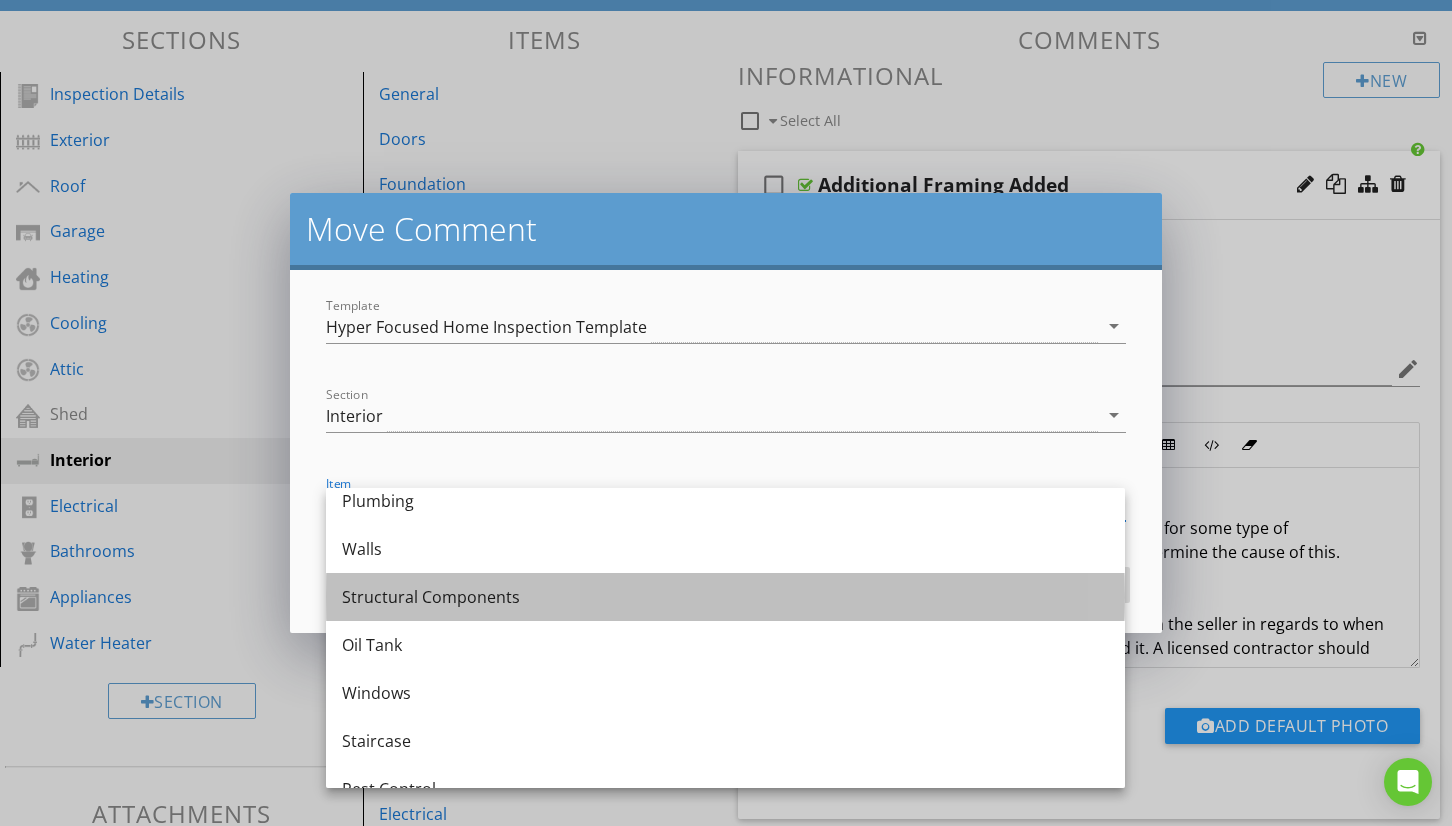 click on "Structural Components" at bounding box center (725, 597) 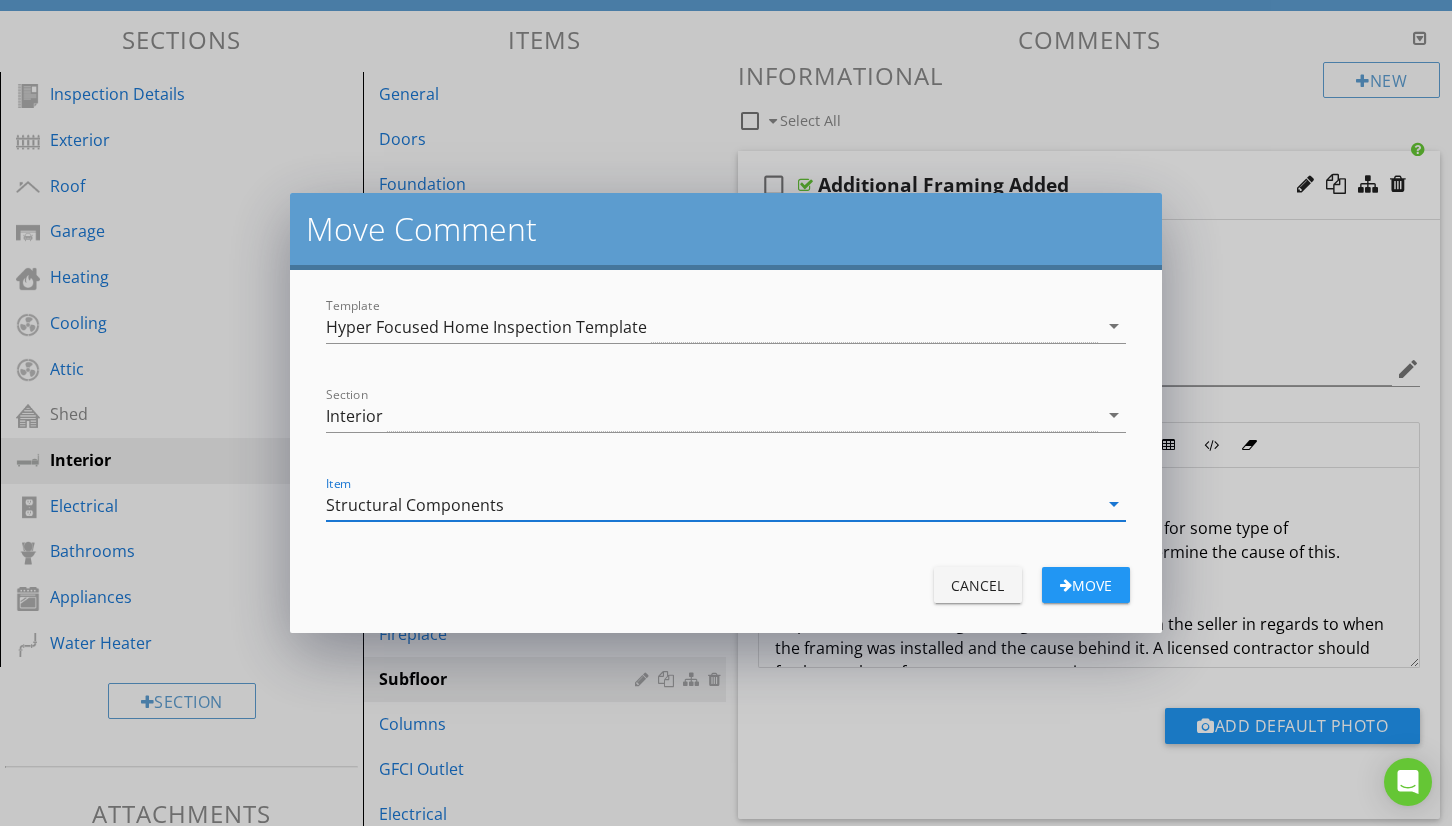 click on "Move" at bounding box center (1086, 585) 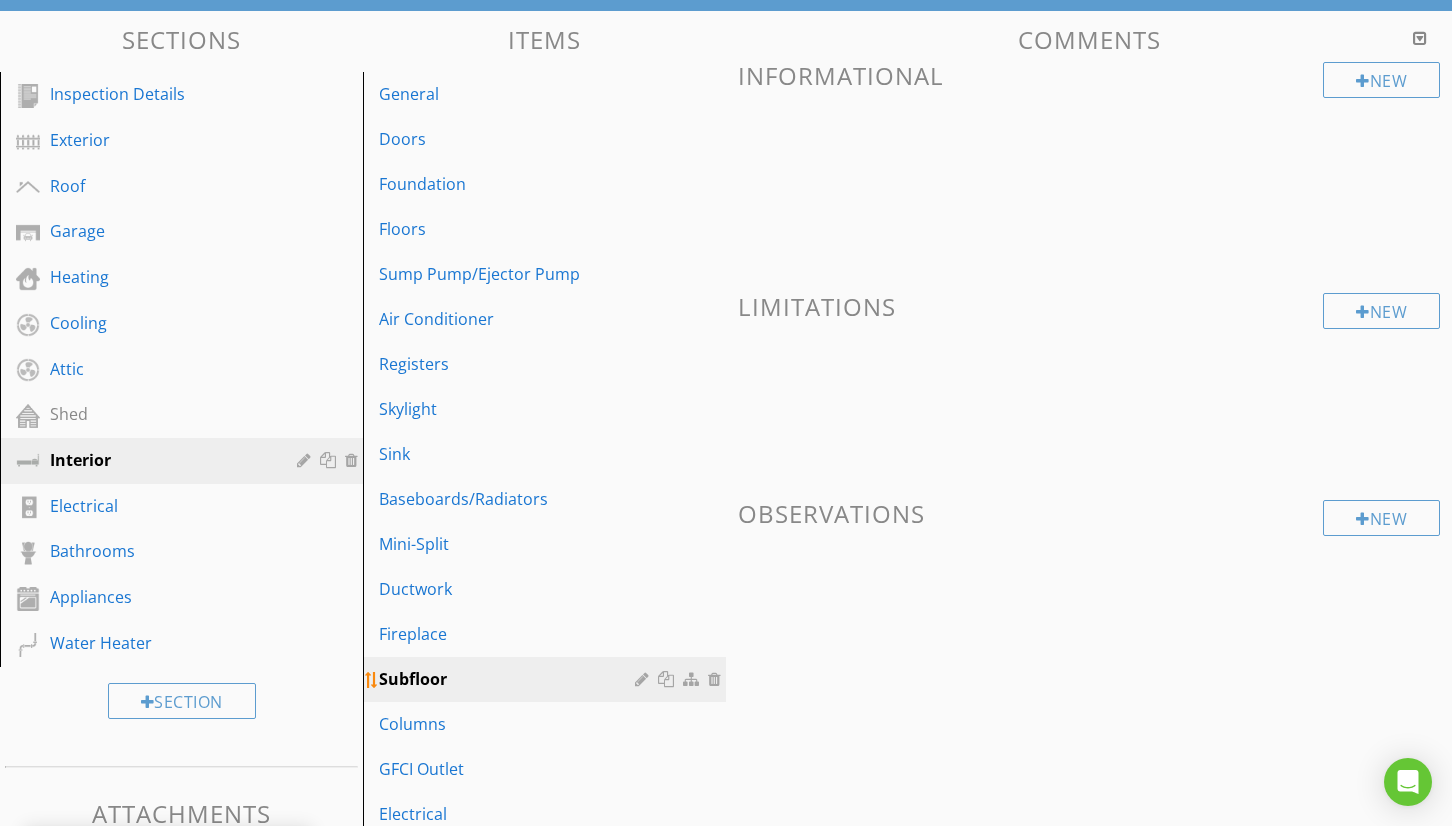 click at bounding box center [717, 679] 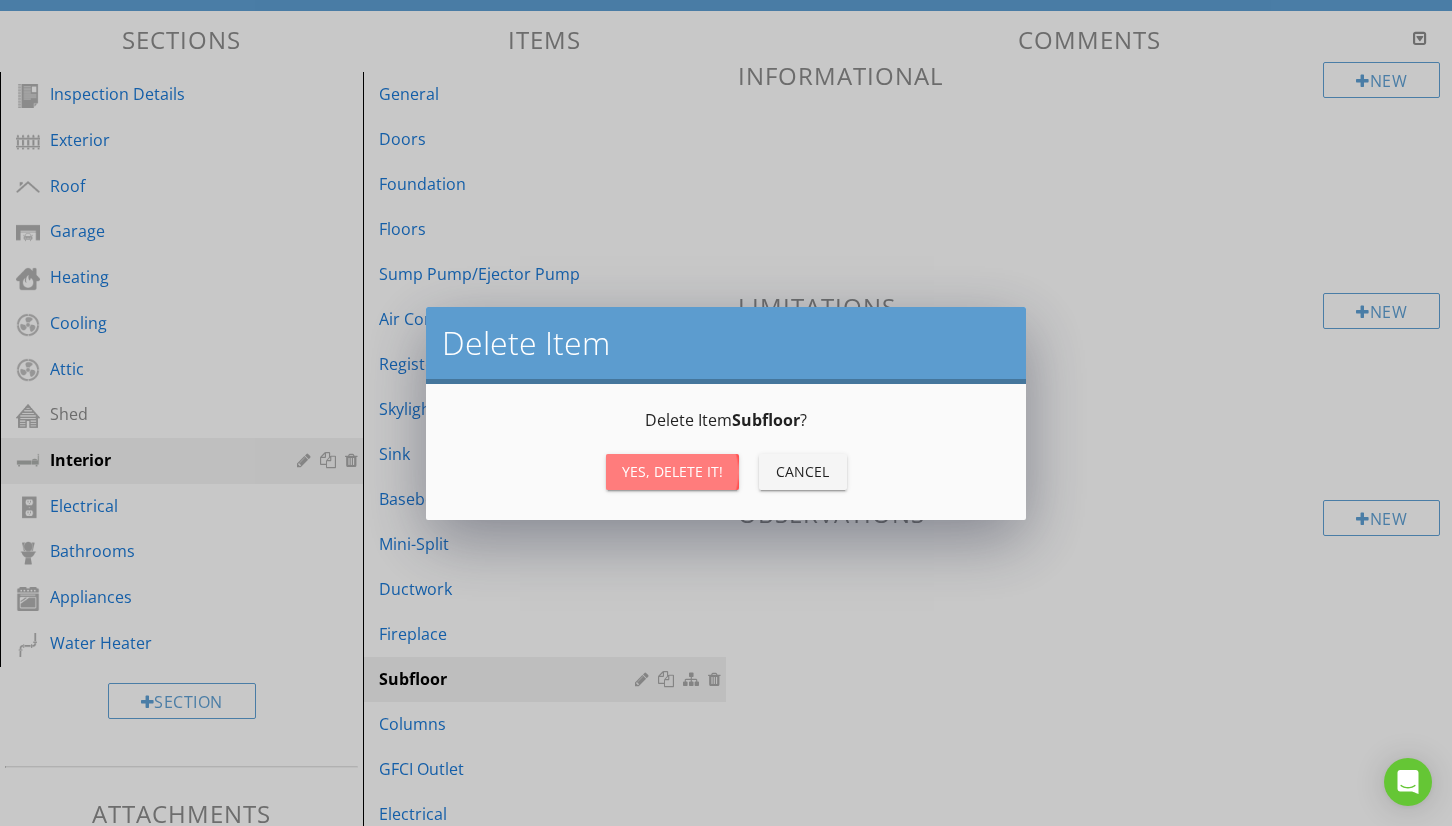 click on "Yes, Delete it!" at bounding box center (672, 471) 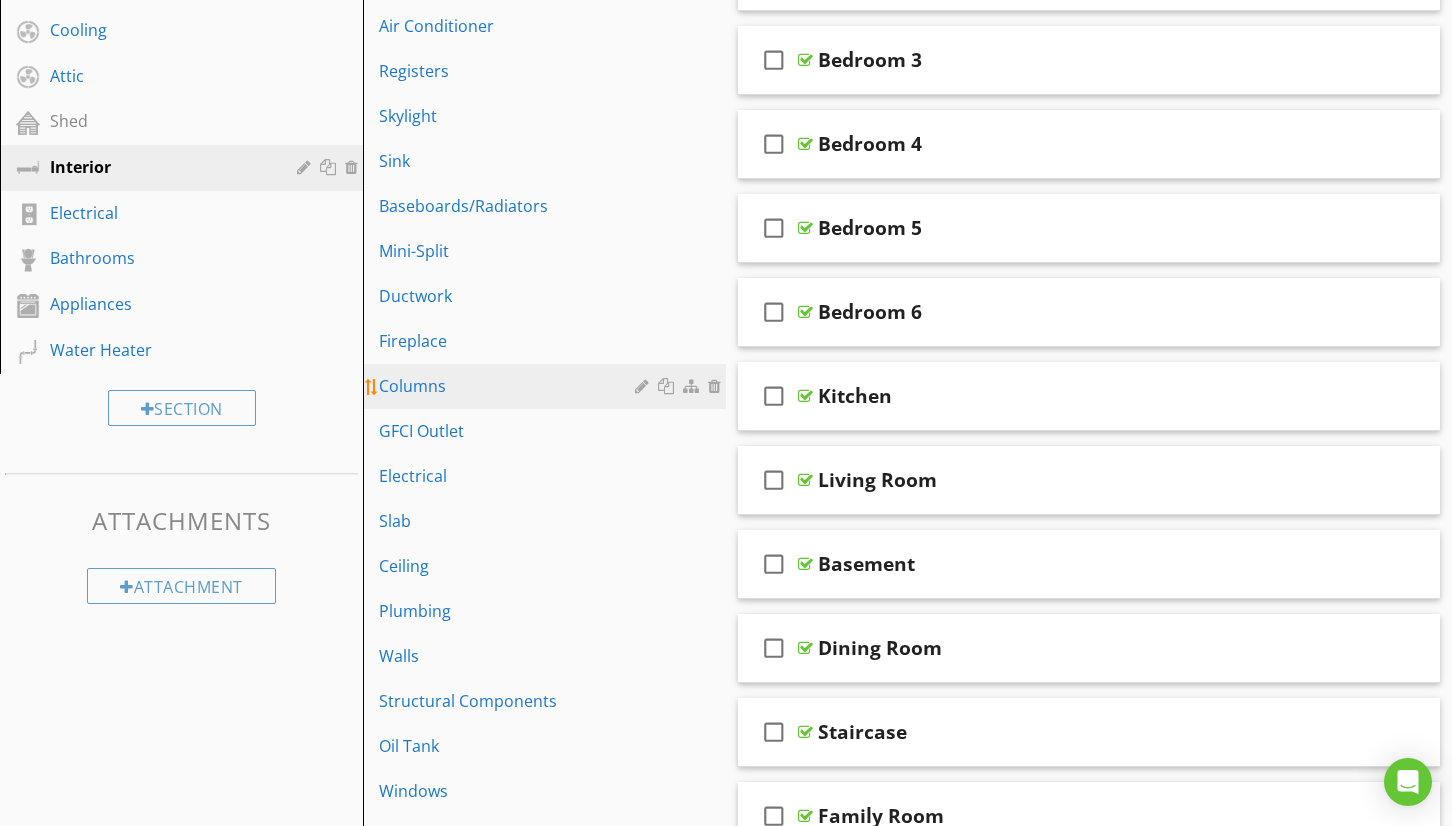 scroll, scrollTop: 485, scrollLeft: 0, axis: vertical 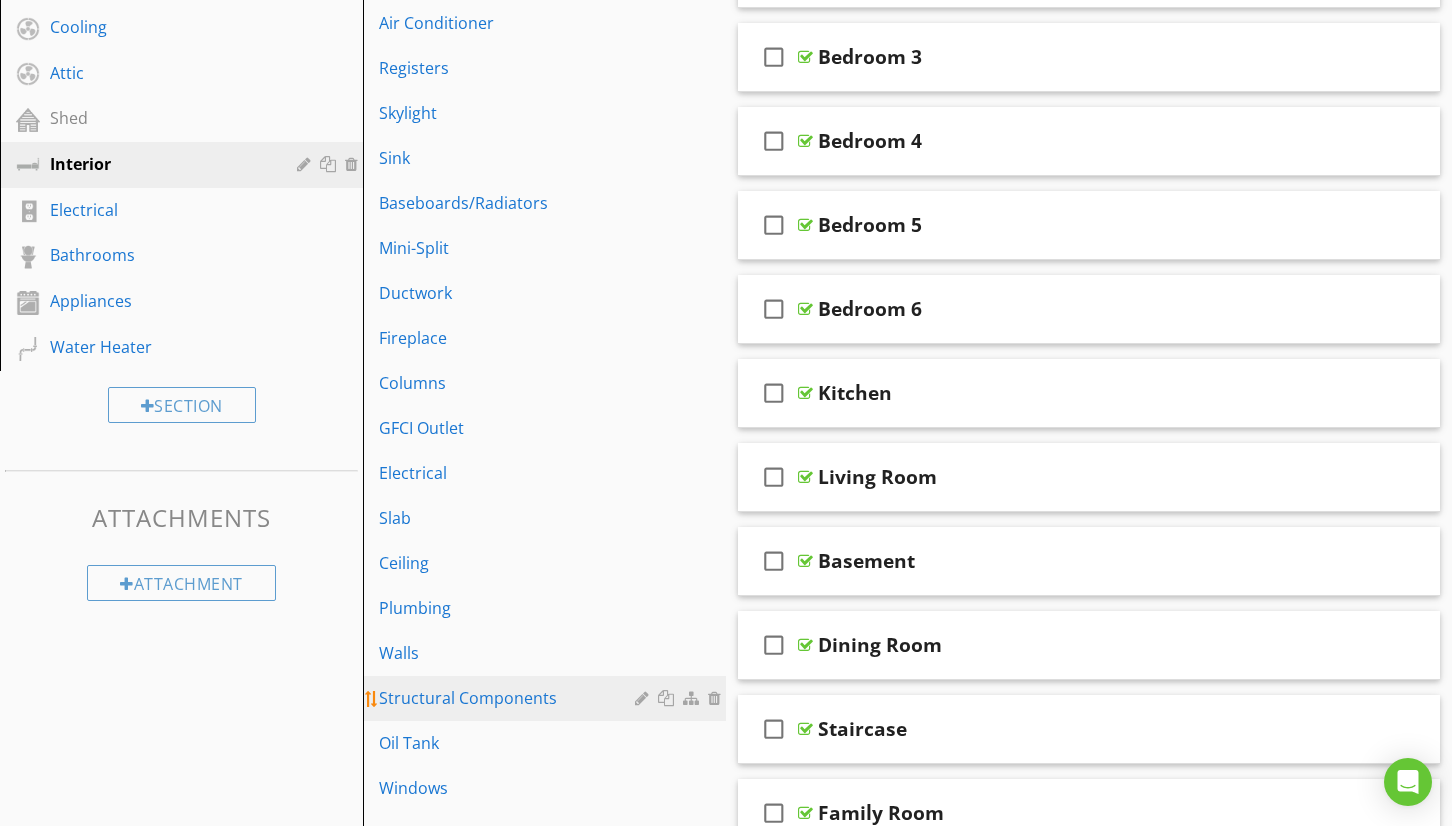 click on "Structural Components" at bounding box center (510, 698) 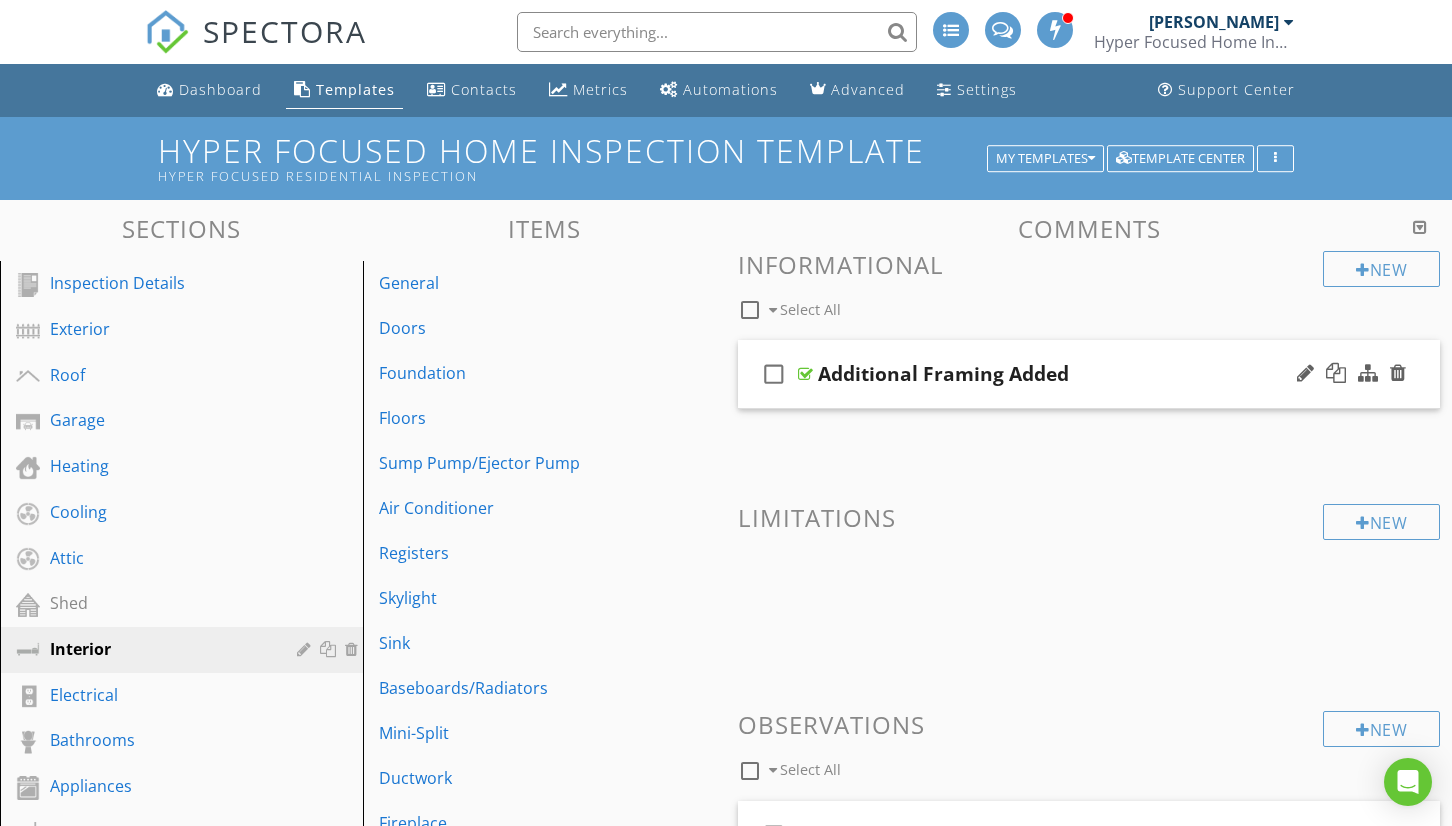 scroll, scrollTop: 0, scrollLeft: 0, axis: both 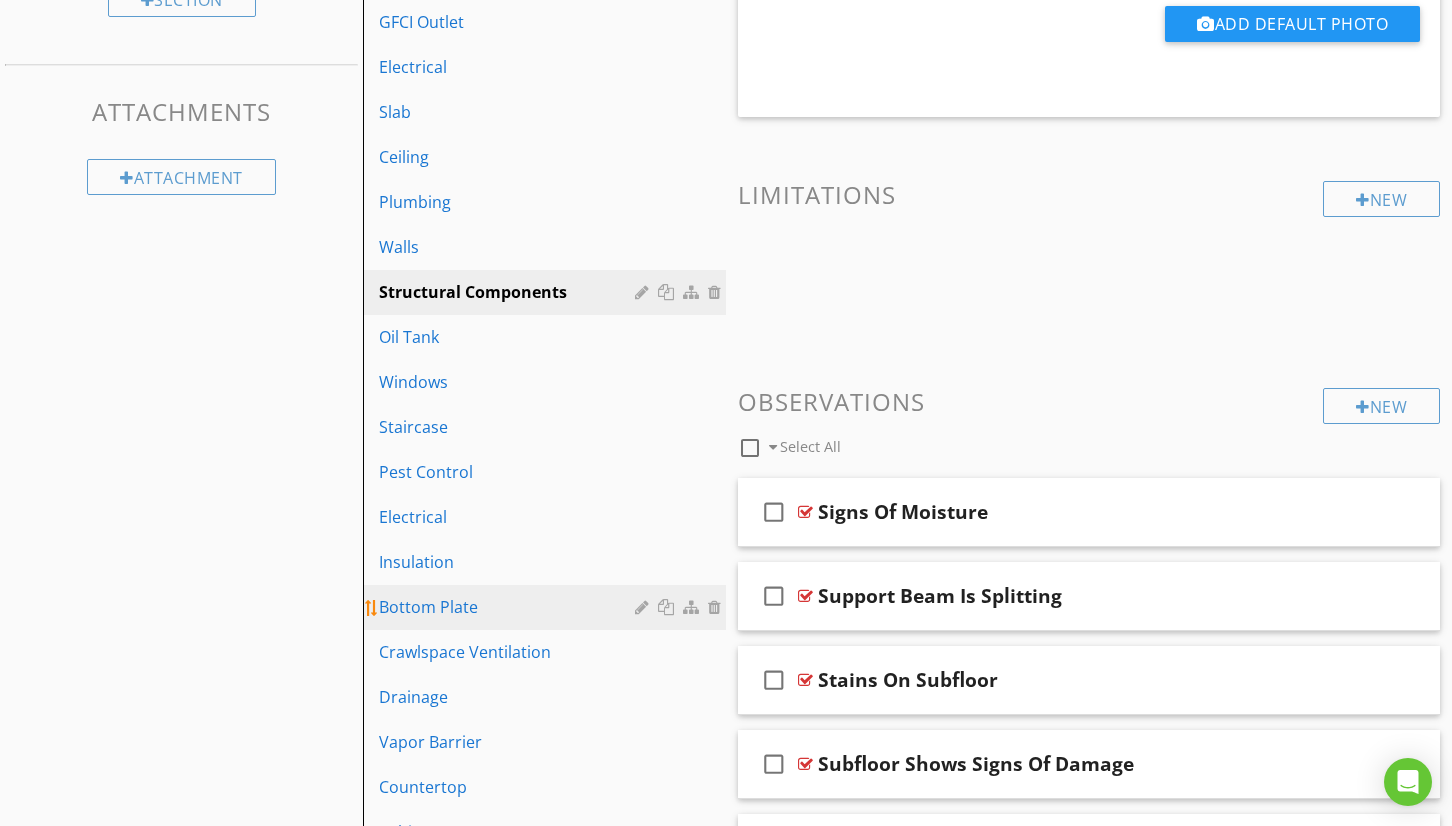 click on "Bottom Plate" at bounding box center [510, 607] 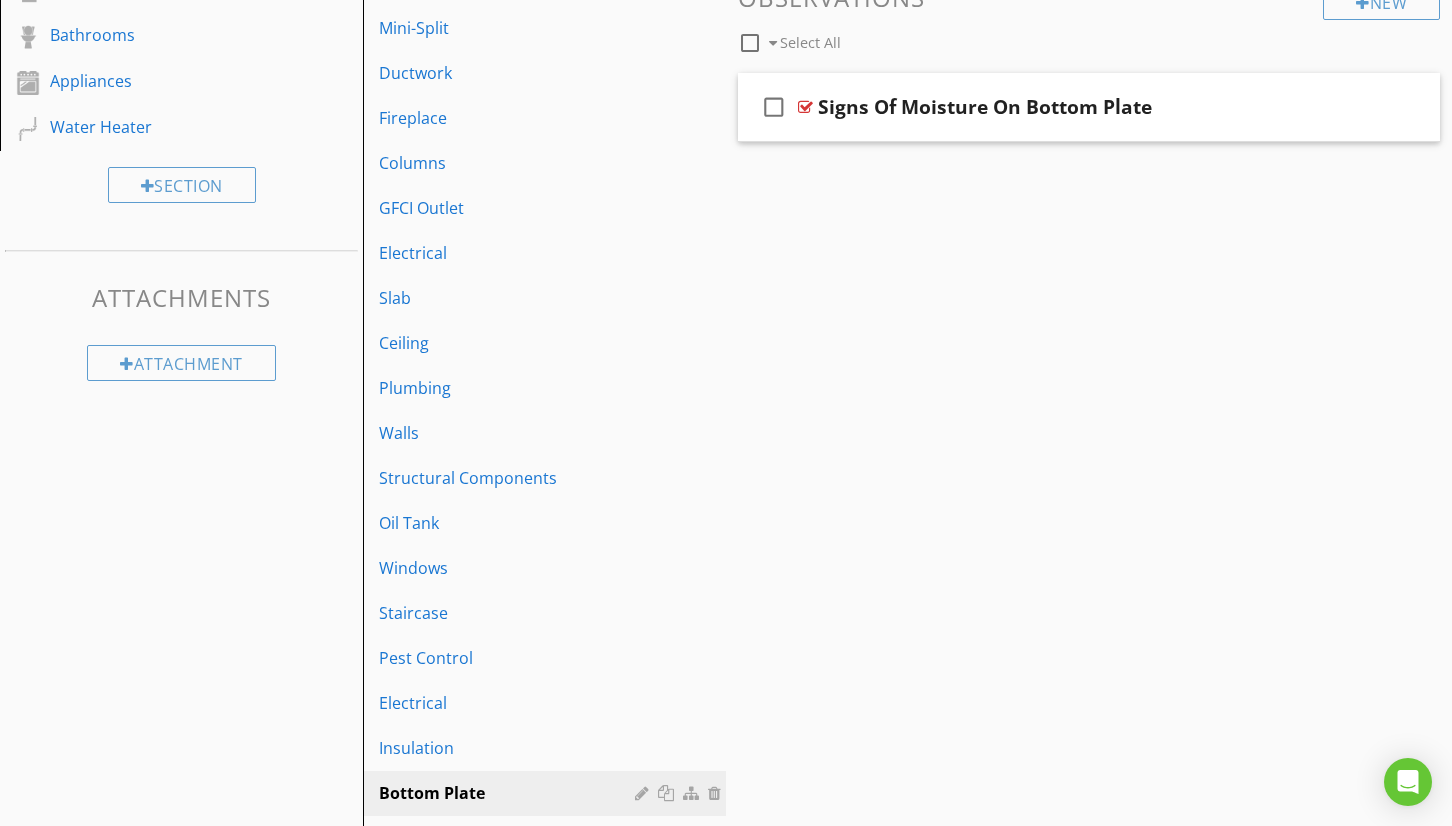 scroll, scrollTop: 543, scrollLeft: 0, axis: vertical 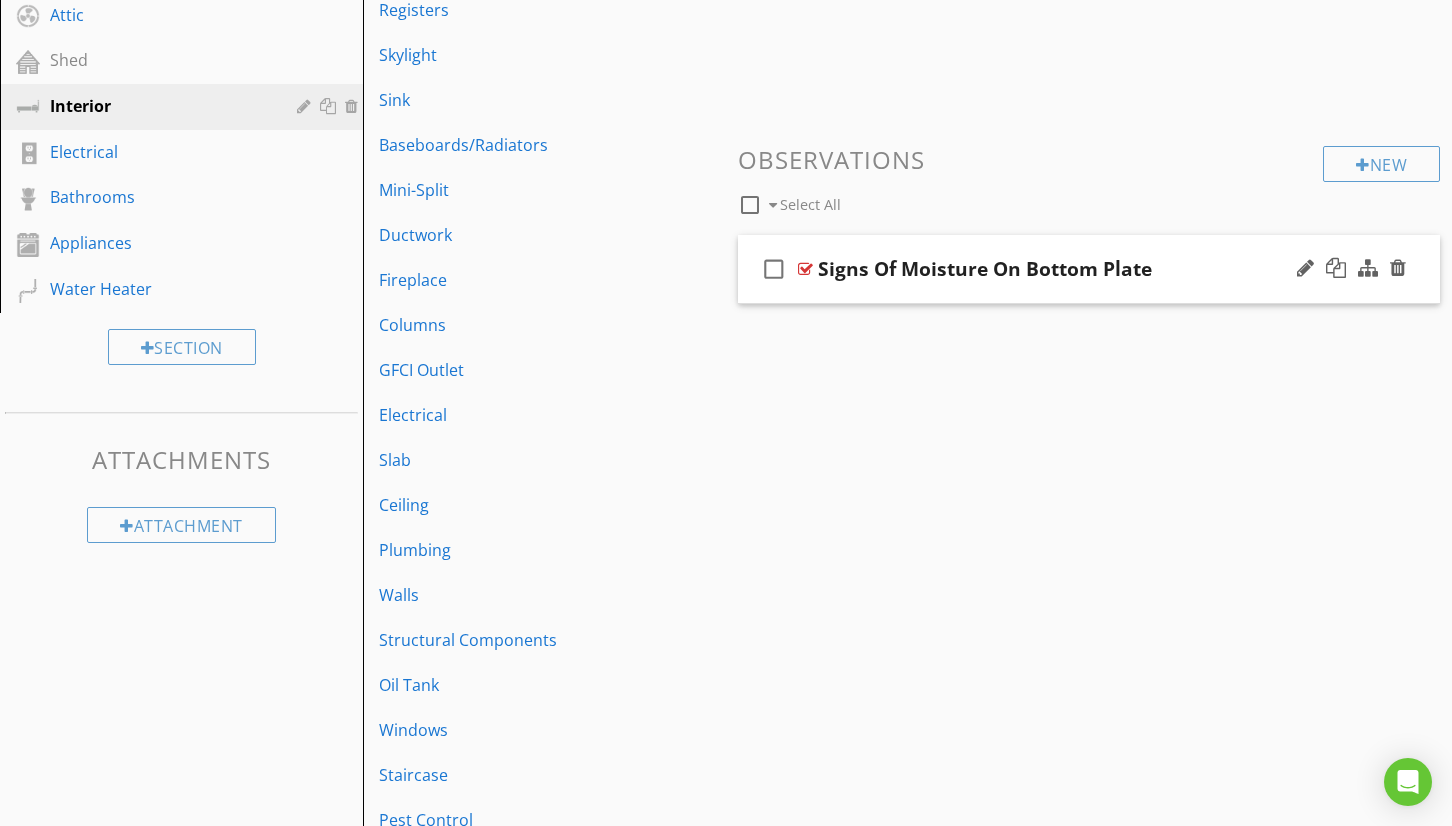 click on "check_box_outline_blank
Signs Of Moisture On Bottom Plate" at bounding box center [1089, 269] 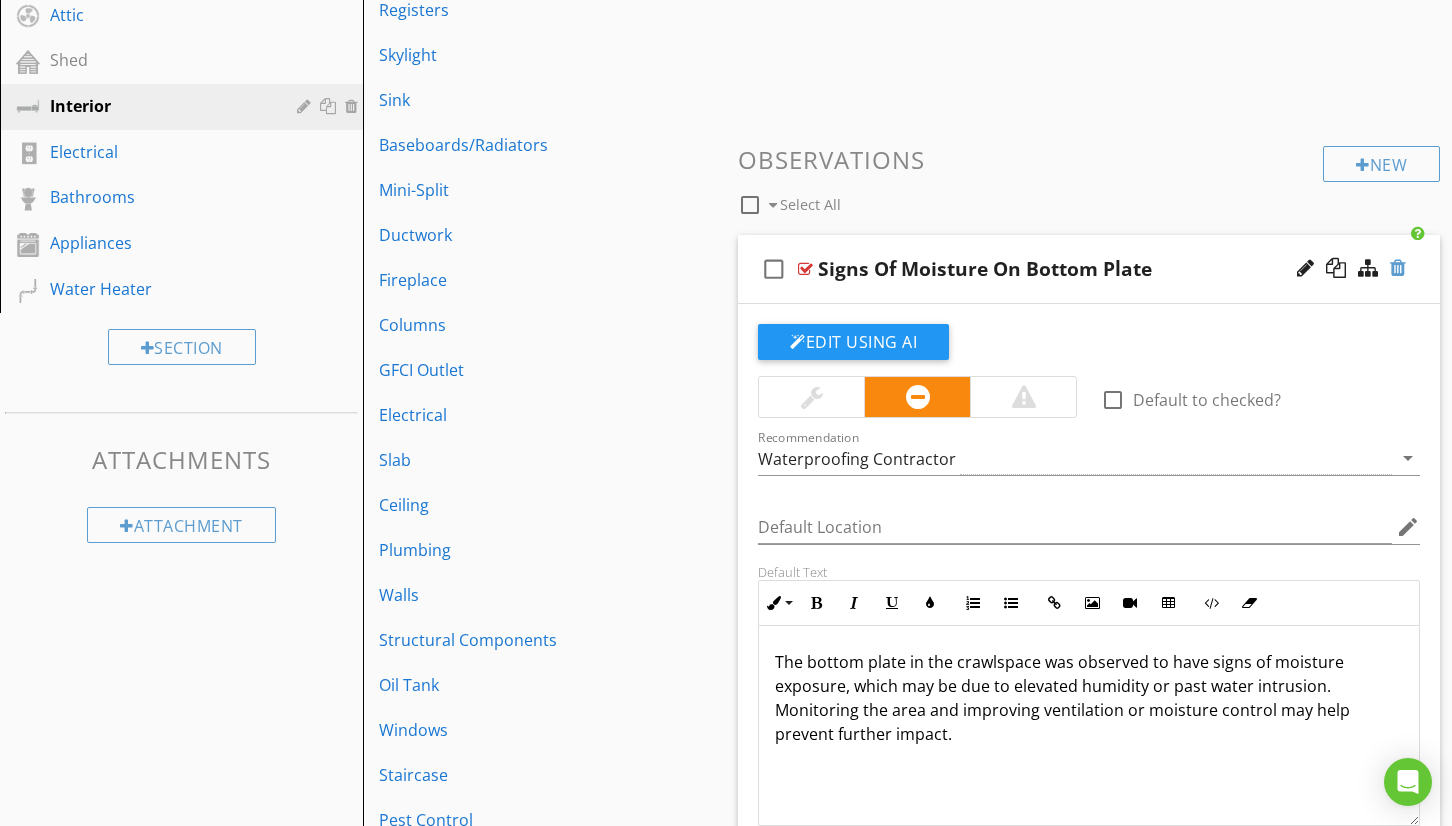 click at bounding box center [1398, 268] 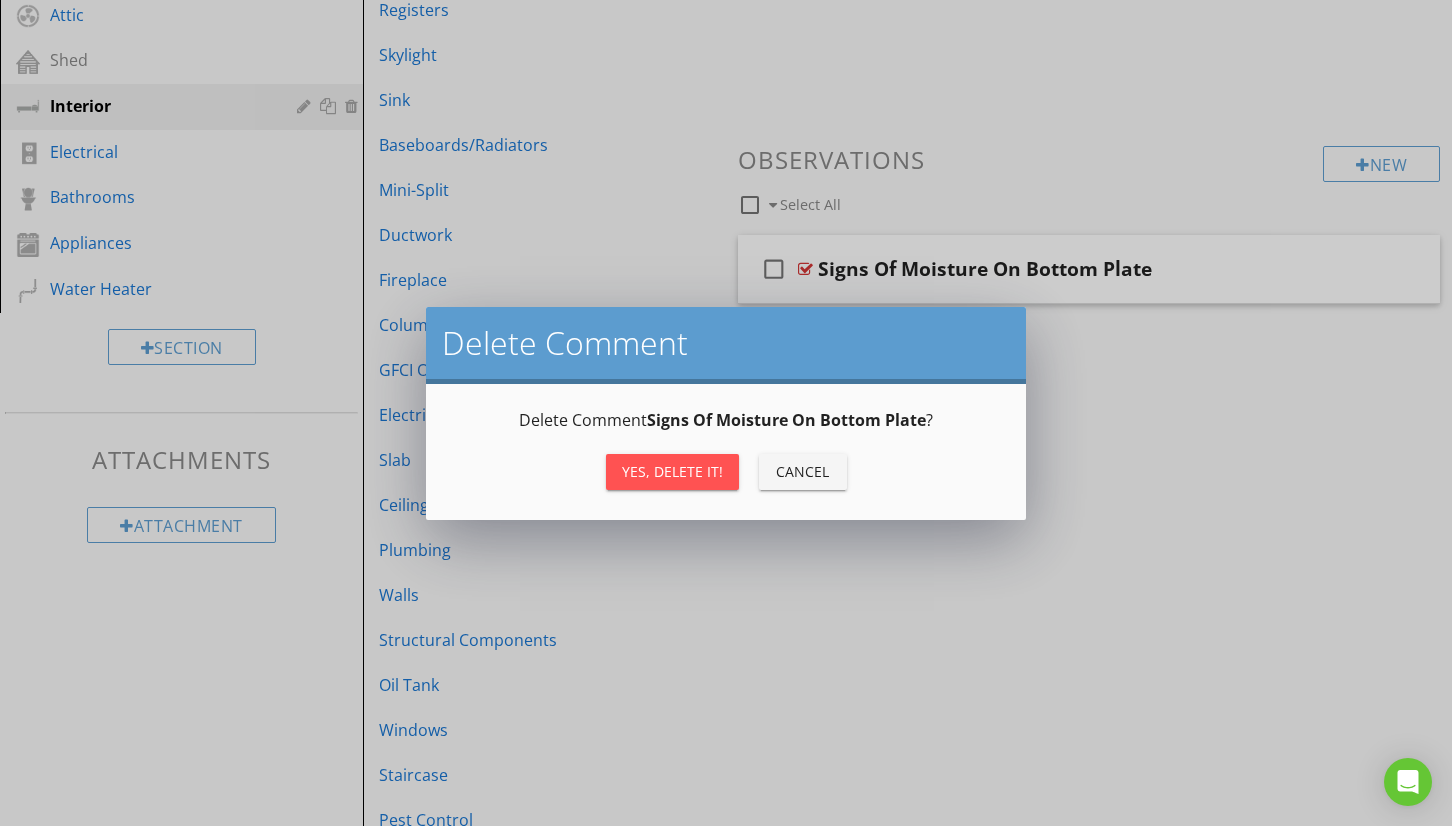 click on "Yes, Delete it!" at bounding box center (672, 471) 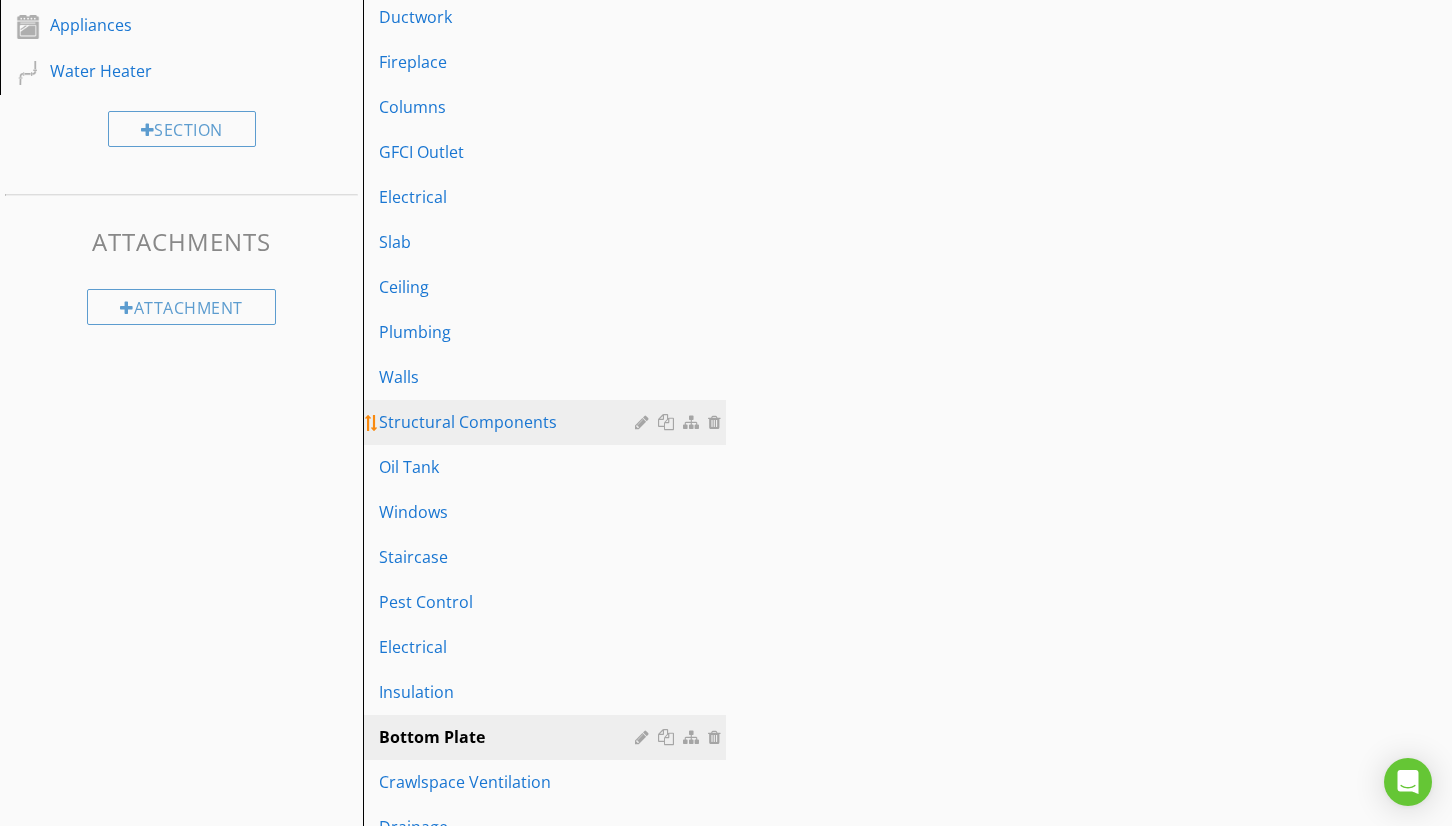 scroll, scrollTop: 764, scrollLeft: 0, axis: vertical 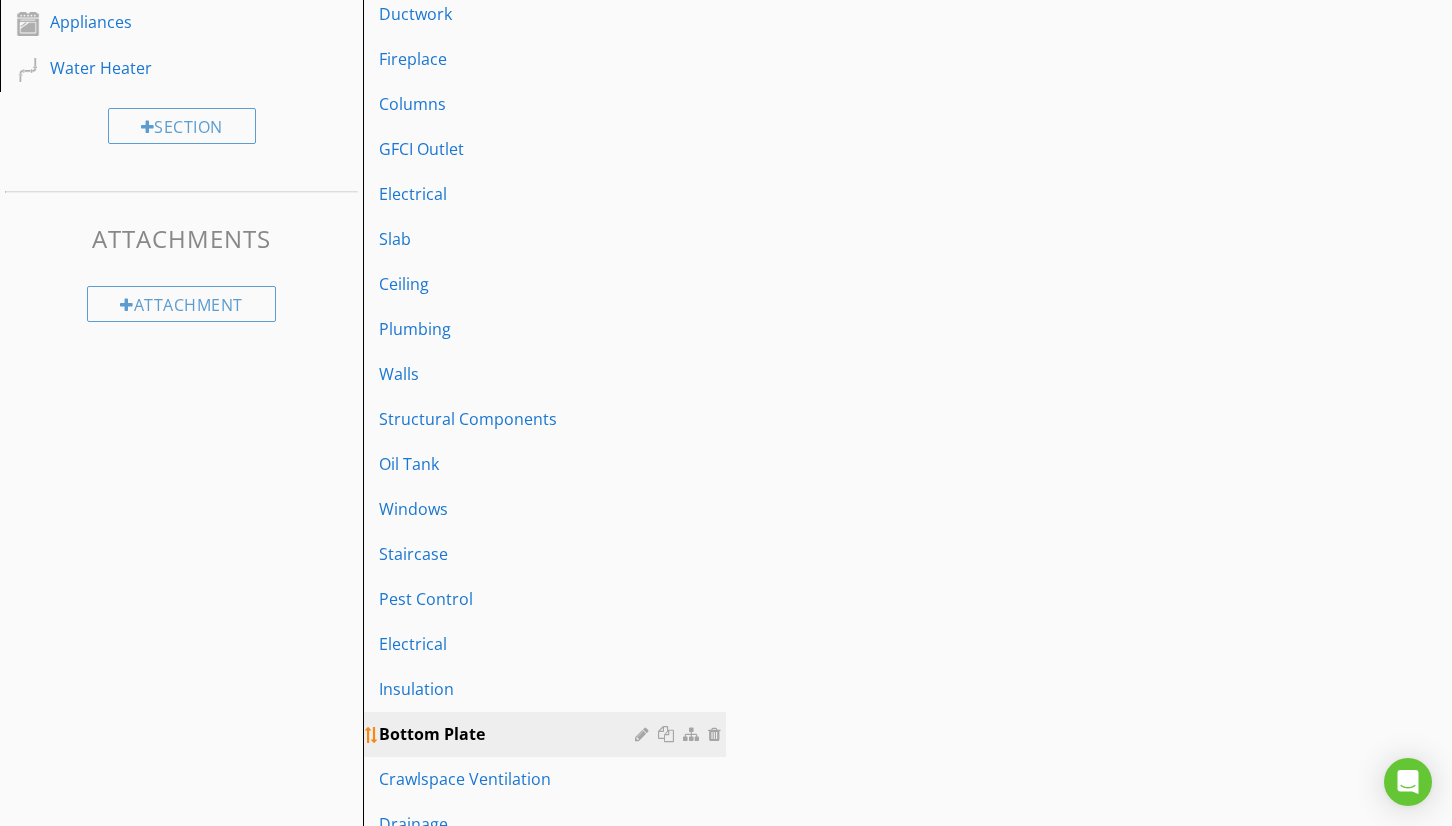 click at bounding box center (717, 734) 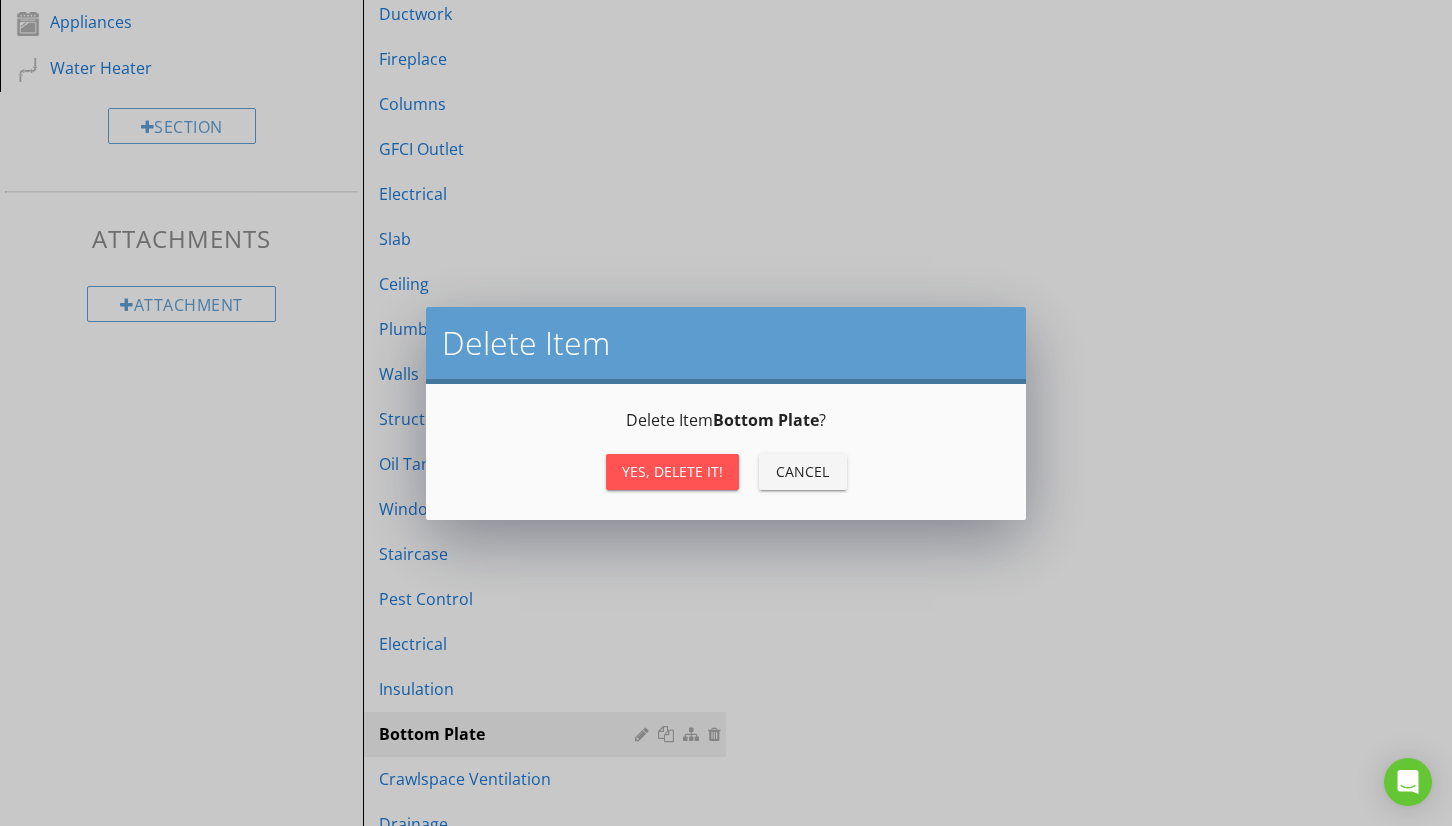click on "Yes, Delete it!" at bounding box center [672, 471] 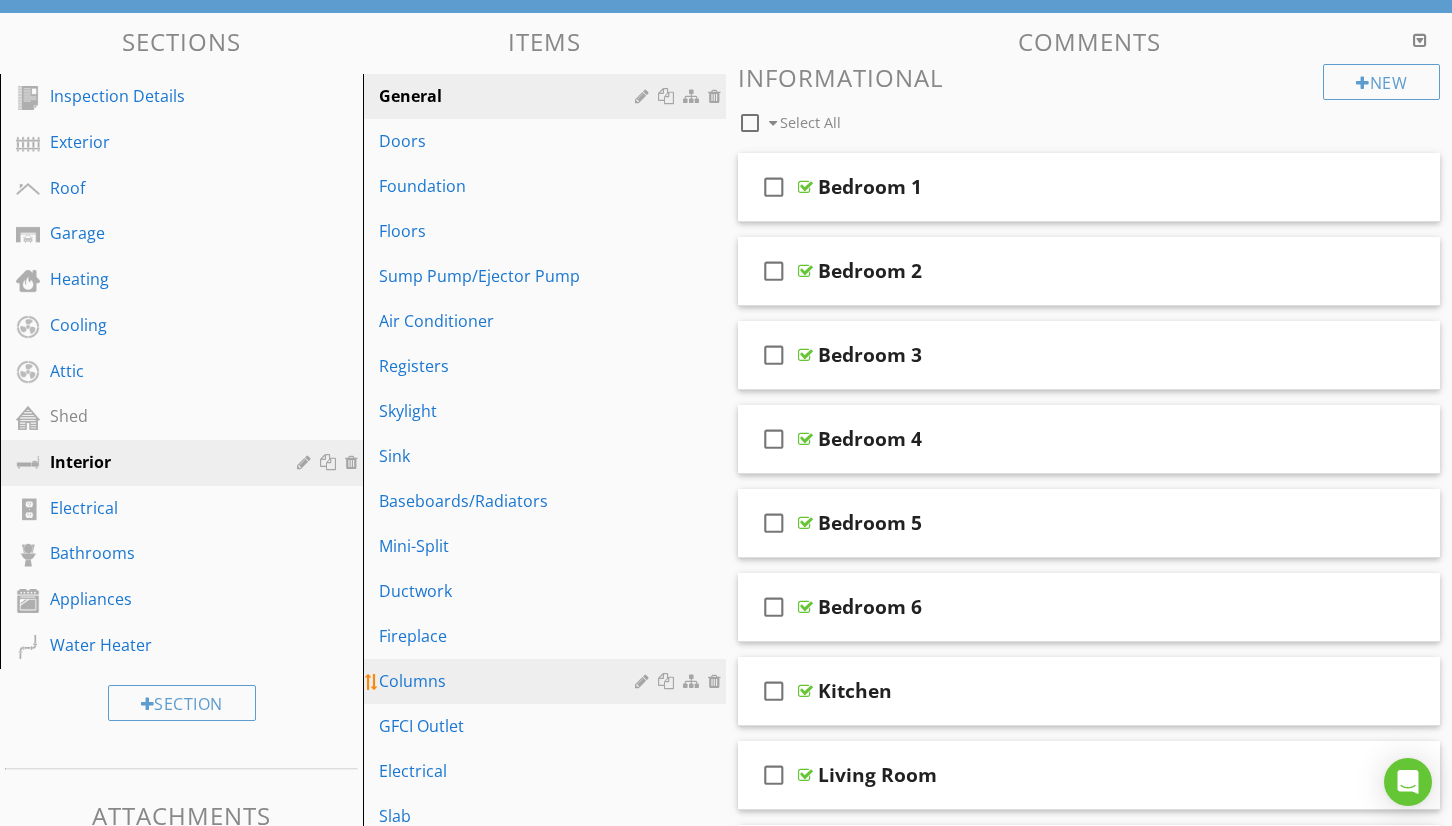 scroll, scrollTop: 163, scrollLeft: 0, axis: vertical 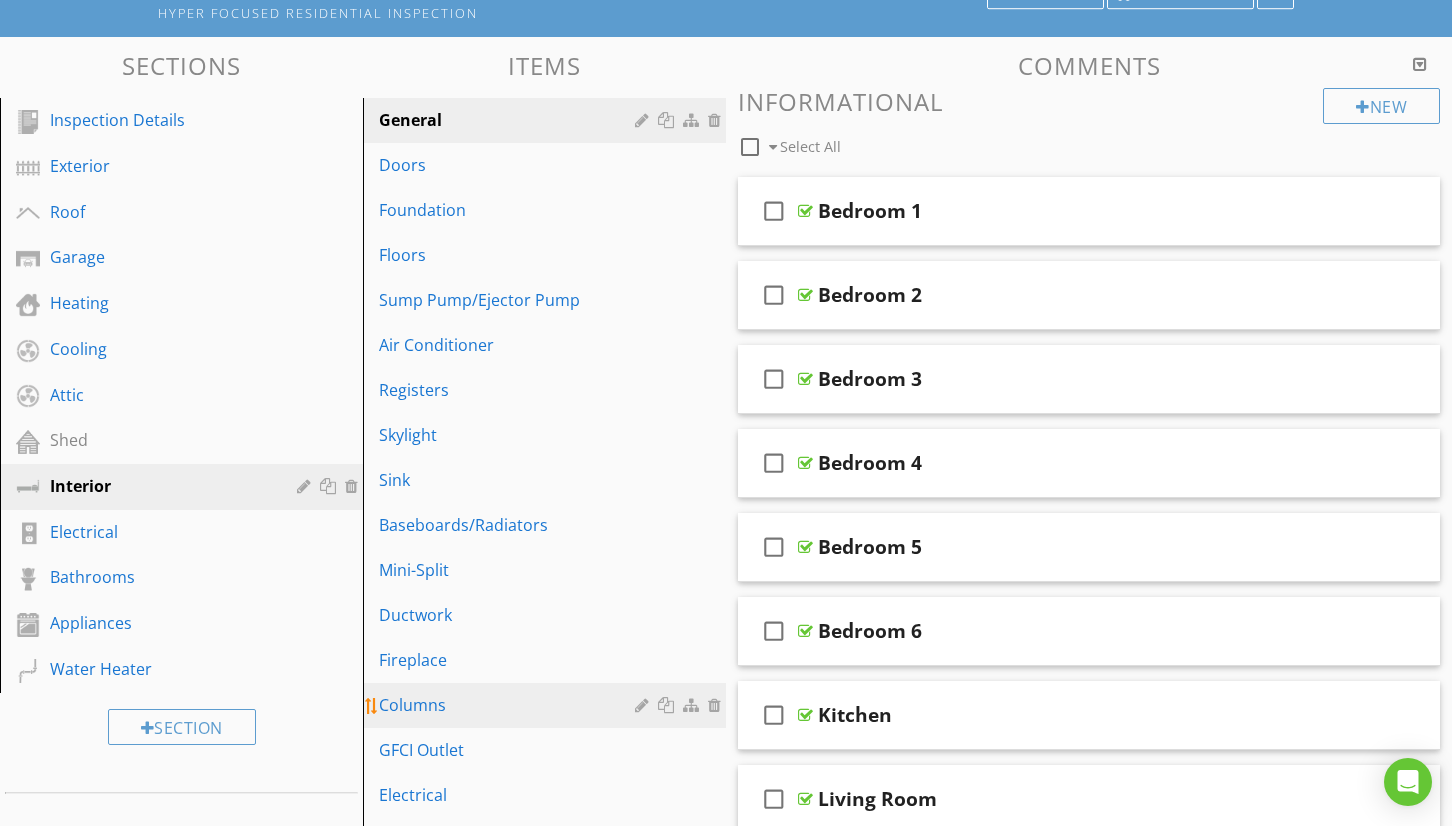 click on "Columns" at bounding box center (510, 705) 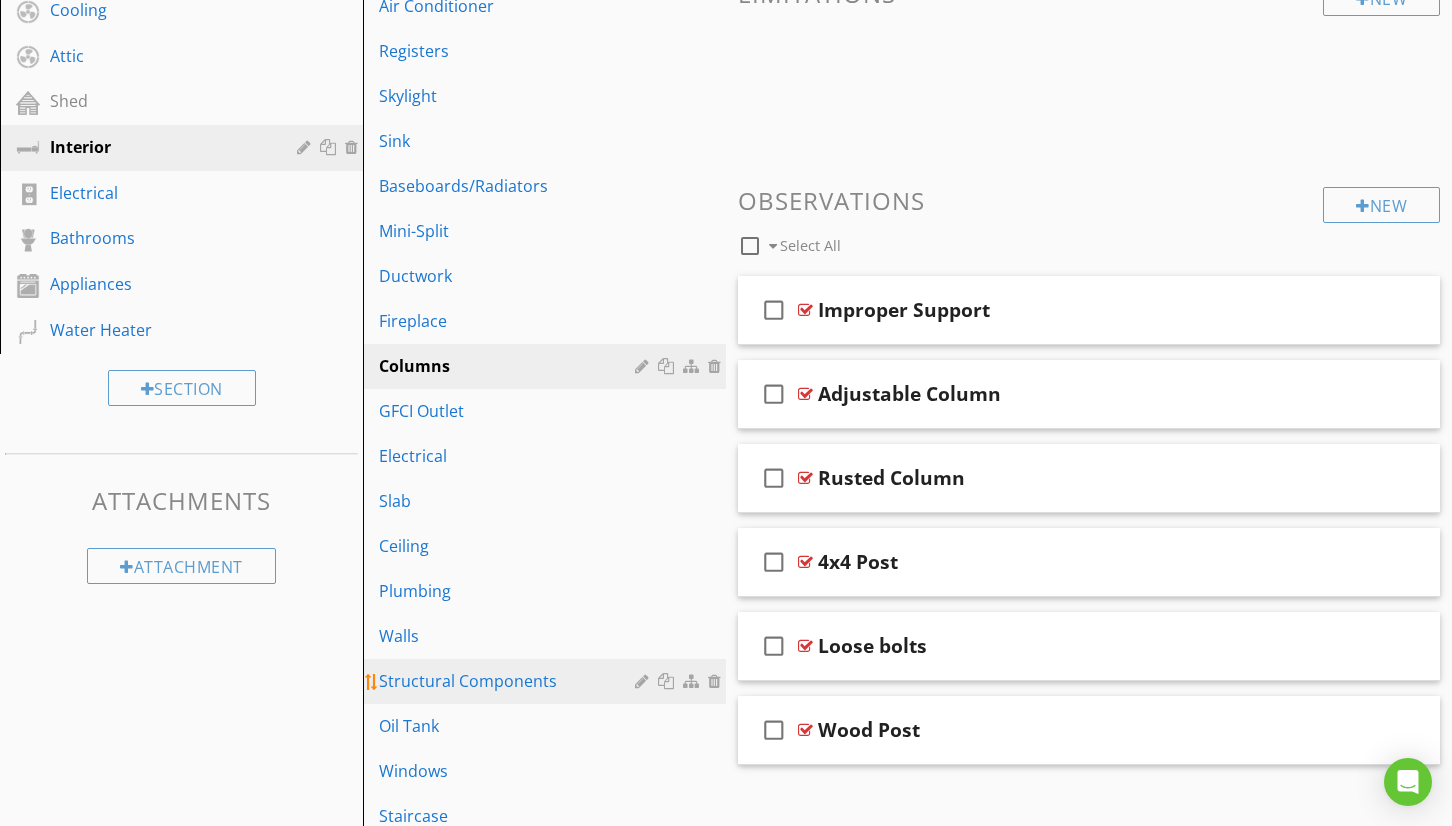 scroll, scrollTop: 499, scrollLeft: 0, axis: vertical 